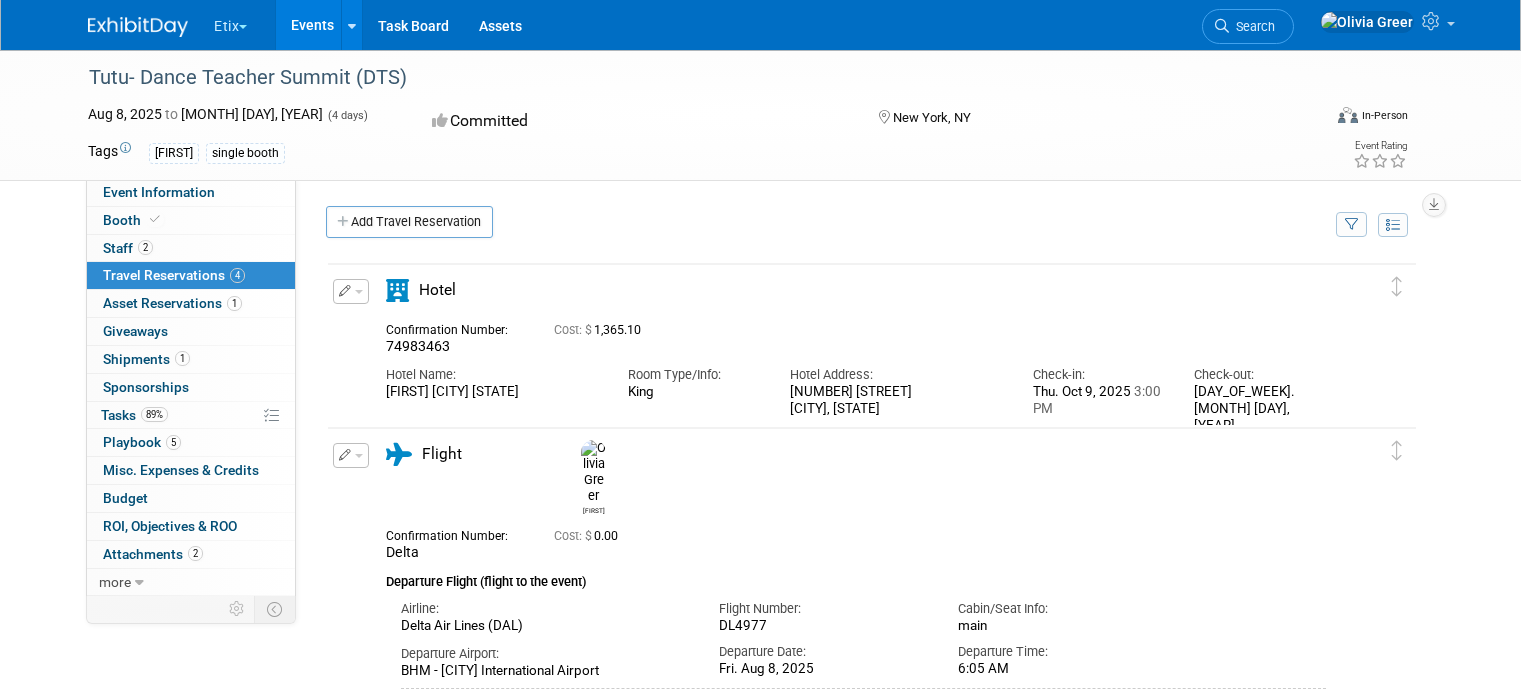 scroll, scrollTop: 31, scrollLeft: 0, axis: vertical 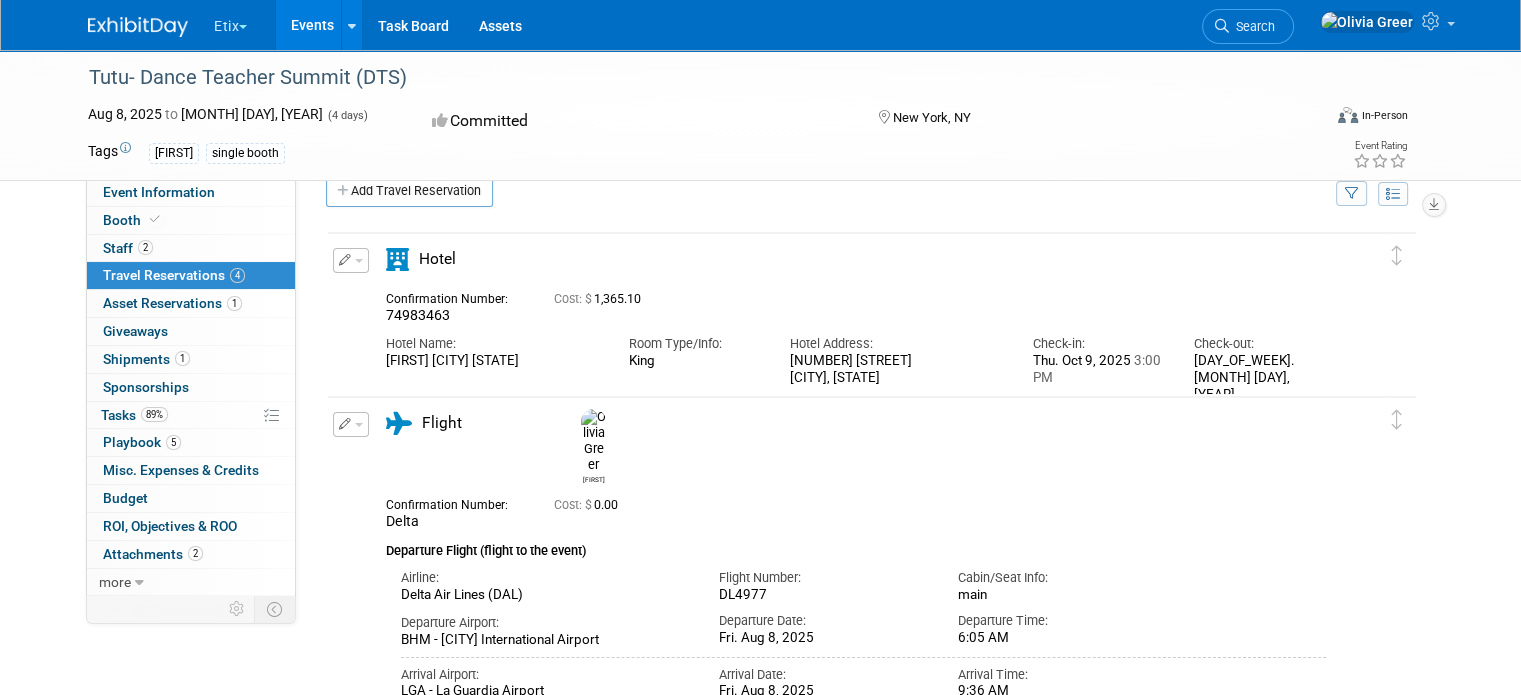 click at bounding box center (351, 260) 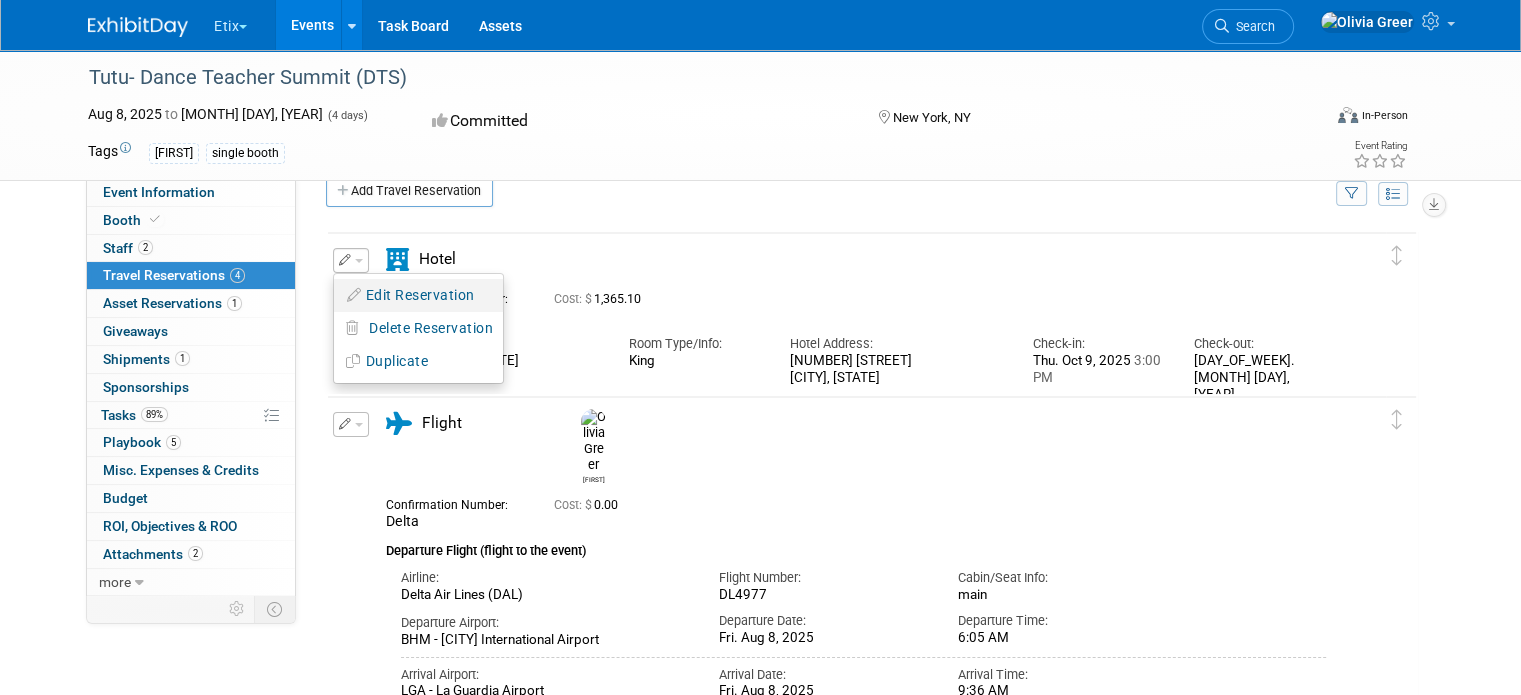 click on "Edit Reservation" at bounding box center [418, 295] 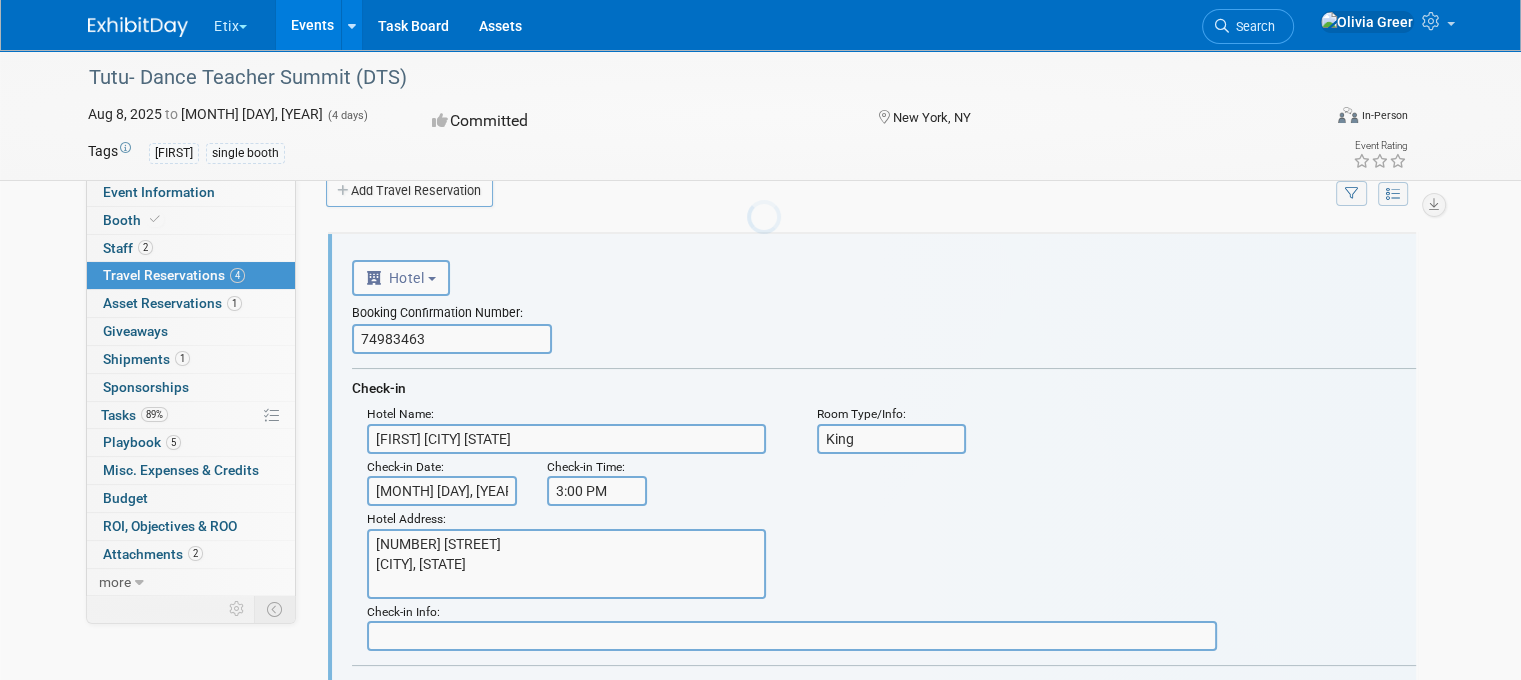 scroll, scrollTop: 0, scrollLeft: 0, axis: both 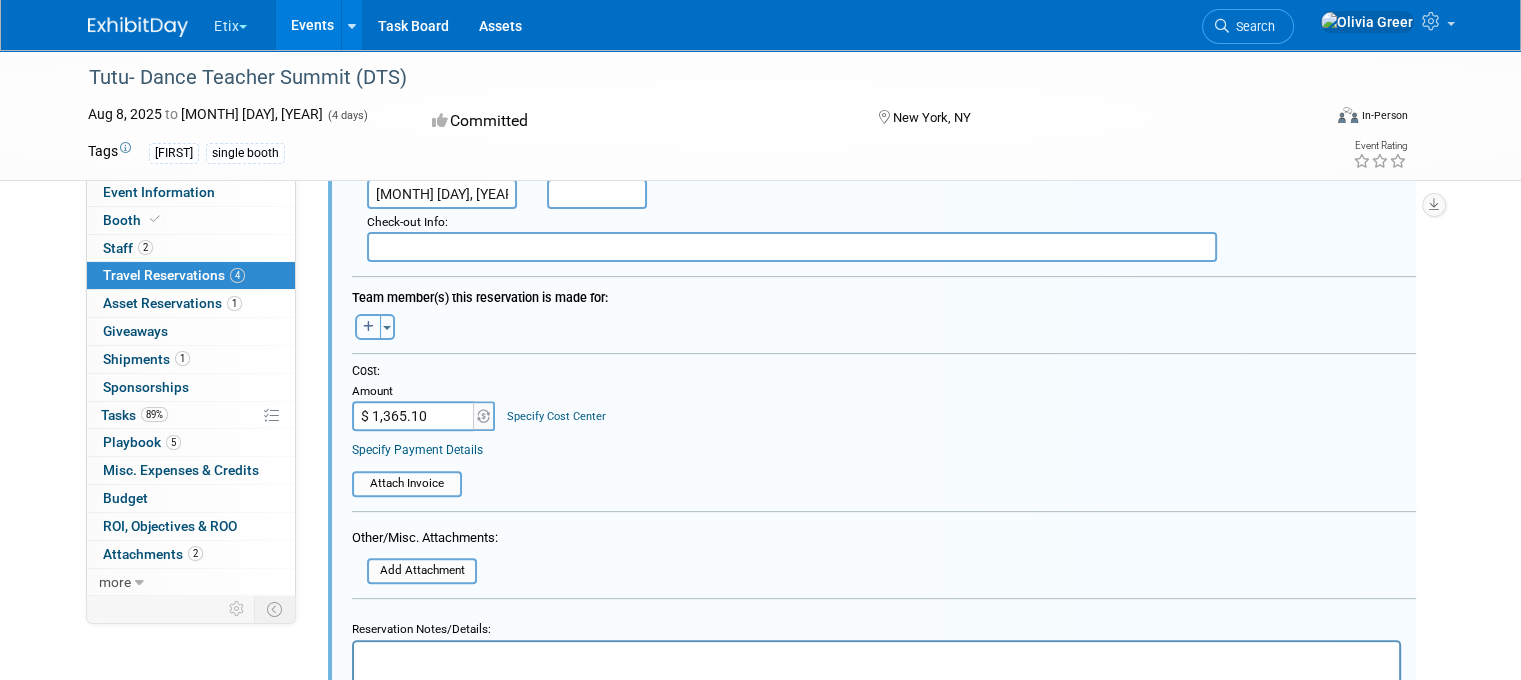 click at bounding box center [368, 327] 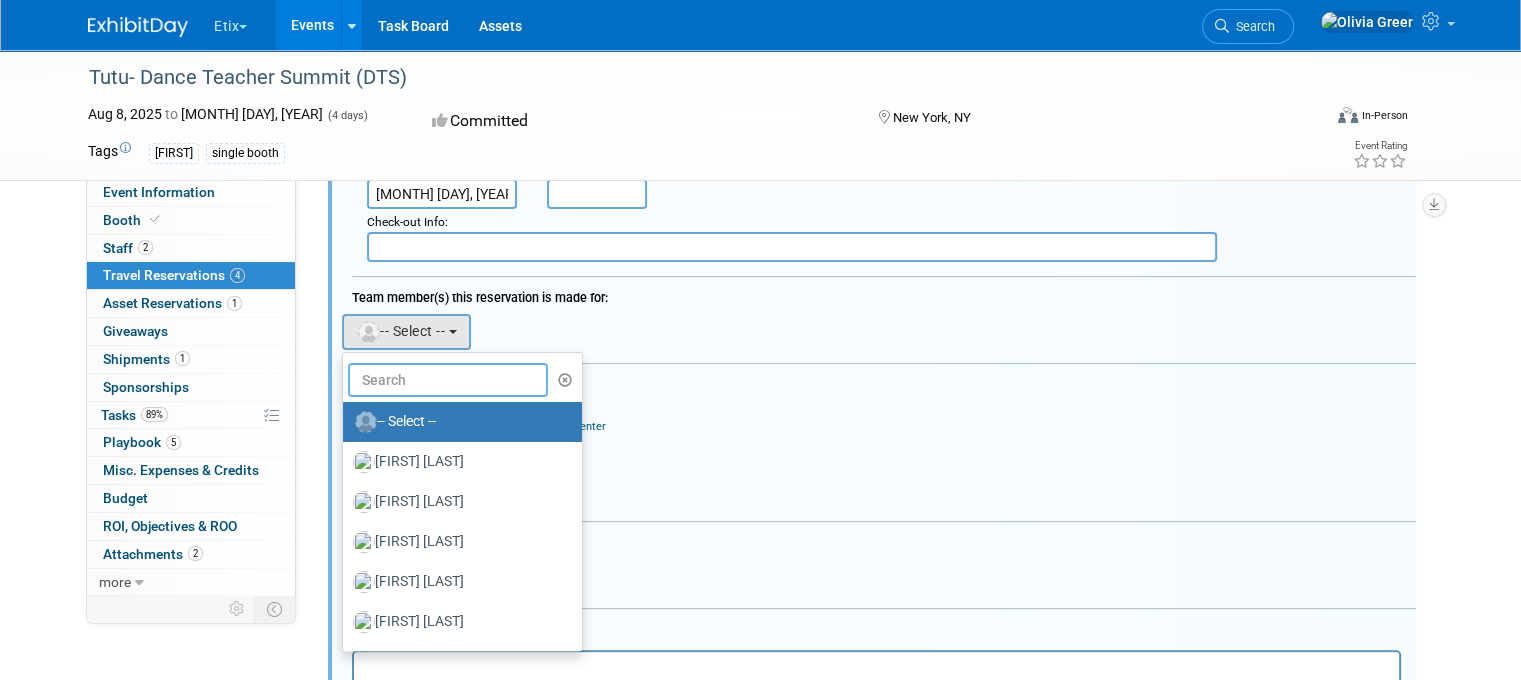 click at bounding box center [448, 380] 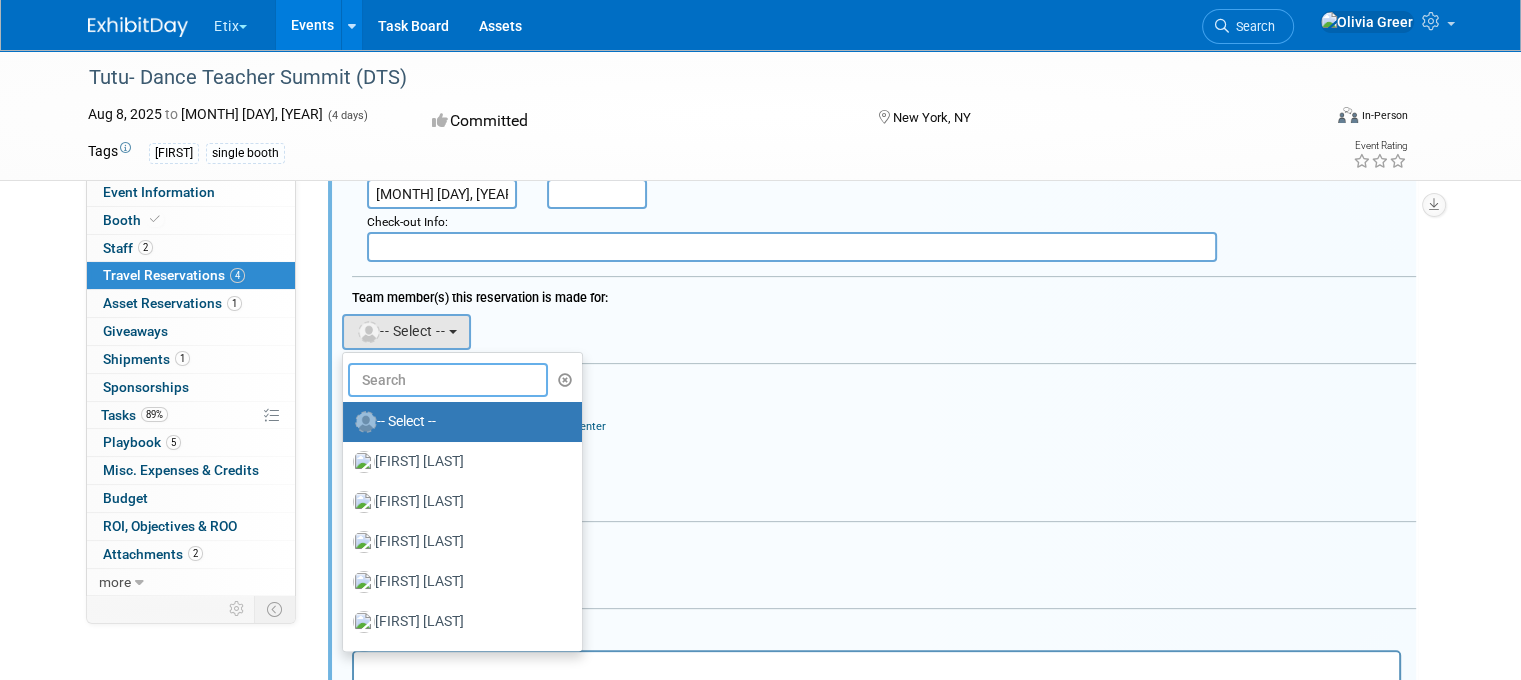 type on "o" 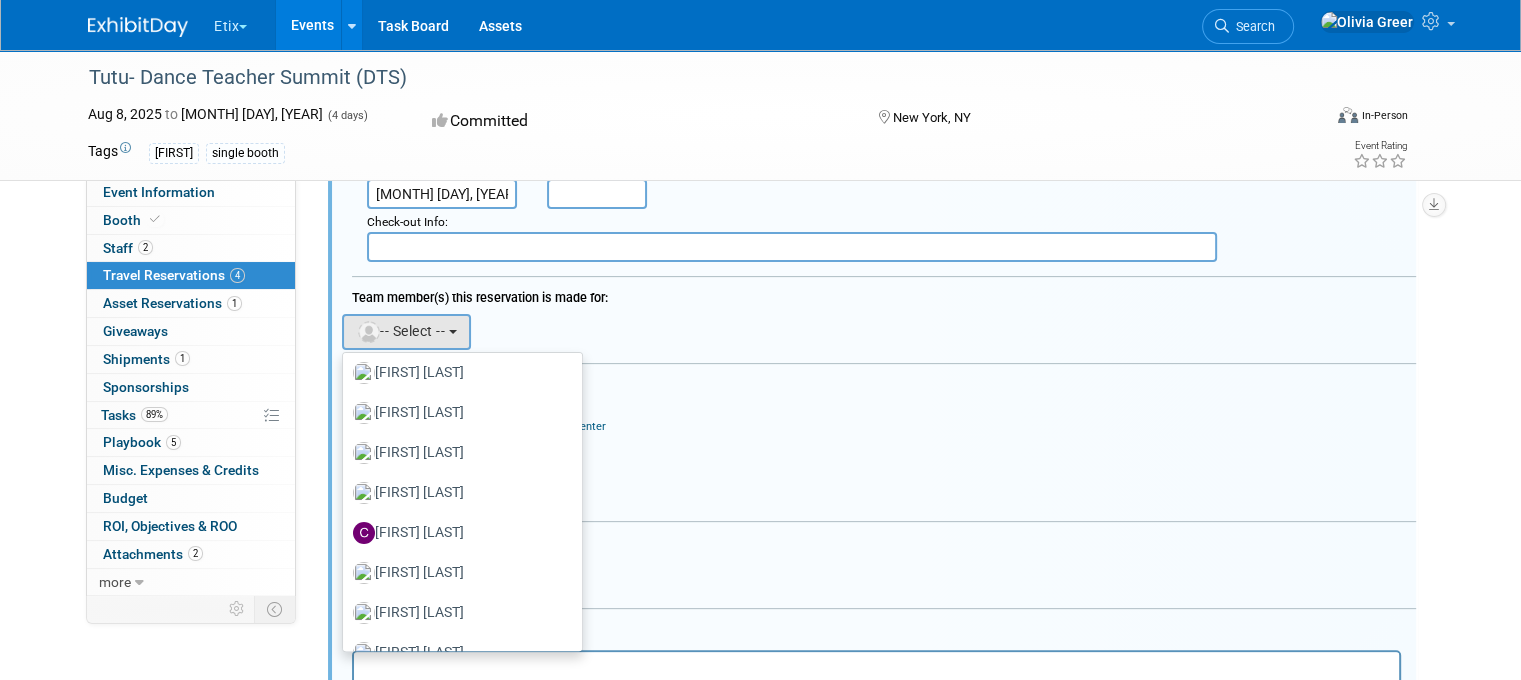 scroll, scrollTop: 0, scrollLeft: 0, axis: both 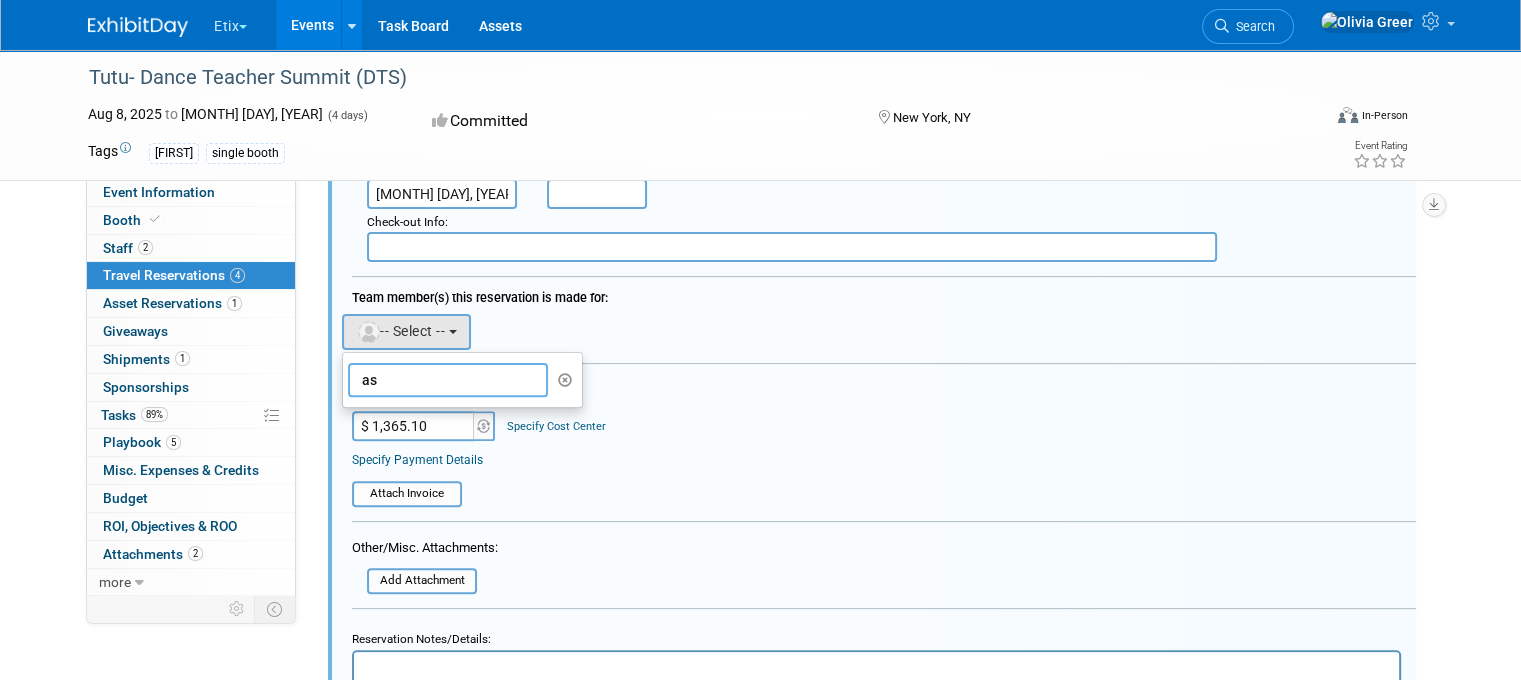type on "a" 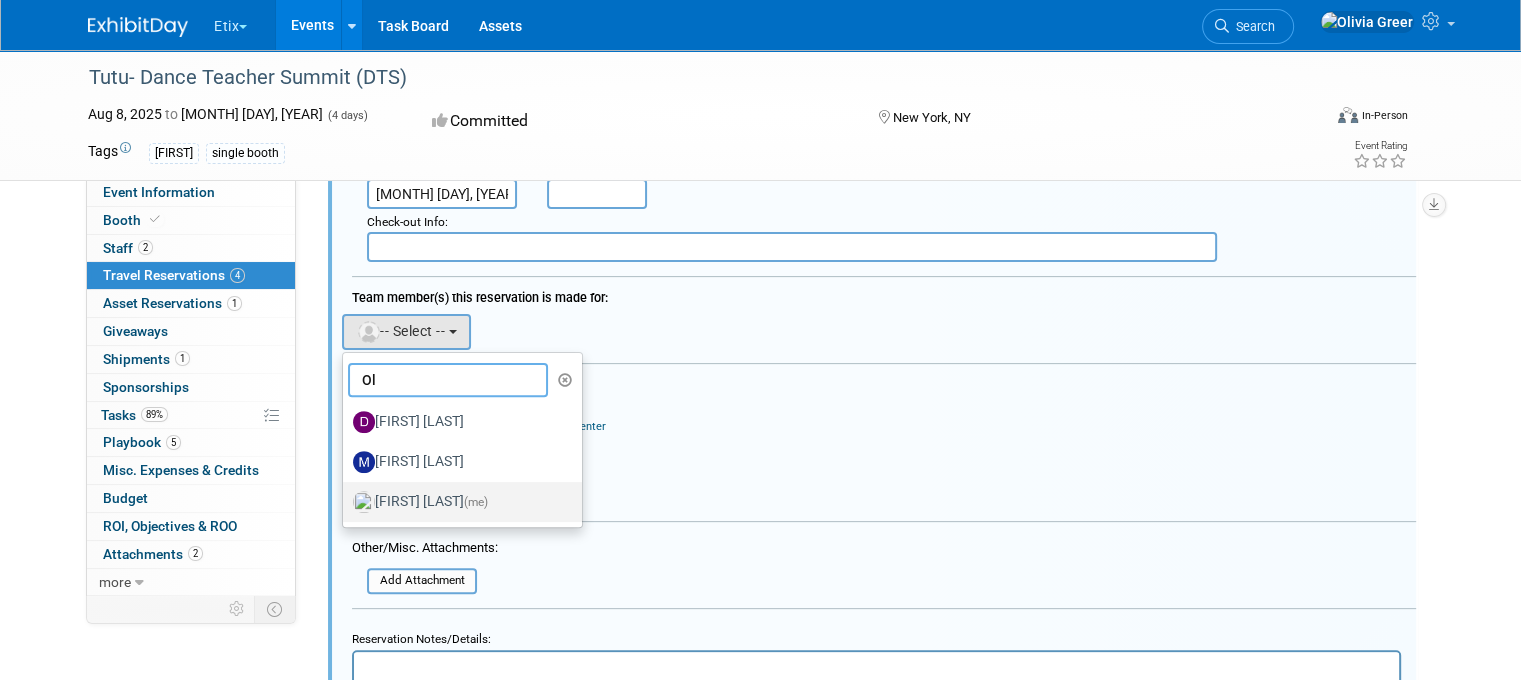 type on "Ol" 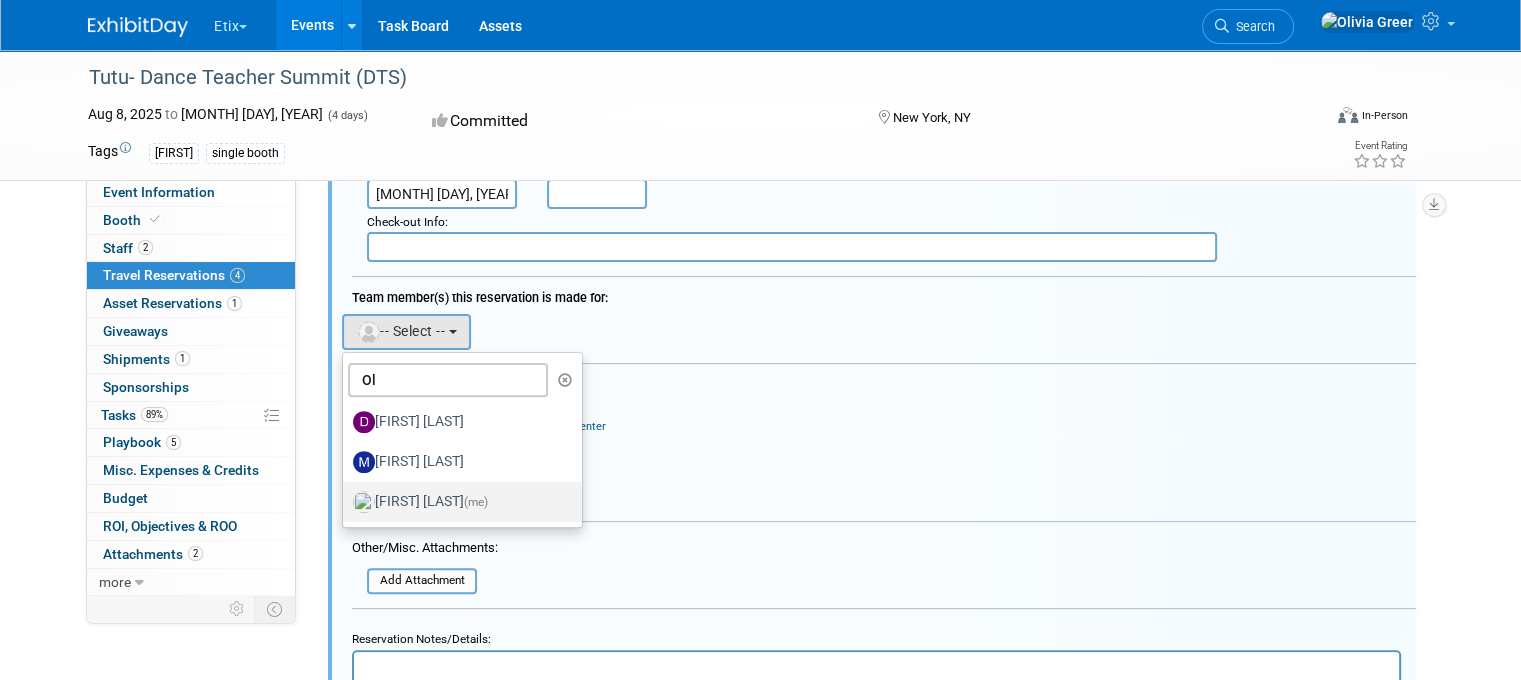 click on "Olivia Greer
(me)" at bounding box center [457, 502] 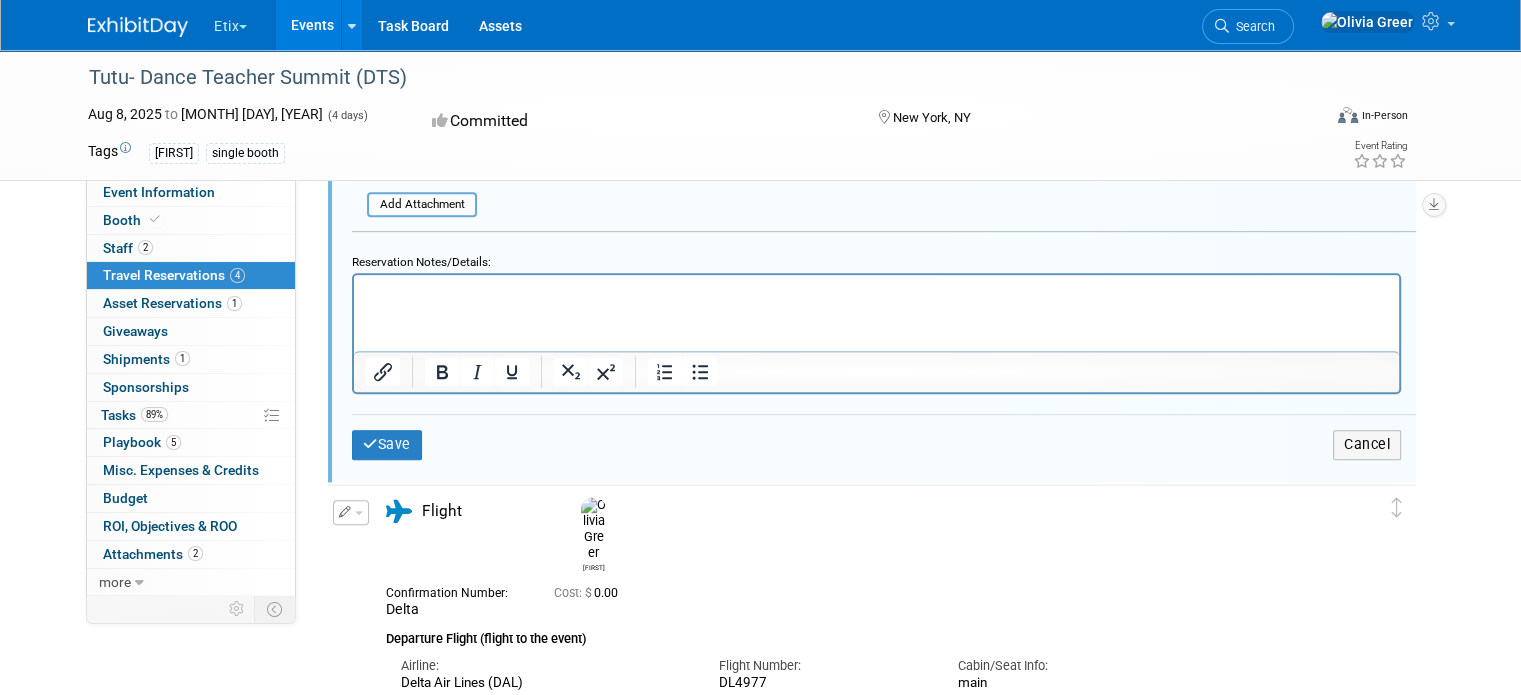 scroll, scrollTop: 1023, scrollLeft: 0, axis: vertical 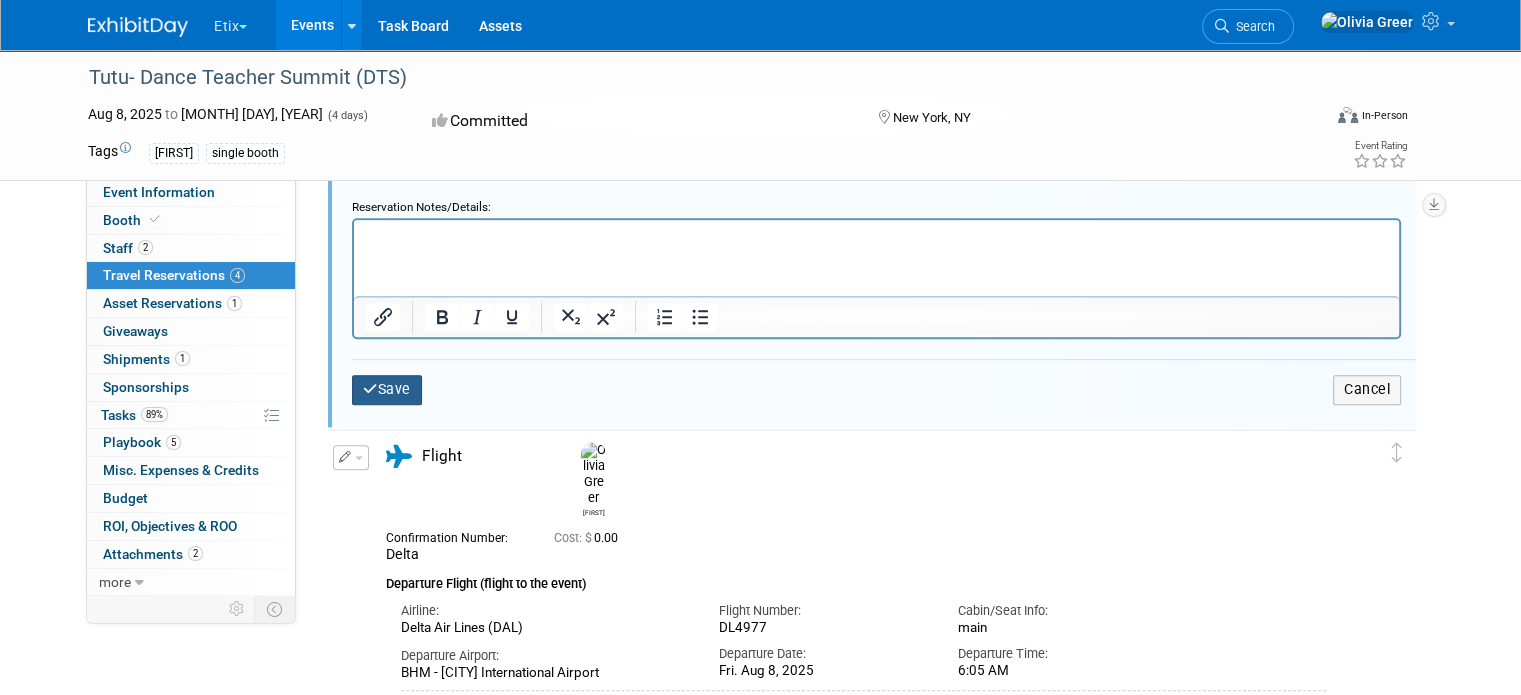 click on "Save" at bounding box center (387, 389) 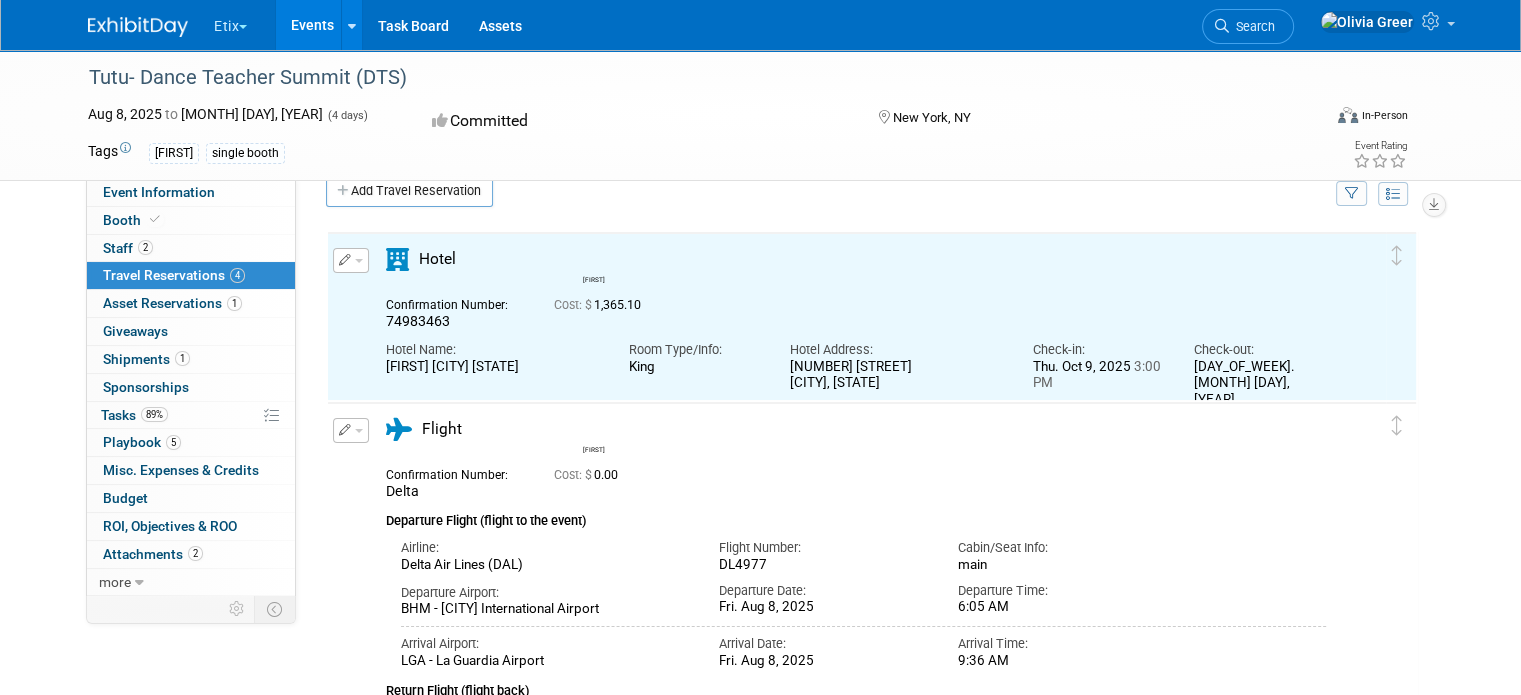 scroll, scrollTop: 0, scrollLeft: 0, axis: both 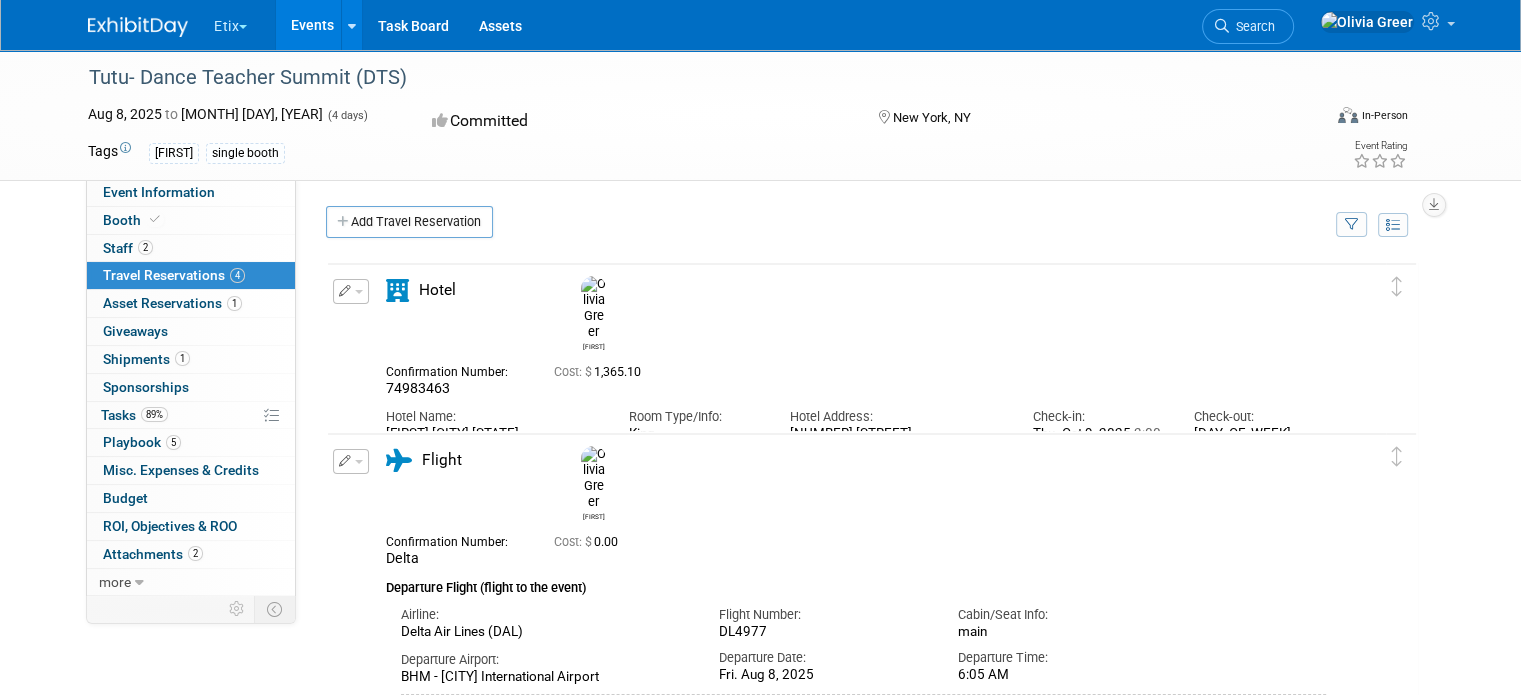 click on "Travel Reservations 4" at bounding box center (174, 275) 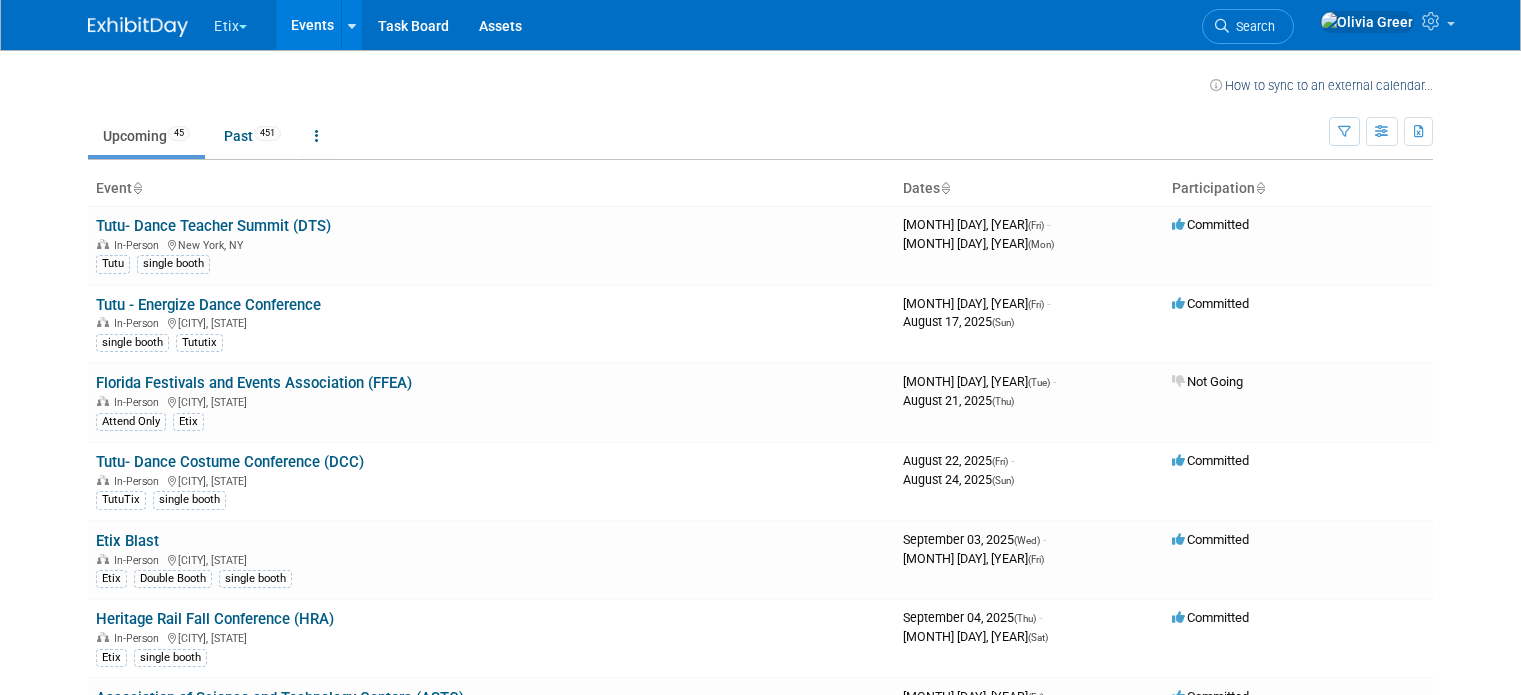 scroll, scrollTop: 0, scrollLeft: 0, axis: both 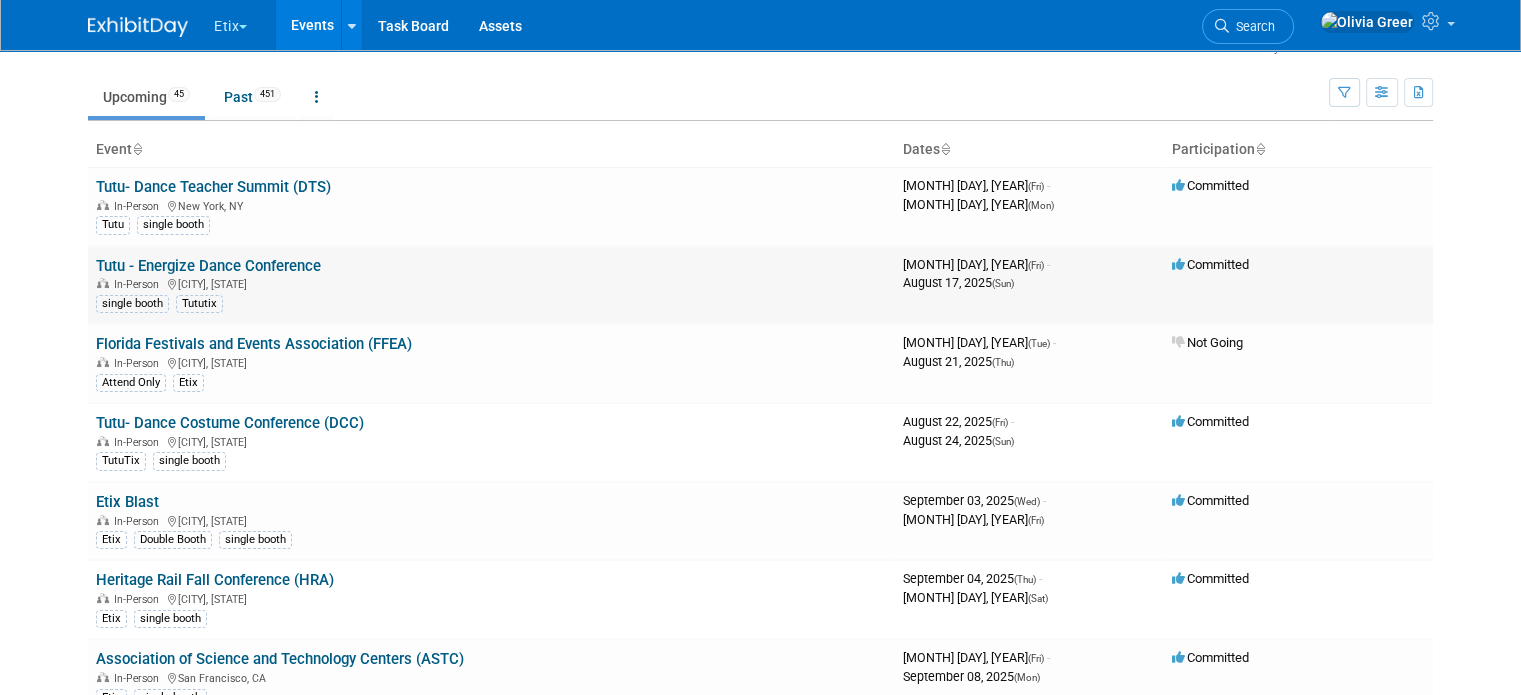click on "Tutu - Energize Dance Conference" at bounding box center (208, 266) 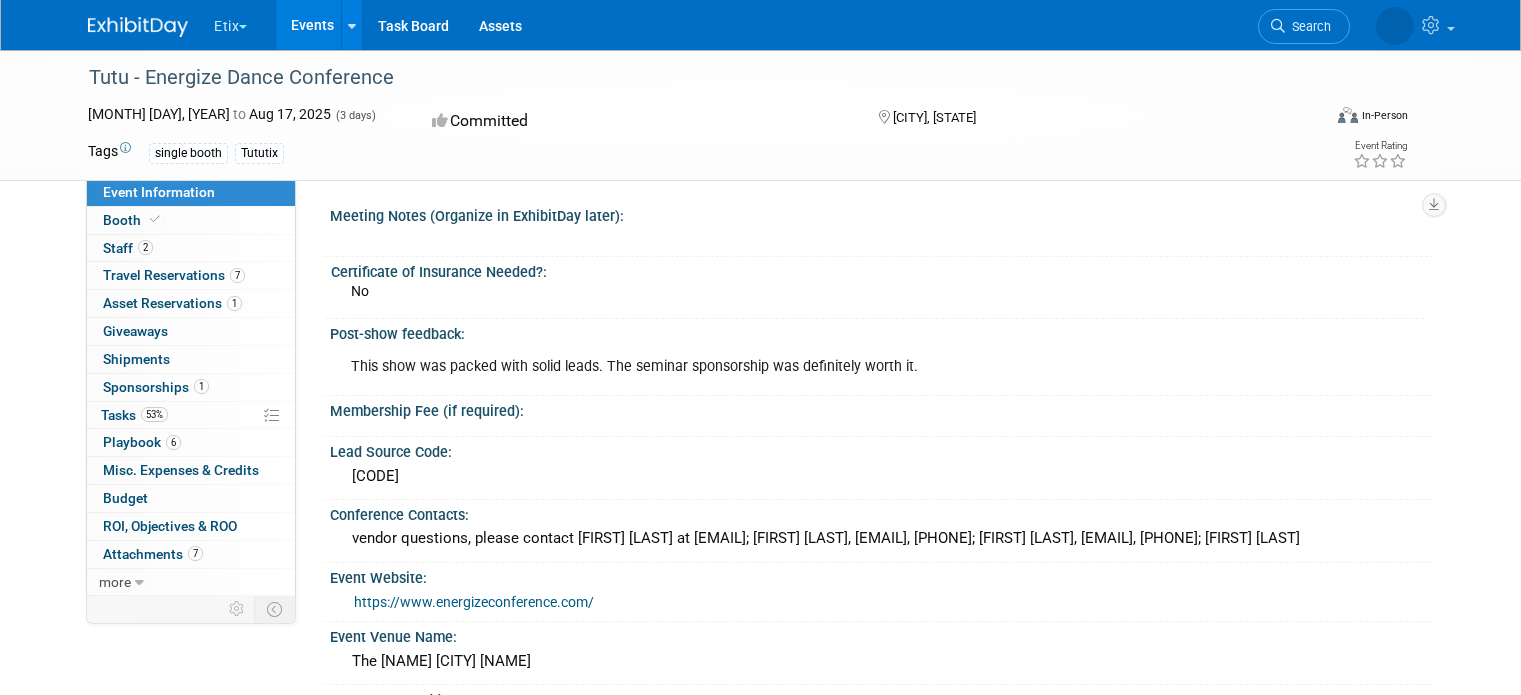 scroll, scrollTop: 0, scrollLeft: 0, axis: both 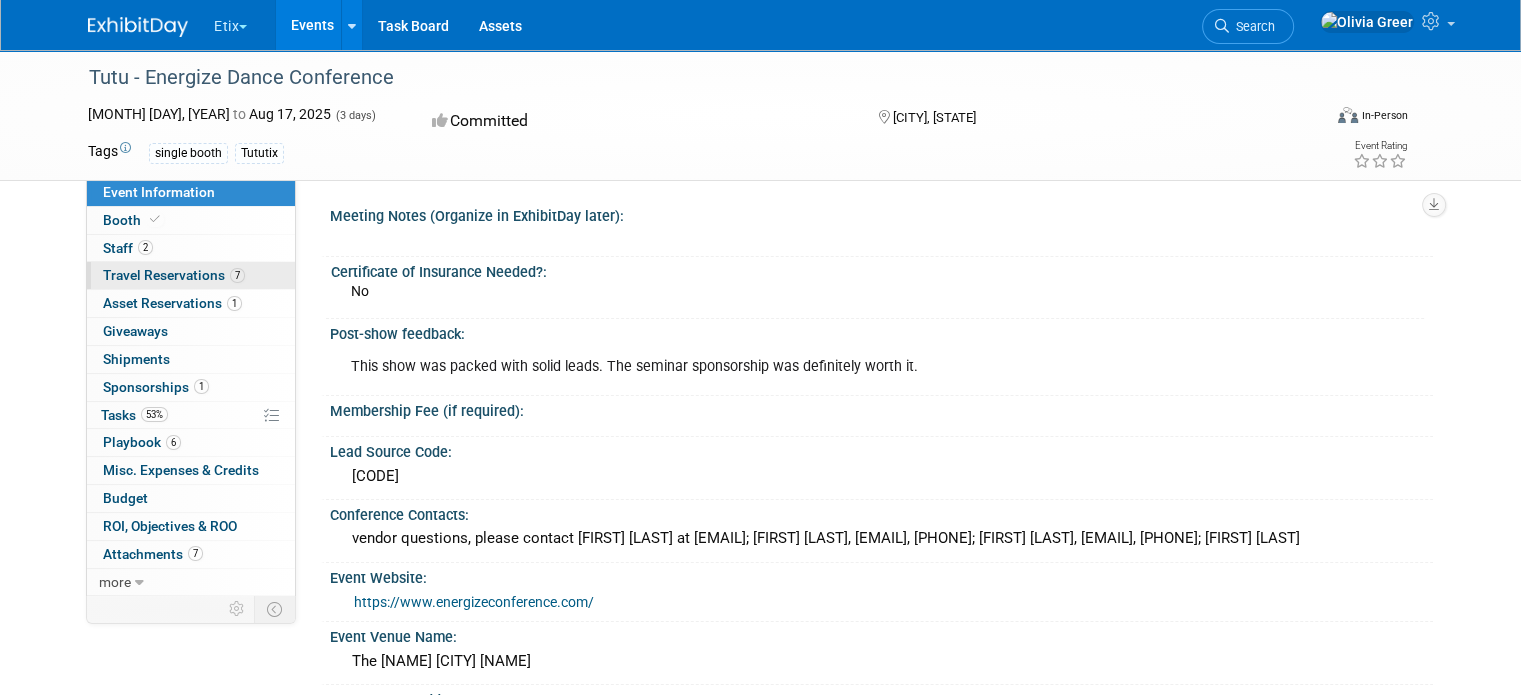 click on "Travel Reservations 7" at bounding box center [174, 275] 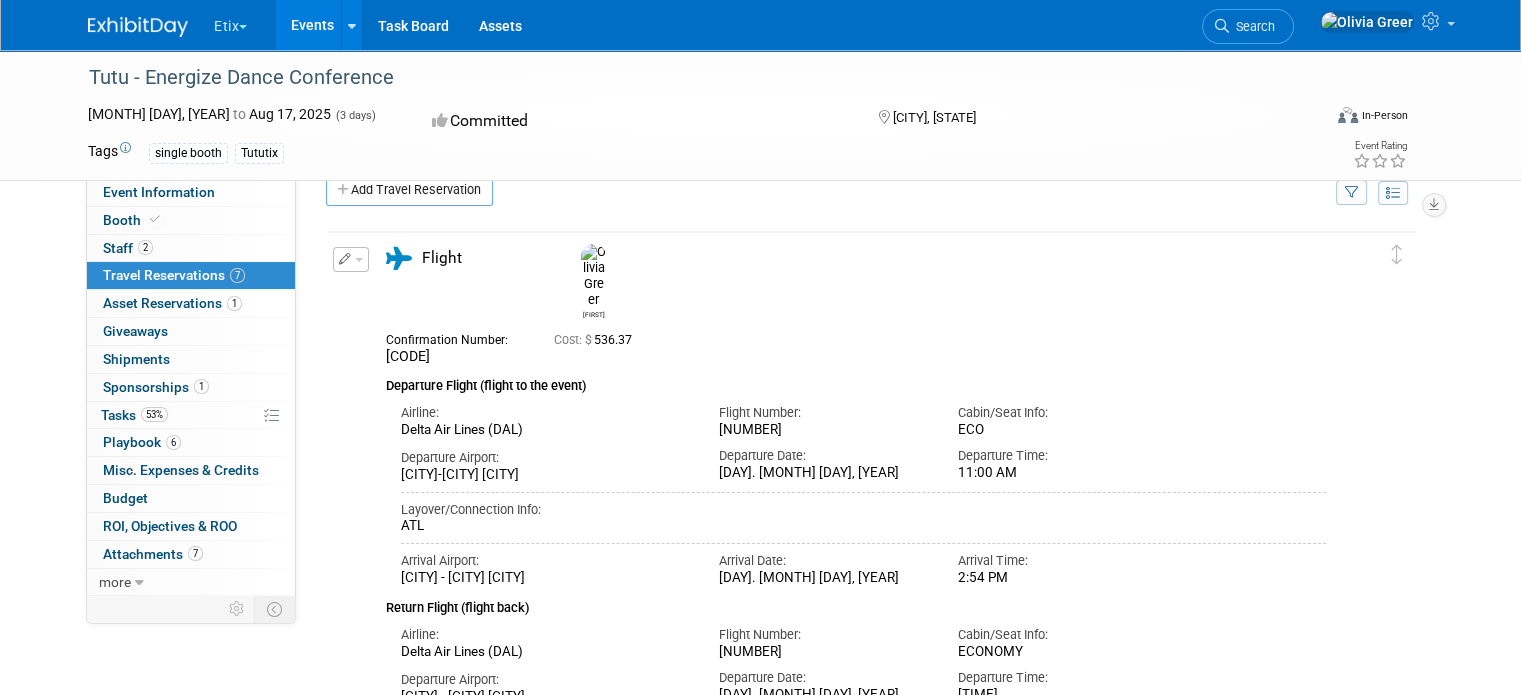scroll, scrollTop: 0, scrollLeft: 0, axis: both 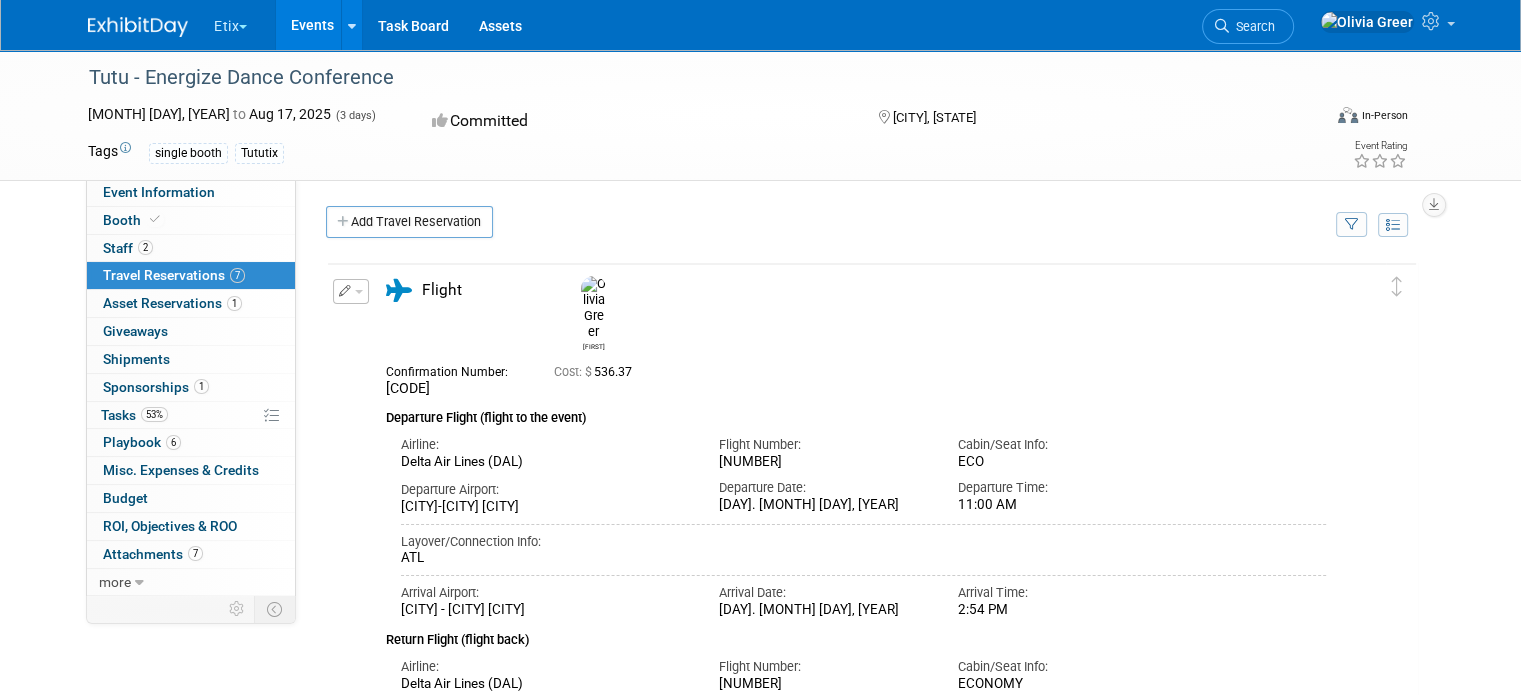 click at bounding box center [359, 292] 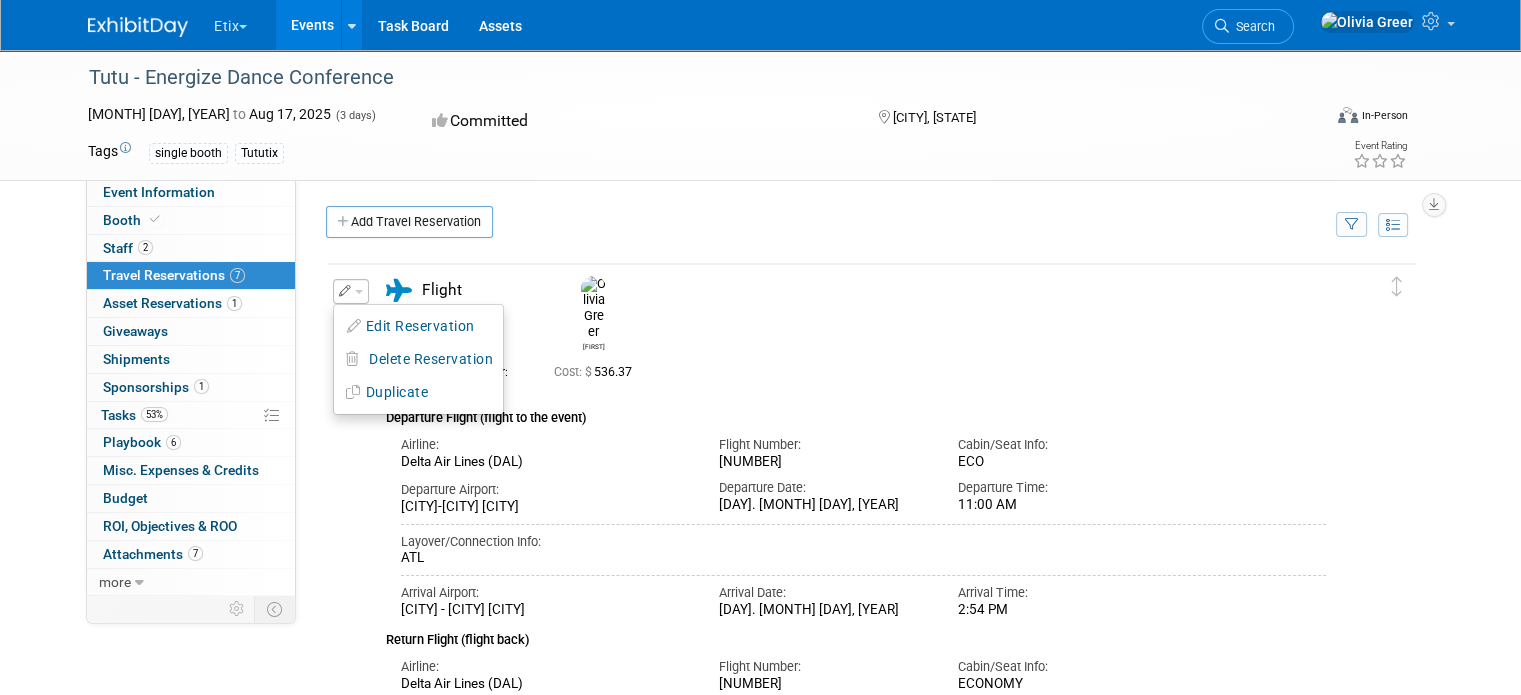 click on "Add Travel Reservation" at bounding box center (825, 224) 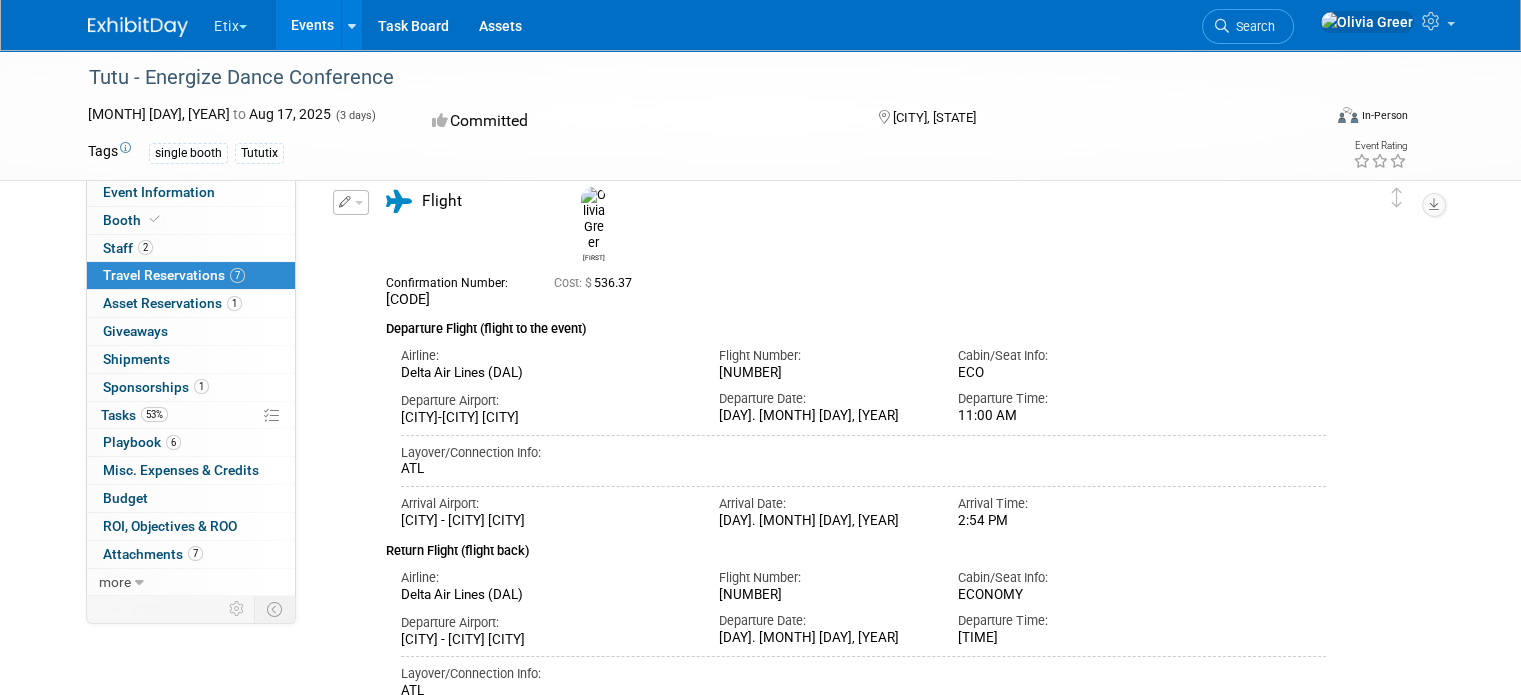 scroll, scrollTop: 40, scrollLeft: 0, axis: vertical 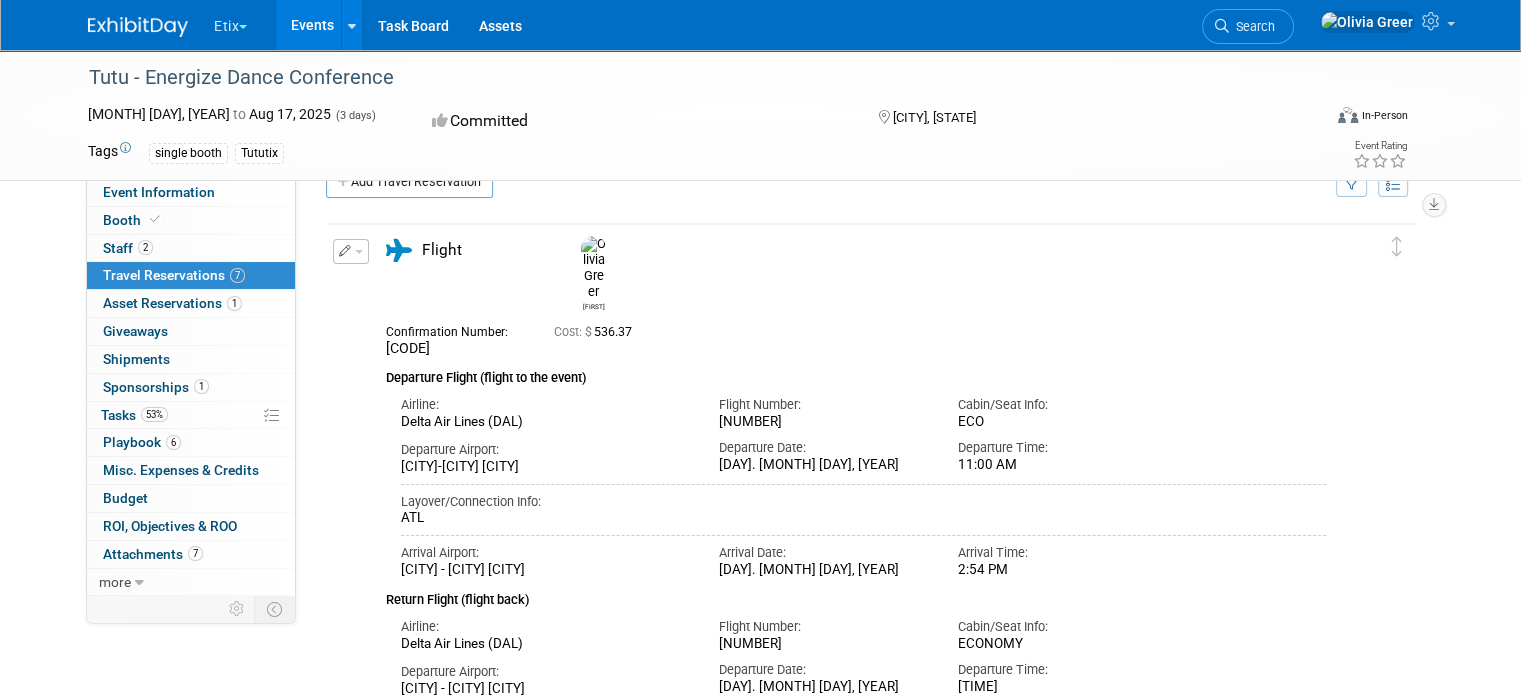 click at bounding box center (359, 252) 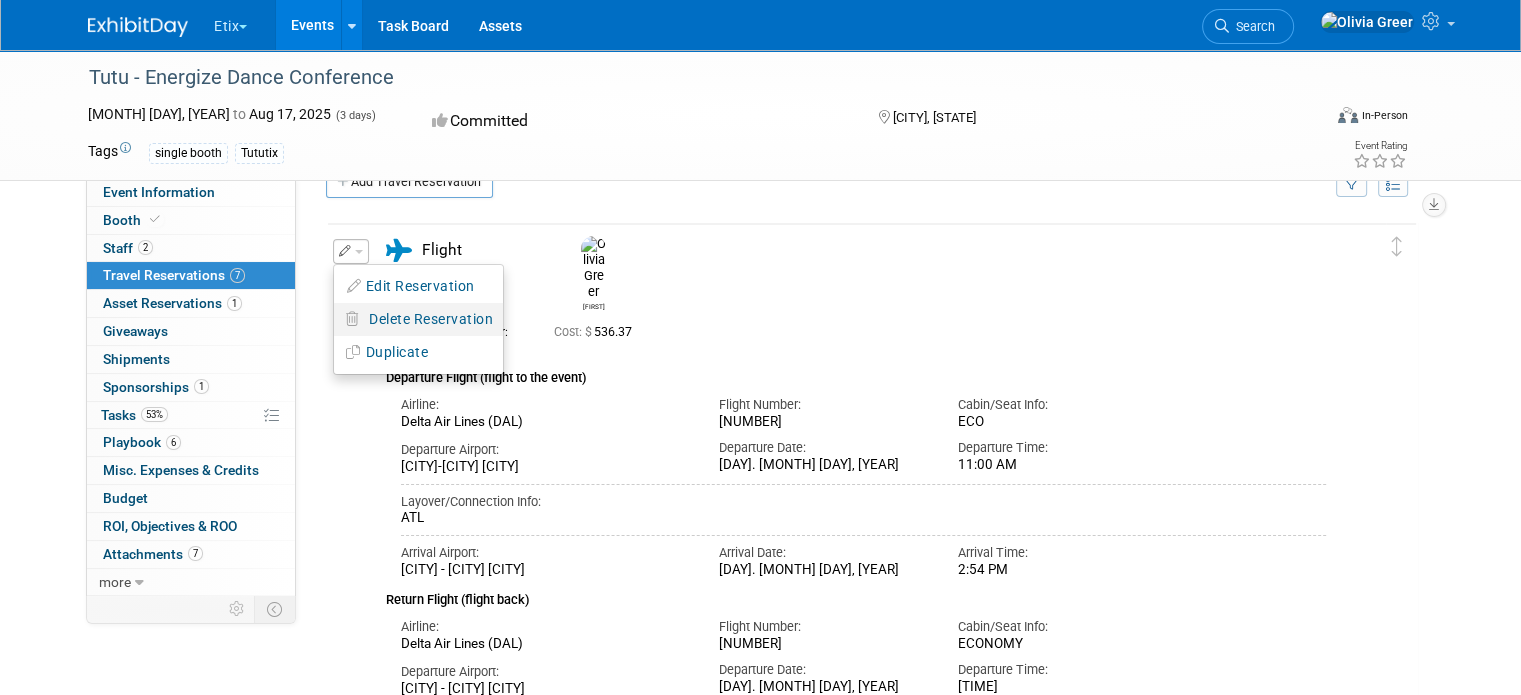 click on "Delete Reservation" at bounding box center (431, 319) 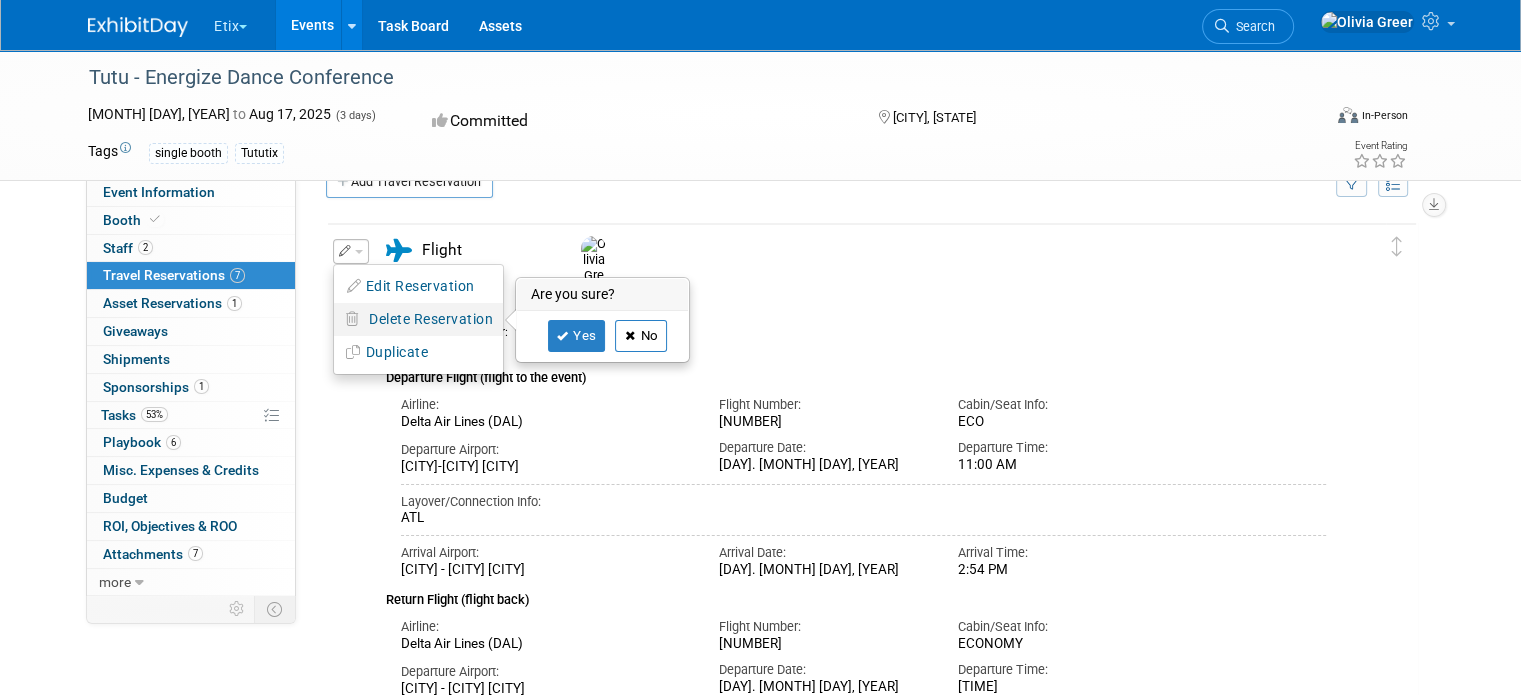 click on "No" at bounding box center [641, 336] 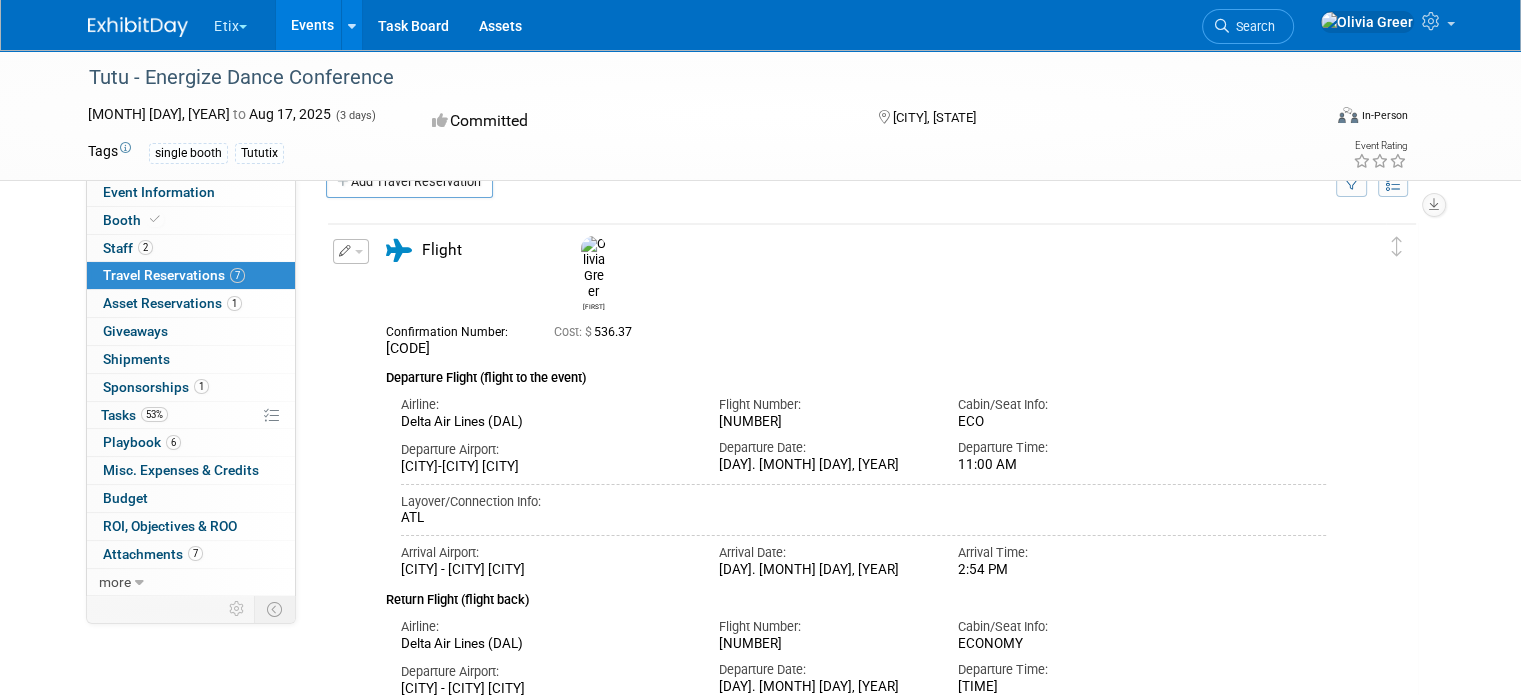 click on "Delete Reservation [FIRST] [CODE]
Cost: $ [PRICE]" at bounding box center [857, 515] 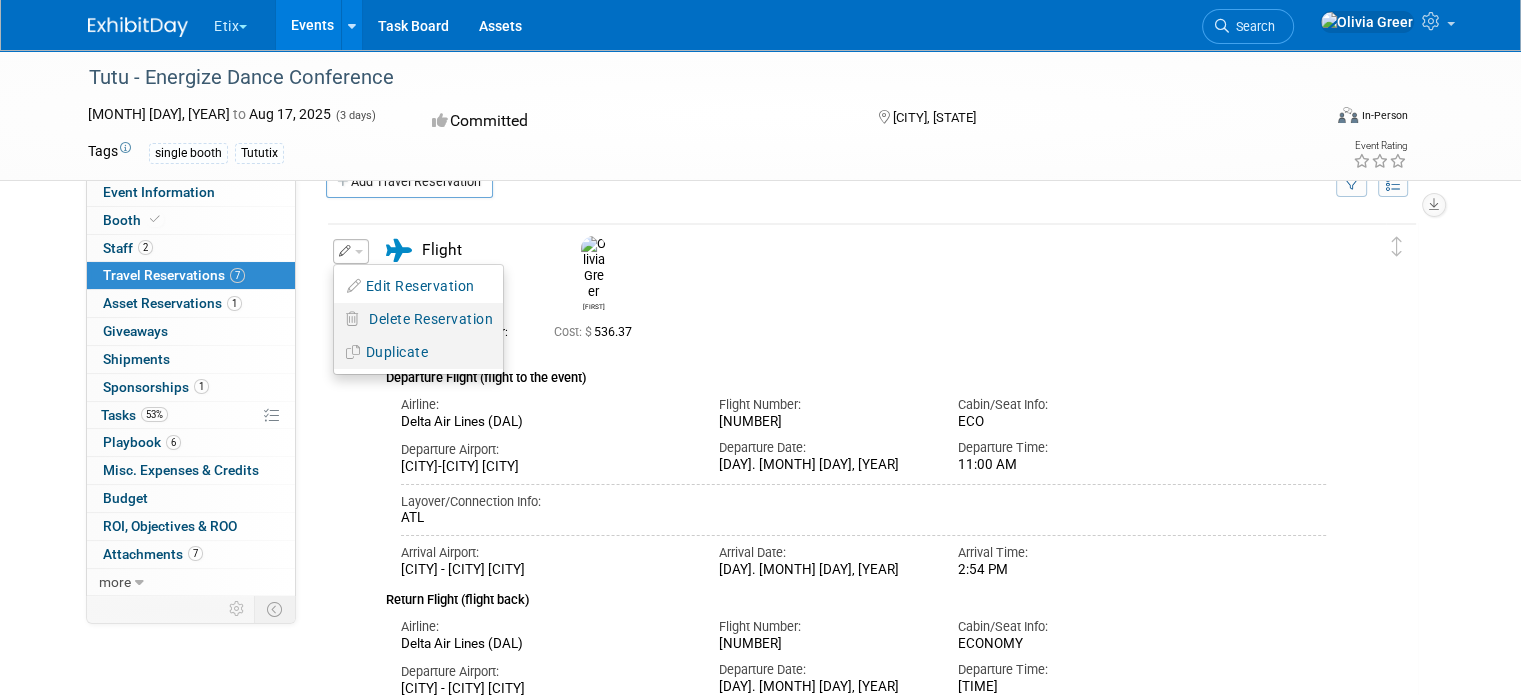 click on "Duplicate" at bounding box center [418, 352] 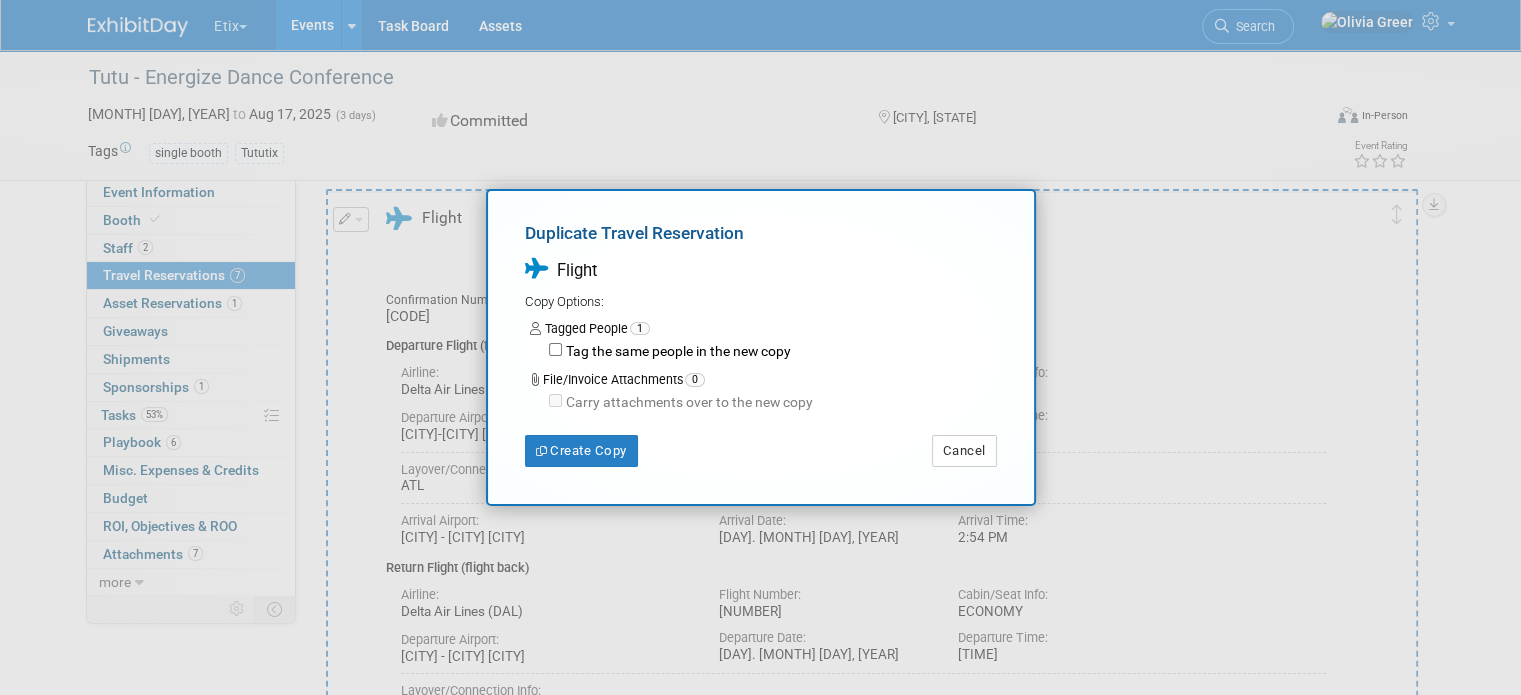 scroll, scrollTop: 50, scrollLeft: 0, axis: vertical 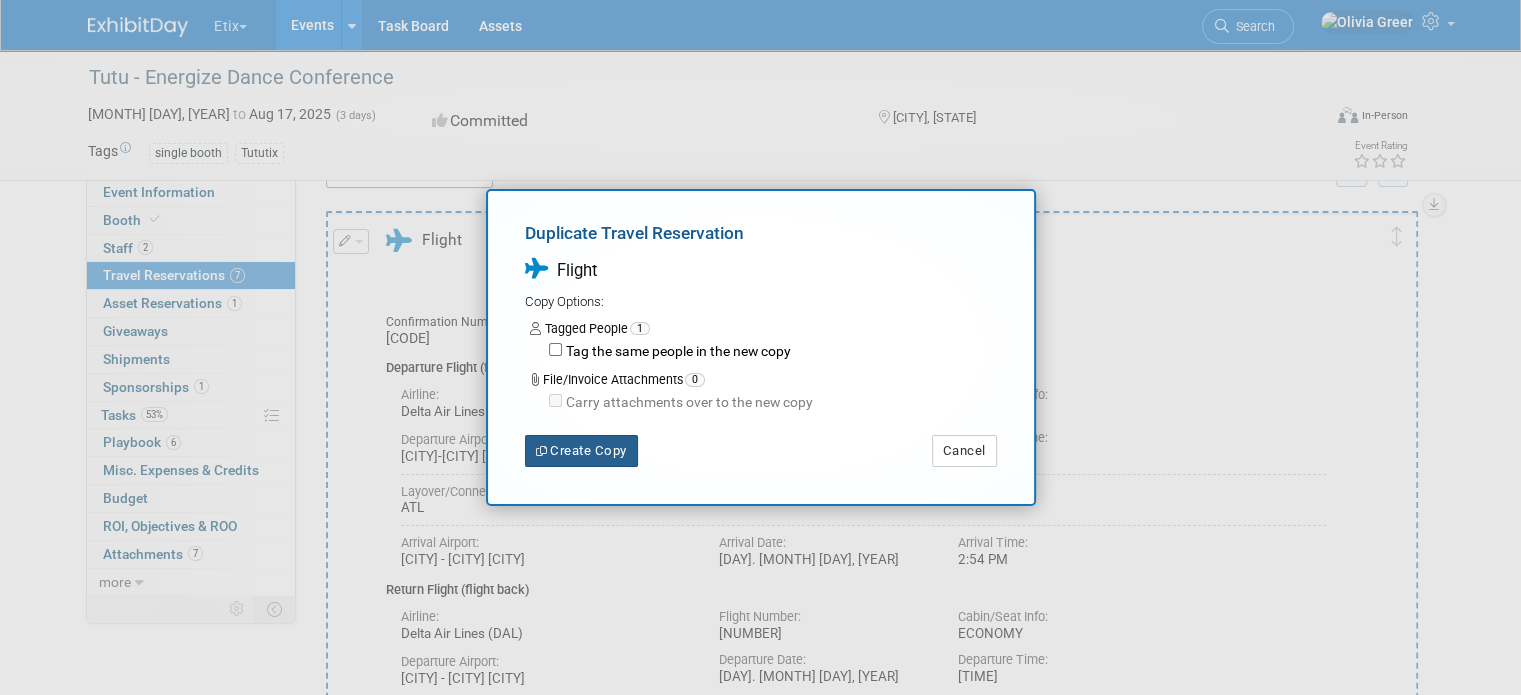 click on "Create Copy" at bounding box center [581, 451] 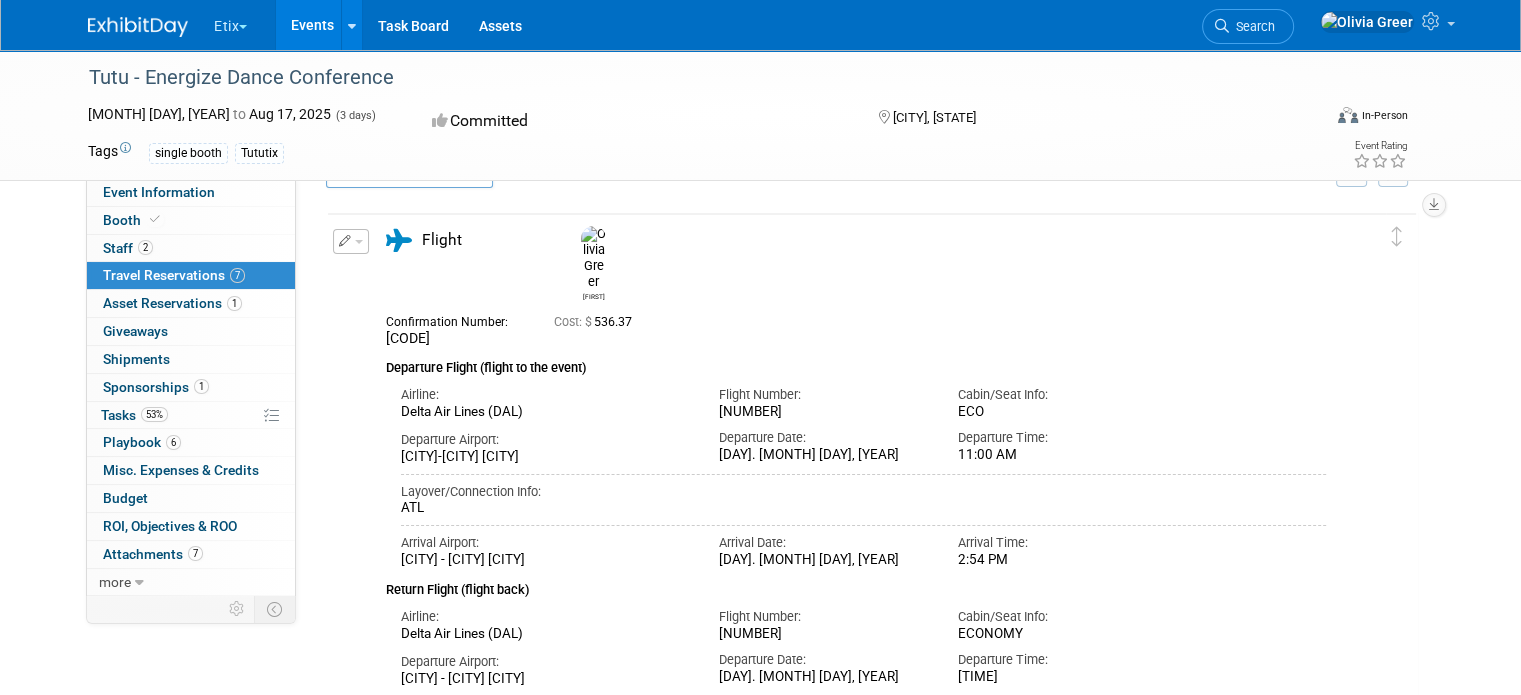 scroll, scrollTop: 36, scrollLeft: 0, axis: vertical 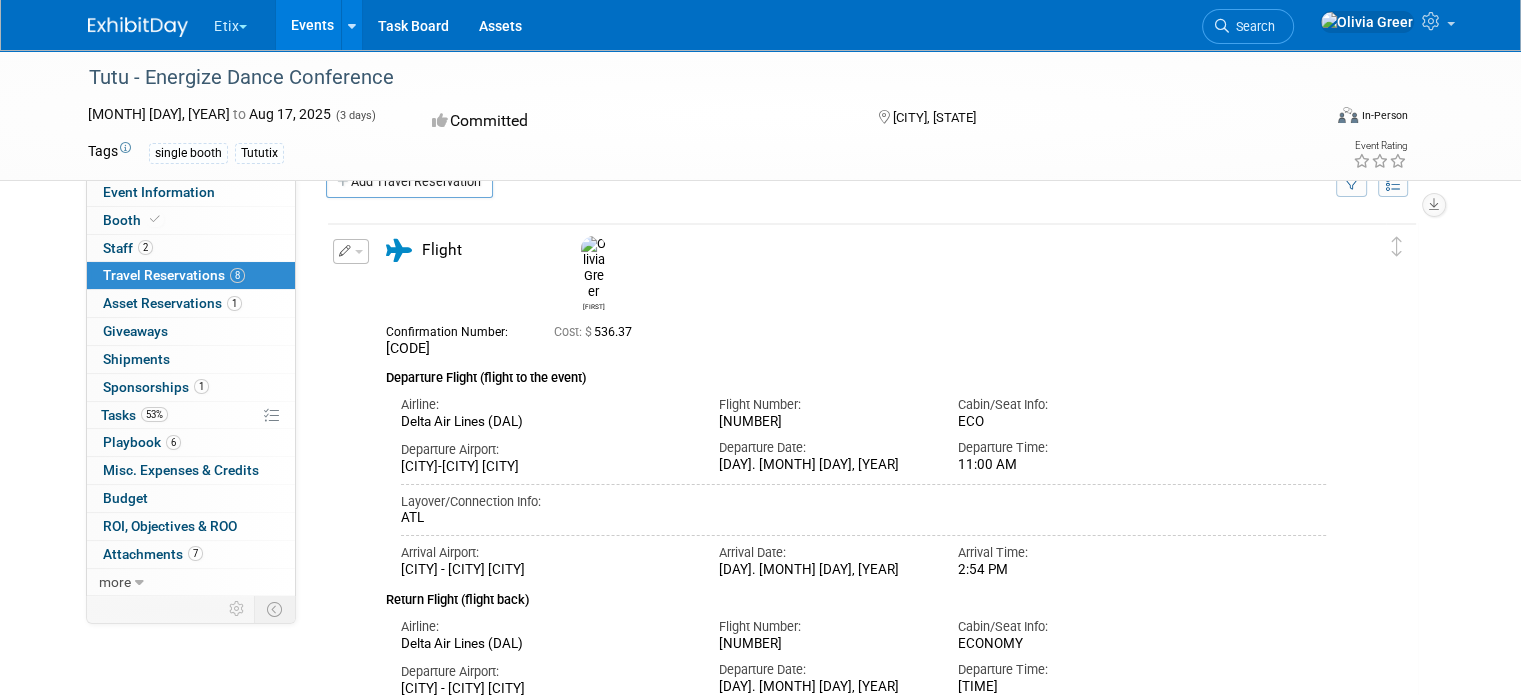 click at bounding box center [351, 251] 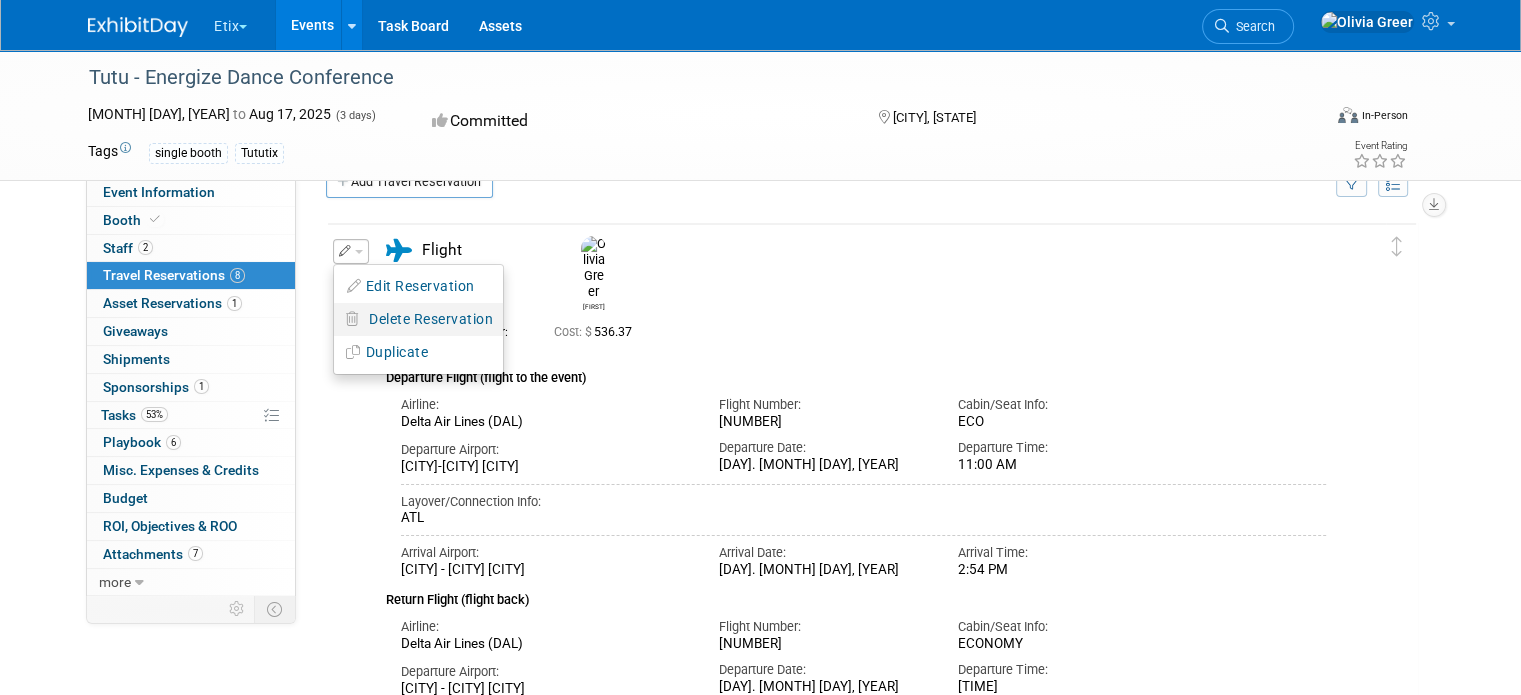 click on "Delete Reservation" at bounding box center [431, 319] 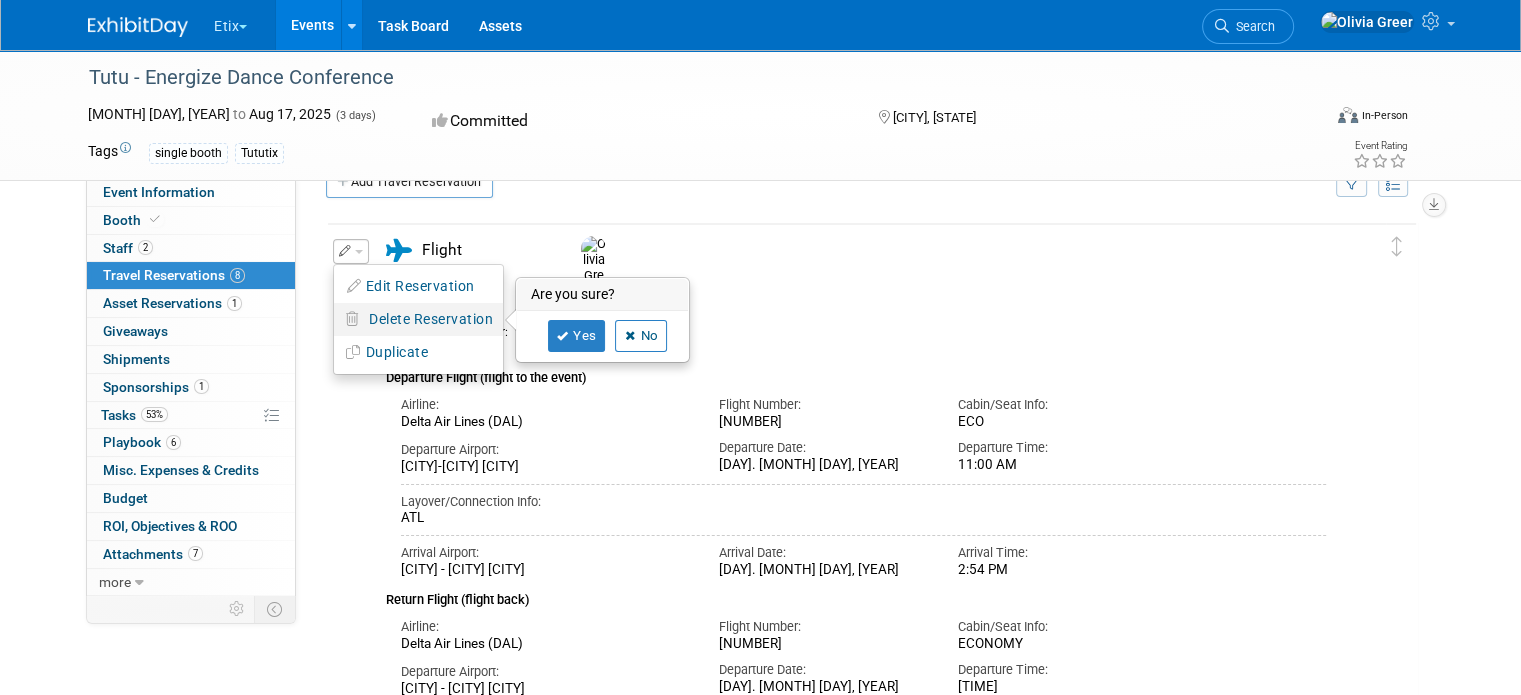 click on "Delete Reservation" at bounding box center [431, 319] 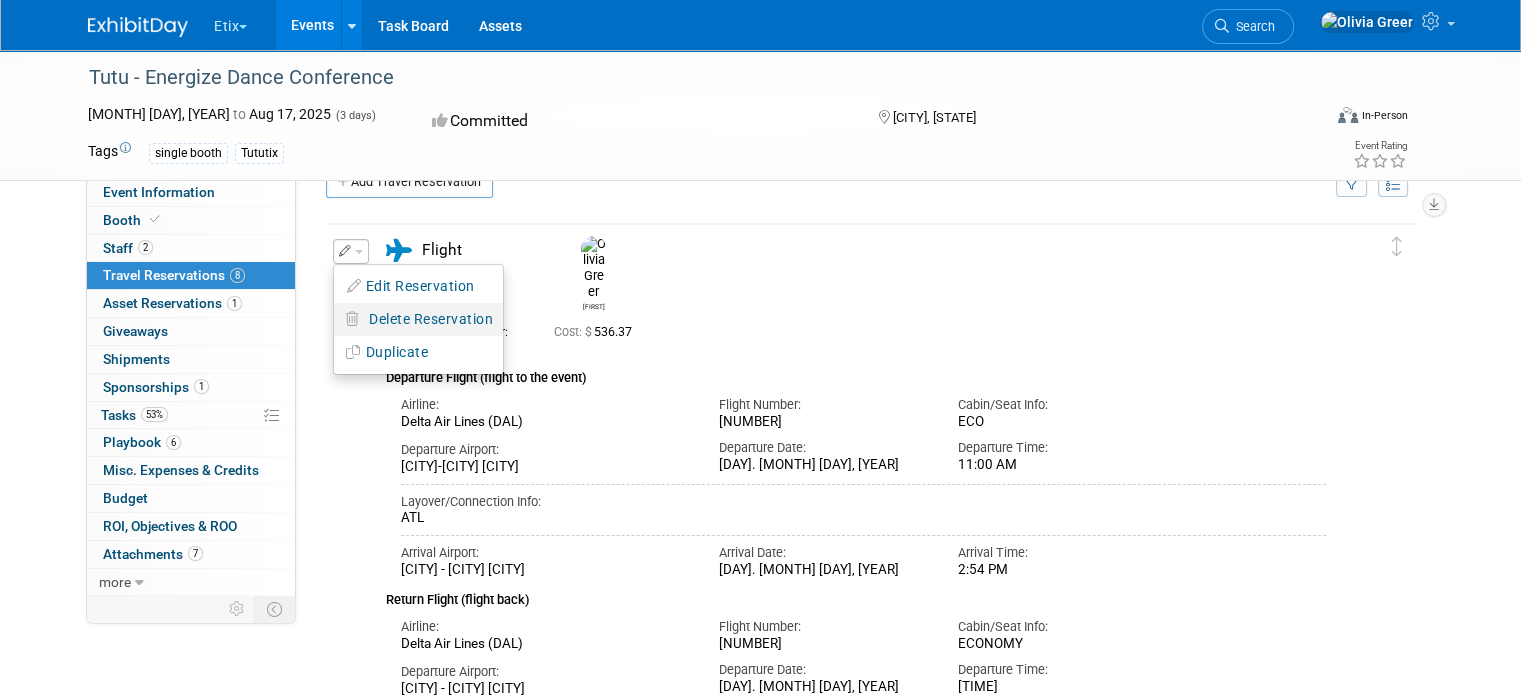 click on "Delete Reservation" at bounding box center (431, 319) 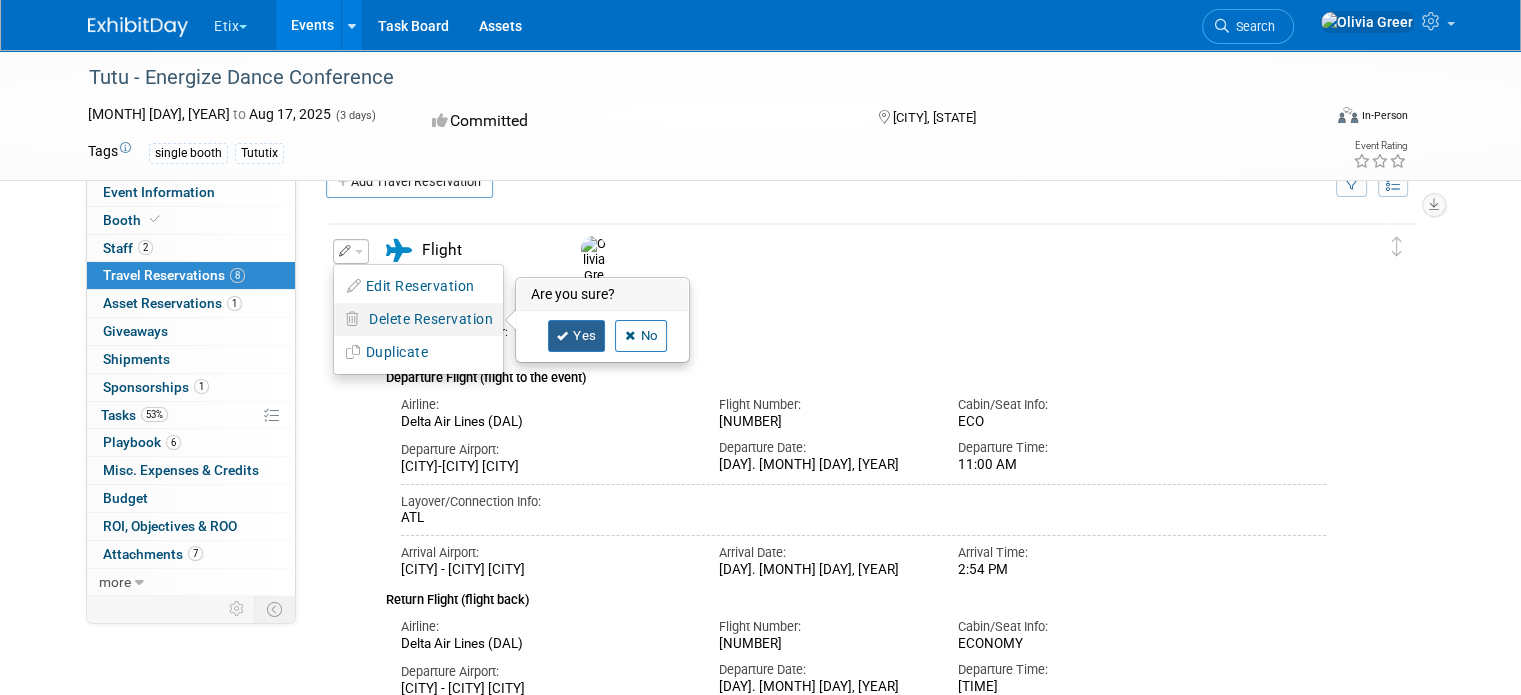 click on "Yes" at bounding box center (577, 336) 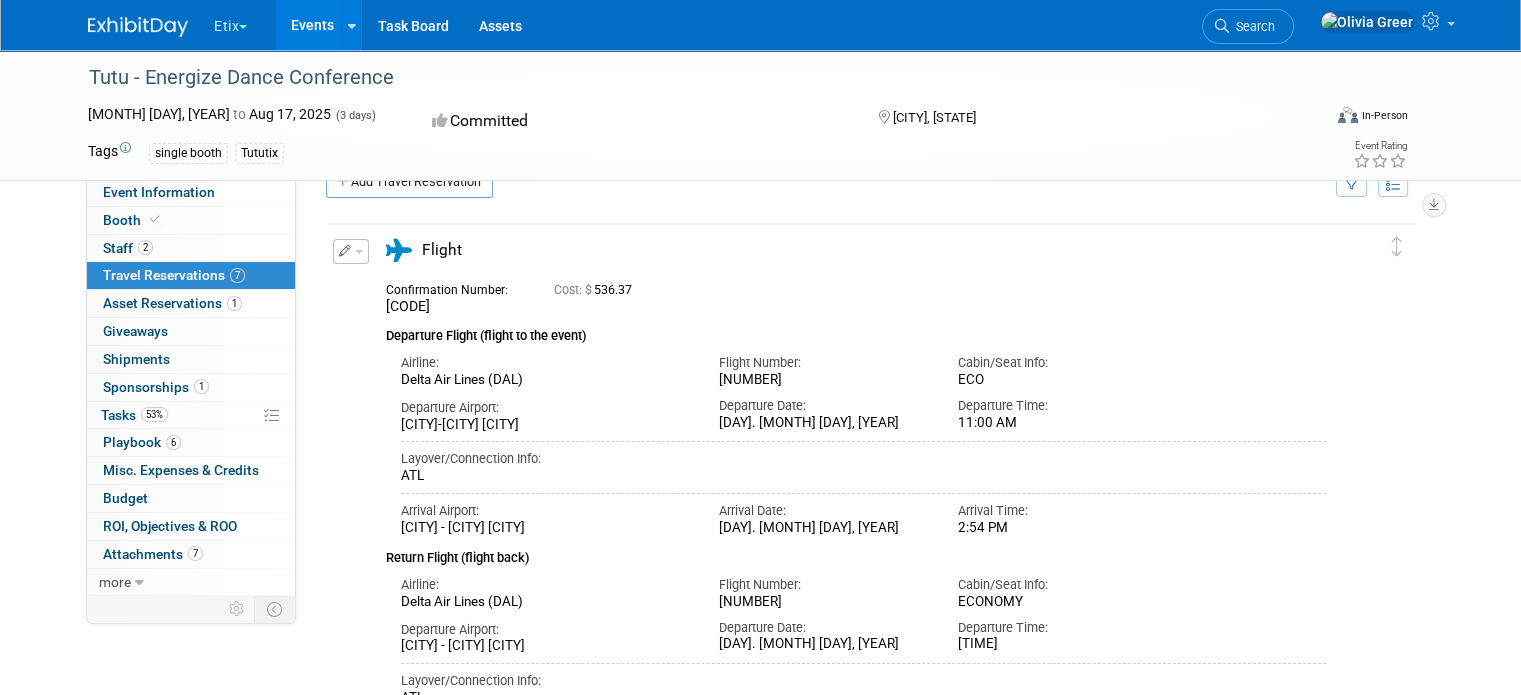 click at bounding box center [359, 252] 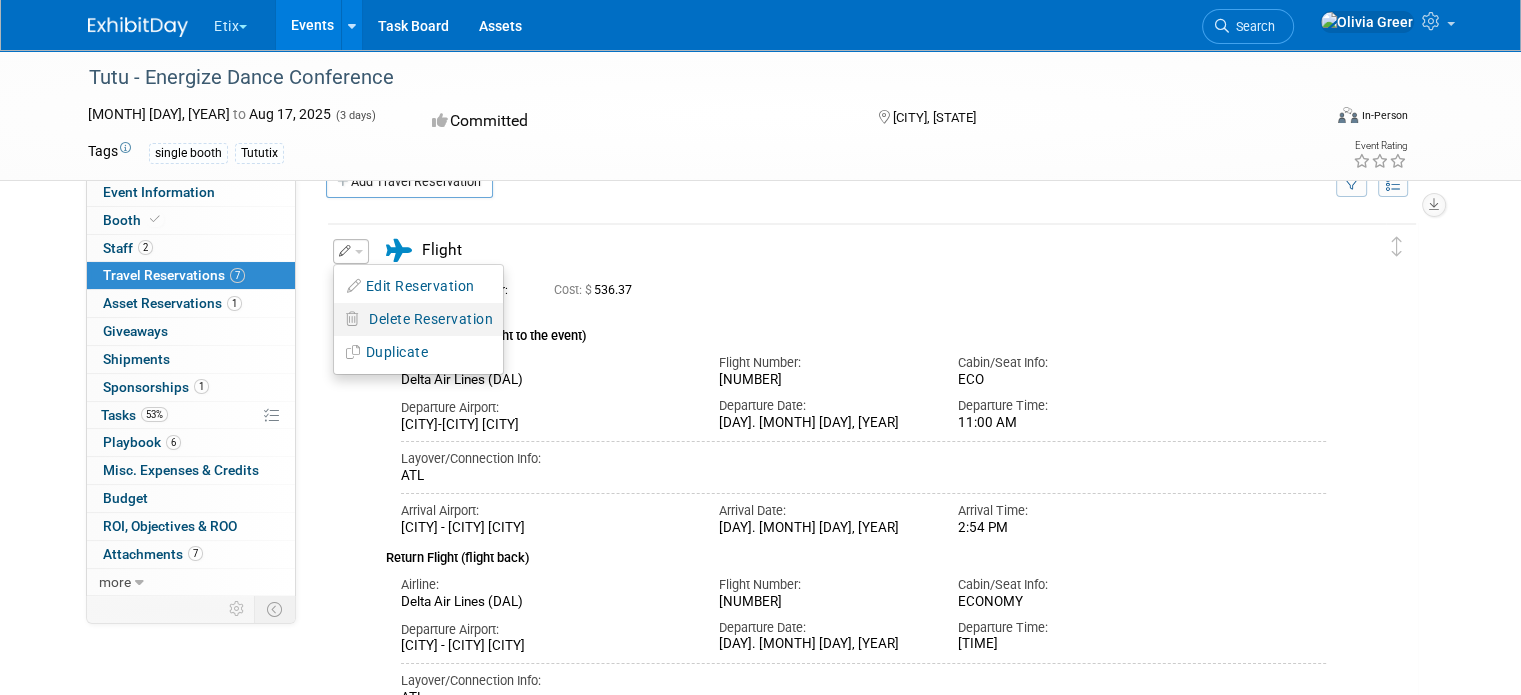 click on "Delete Reservation" at bounding box center (431, 319) 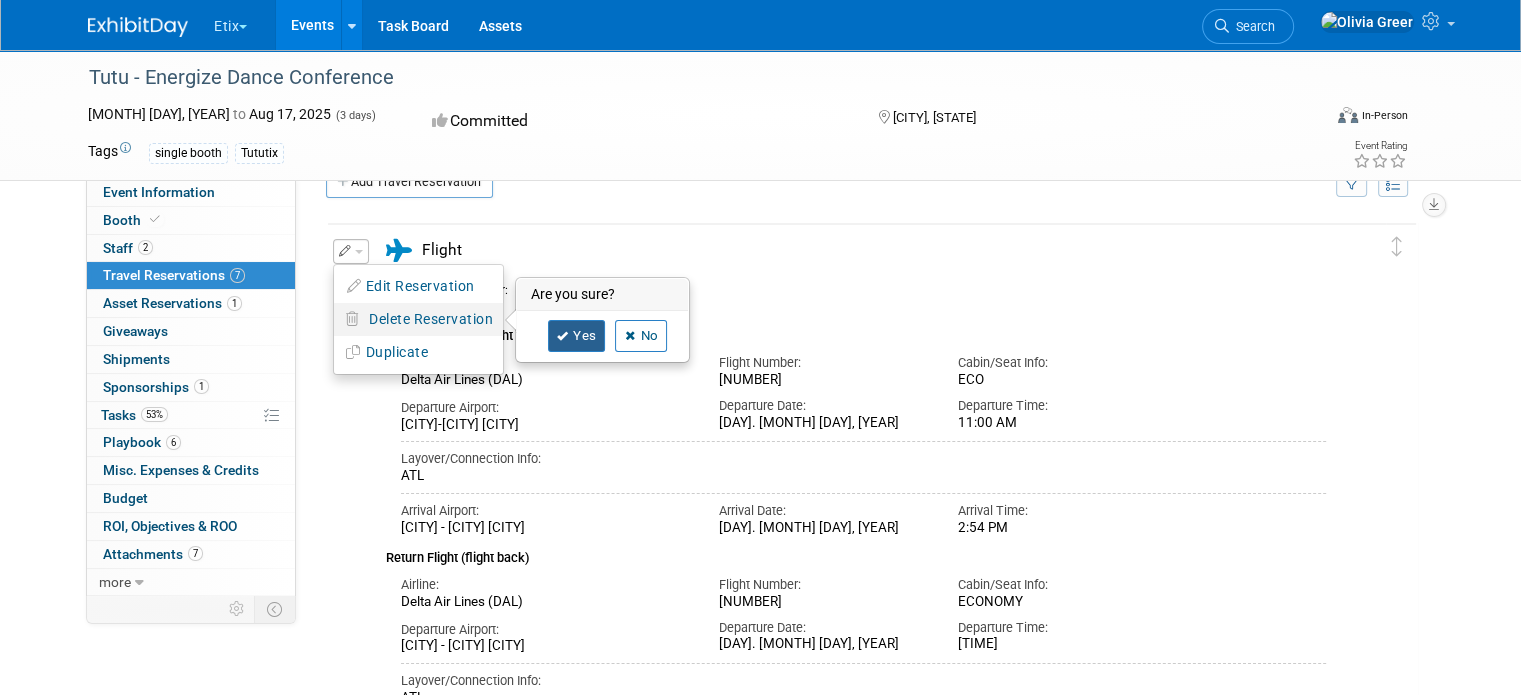 click on "Yes" at bounding box center [577, 336] 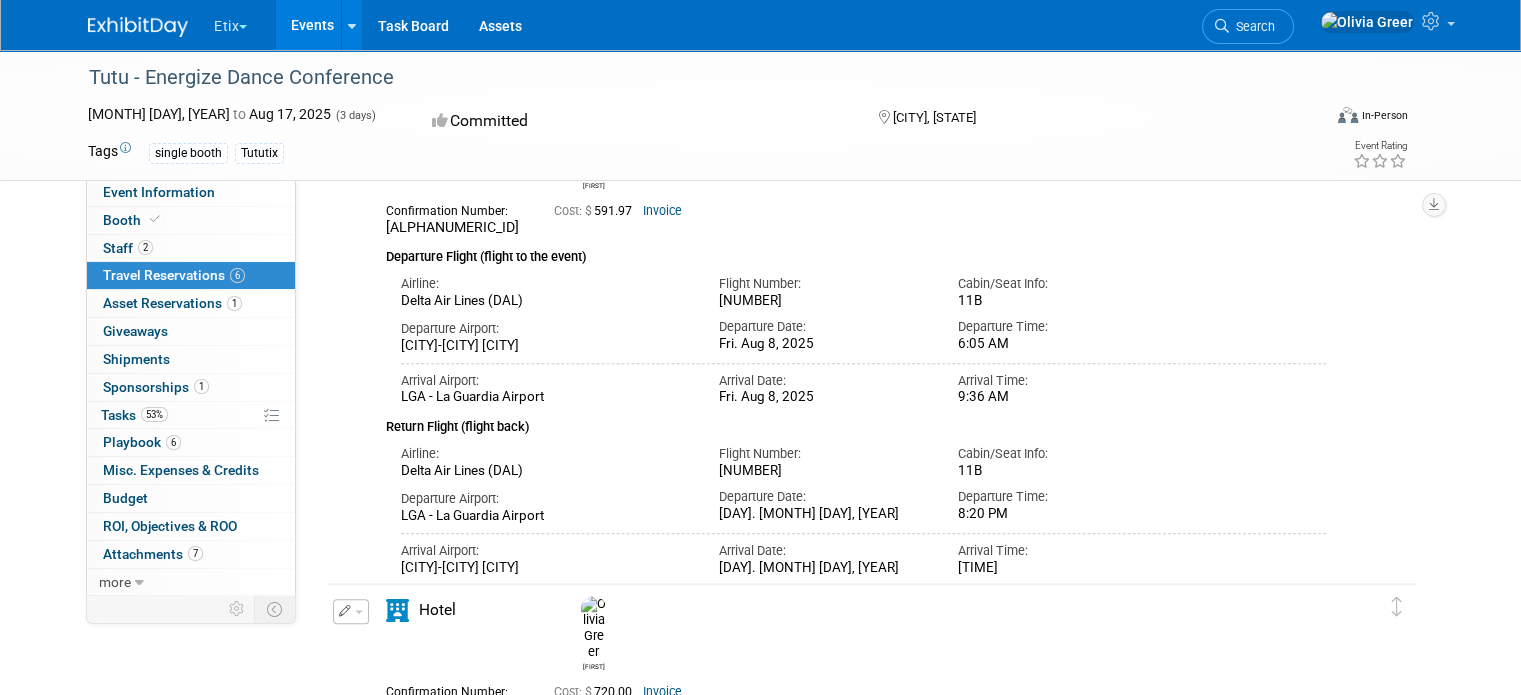 scroll, scrollTop: 638, scrollLeft: 0, axis: vertical 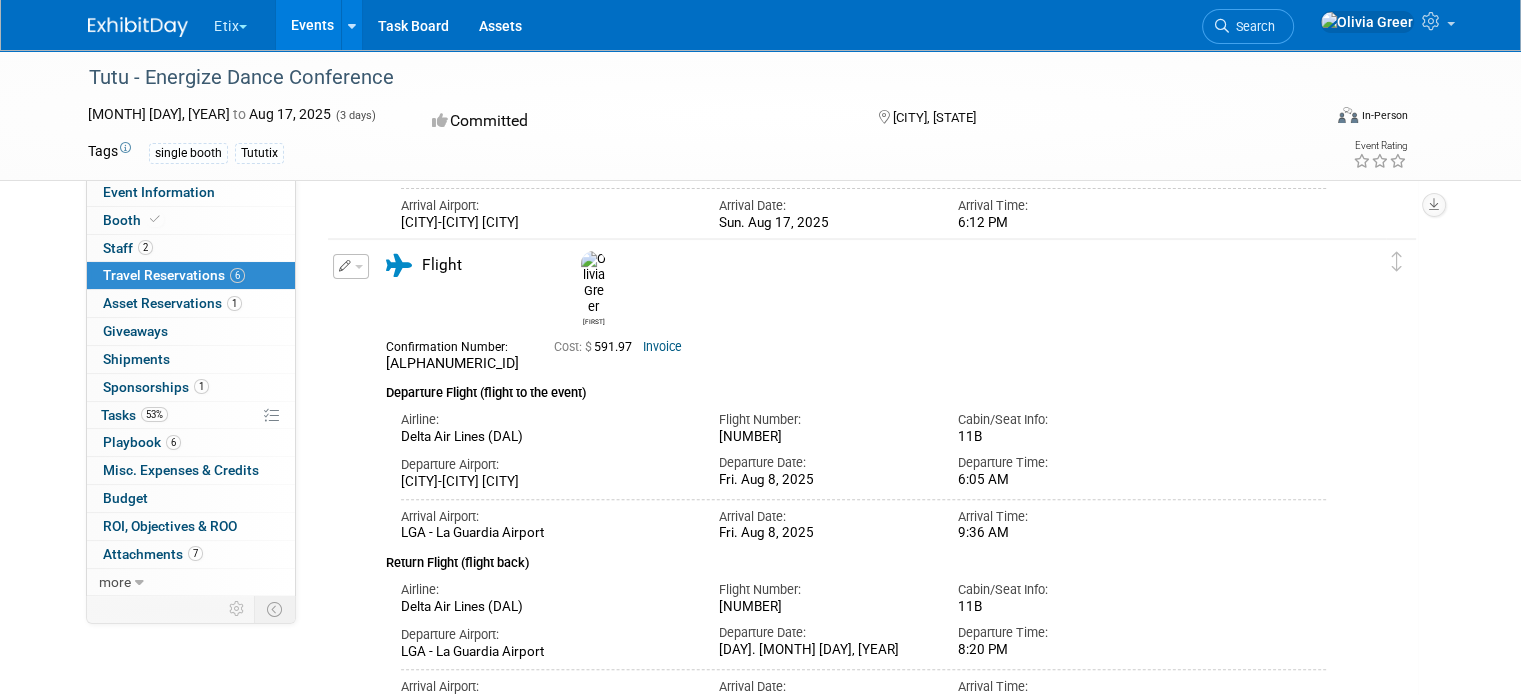 click at bounding box center [359, 267] 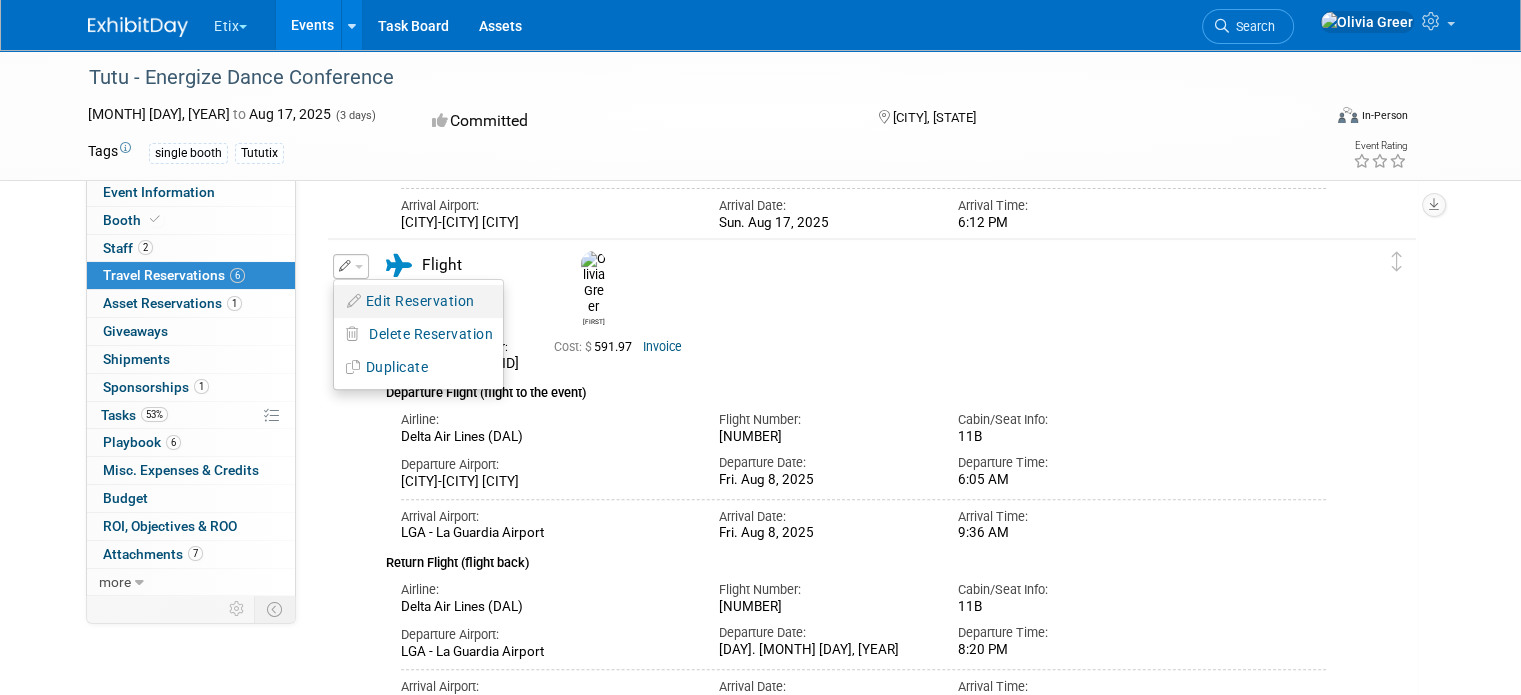click on "Edit Reservation" at bounding box center (418, 301) 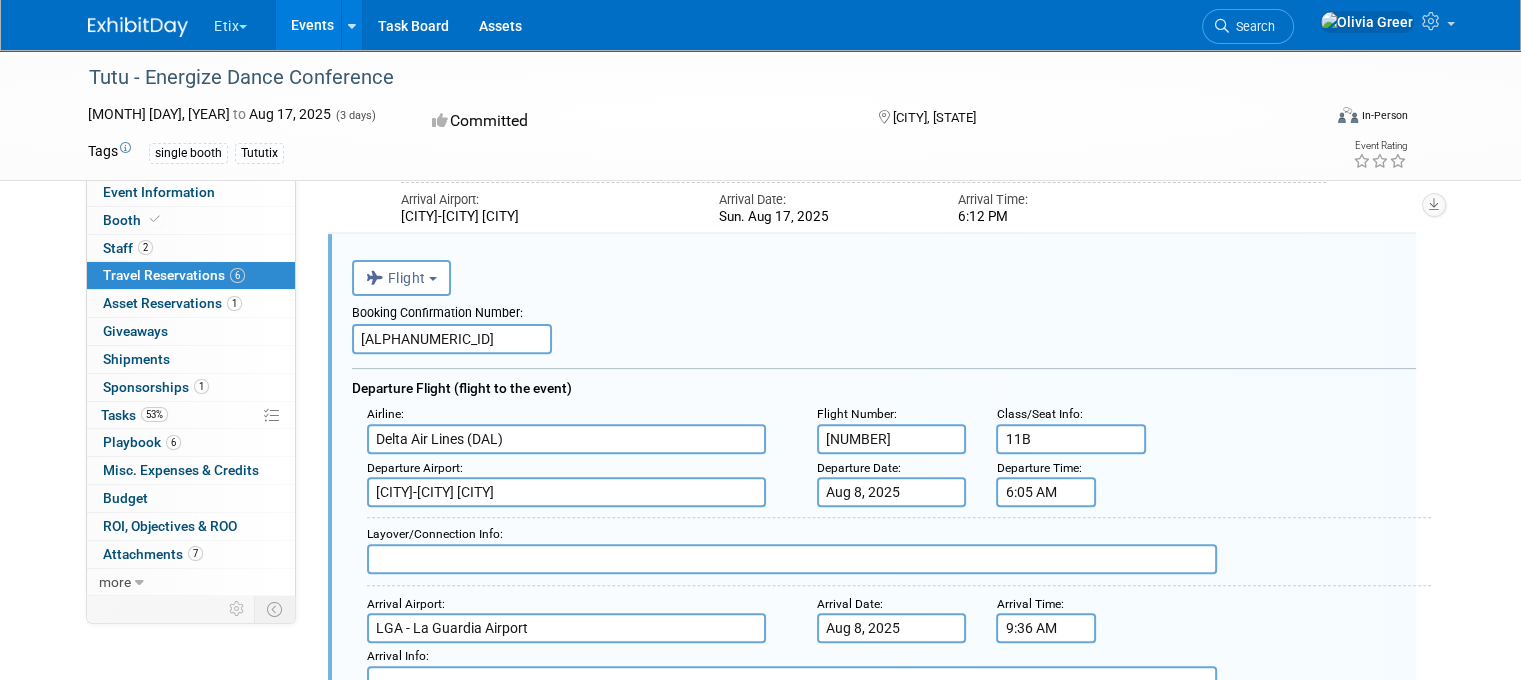 scroll, scrollTop: 0, scrollLeft: 0, axis: both 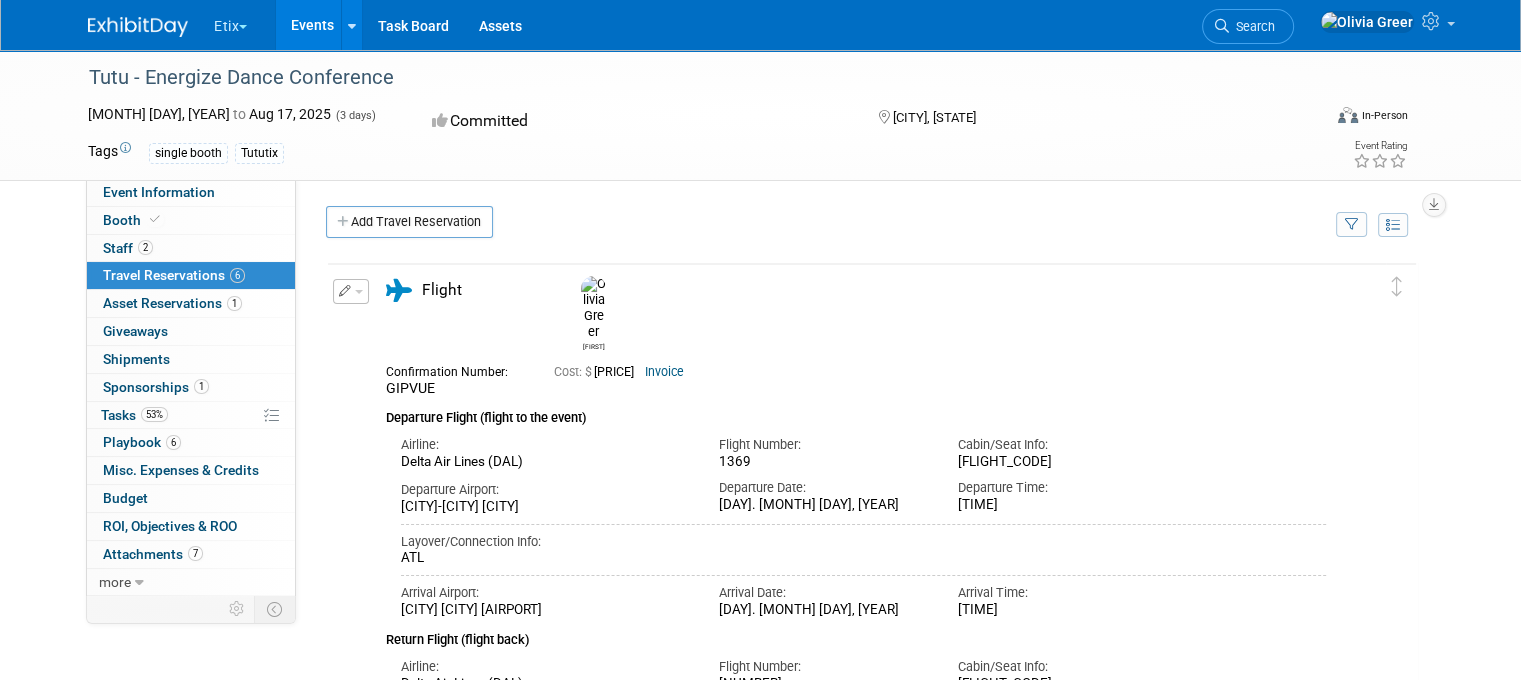 click at bounding box center (351, 291) 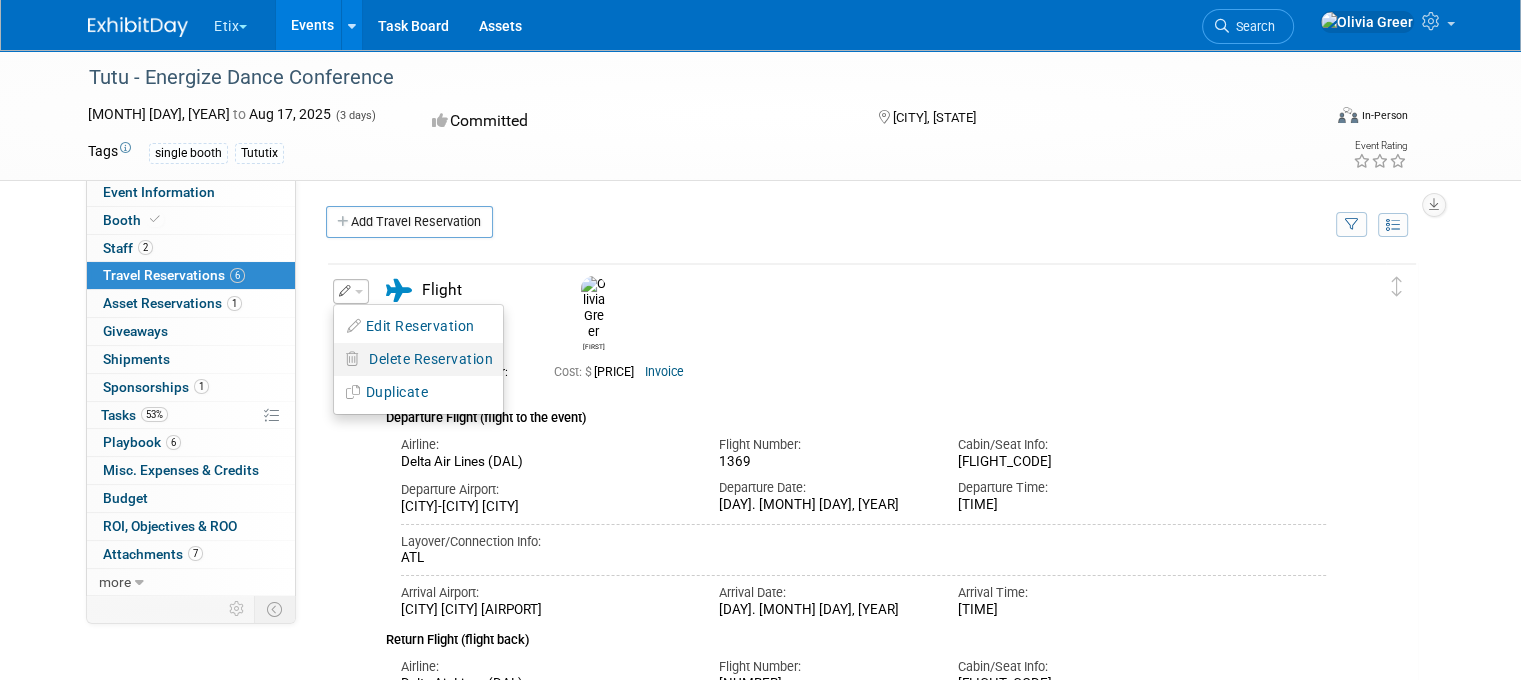 click on "Delete Reservation" at bounding box center (431, 359) 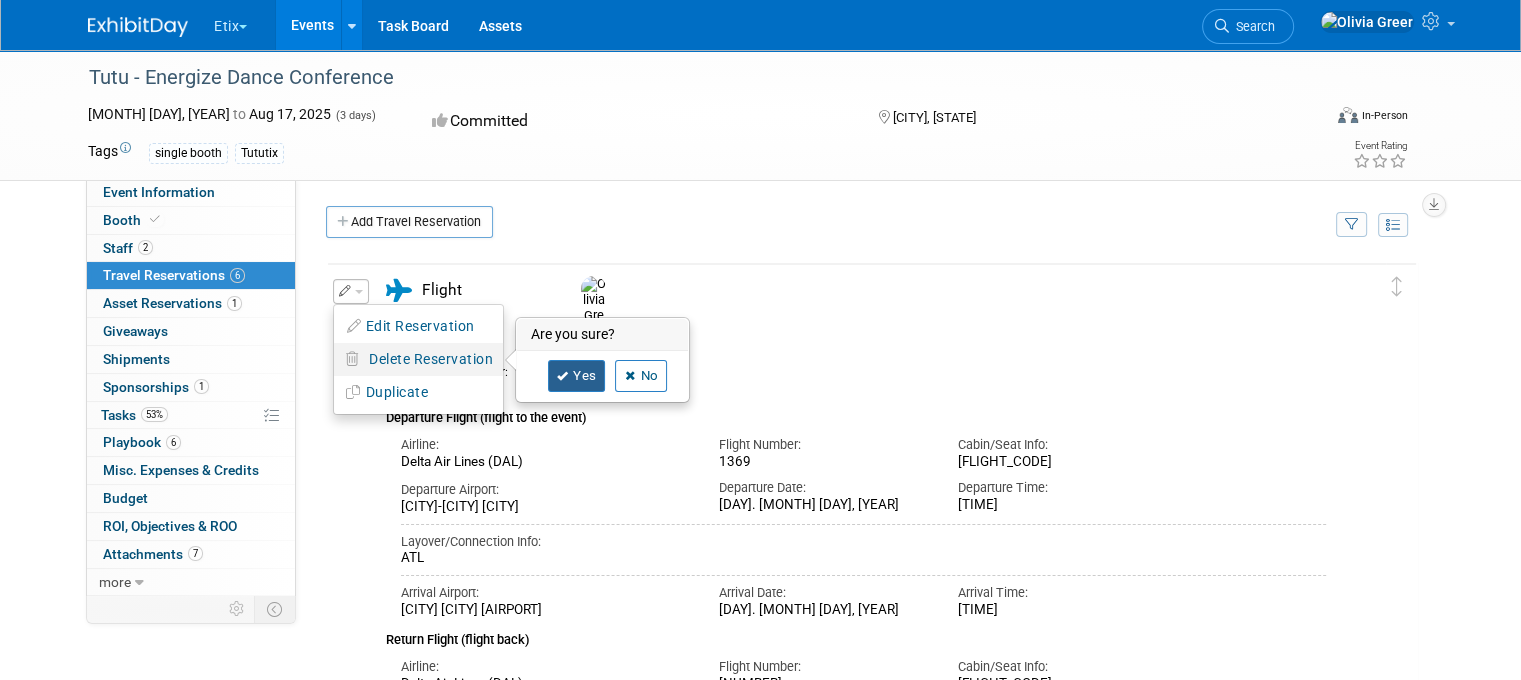 click on "Yes" at bounding box center [577, 376] 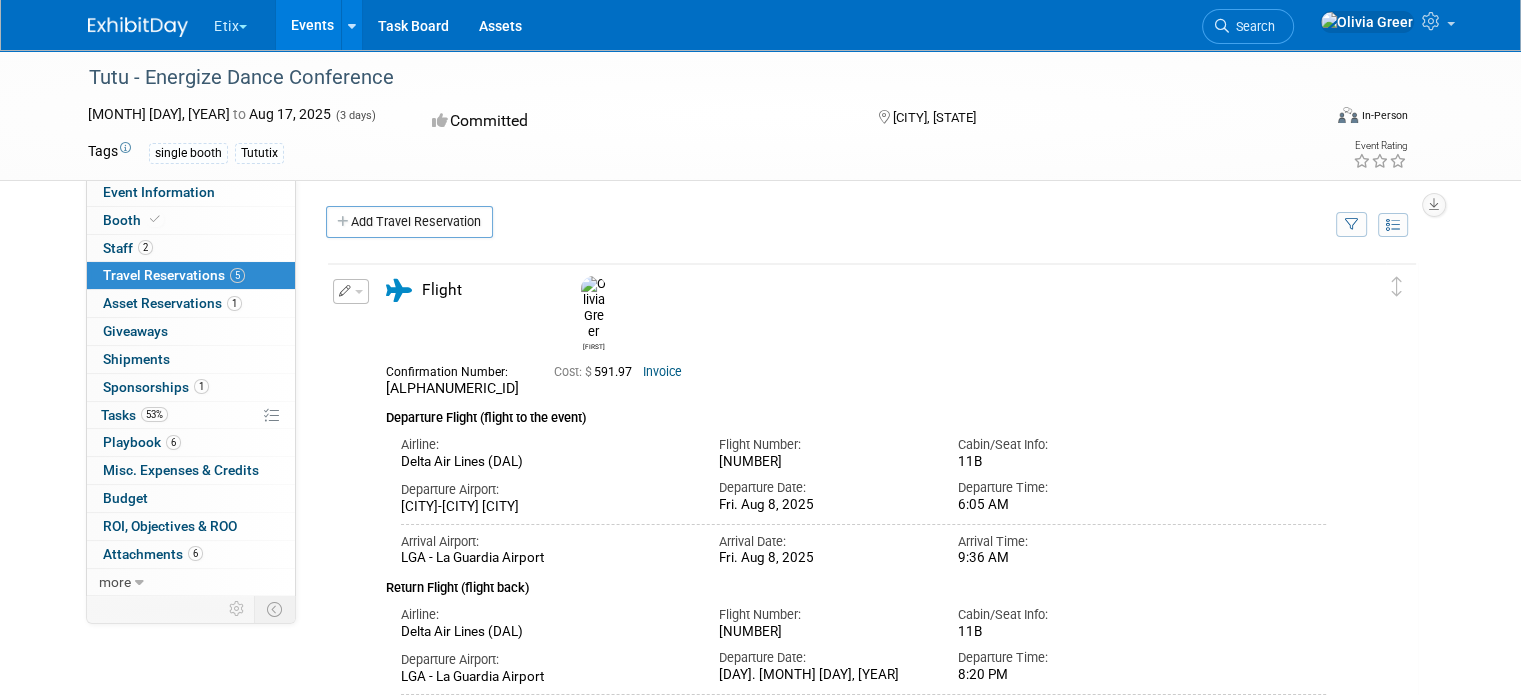 click at bounding box center [351, 291] 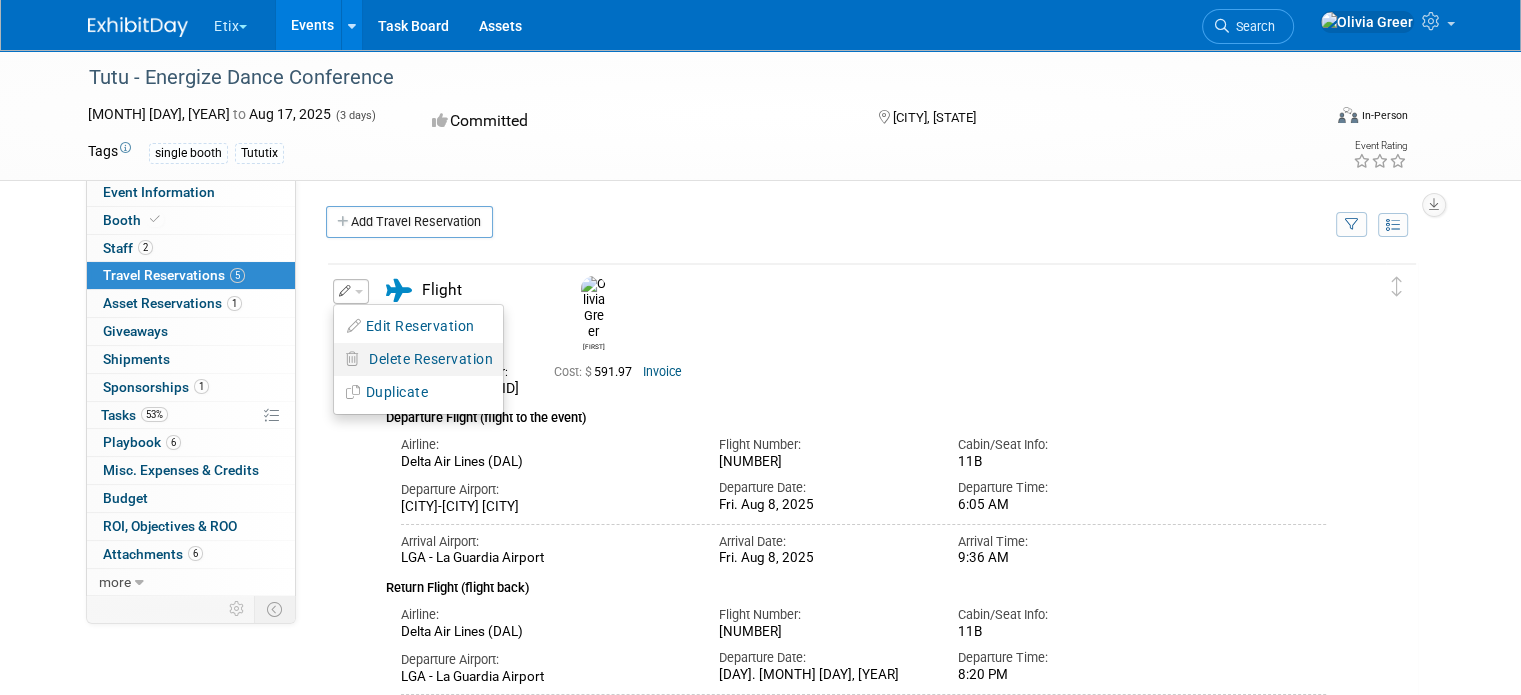 click on "Delete Reservation" at bounding box center (431, 359) 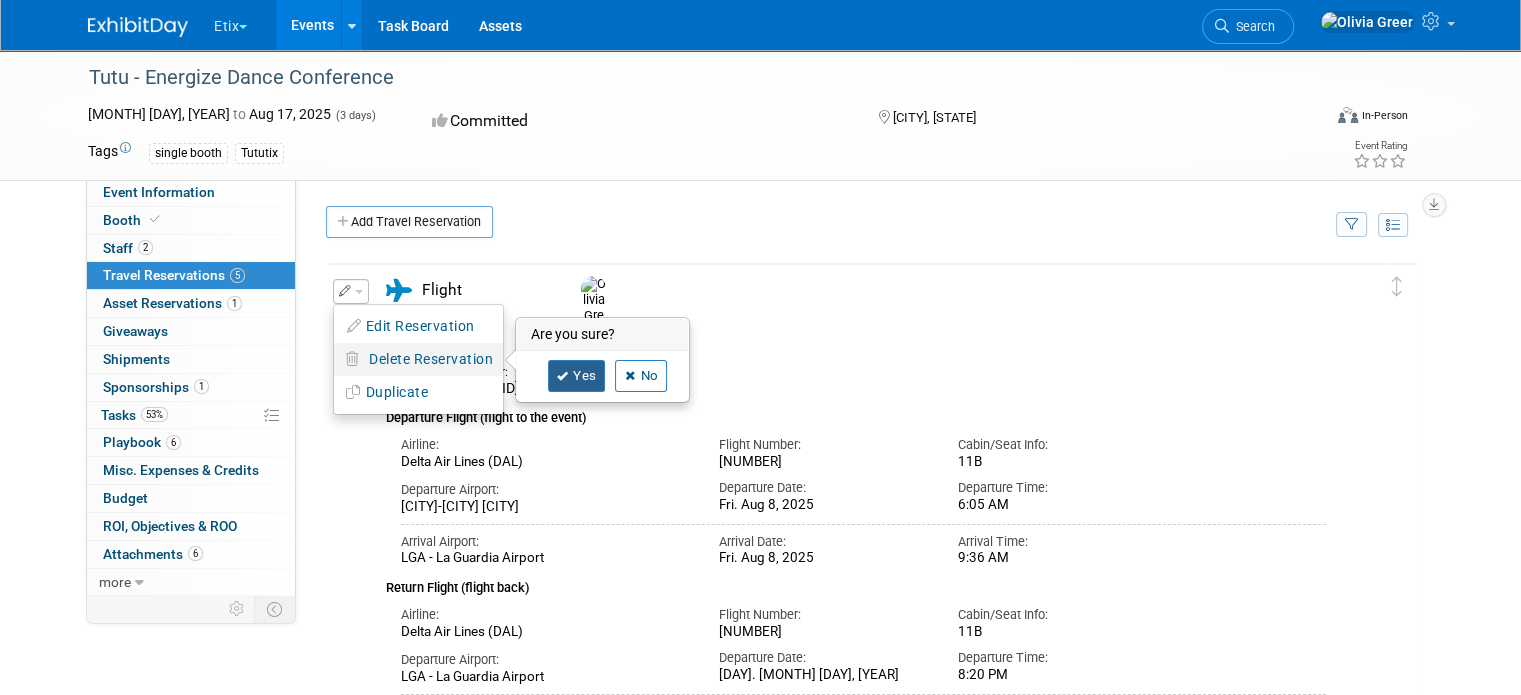 click on "Yes" at bounding box center (577, 376) 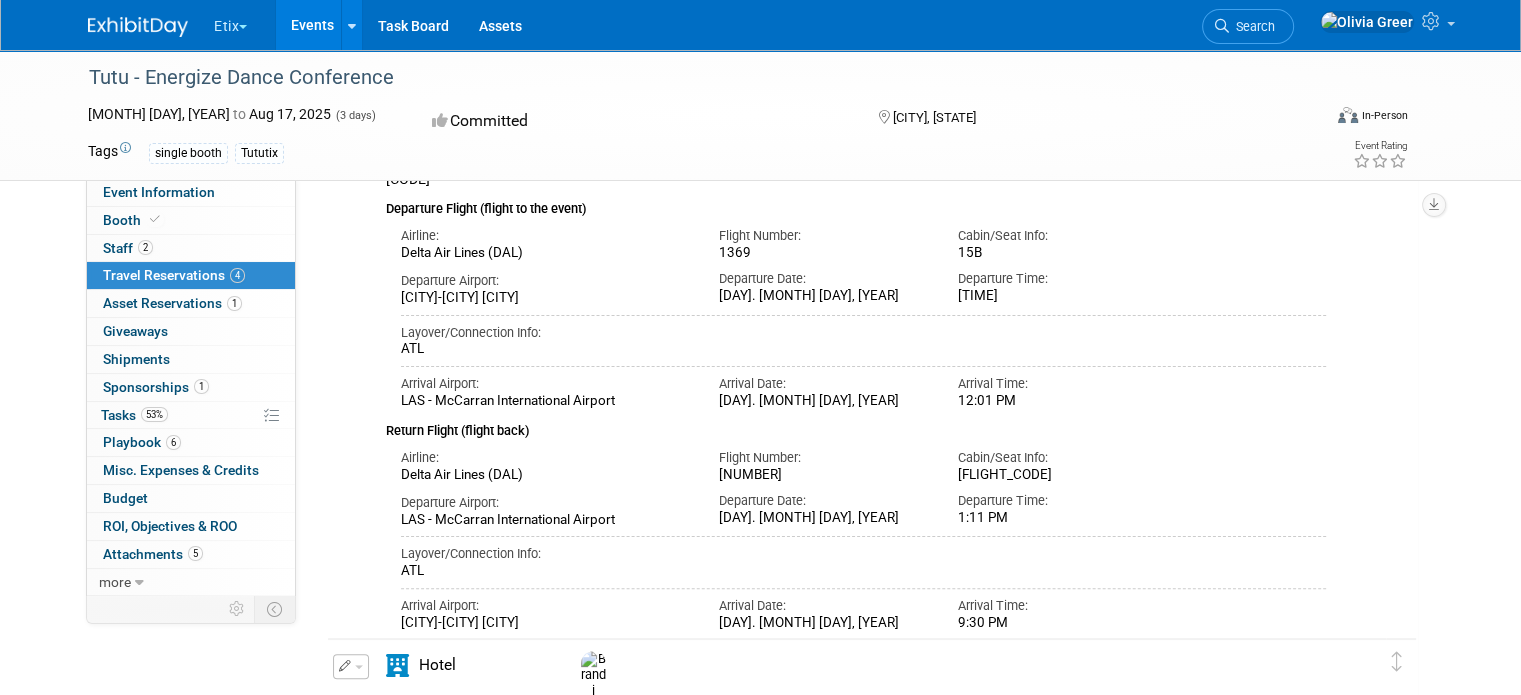 scroll, scrollTop: 406, scrollLeft: 0, axis: vertical 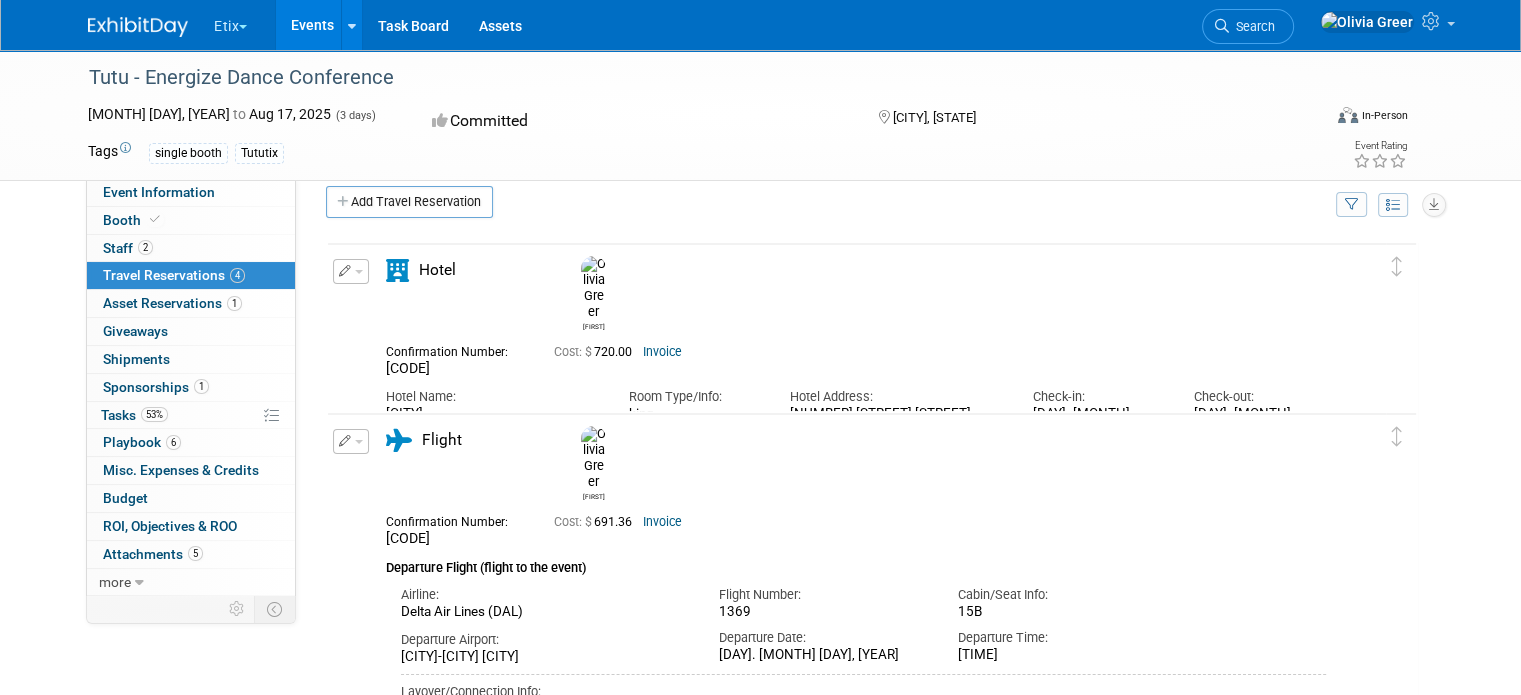 click at bounding box center [351, 271] 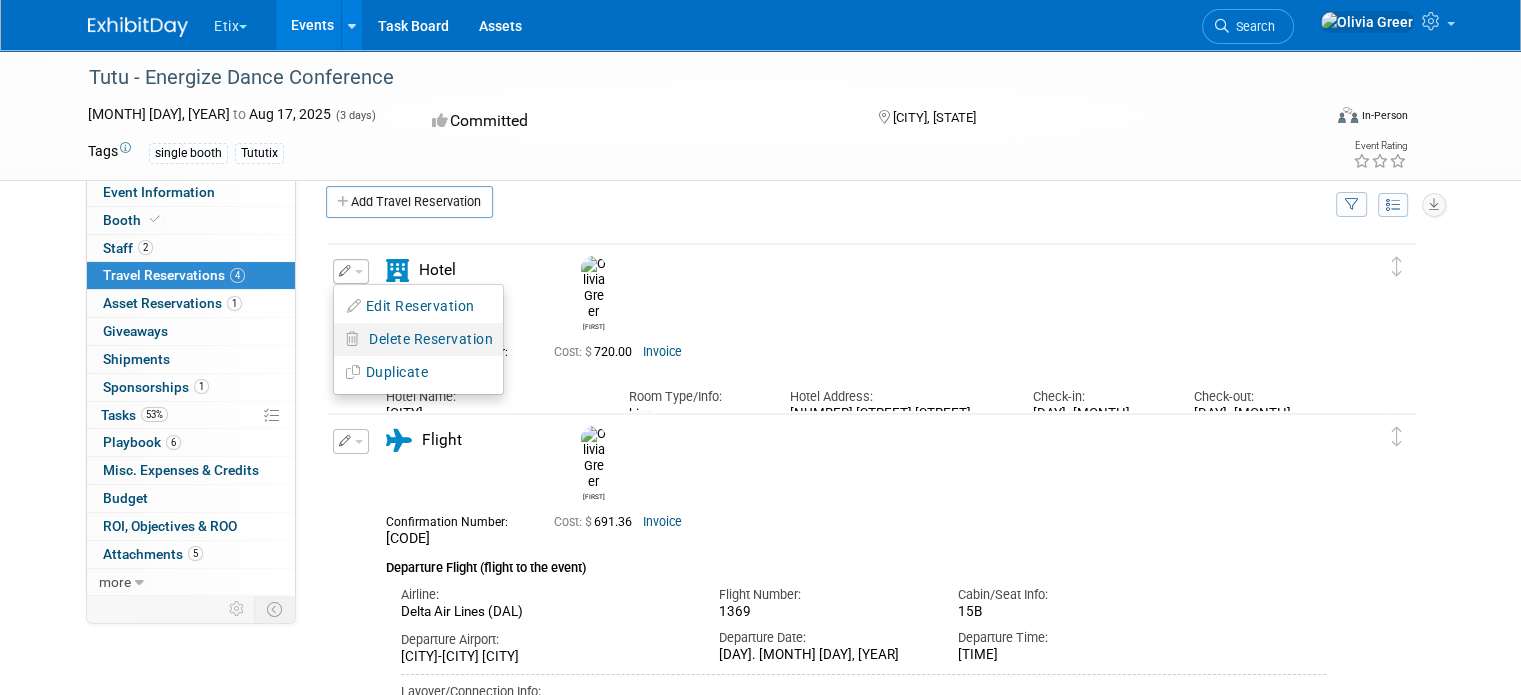 click on "Delete Reservation" at bounding box center [431, 339] 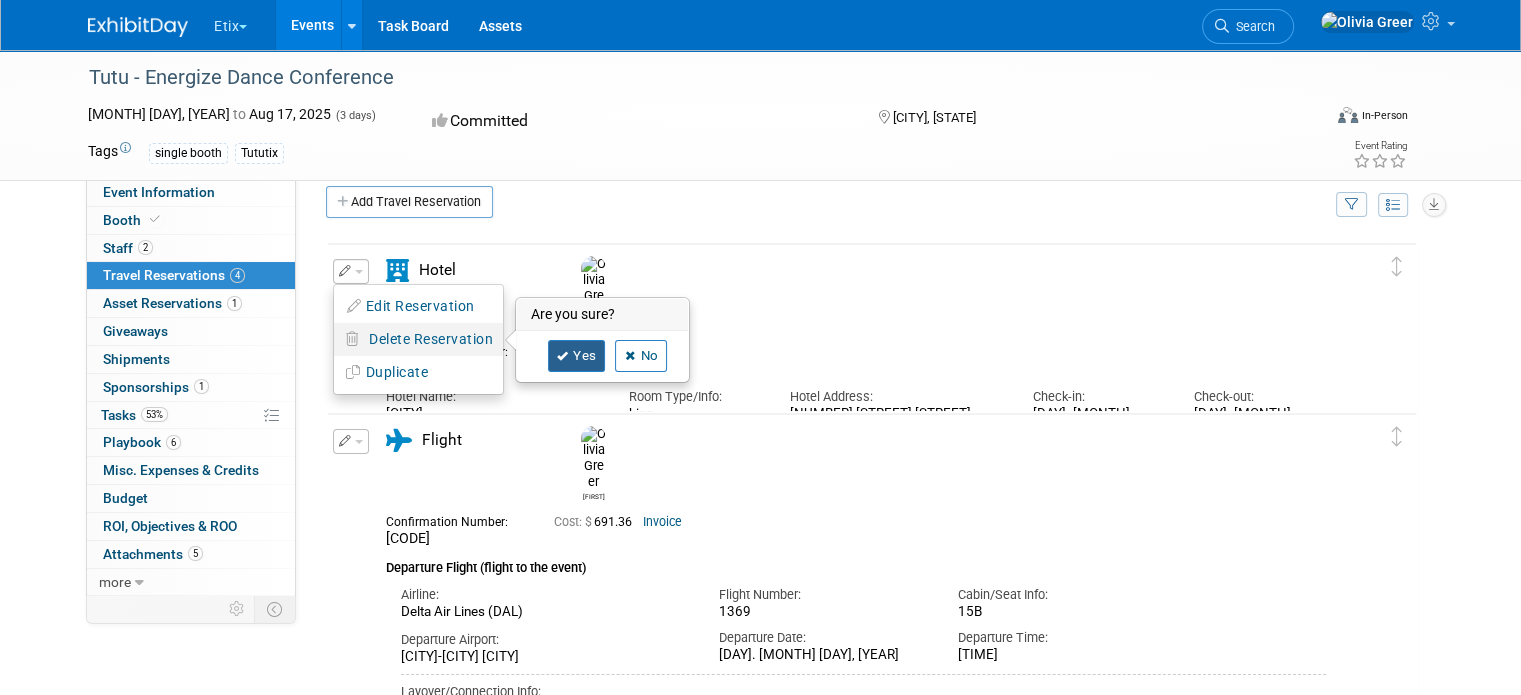 click on "Yes" at bounding box center (577, 356) 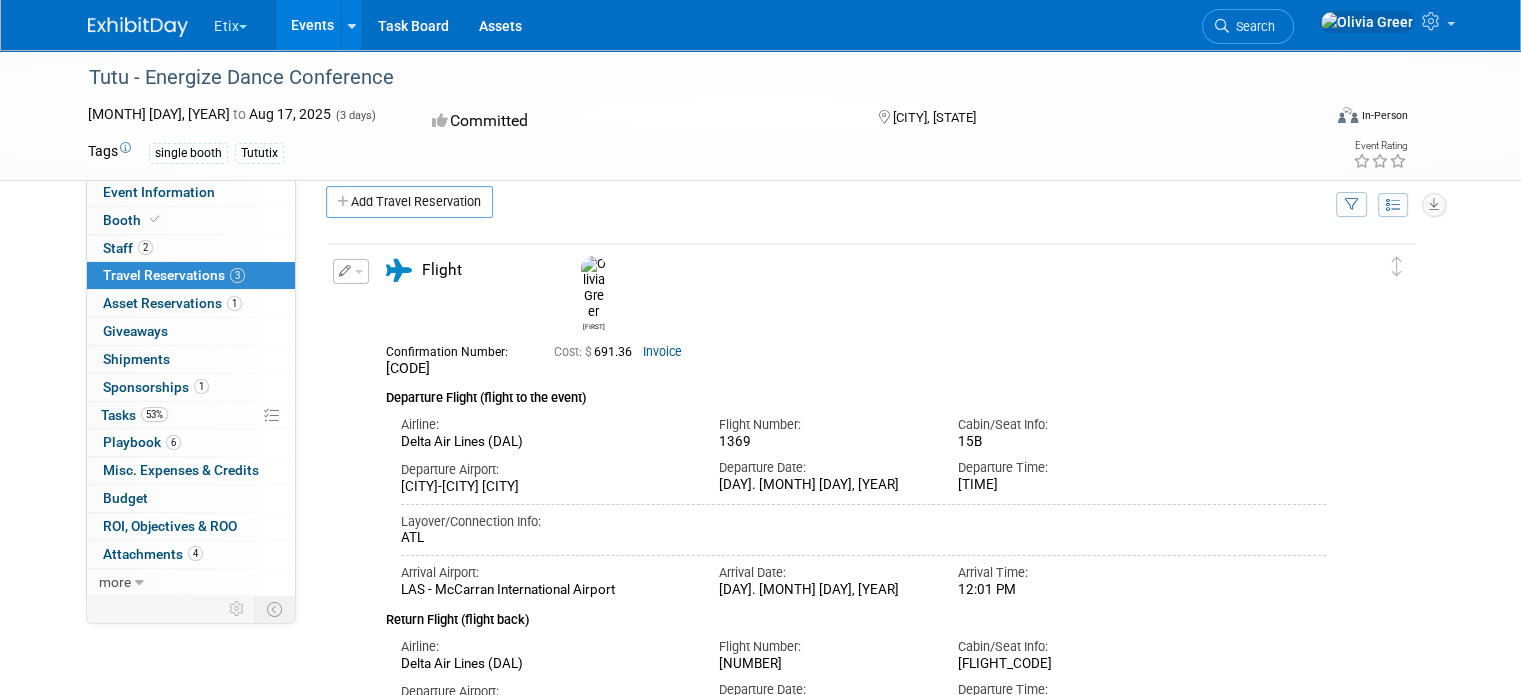click at bounding box center [351, 271] 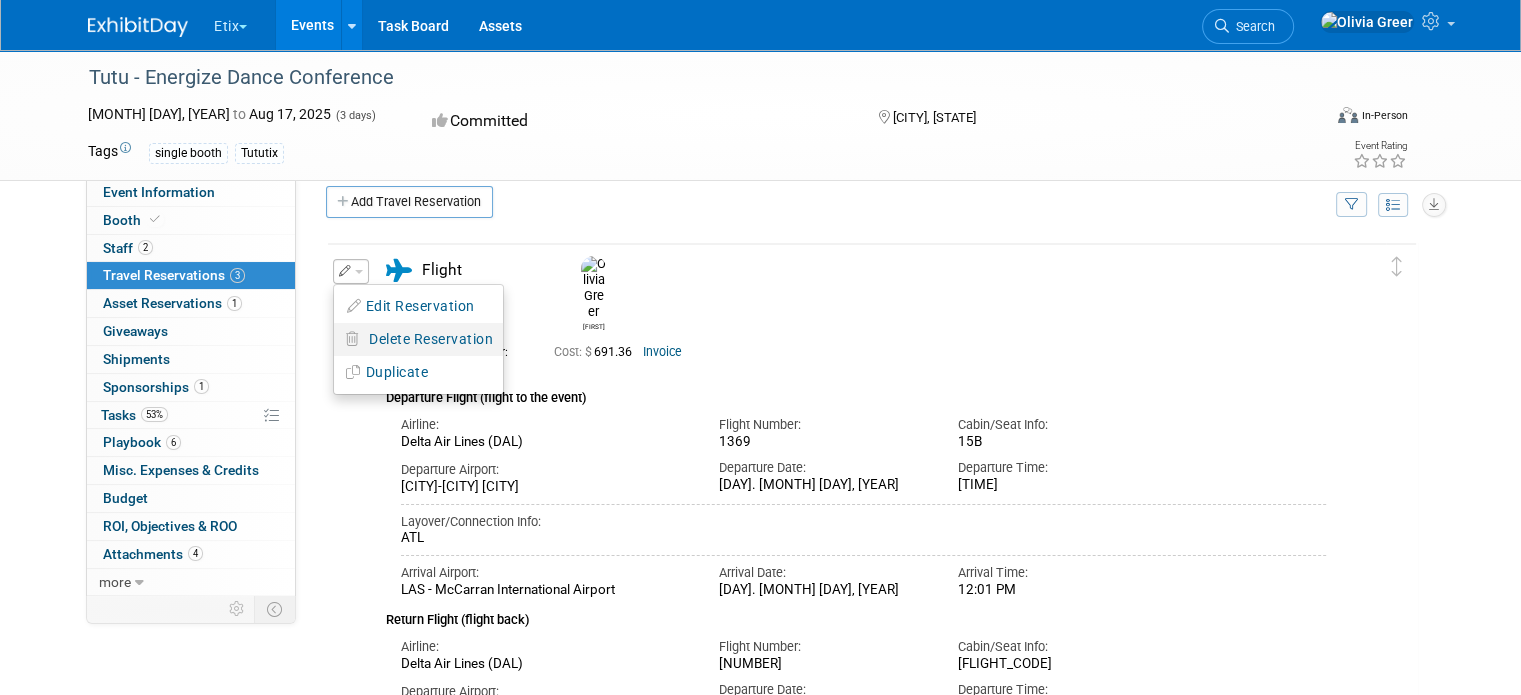 click on "Delete Reservation" at bounding box center [431, 339] 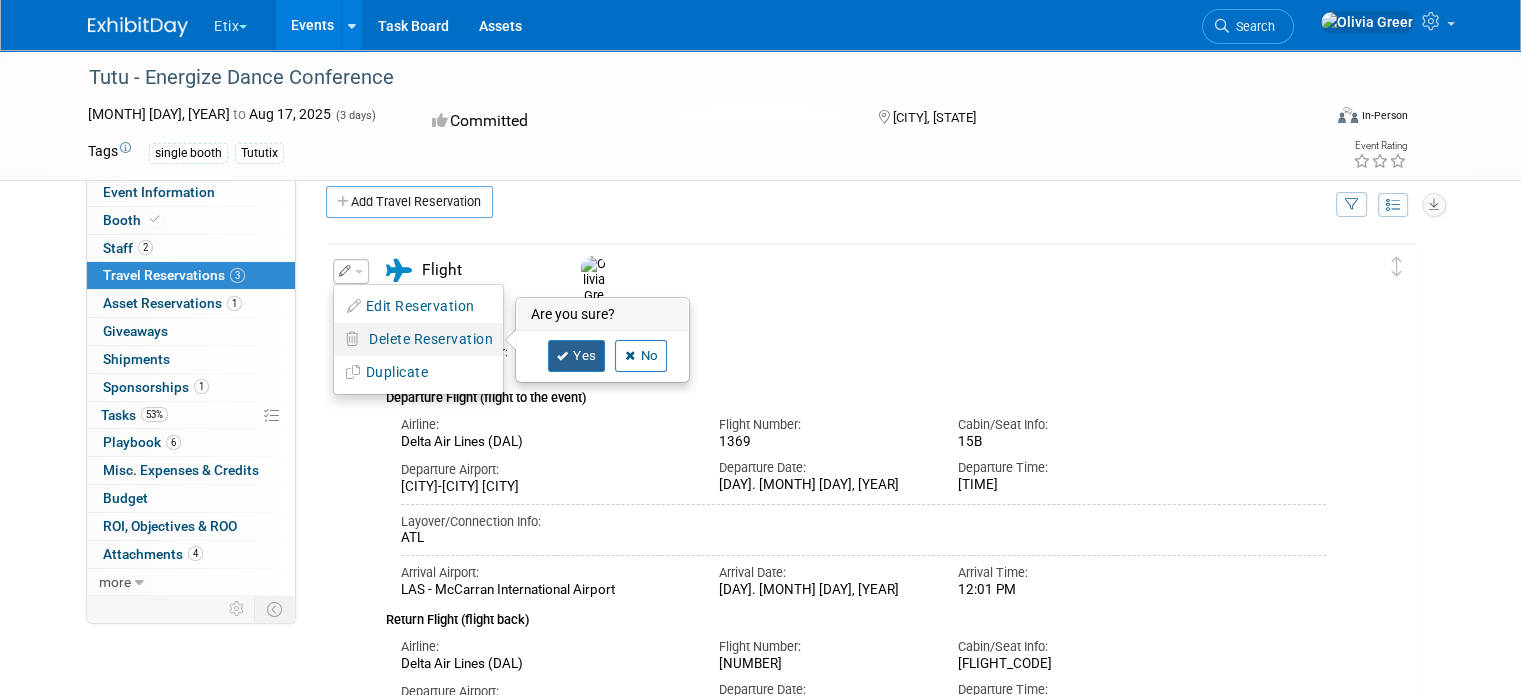 click on "Yes" at bounding box center (577, 356) 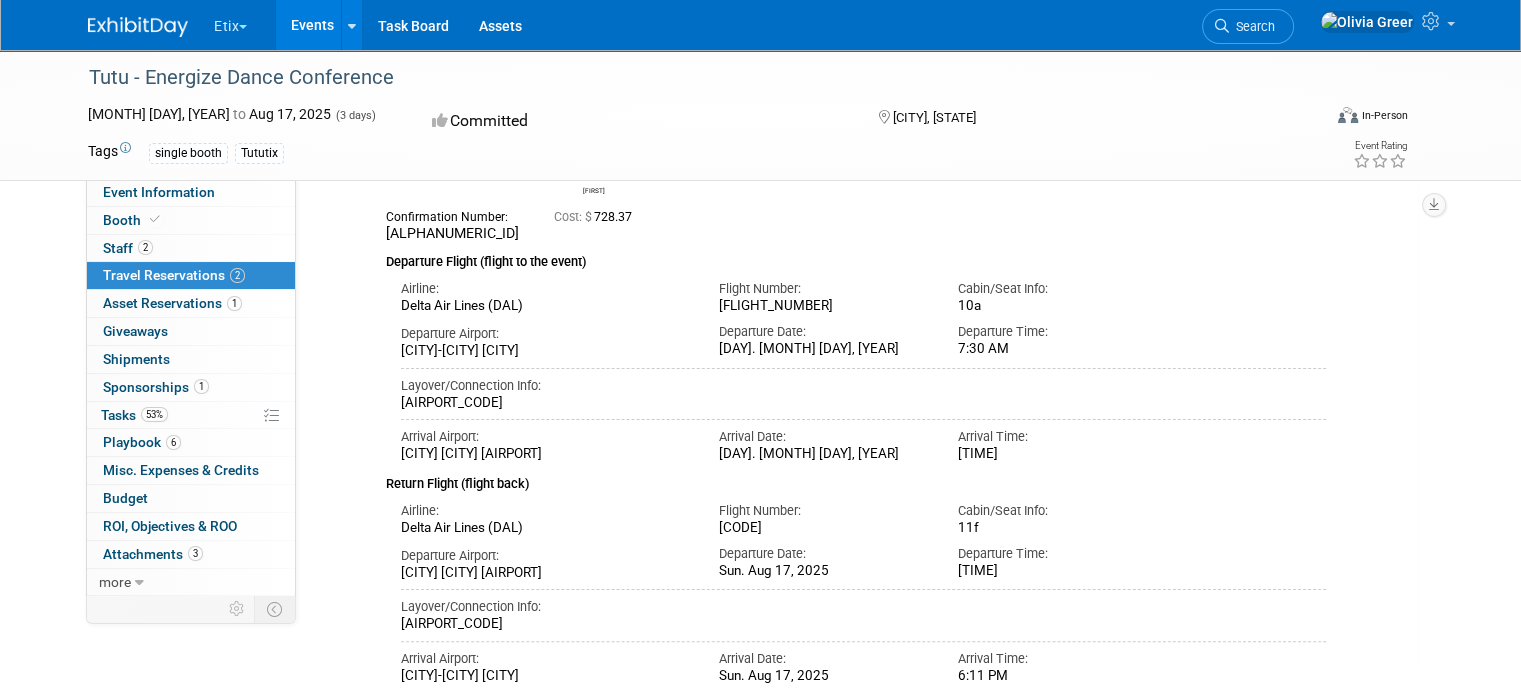 scroll, scrollTop: 0, scrollLeft: 0, axis: both 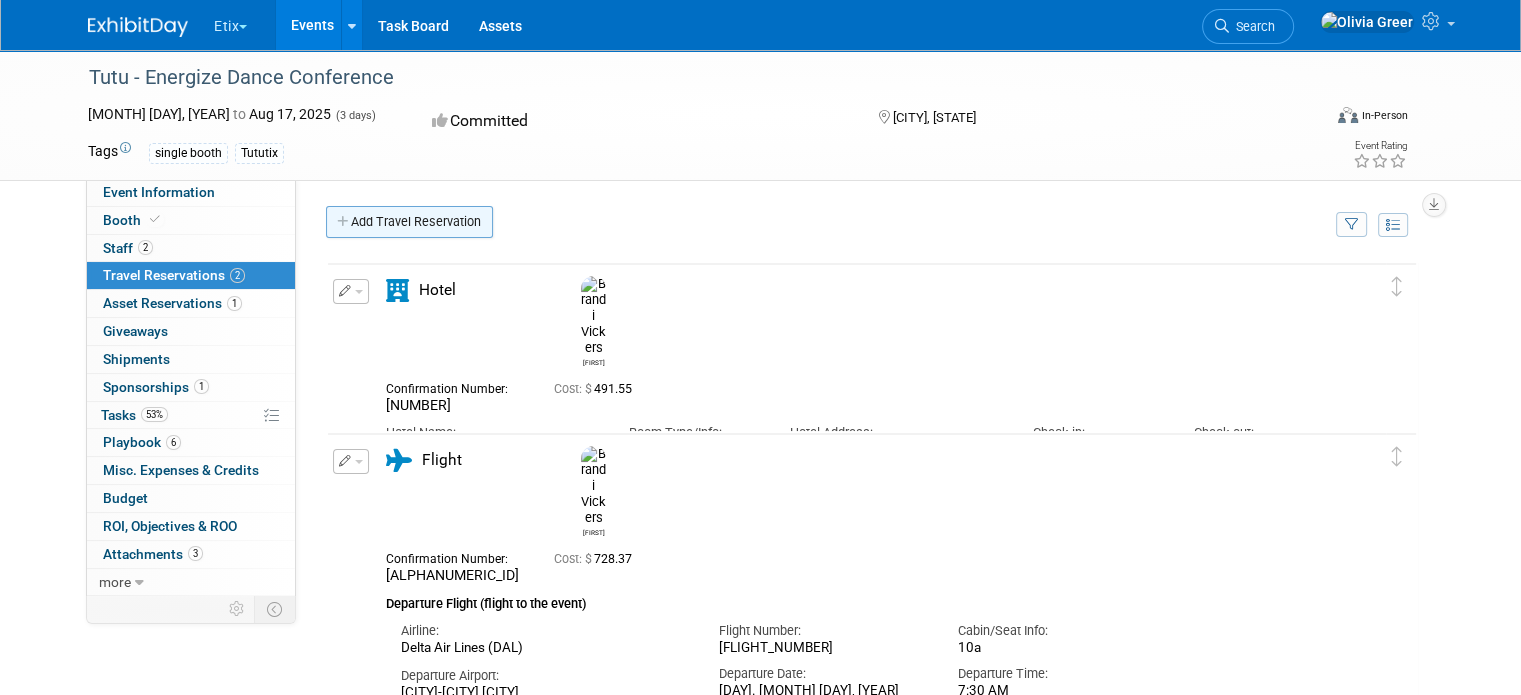 click on "Add Travel Reservation" at bounding box center [409, 222] 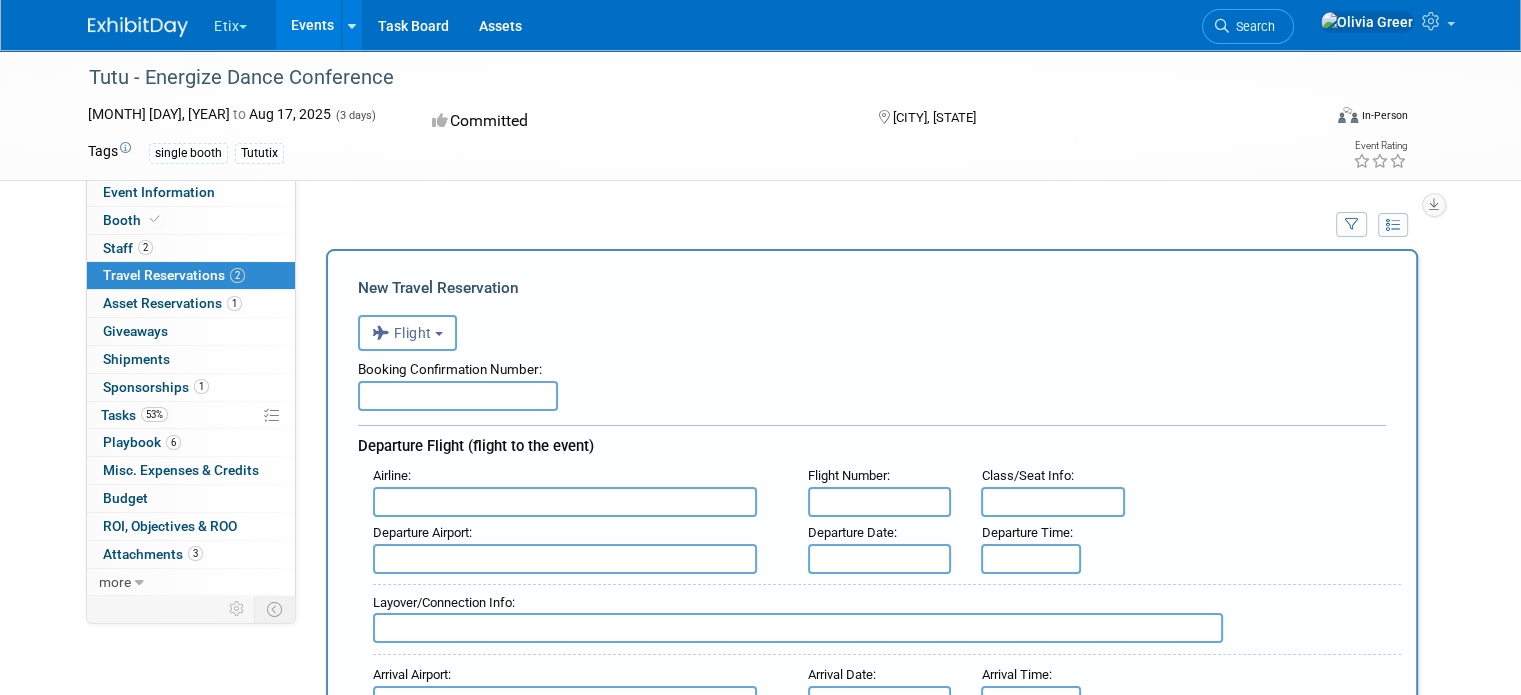scroll, scrollTop: 0, scrollLeft: 0, axis: both 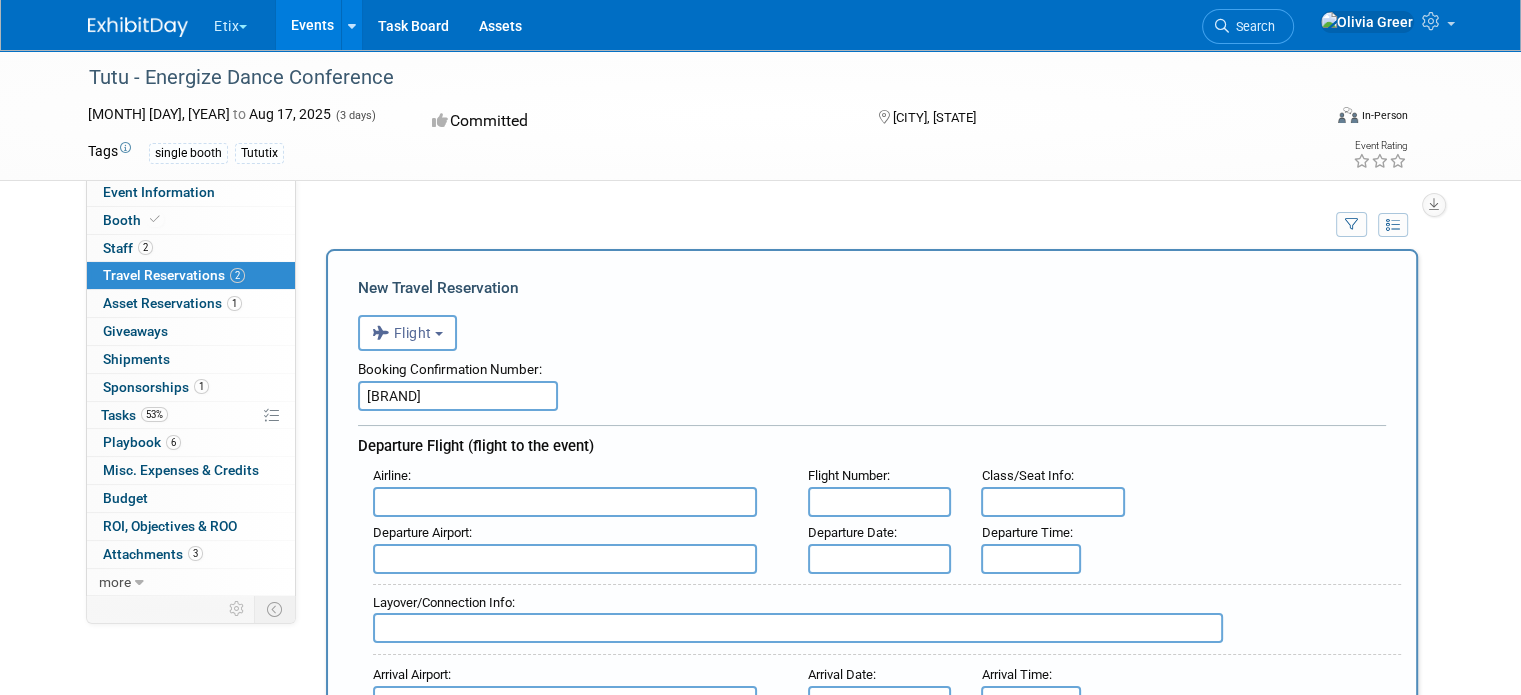 click on "[BRAND]" at bounding box center [458, 396] 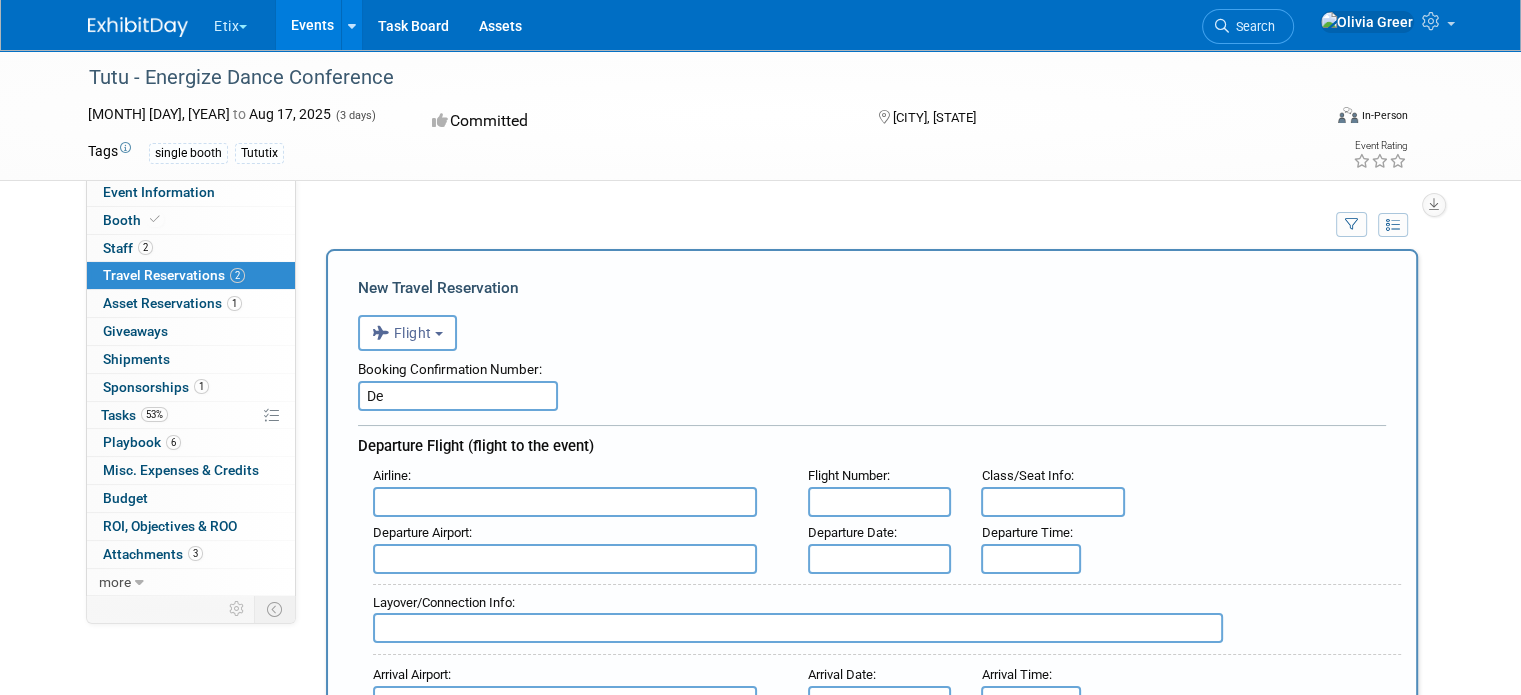 type on "D" 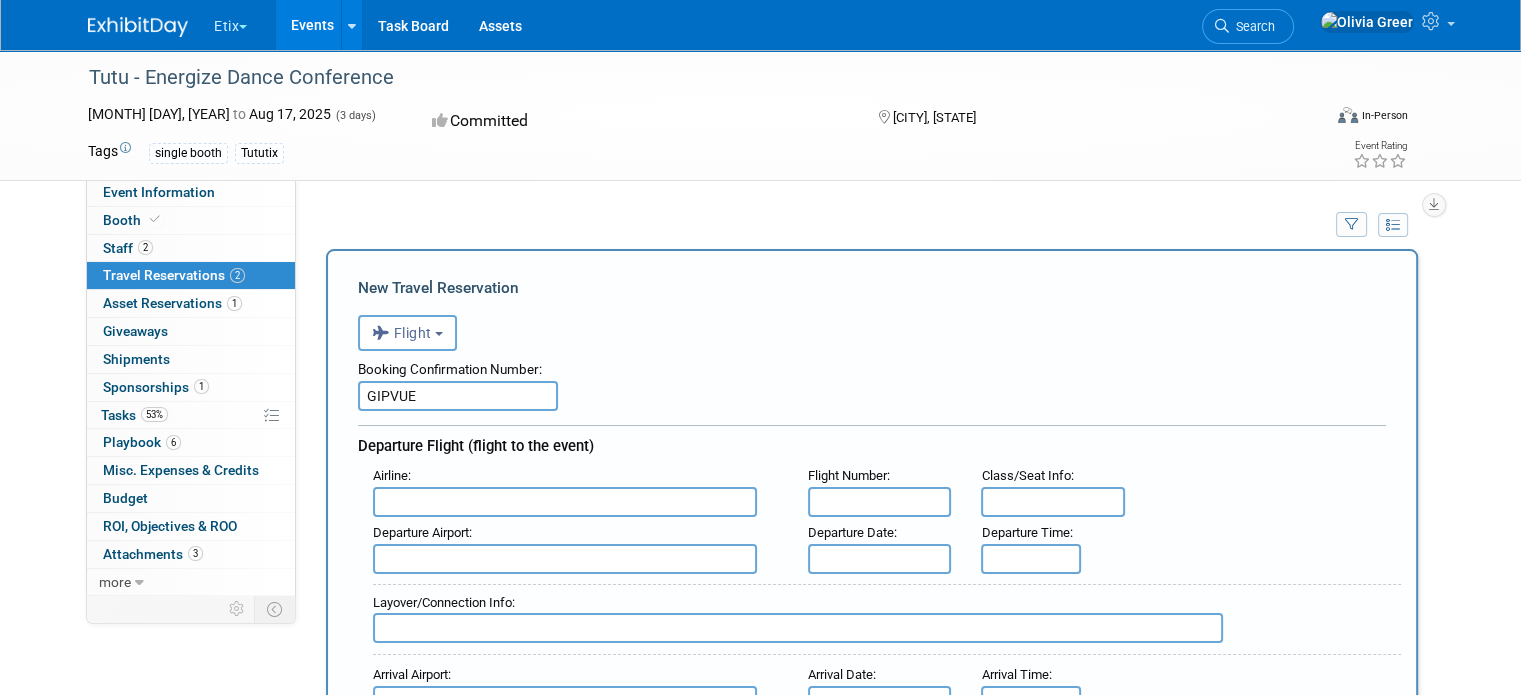 type on "GIPVUE" 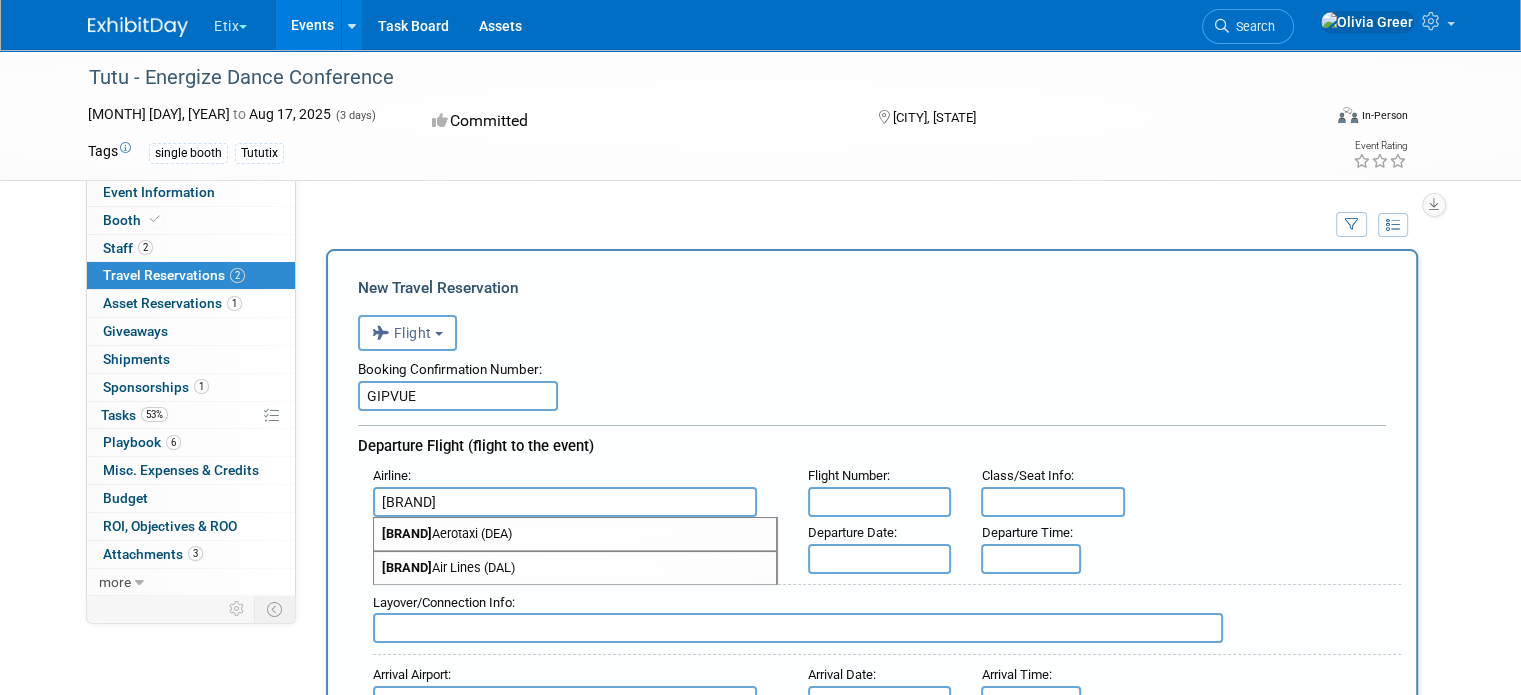 click on "Delta  Air Lines (DAL)" at bounding box center (575, 568) 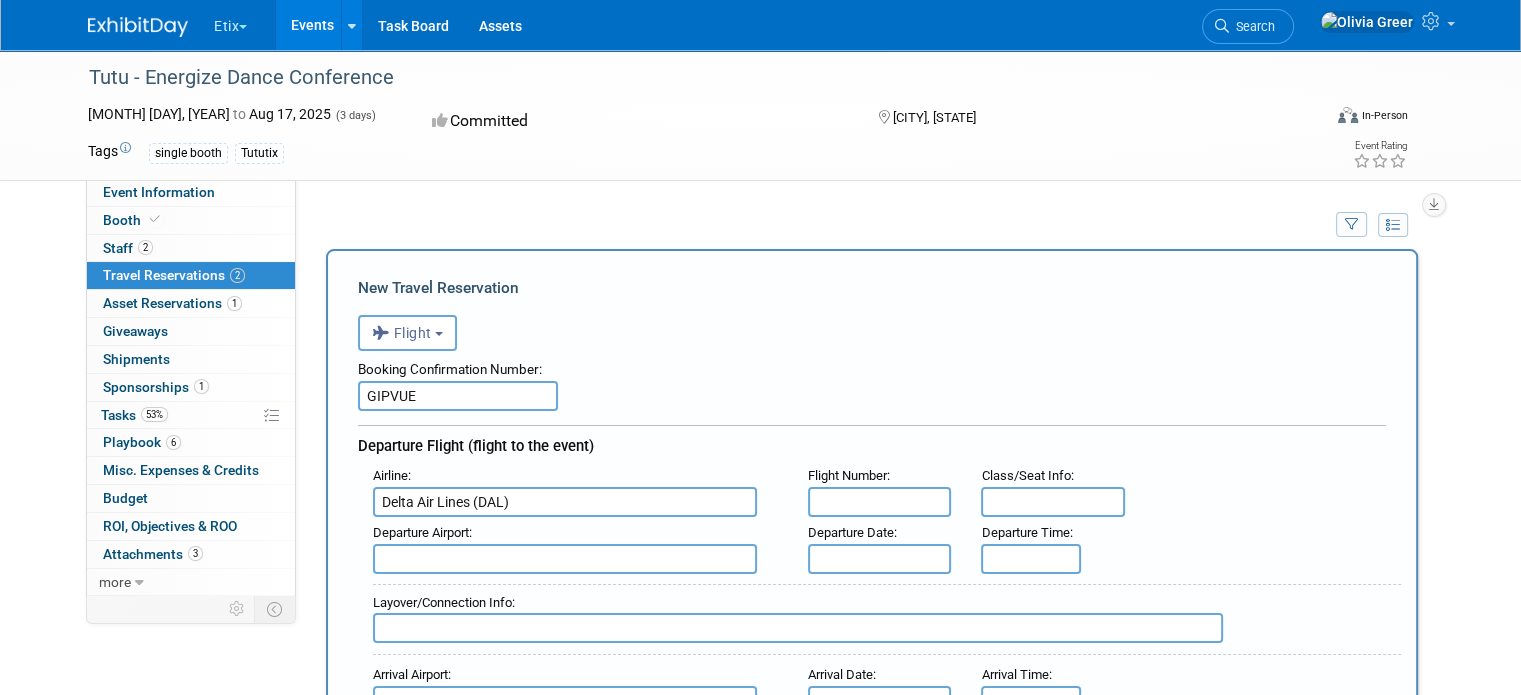click at bounding box center (880, 502) 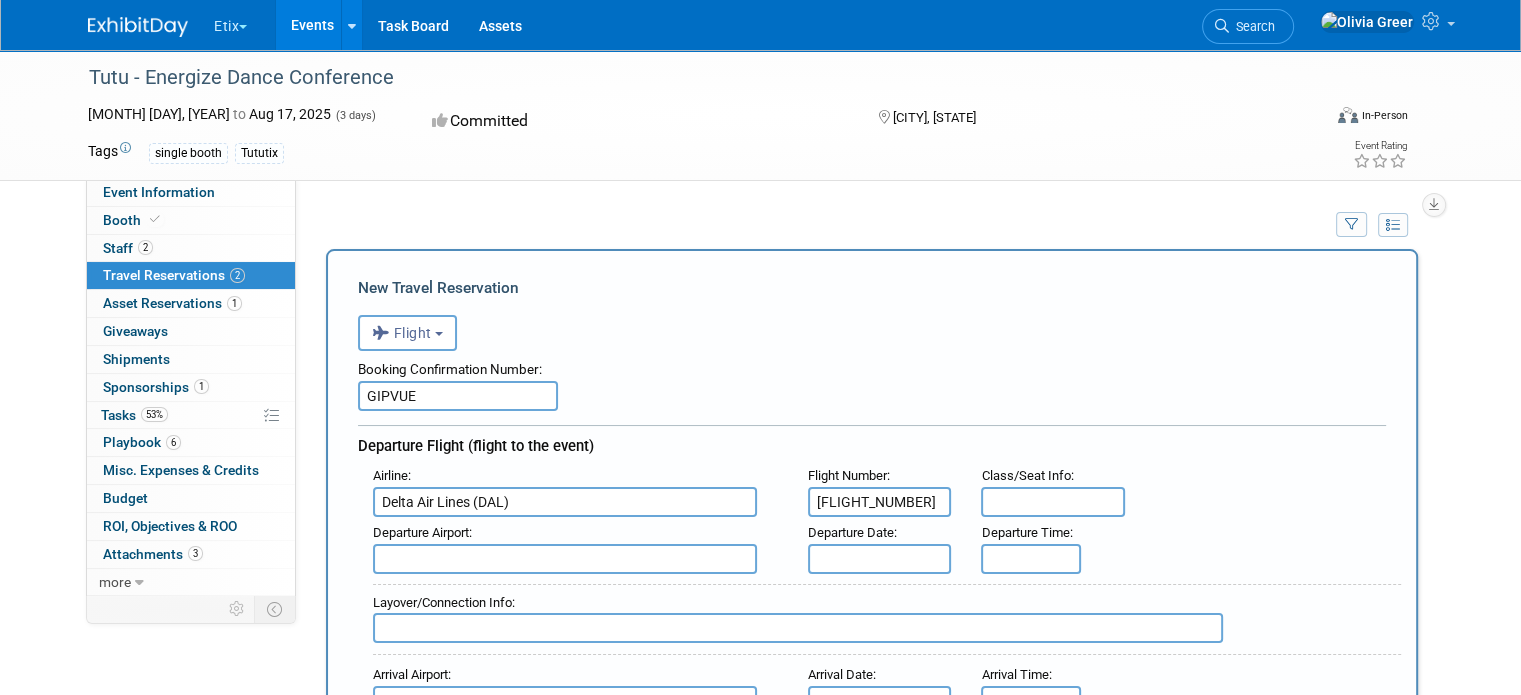 type on "[FLIGHT_NUMBER]" 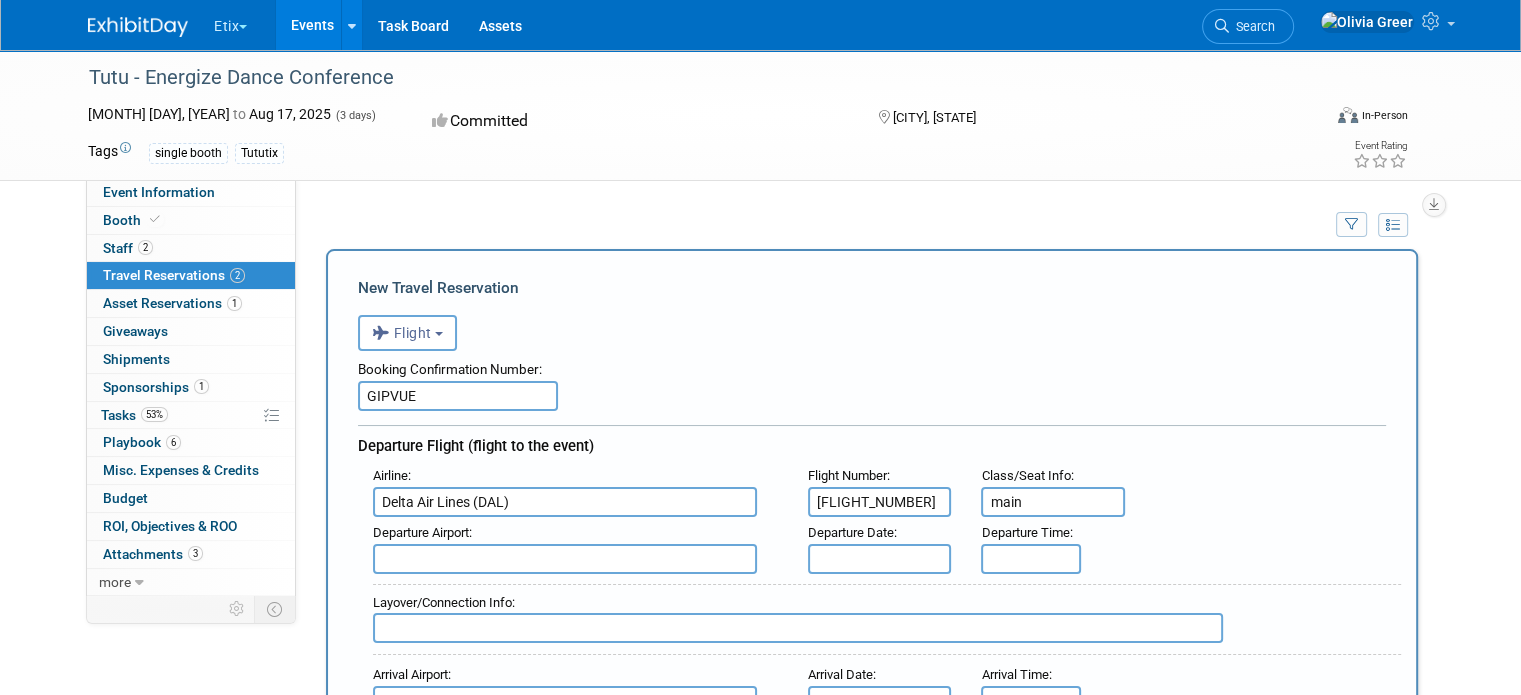 type on "main" 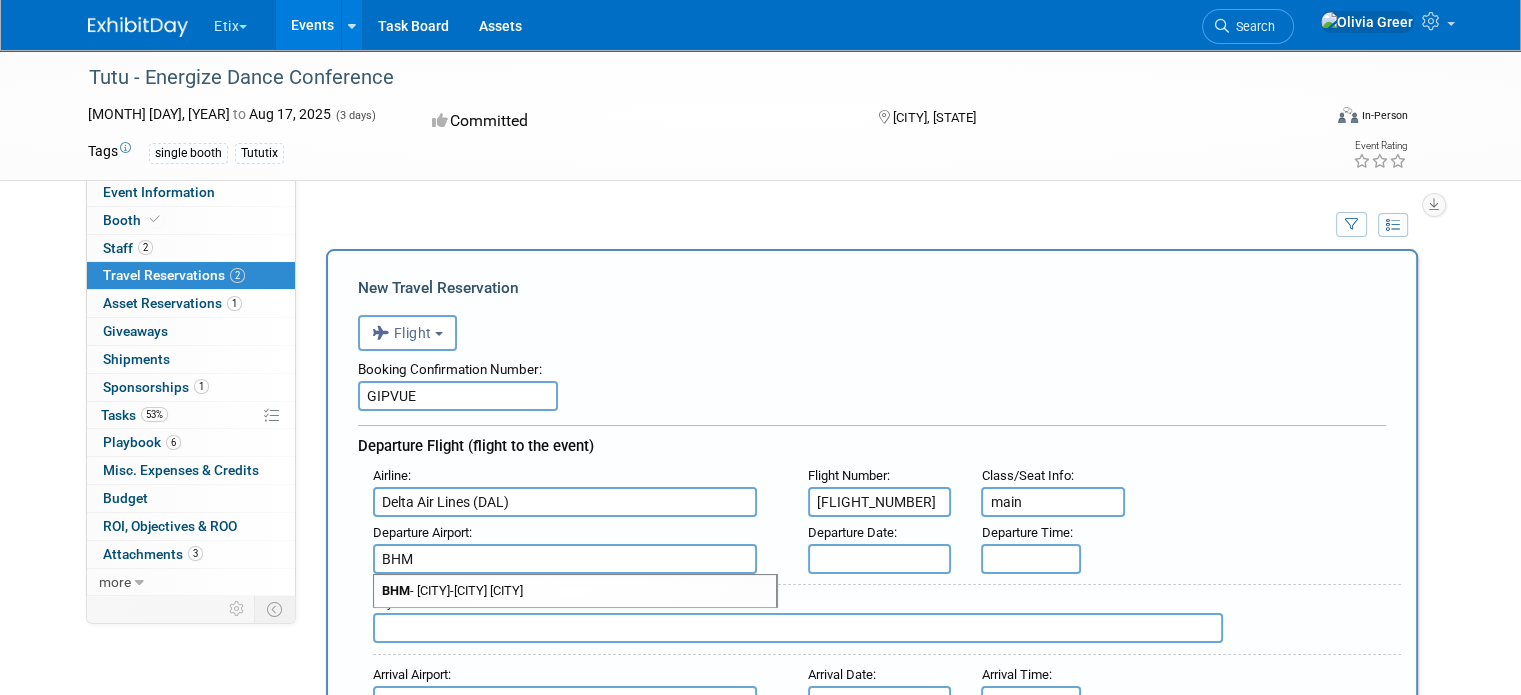 click on "BHM - [CITY]" at bounding box center [575, 591] 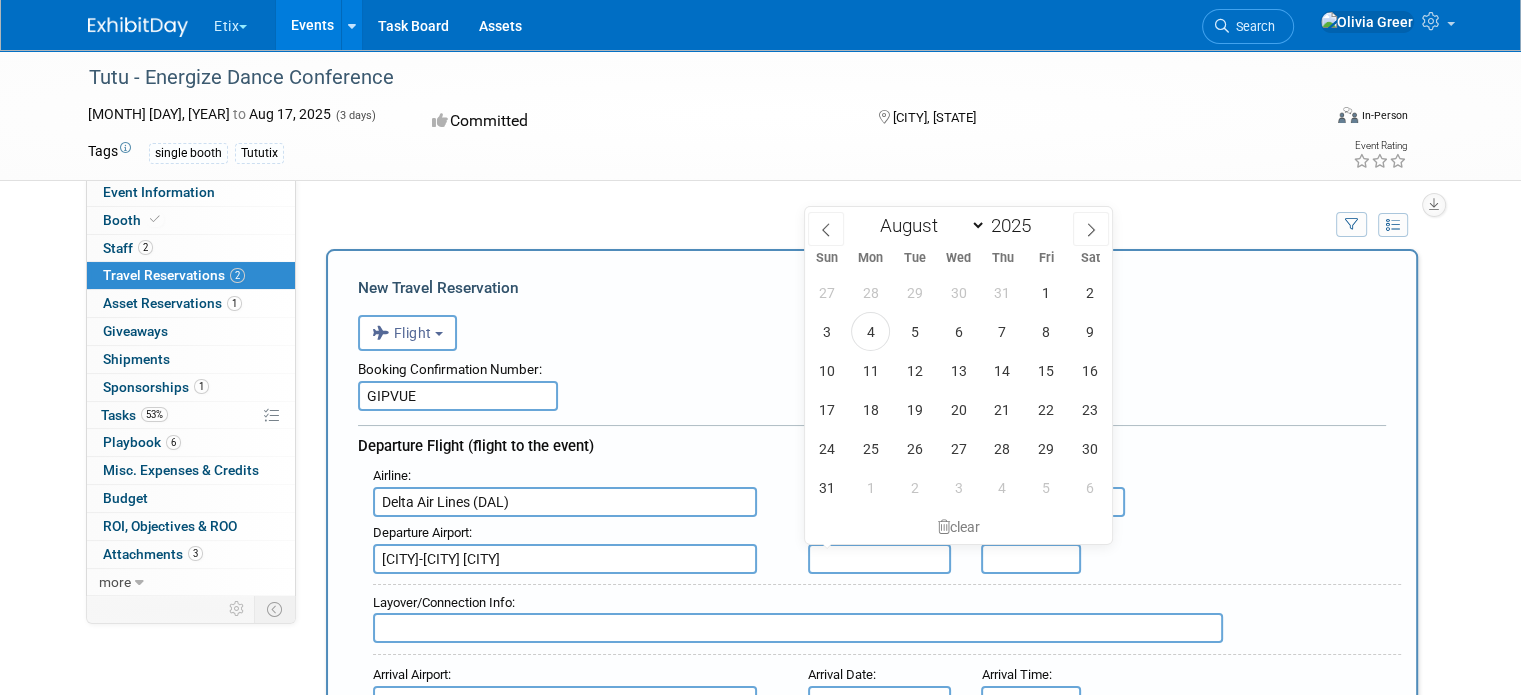 click at bounding box center (880, 559) 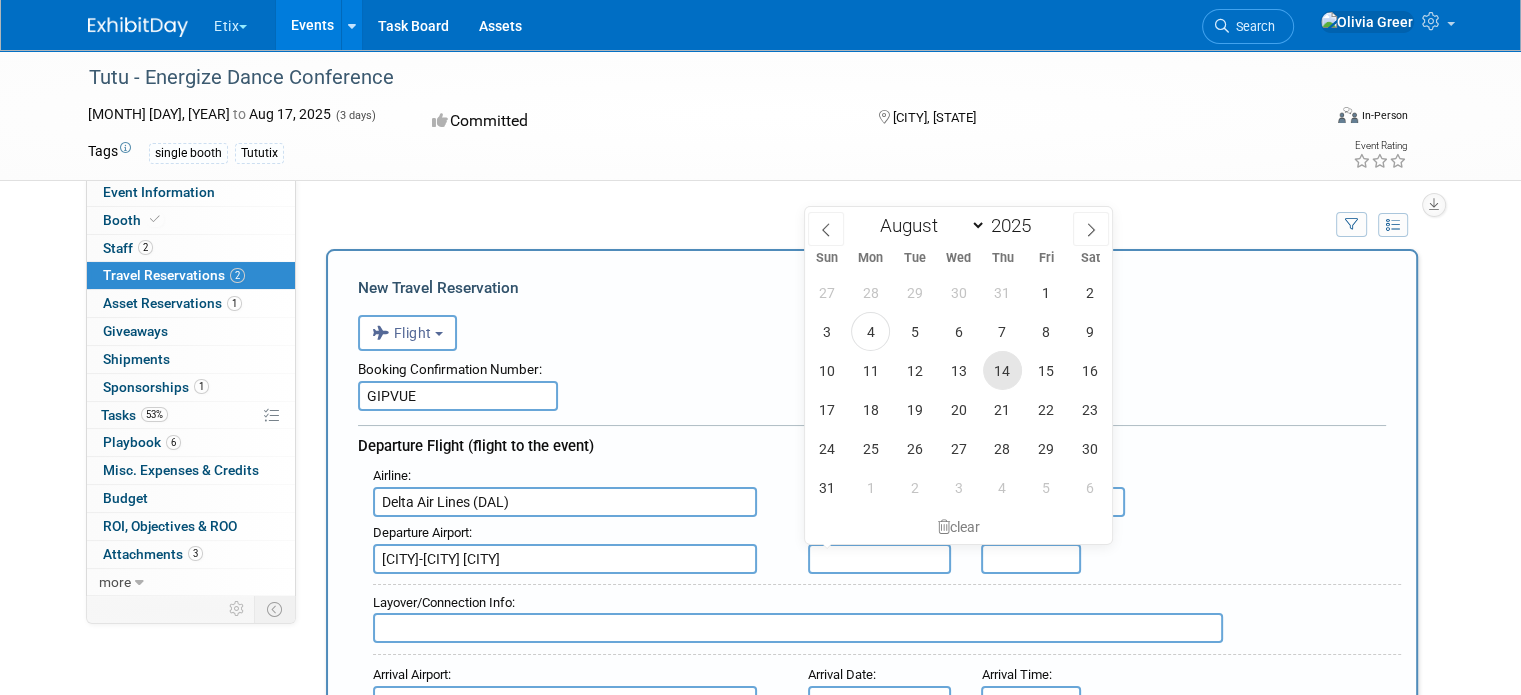 click on "14" at bounding box center (1002, 370) 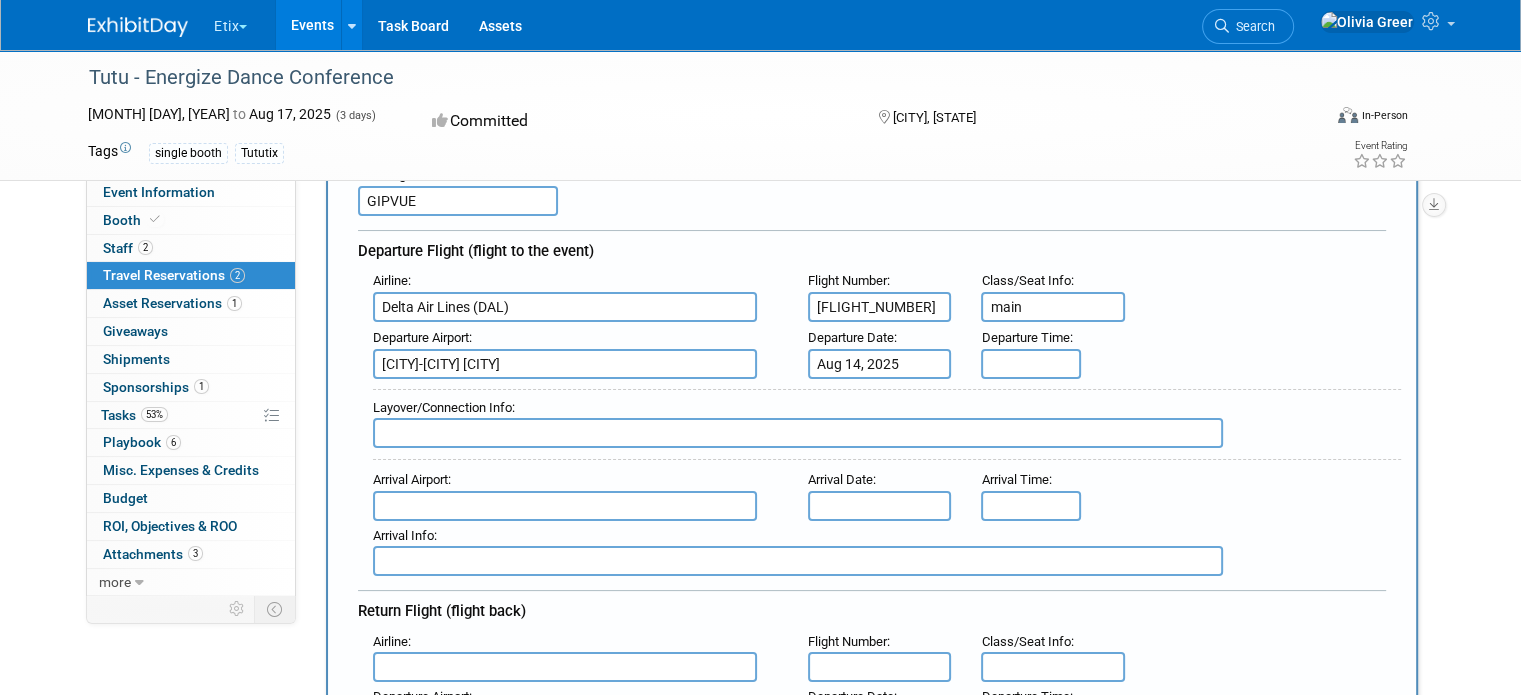 scroll, scrollTop: 198, scrollLeft: 0, axis: vertical 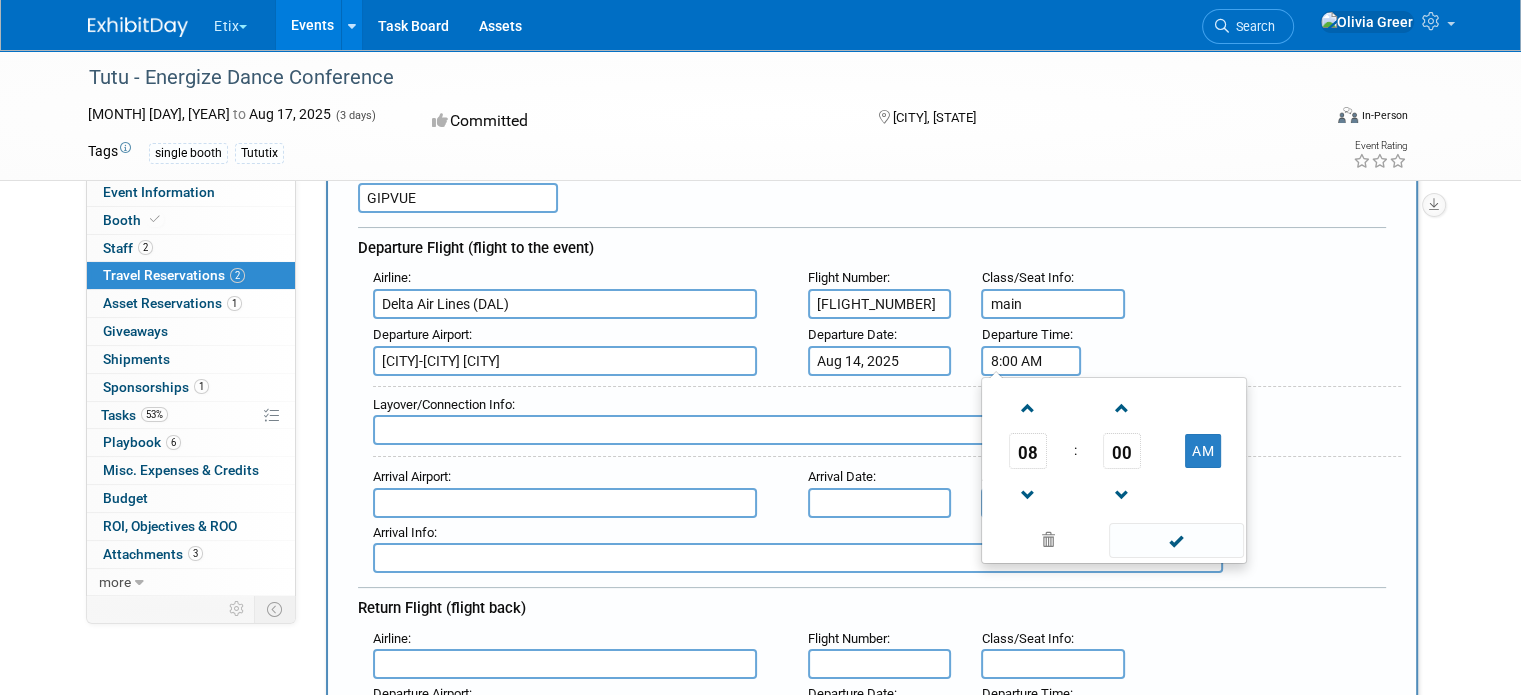 click on "8:00 AM" at bounding box center (1031, 361) 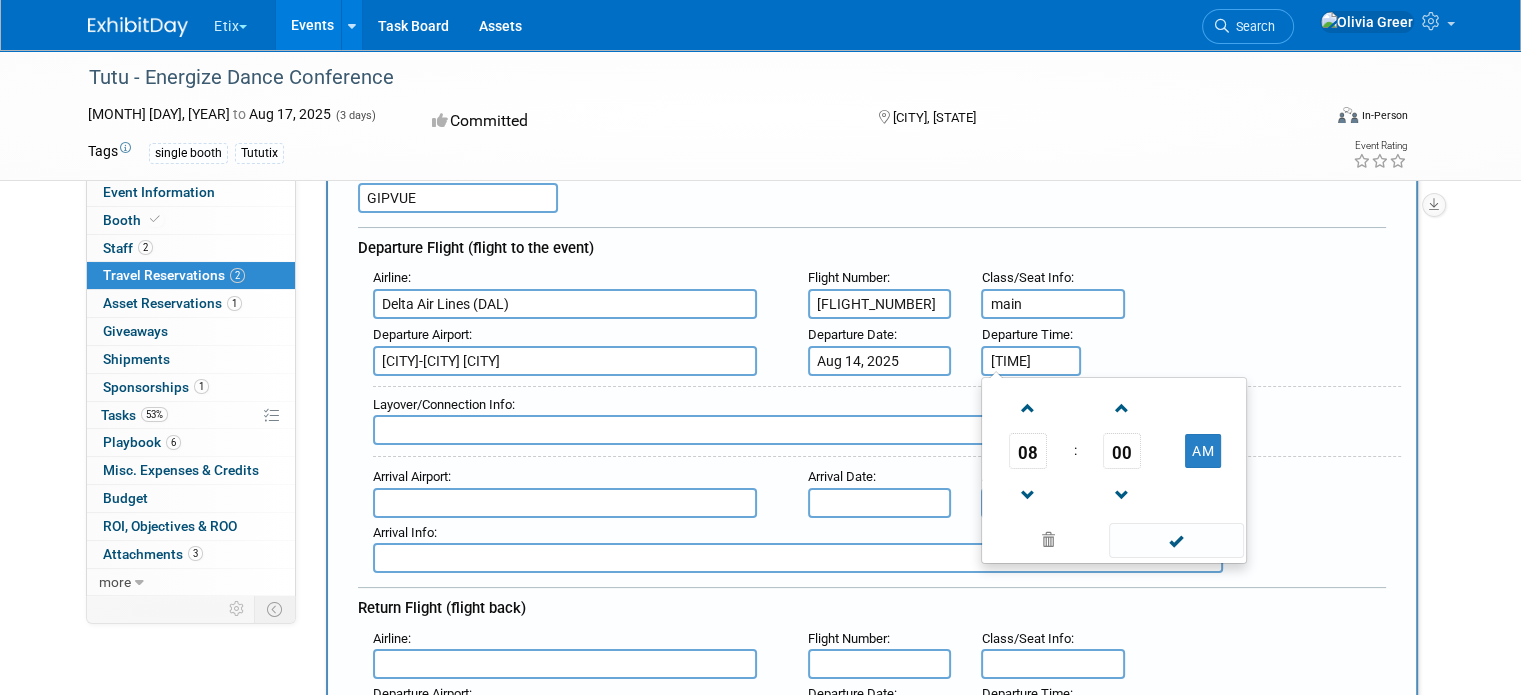 type on "M" 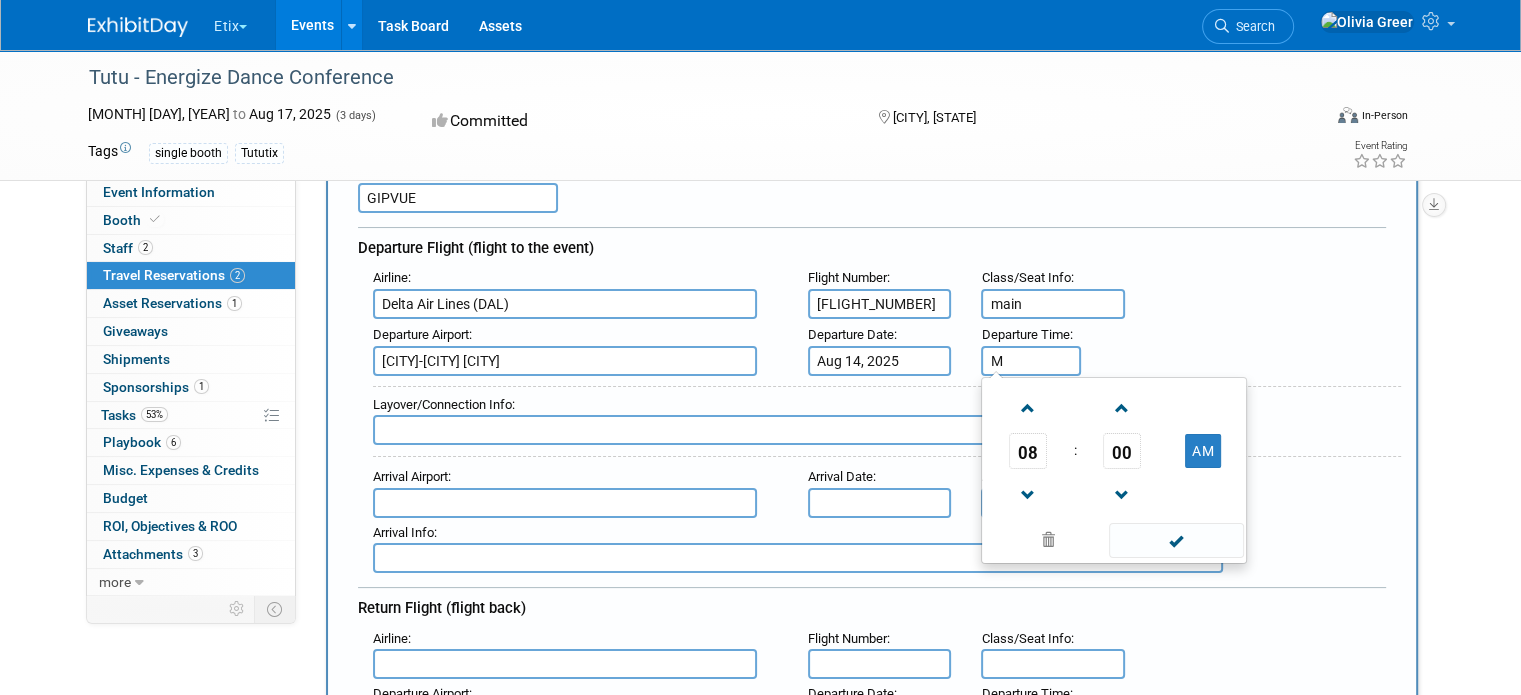 click on "M" at bounding box center (1031, 361) 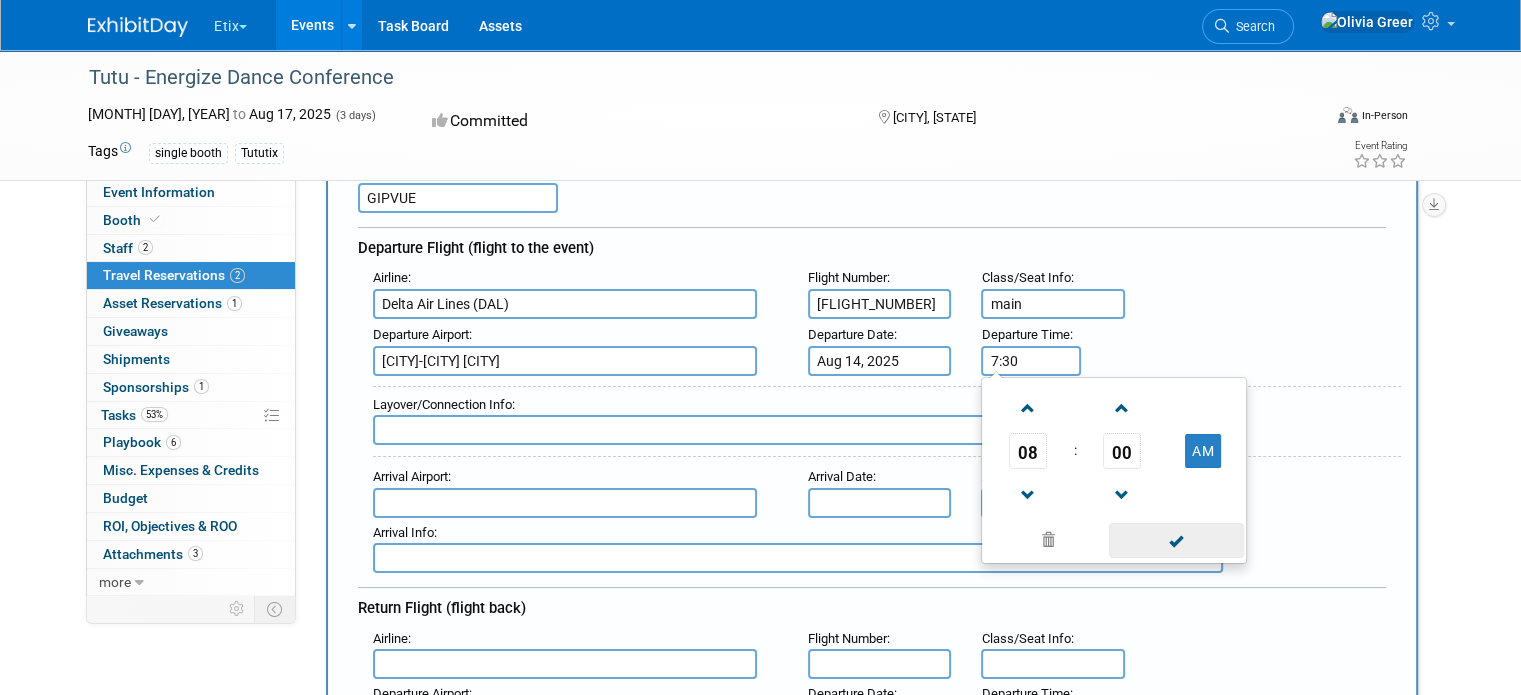 click at bounding box center (1176, 540) 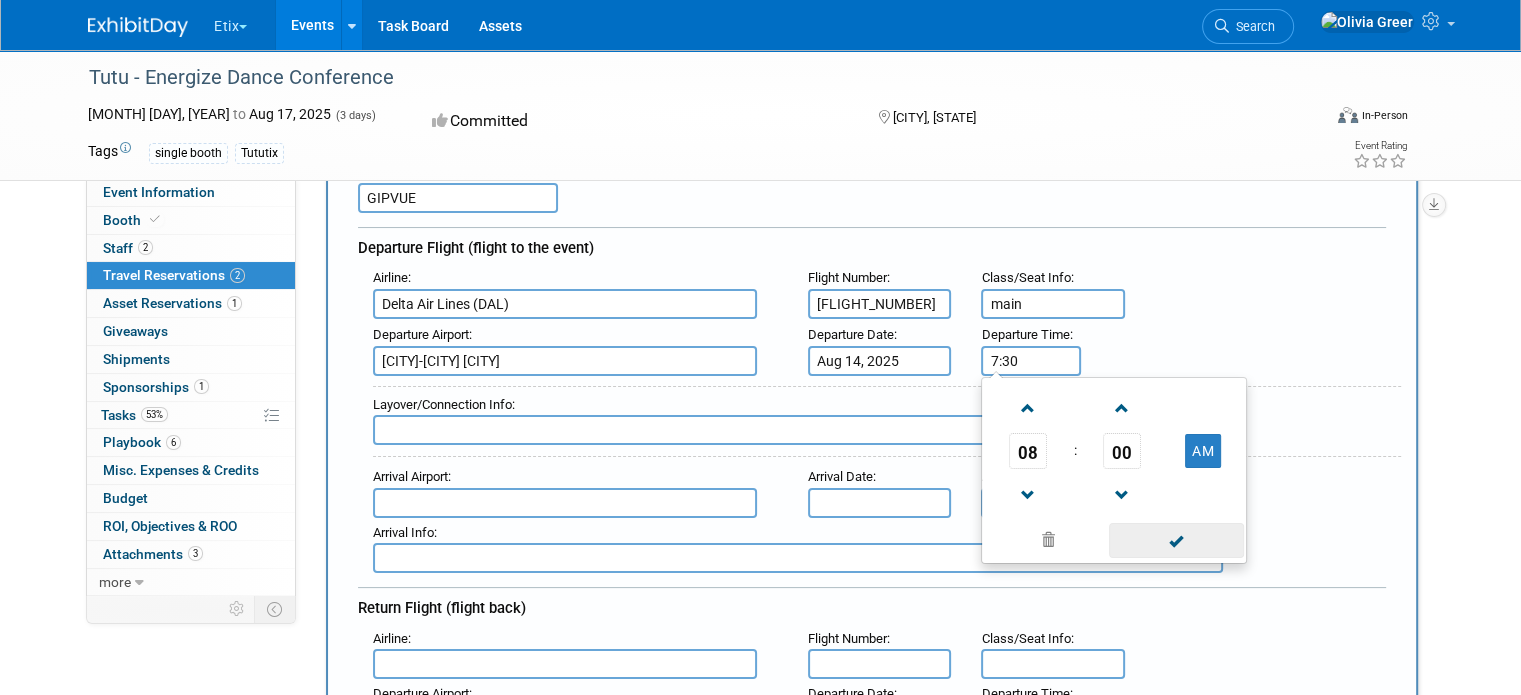 type on "7:30 AM" 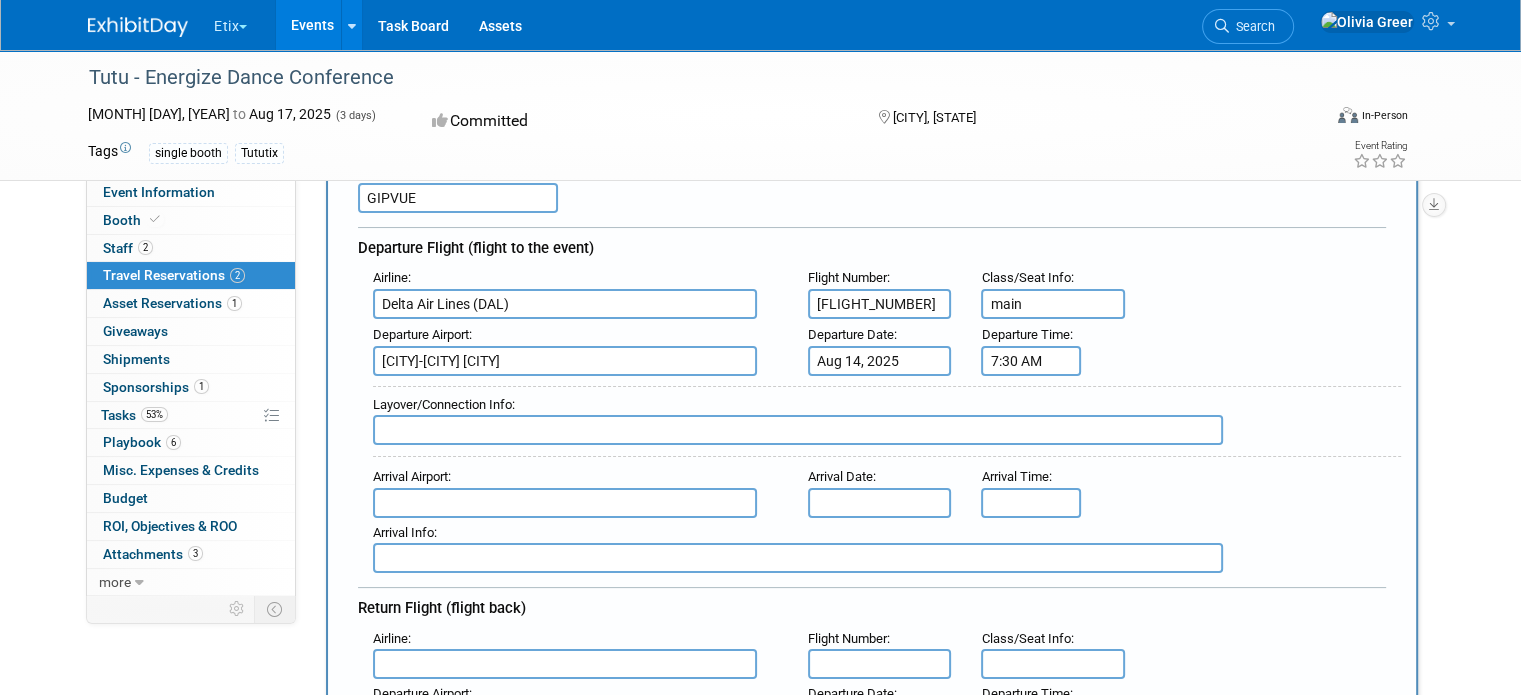 click at bounding box center [798, 430] 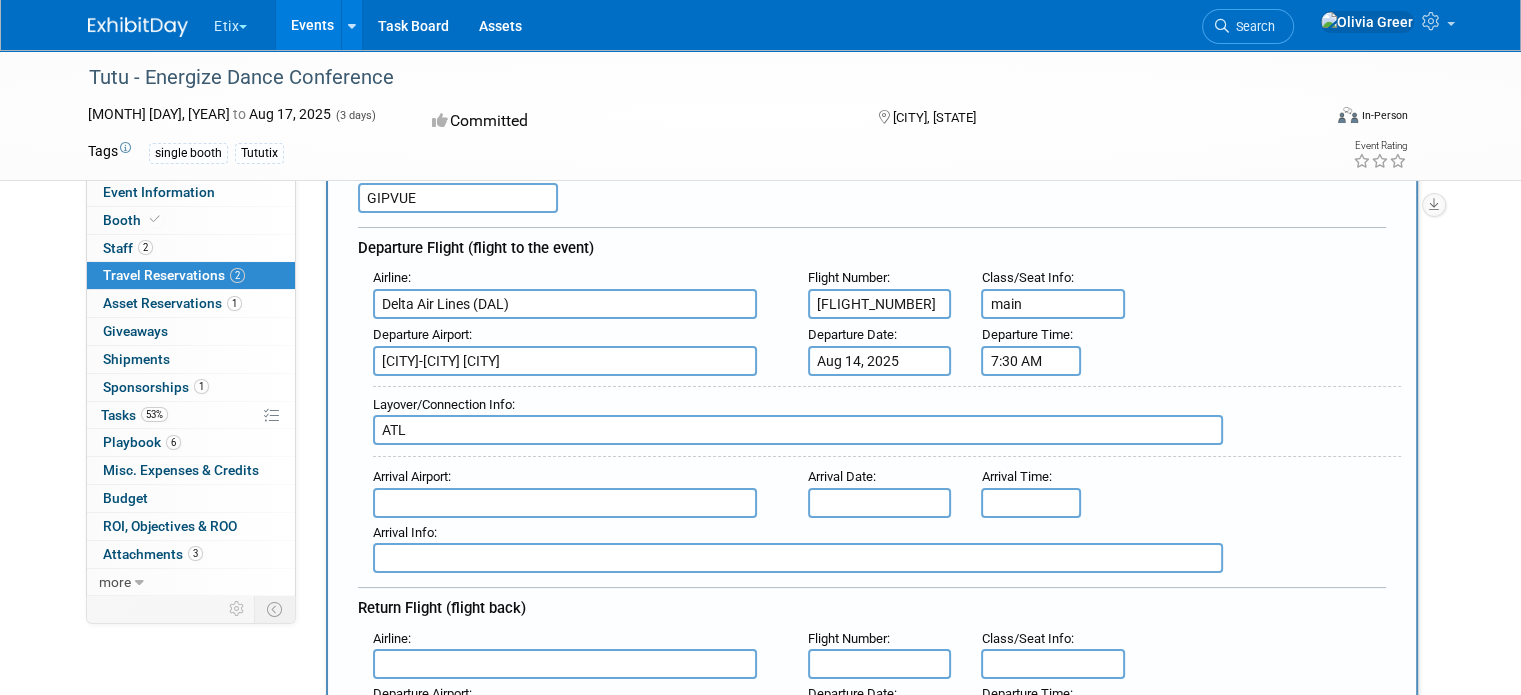 type on "ATL" 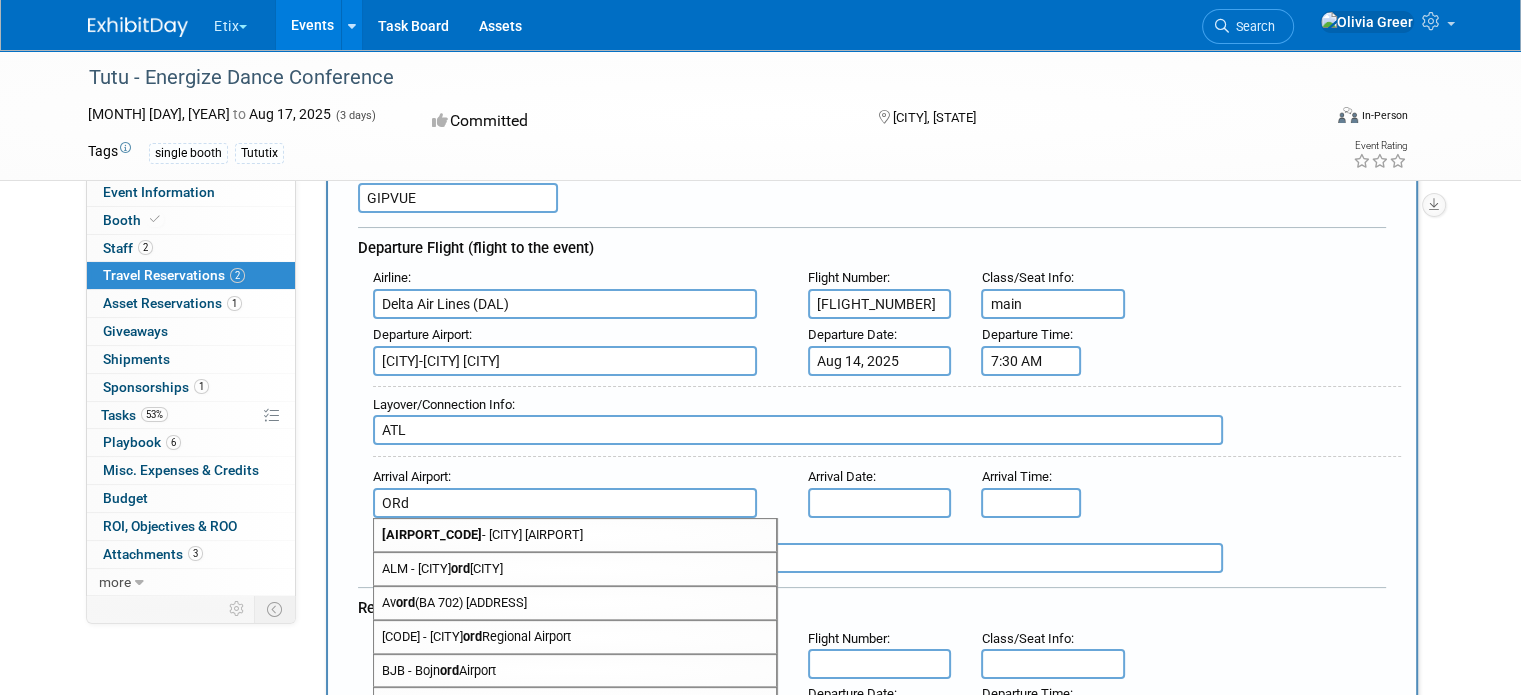 click on "[CITY]  - [CITY] [AIRPORT]" at bounding box center [575, 535] 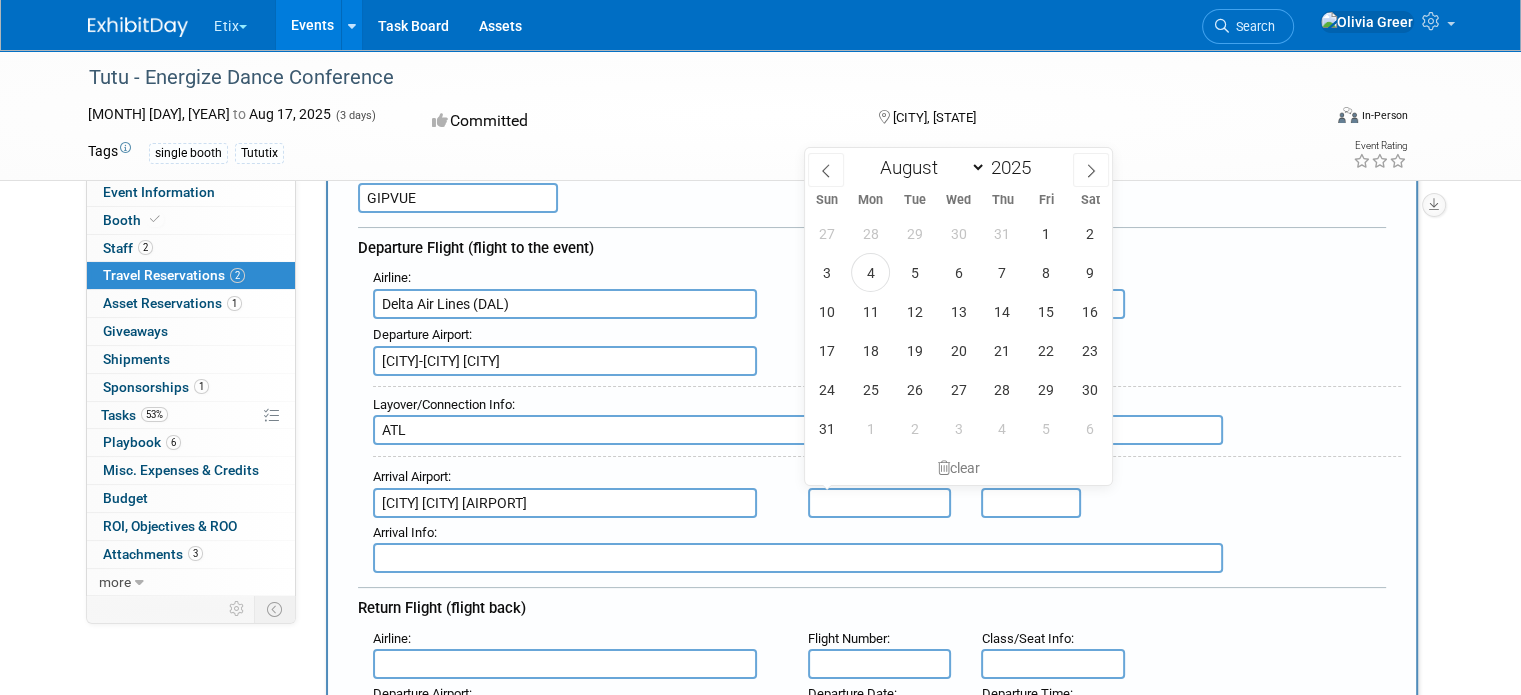 click at bounding box center (880, 503) 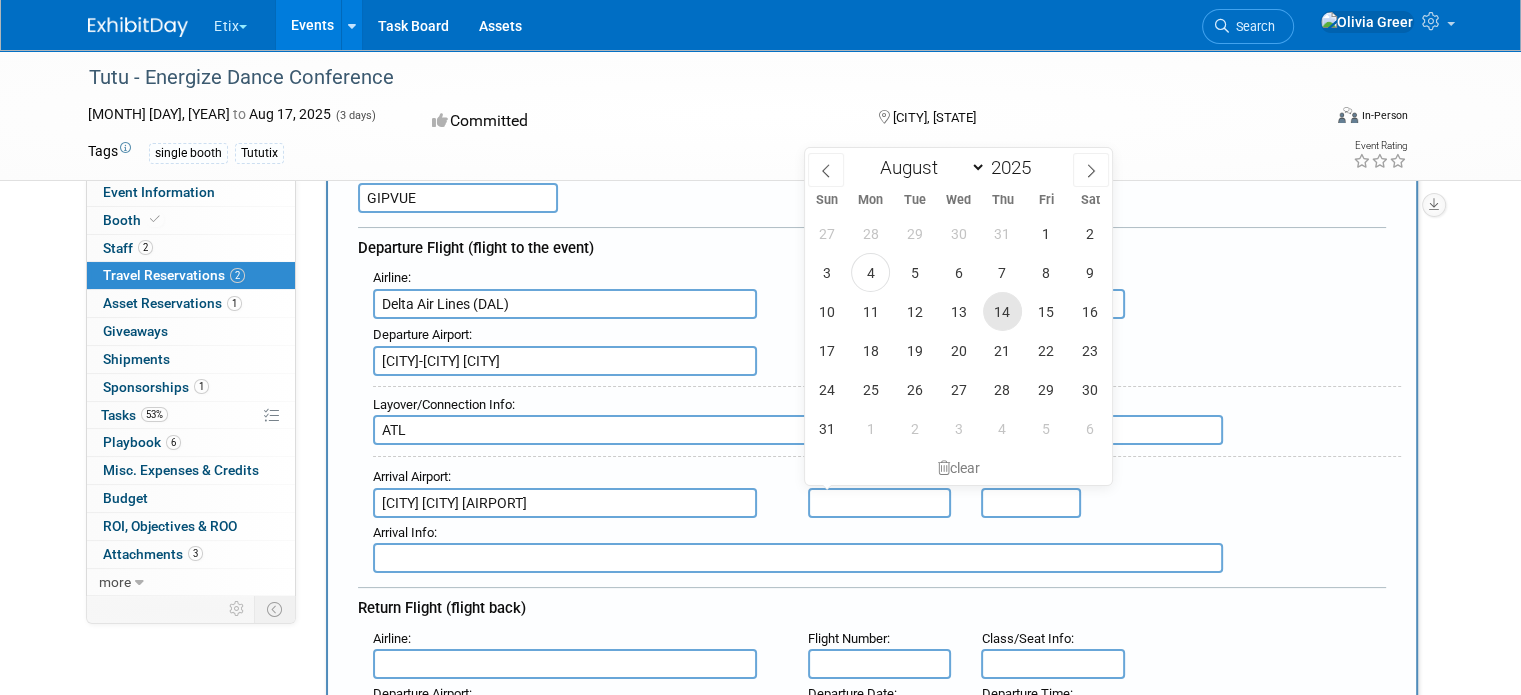 click on "14" at bounding box center [1002, 311] 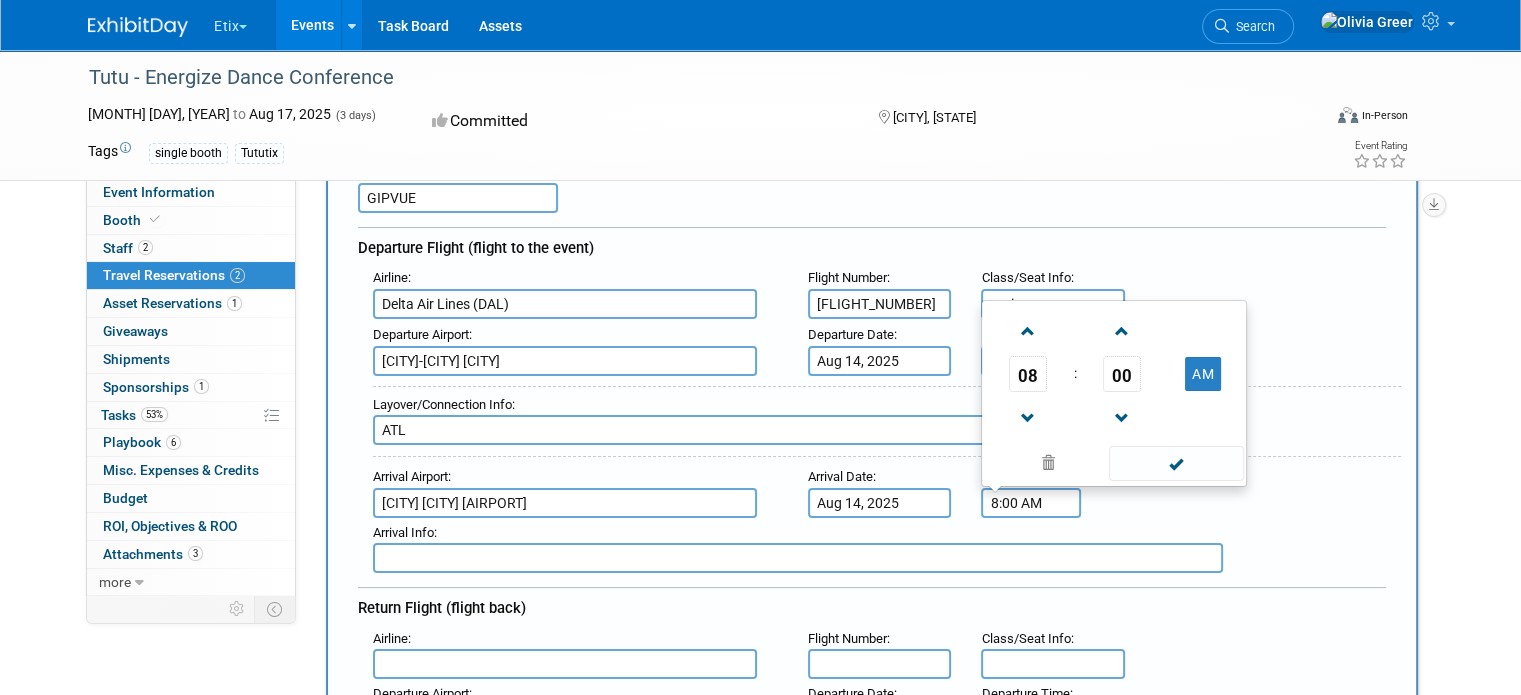click on "8:00 AM" at bounding box center [1031, 503] 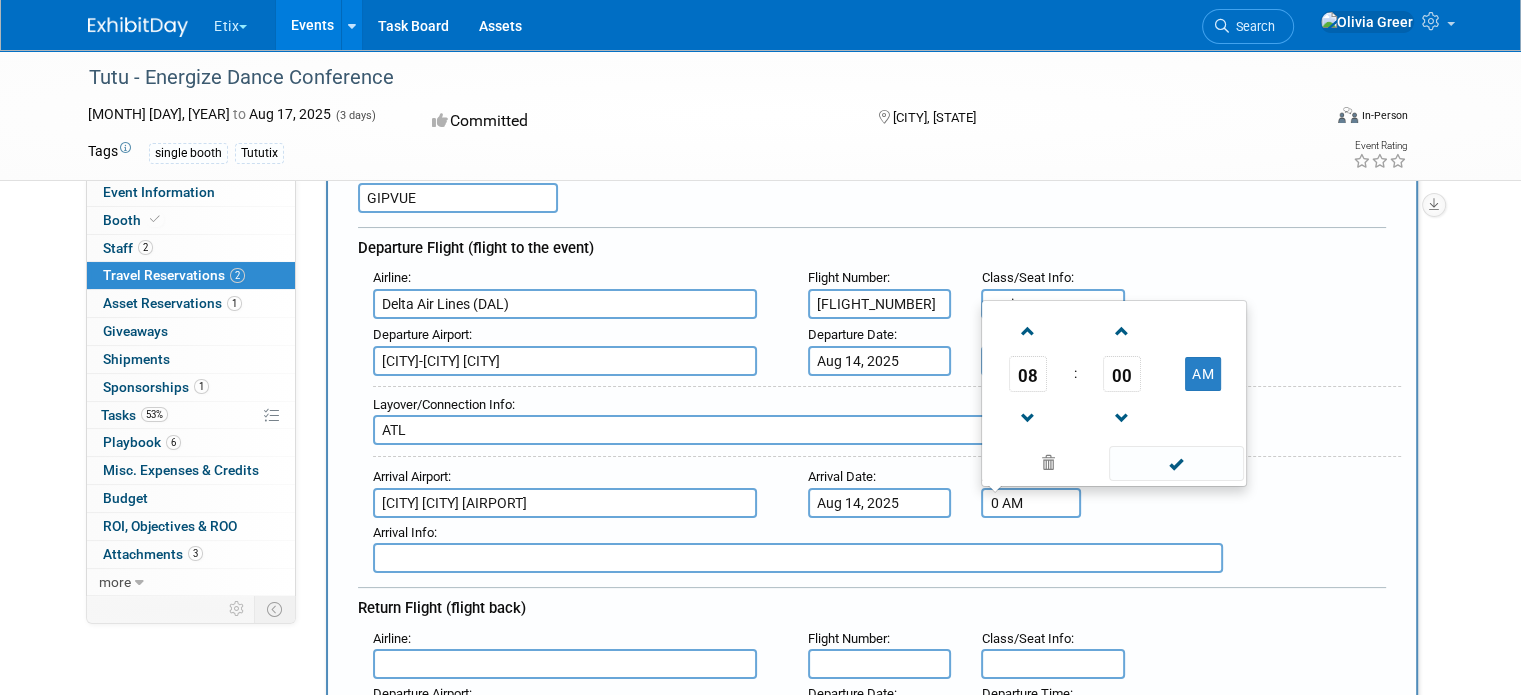 click on "0 AM" at bounding box center [1031, 503] 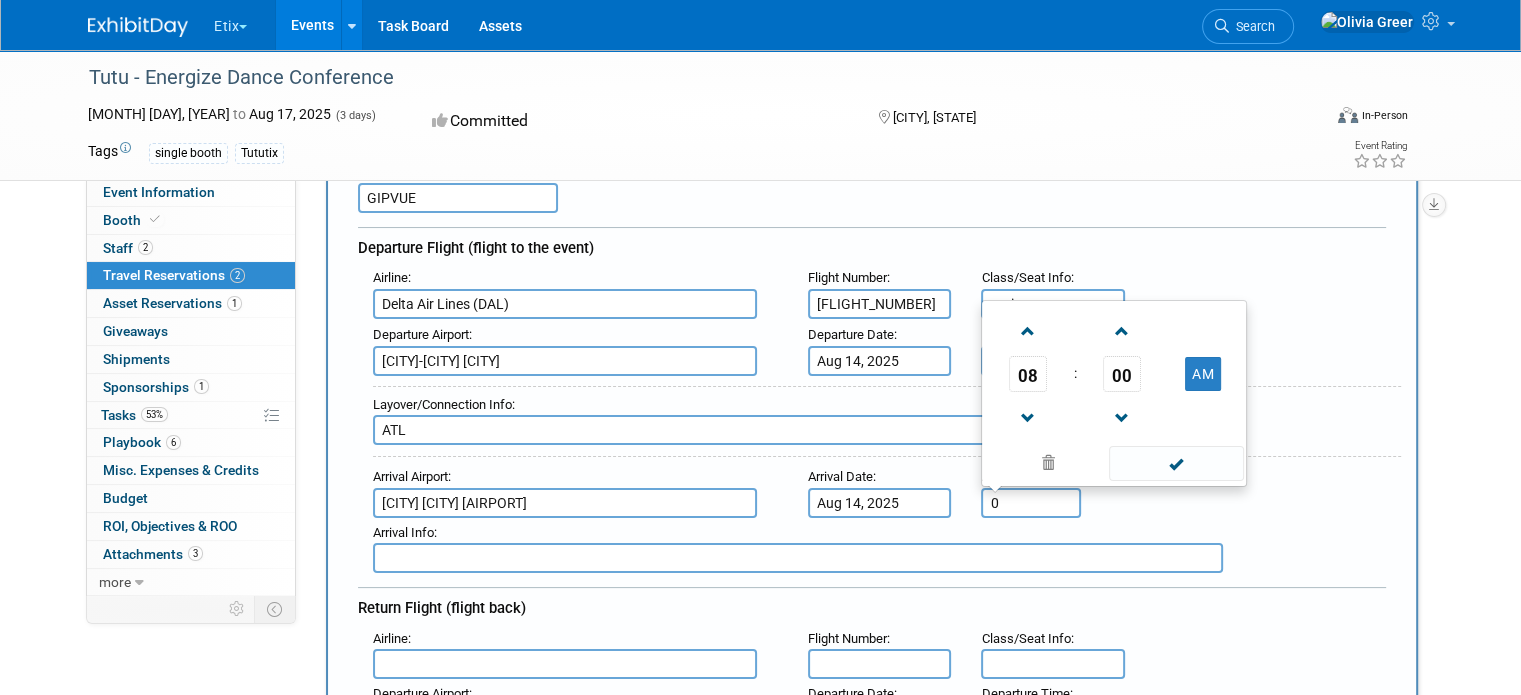 type on "0" 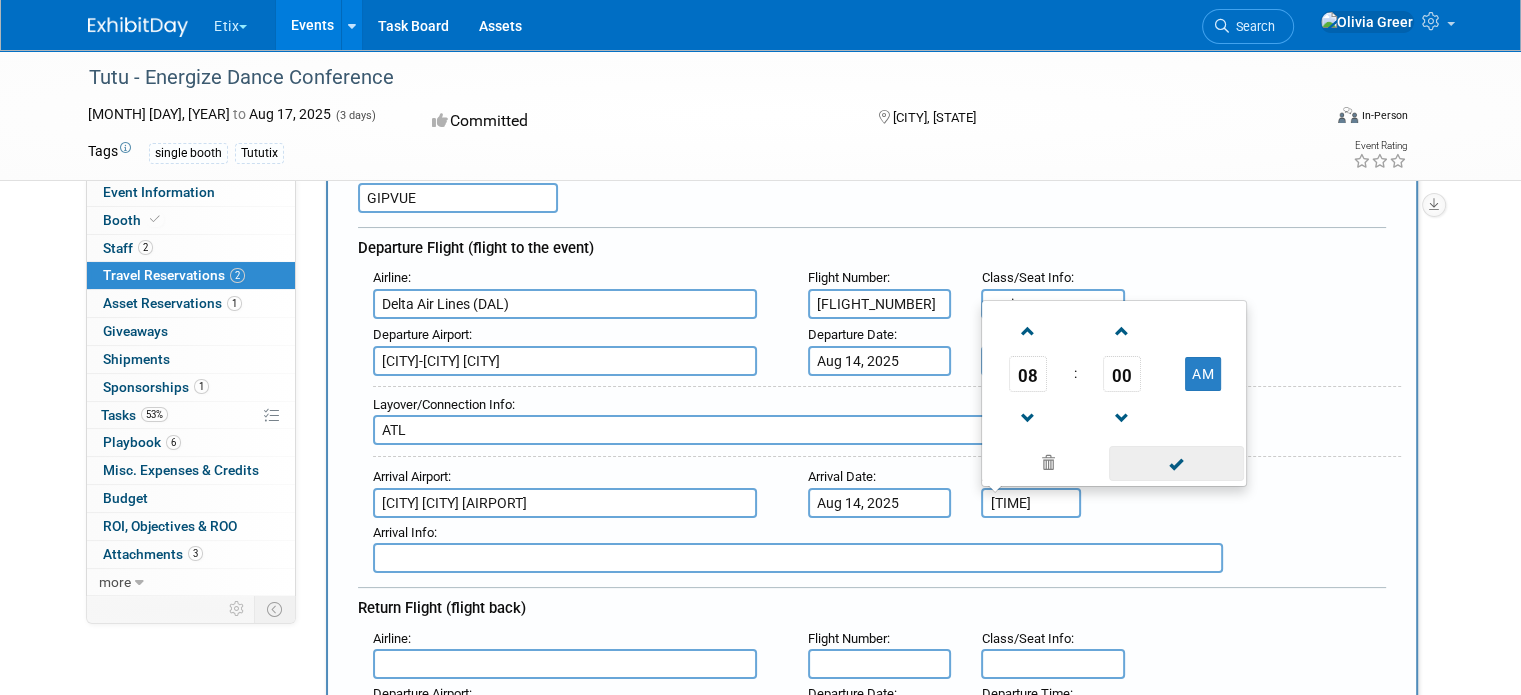 click at bounding box center (1176, 463) 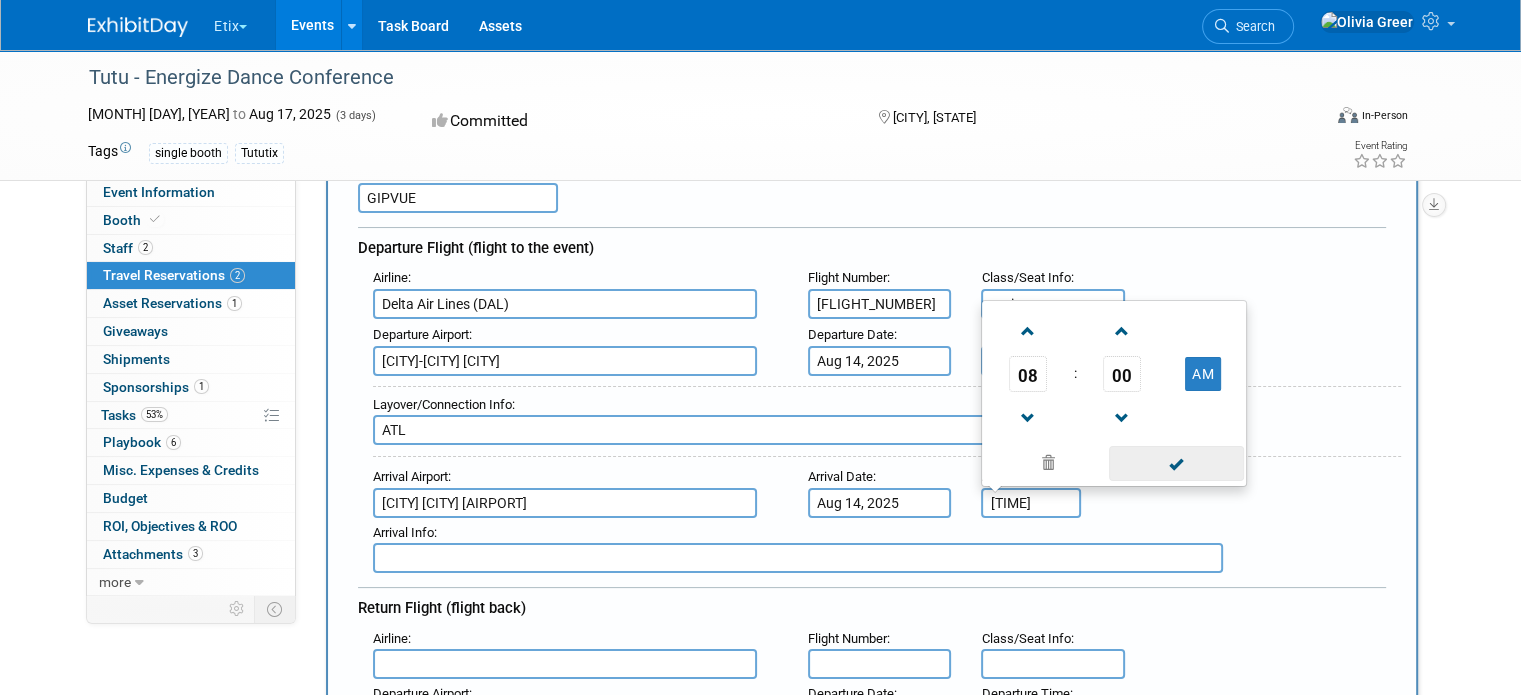 type on "12:16 AM" 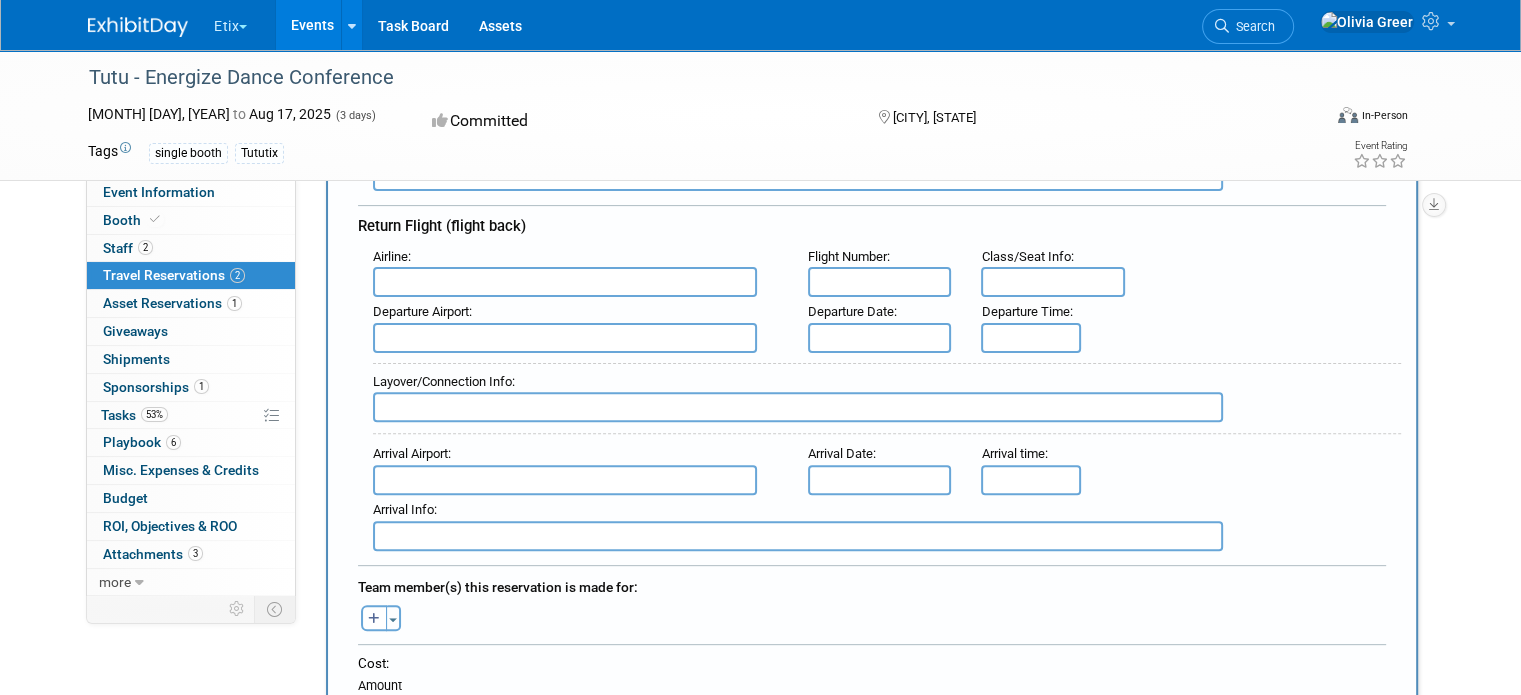 scroll, scrollTop: 600, scrollLeft: 0, axis: vertical 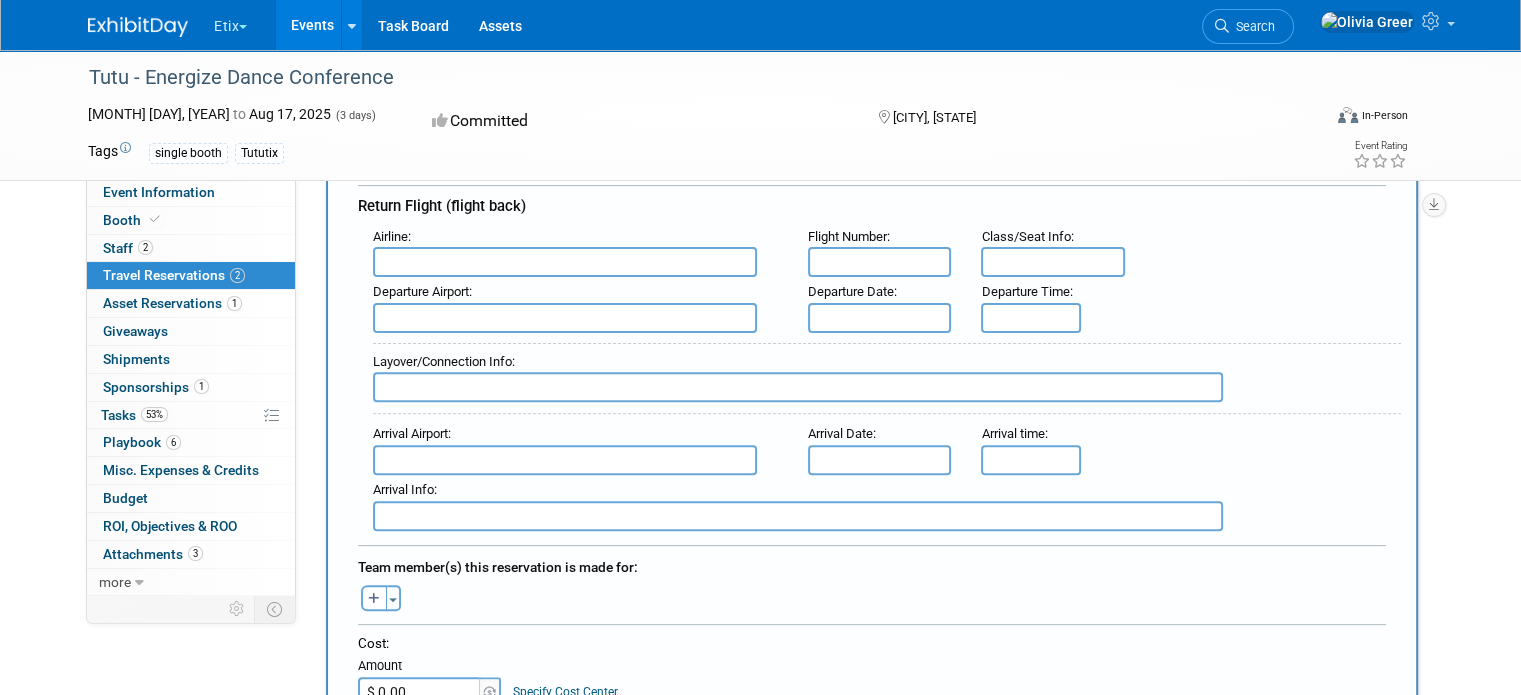 click at bounding box center (565, 262) 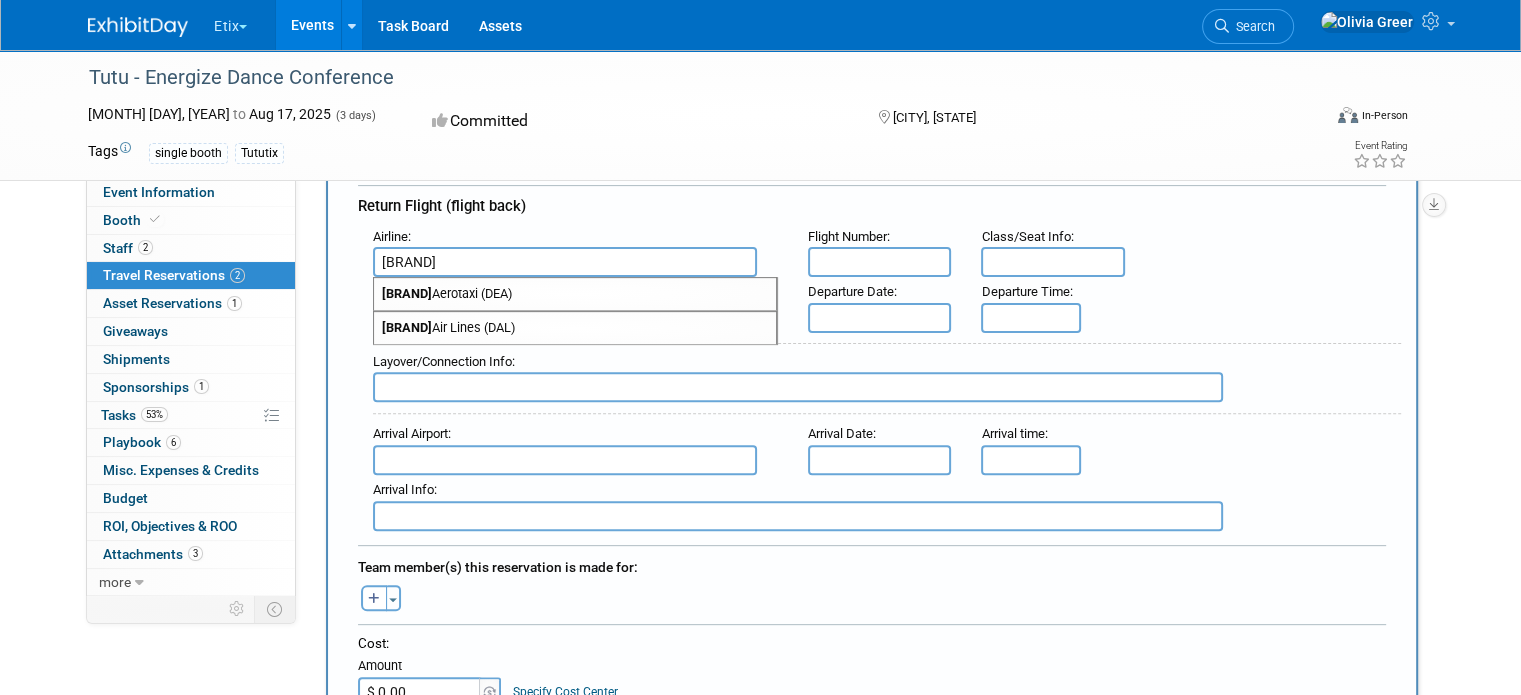 click on "Delta  Air Lines (DAL)" at bounding box center (575, 328) 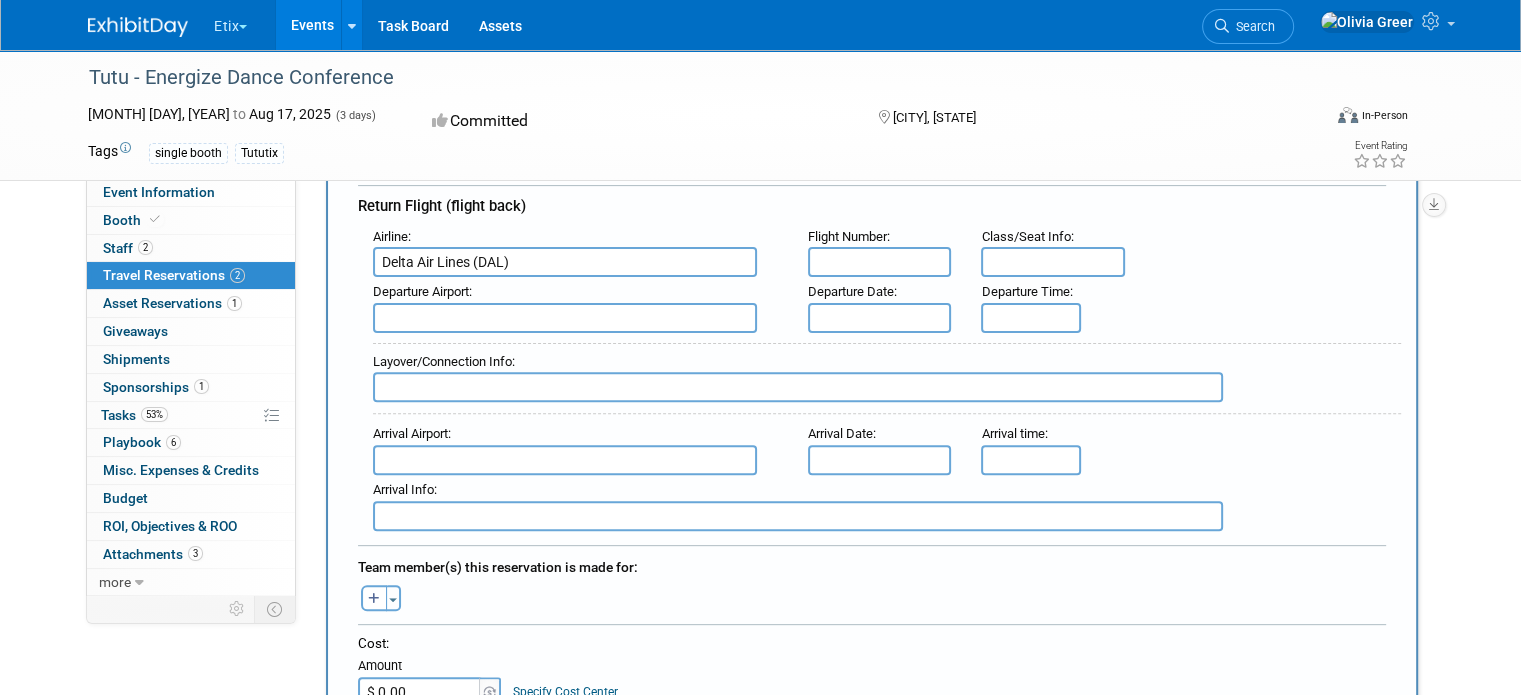 click at bounding box center [880, 262] 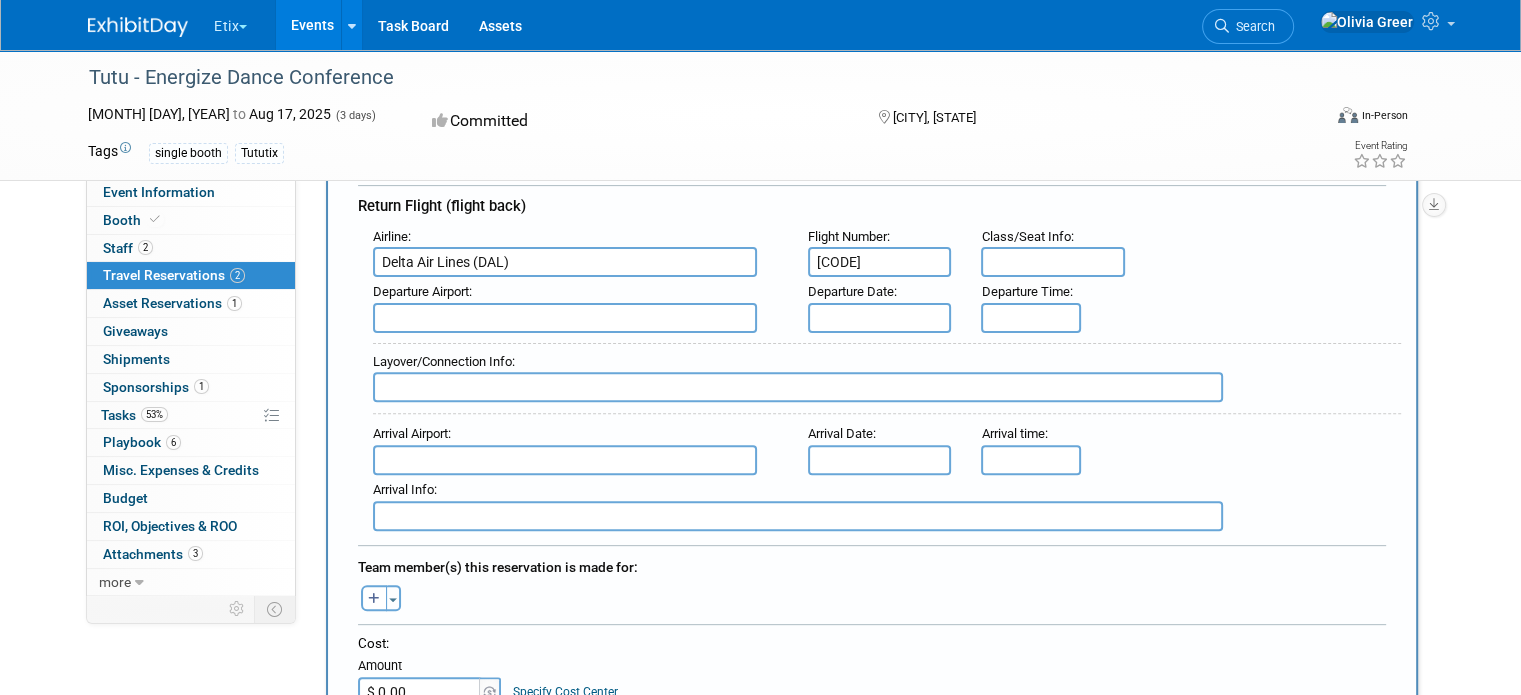 type on "[CODE]" 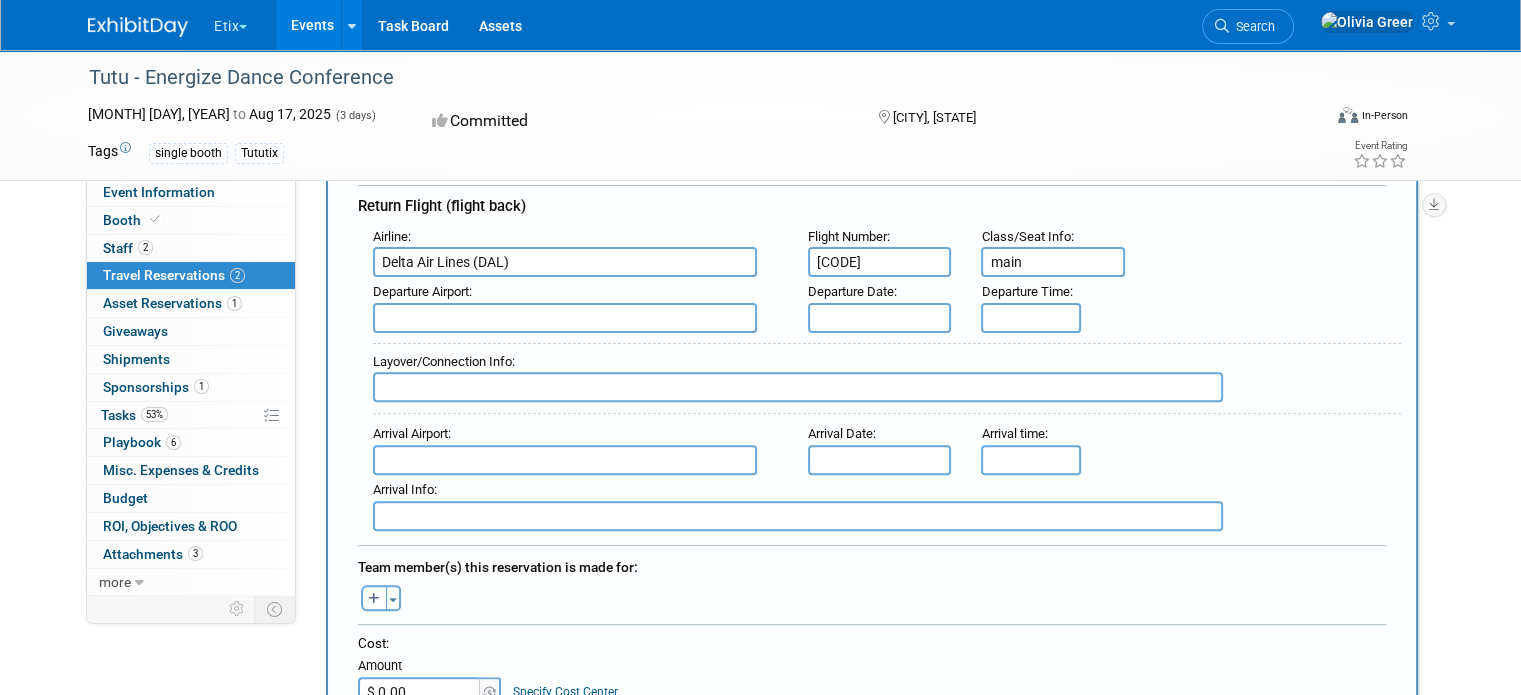 type on "main" 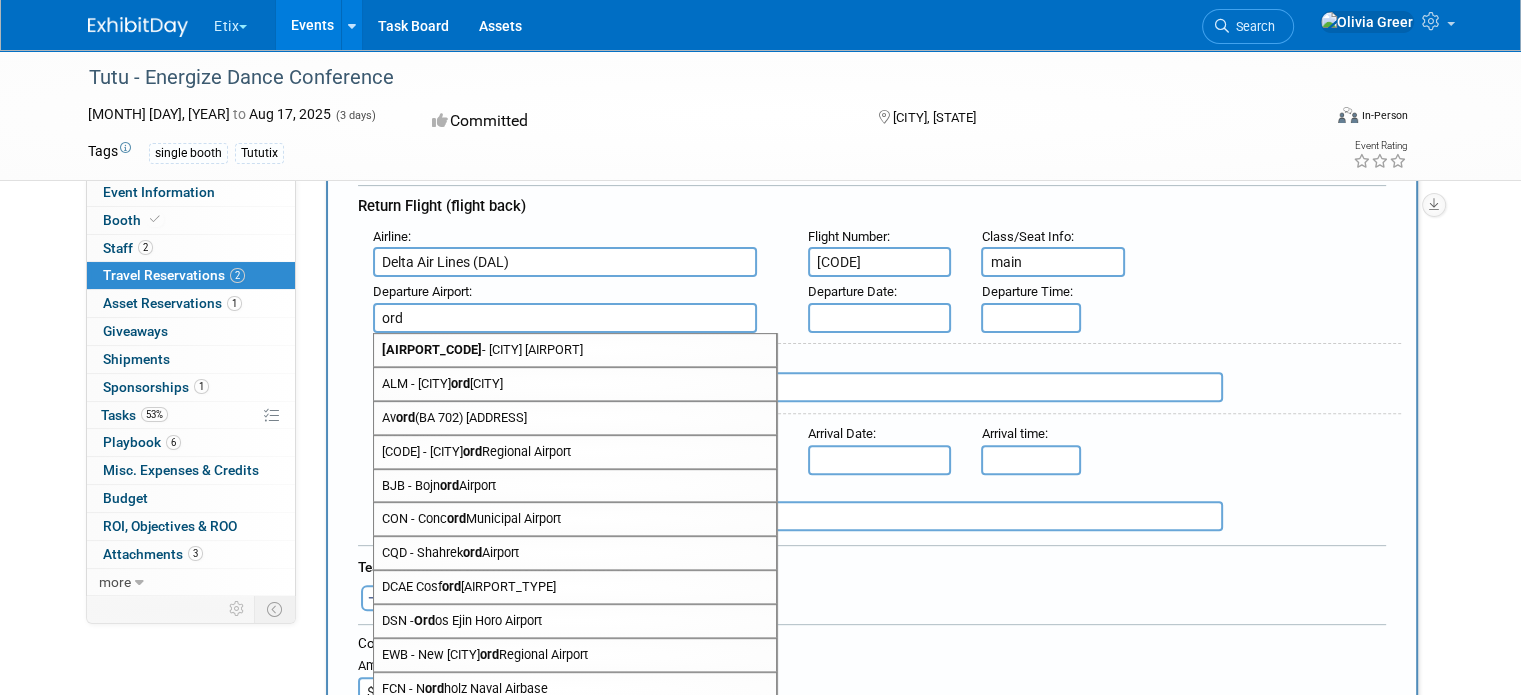 click on "[CITY]  - [CITY] [AIRPORT]" at bounding box center (575, 350) 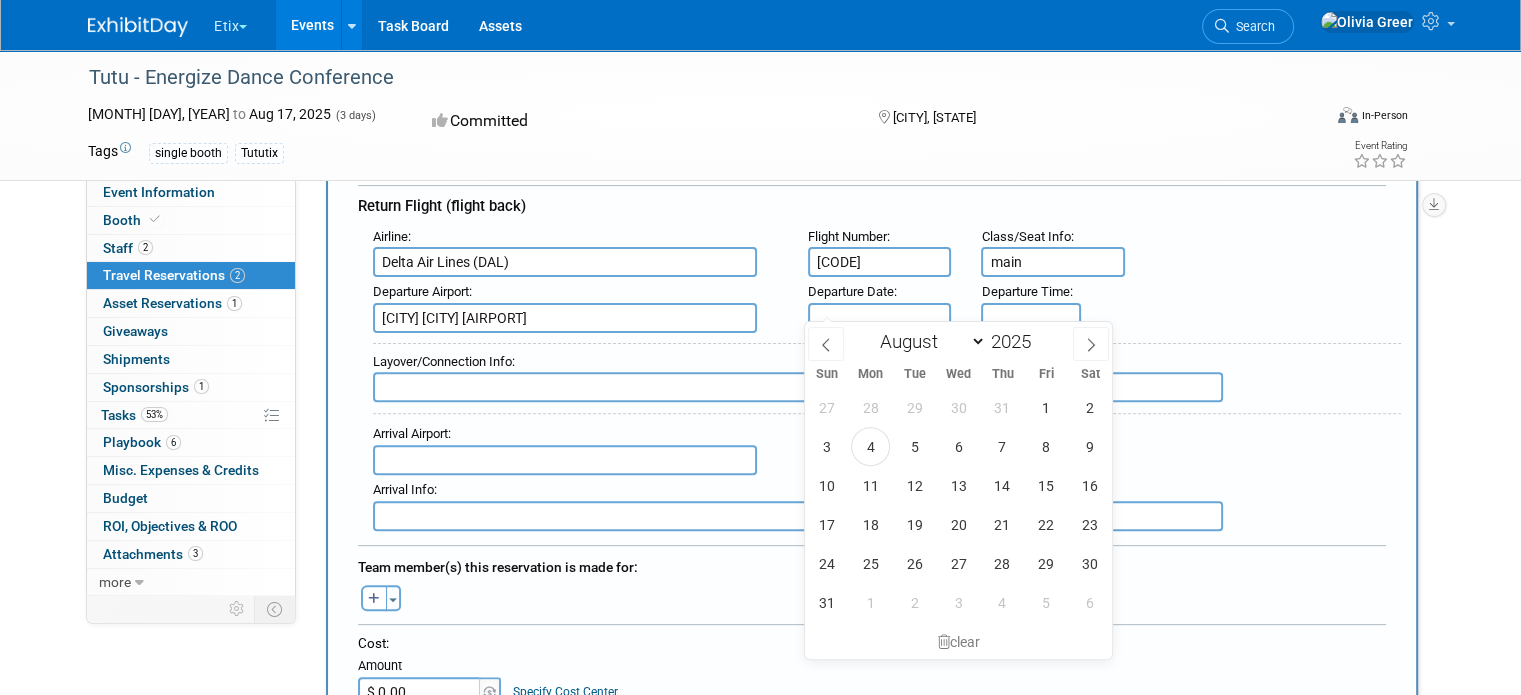 click at bounding box center (880, 318) 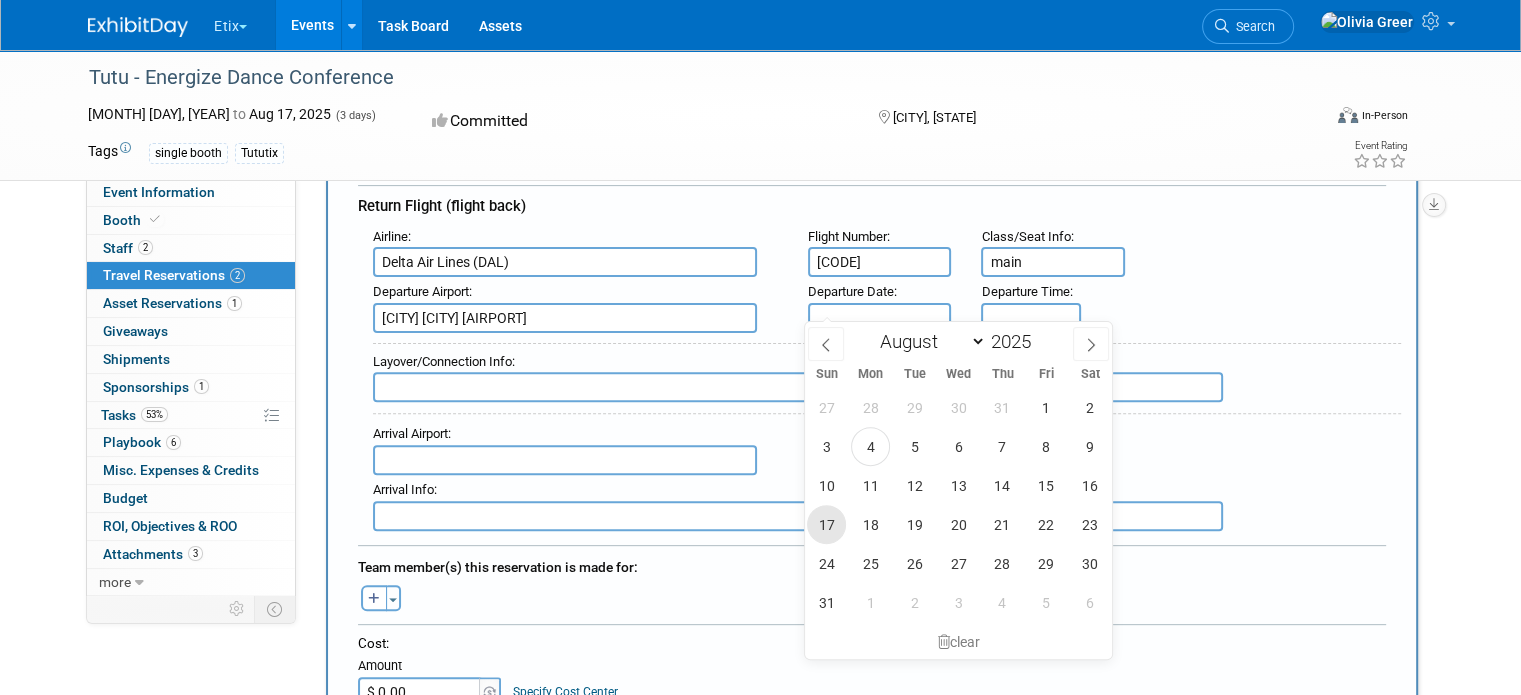 click on "17" at bounding box center [826, 524] 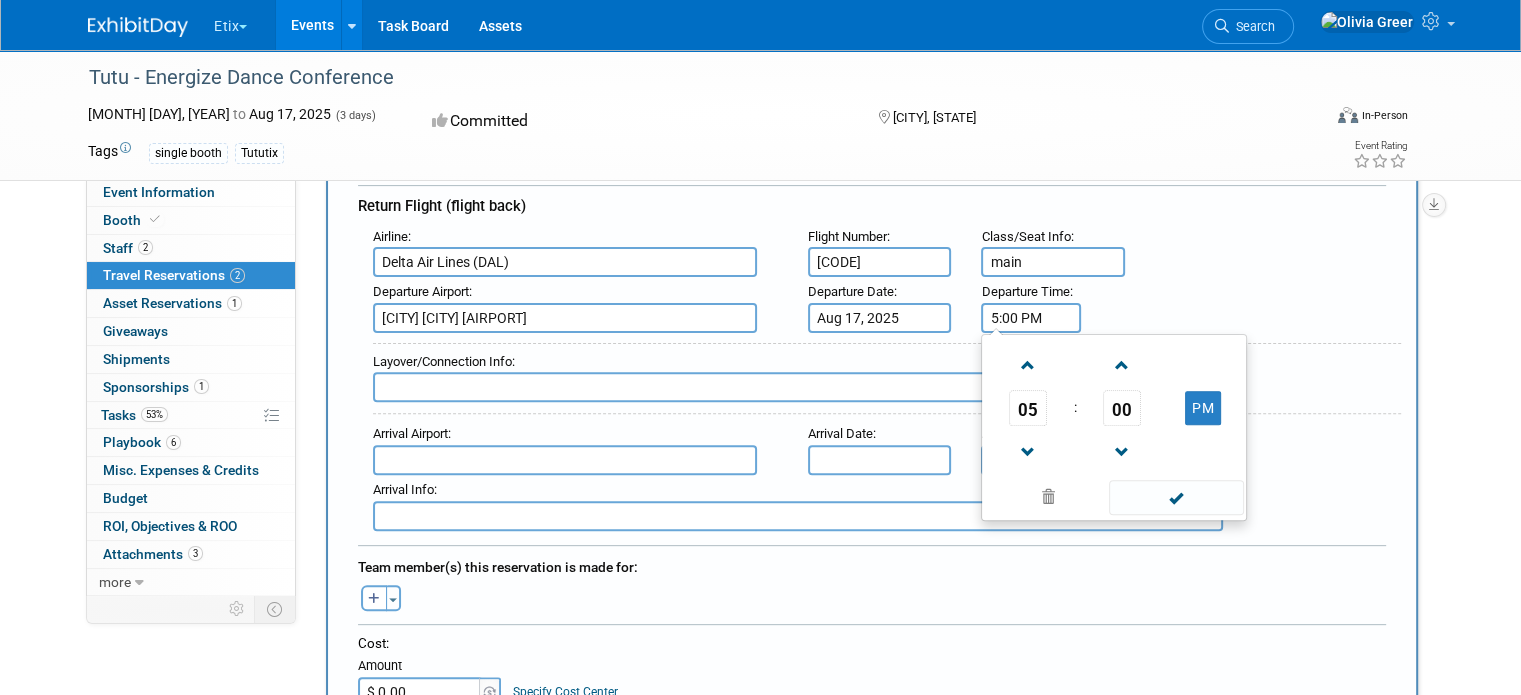 click on "5:00 PM" at bounding box center [1031, 318] 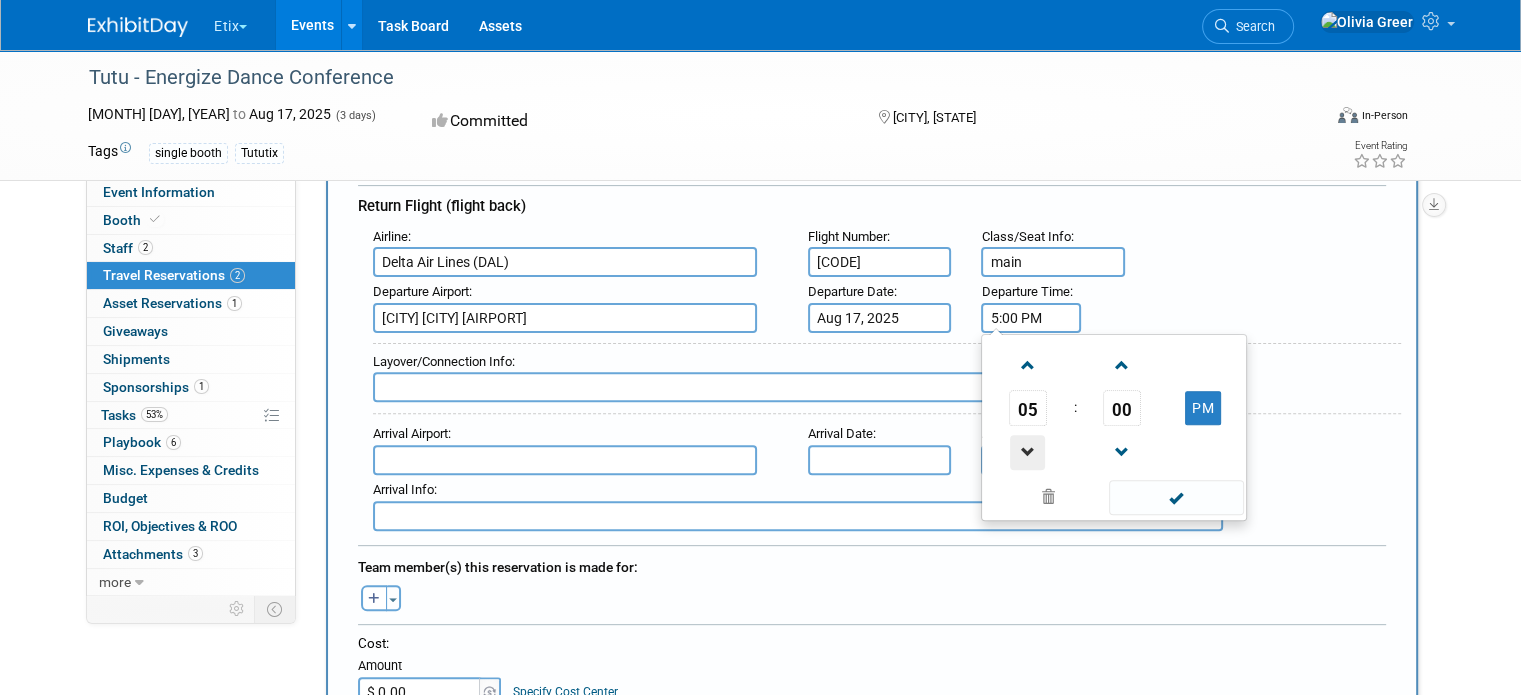click at bounding box center [1027, 452] 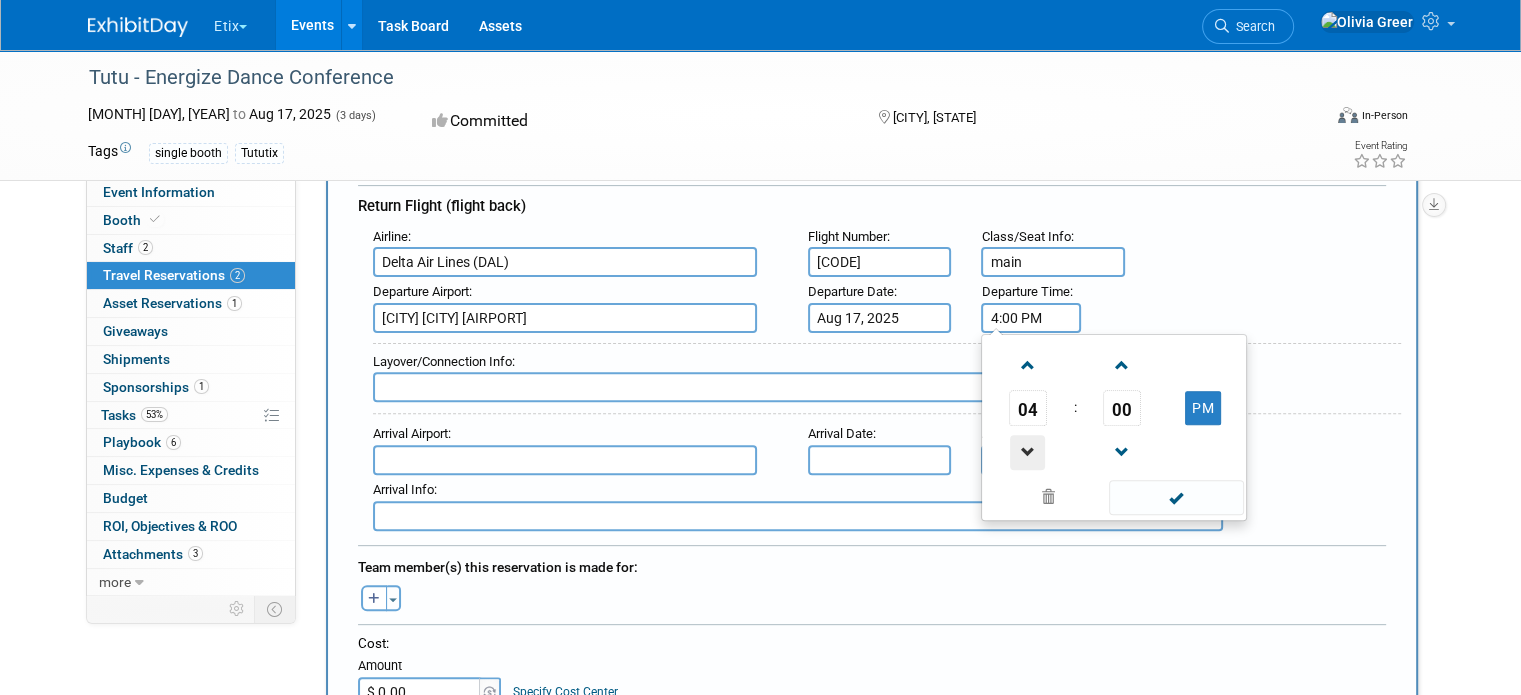 click at bounding box center (1027, 452) 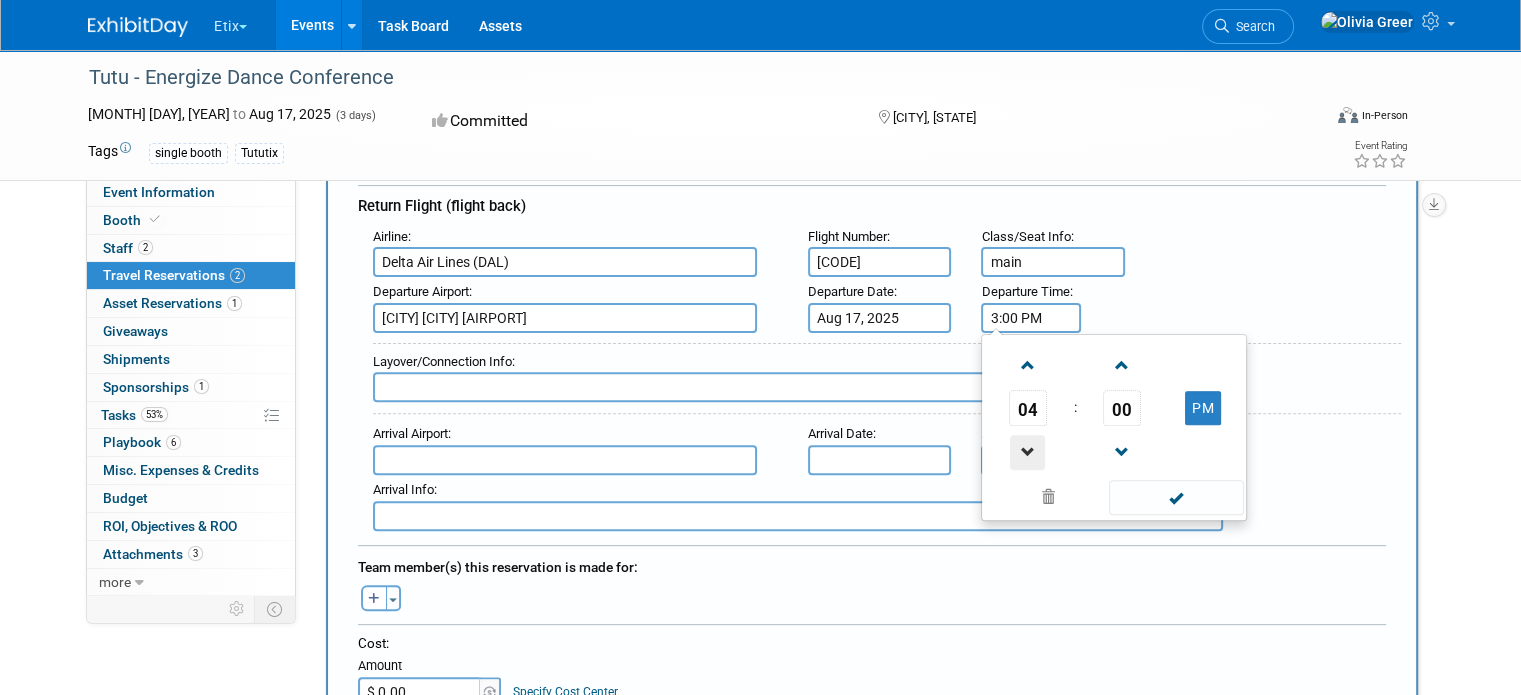 click at bounding box center (1027, 452) 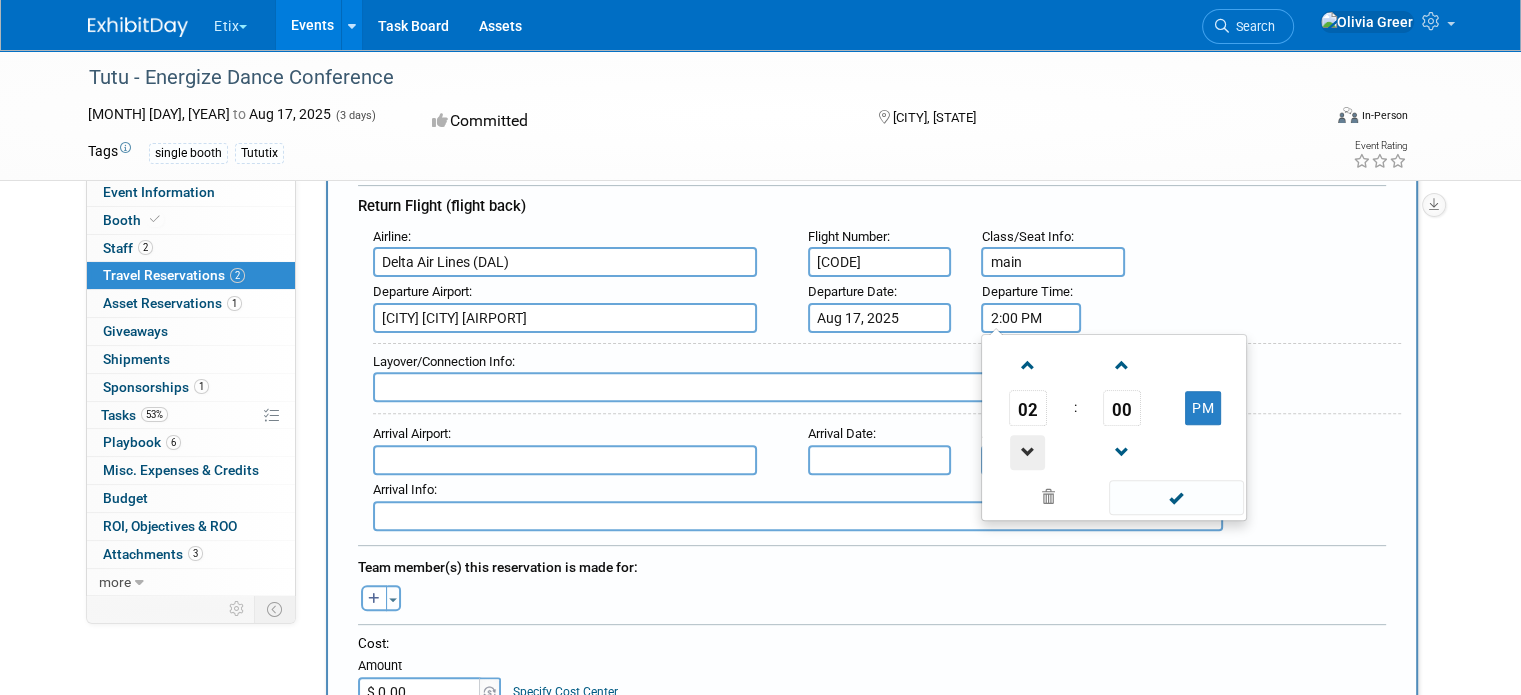 click at bounding box center (1027, 452) 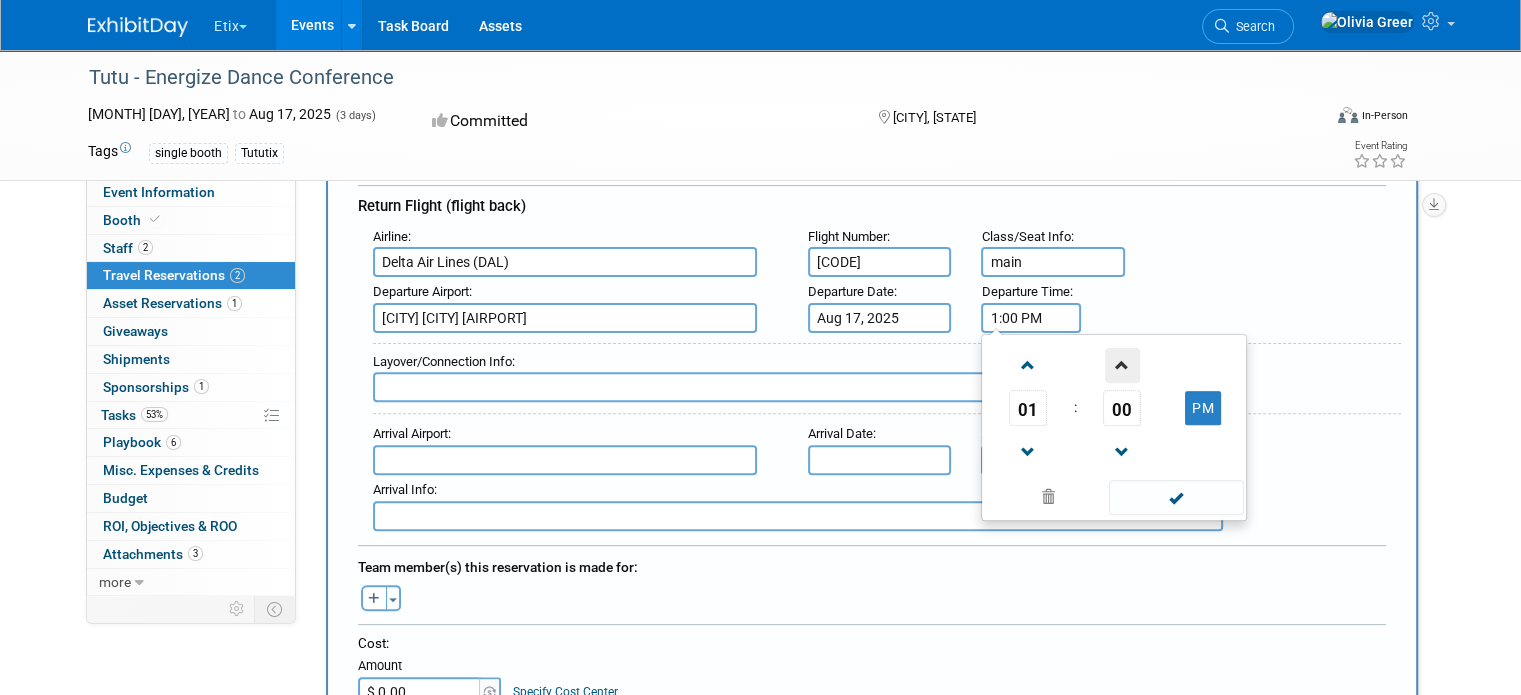 click at bounding box center [1122, 365] 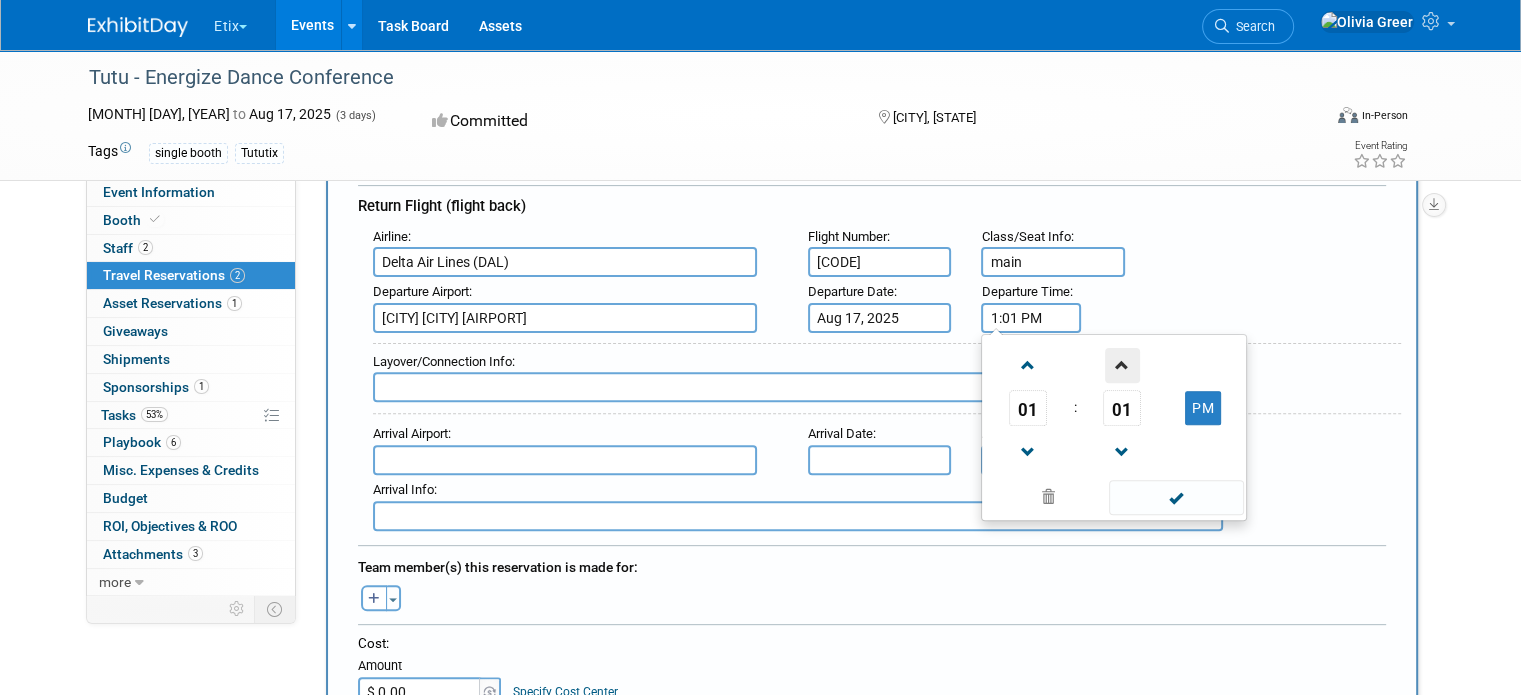 click at bounding box center (1122, 365) 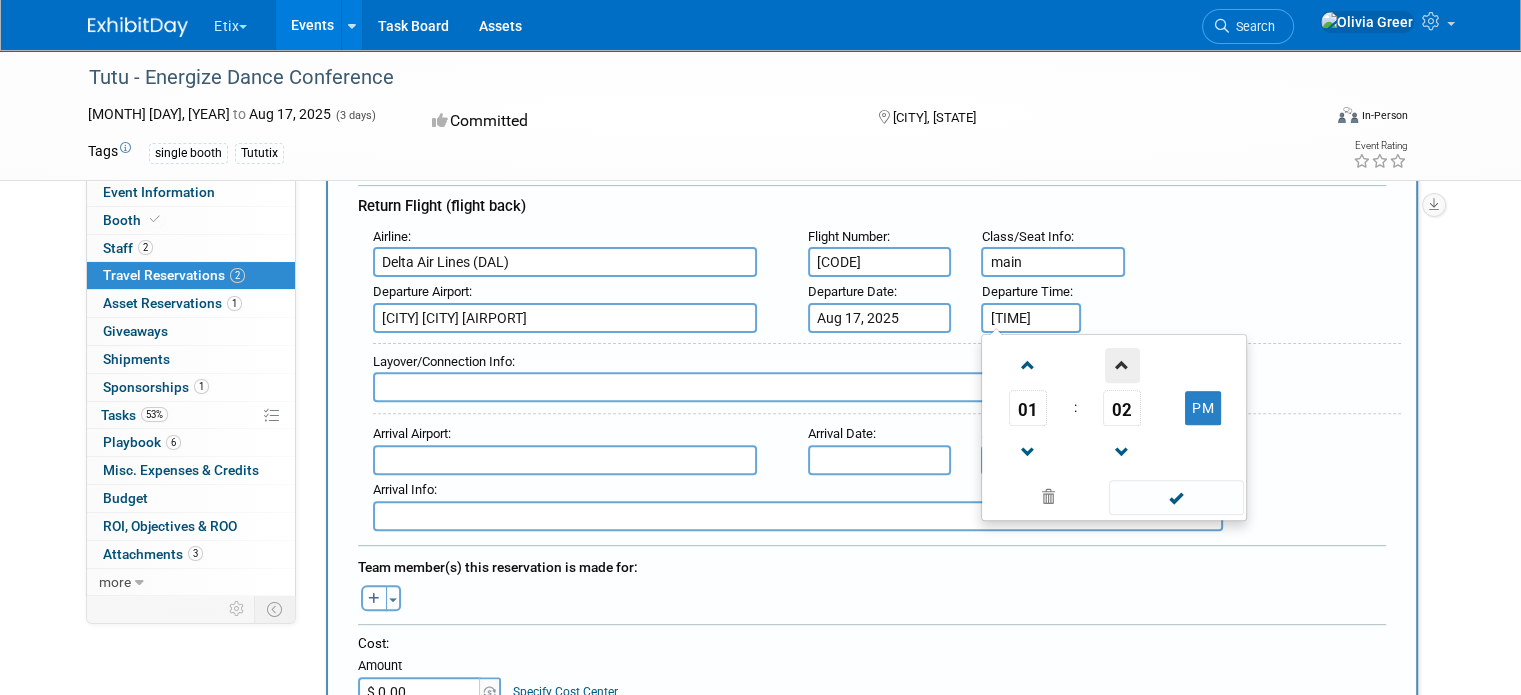 click at bounding box center [1122, 365] 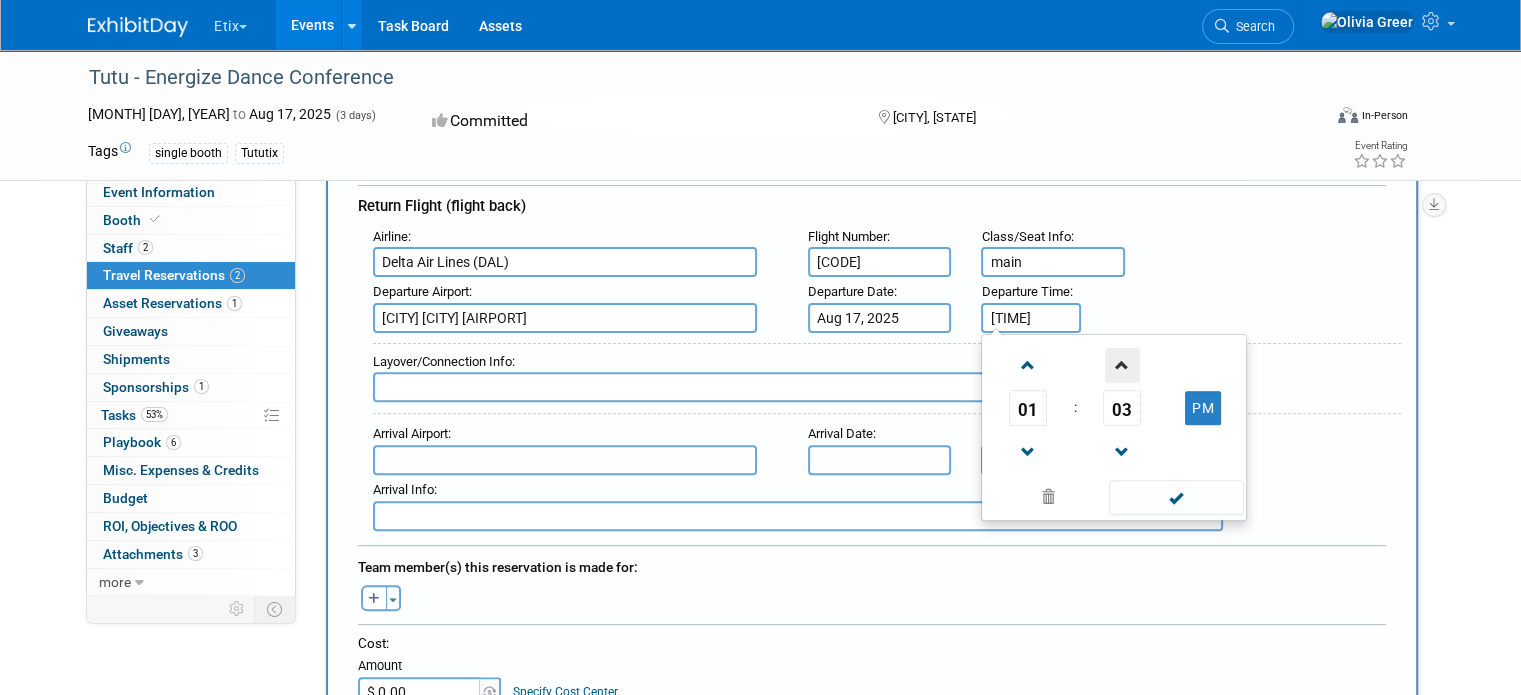 click at bounding box center [1122, 365] 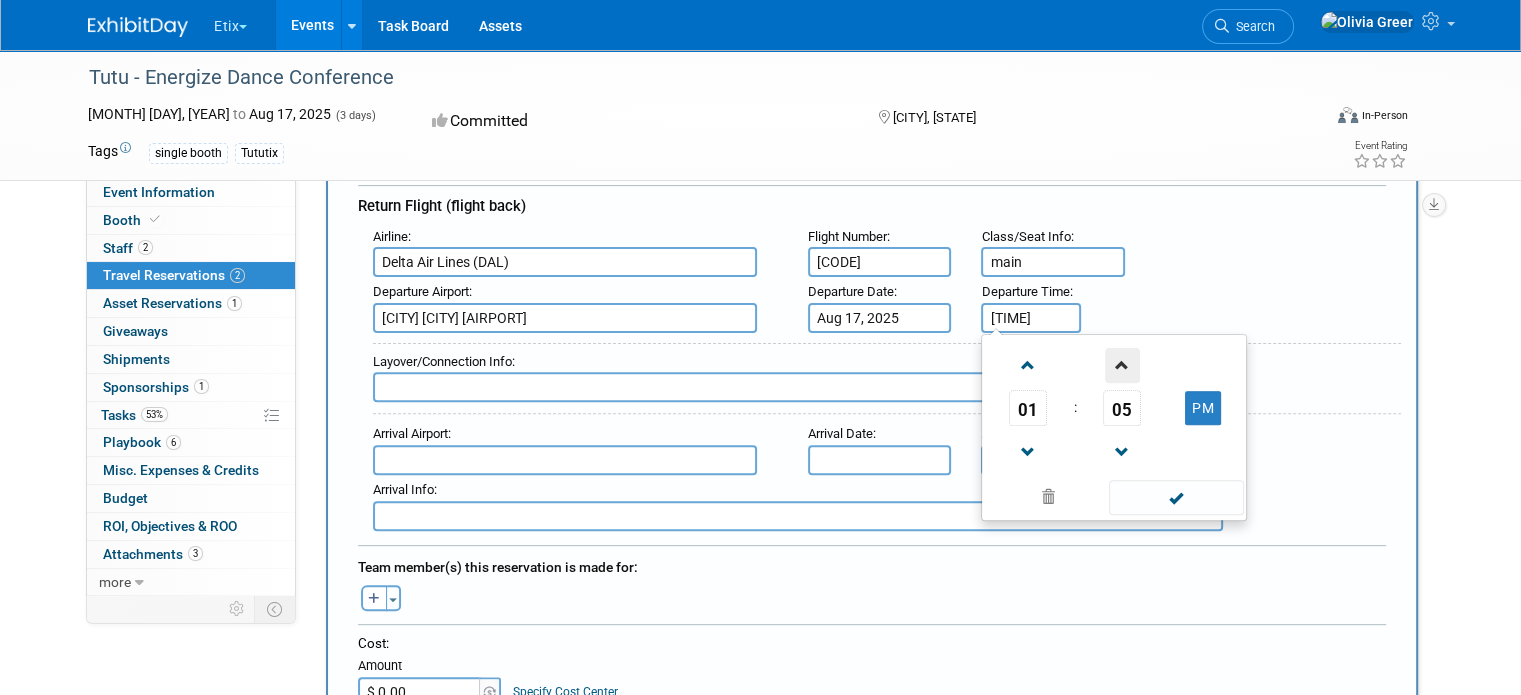 click at bounding box center (1122, 365) 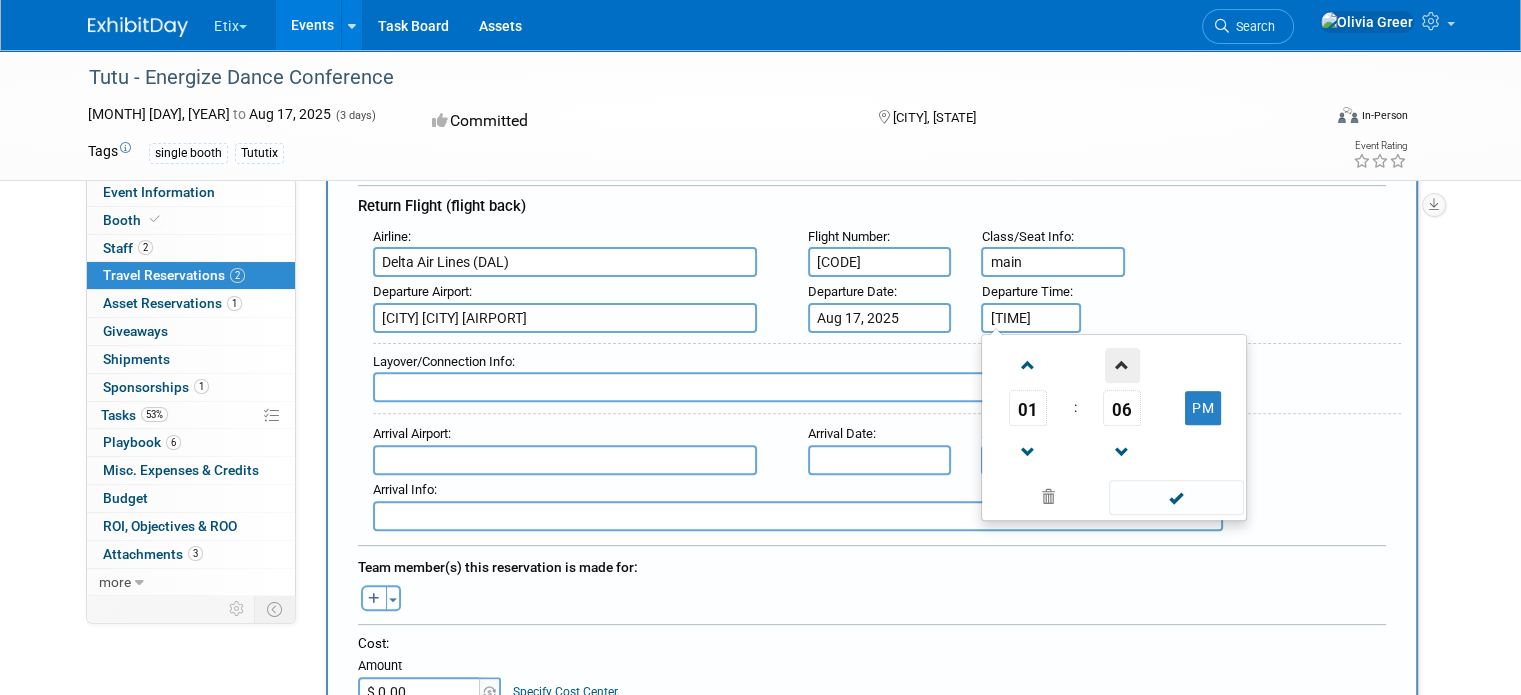 click at bounding box center [1122, 365] 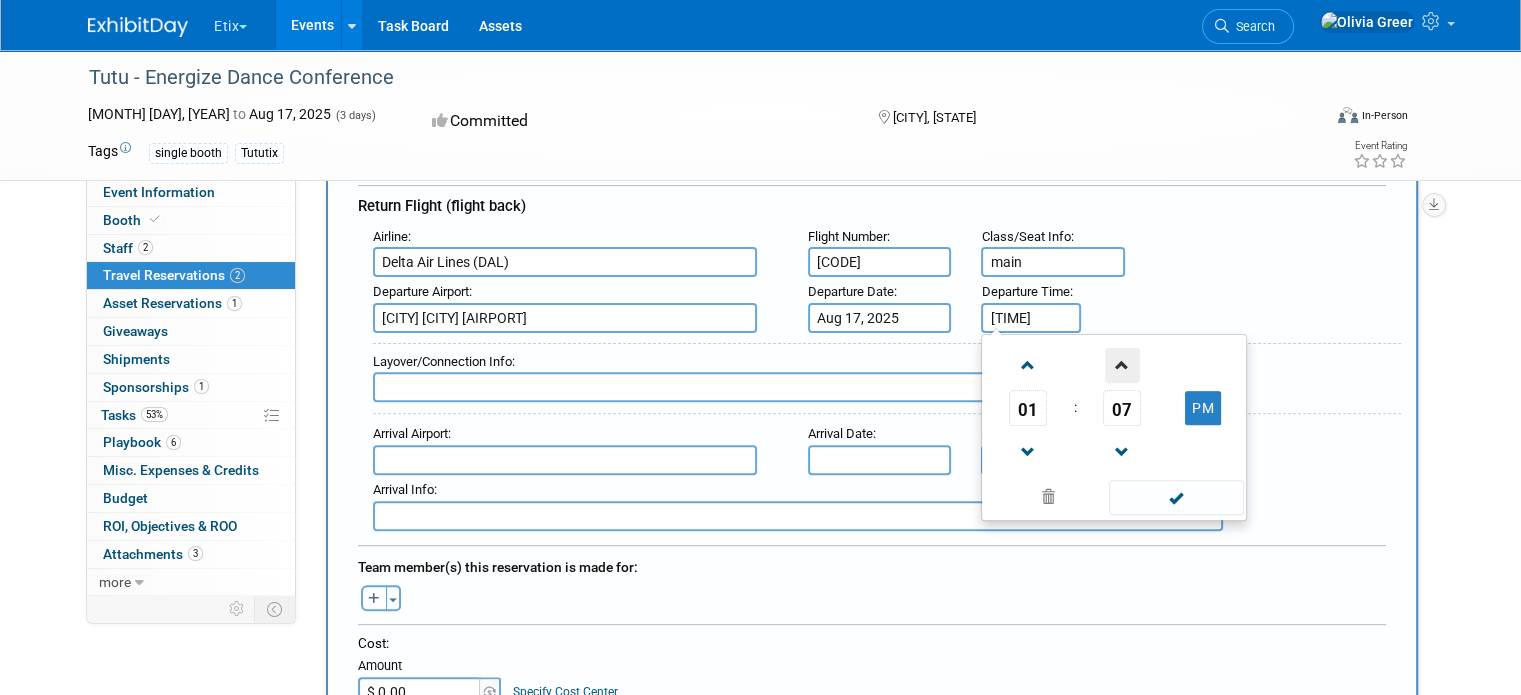 click at bounding box center (1122, 365) 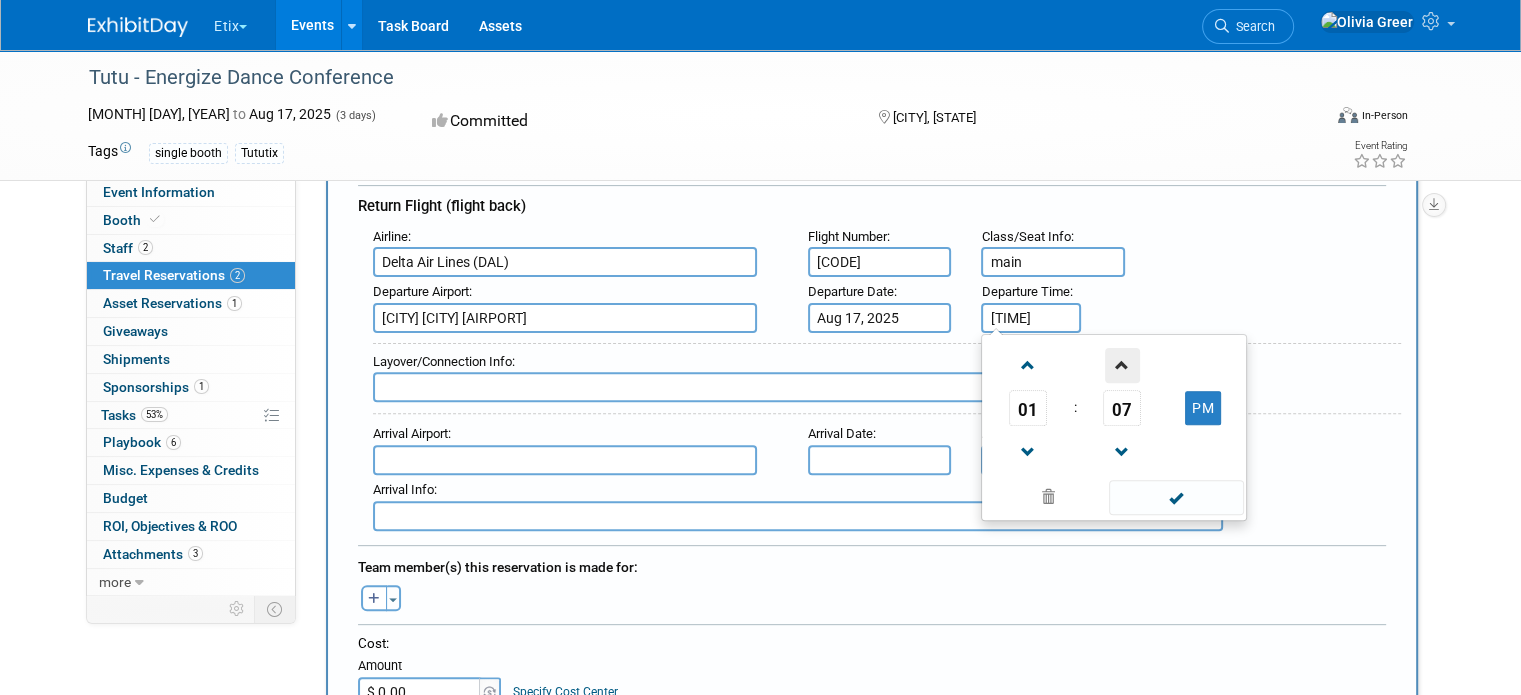 click at bounding box center (1122, 365) 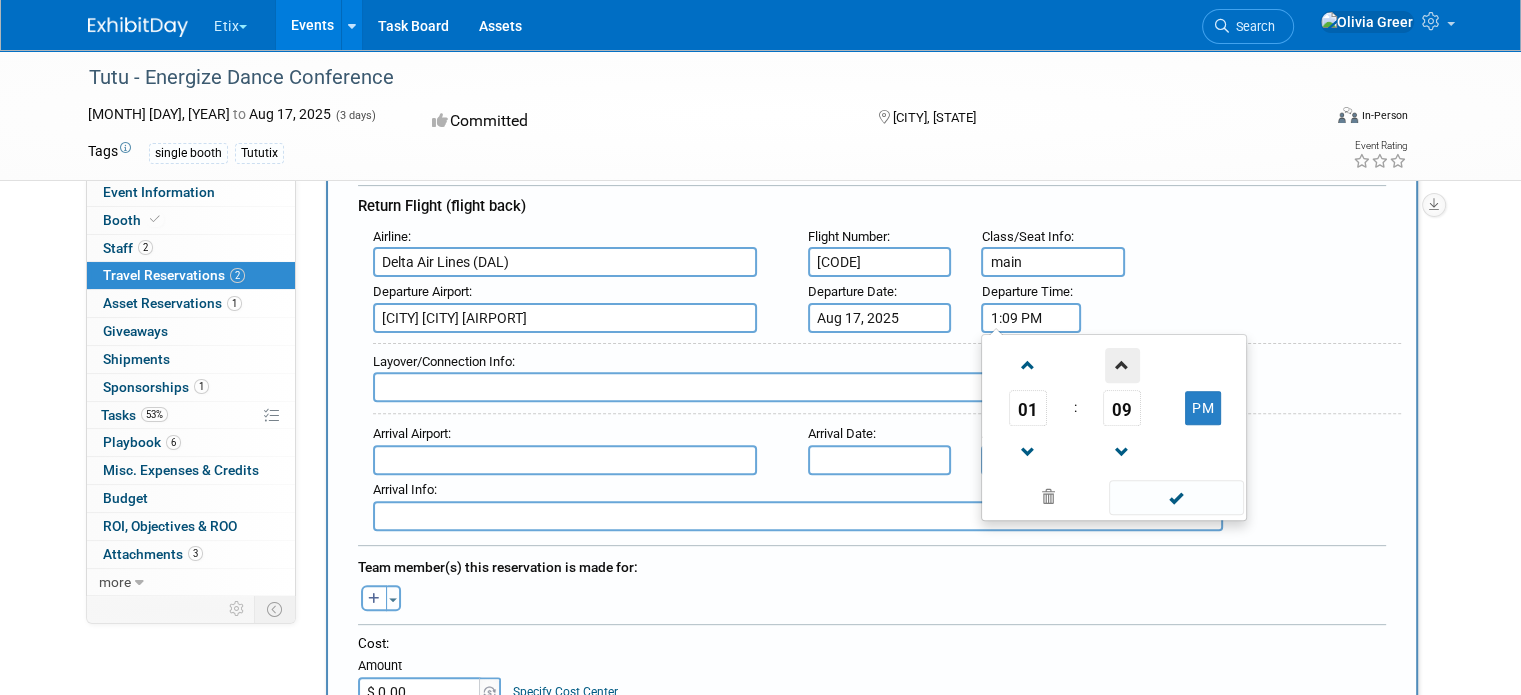 click at bounding box center [1122, 365] 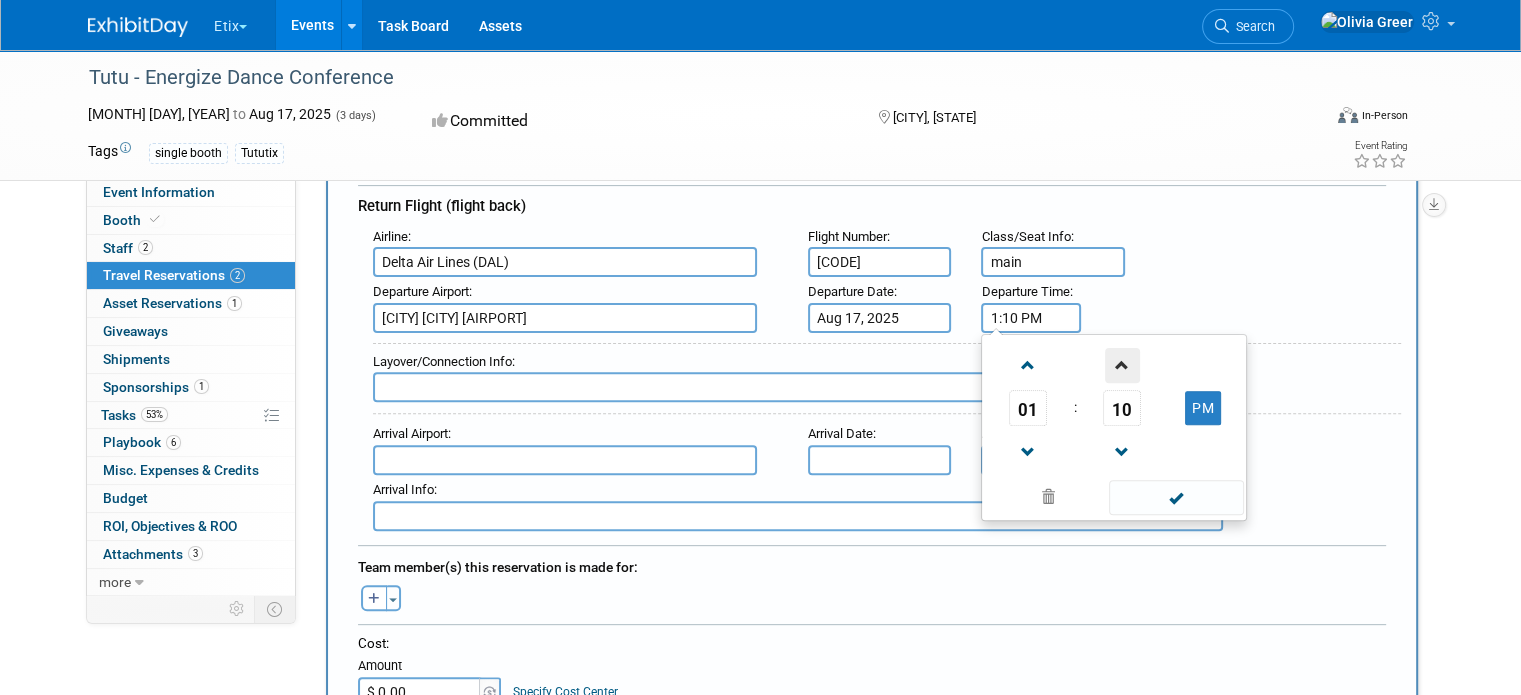 click at bounding box center [1122, 365] 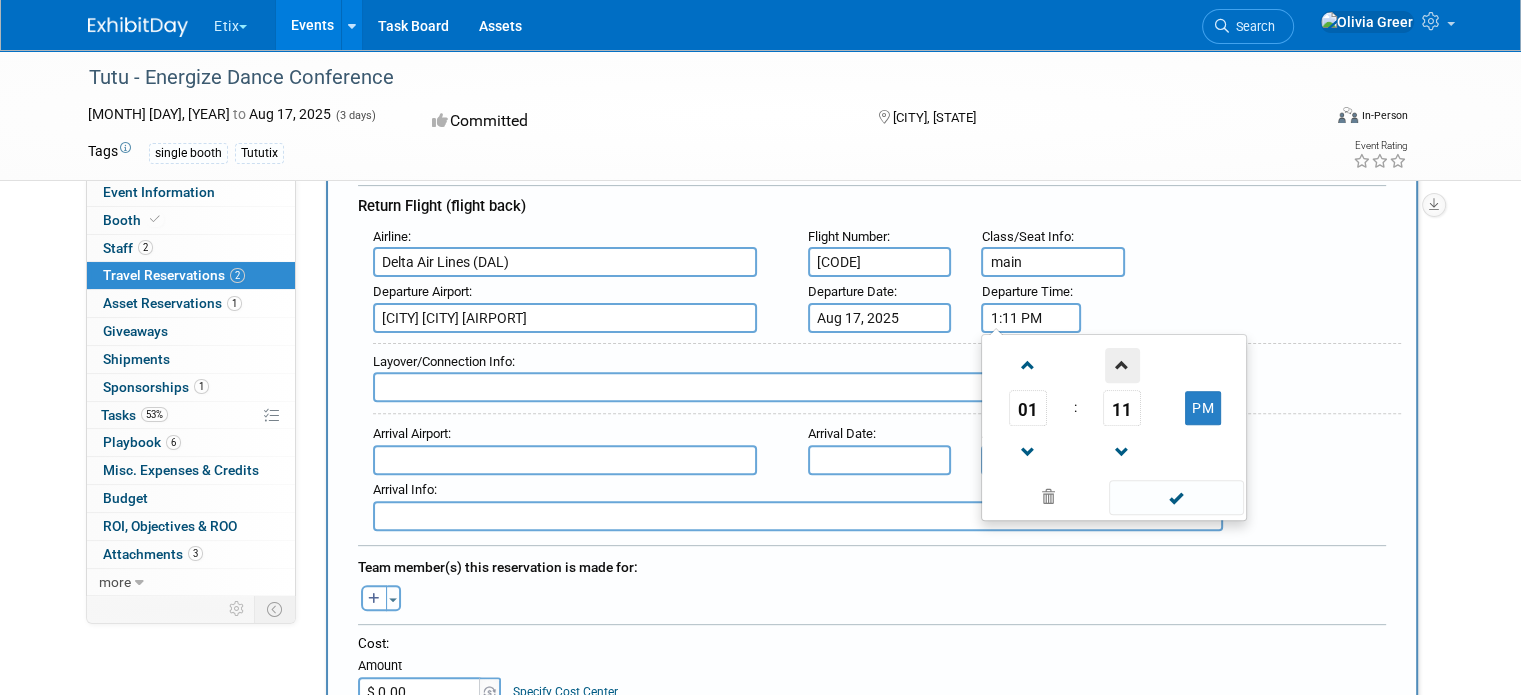 click at bounding box center (1122, 365) 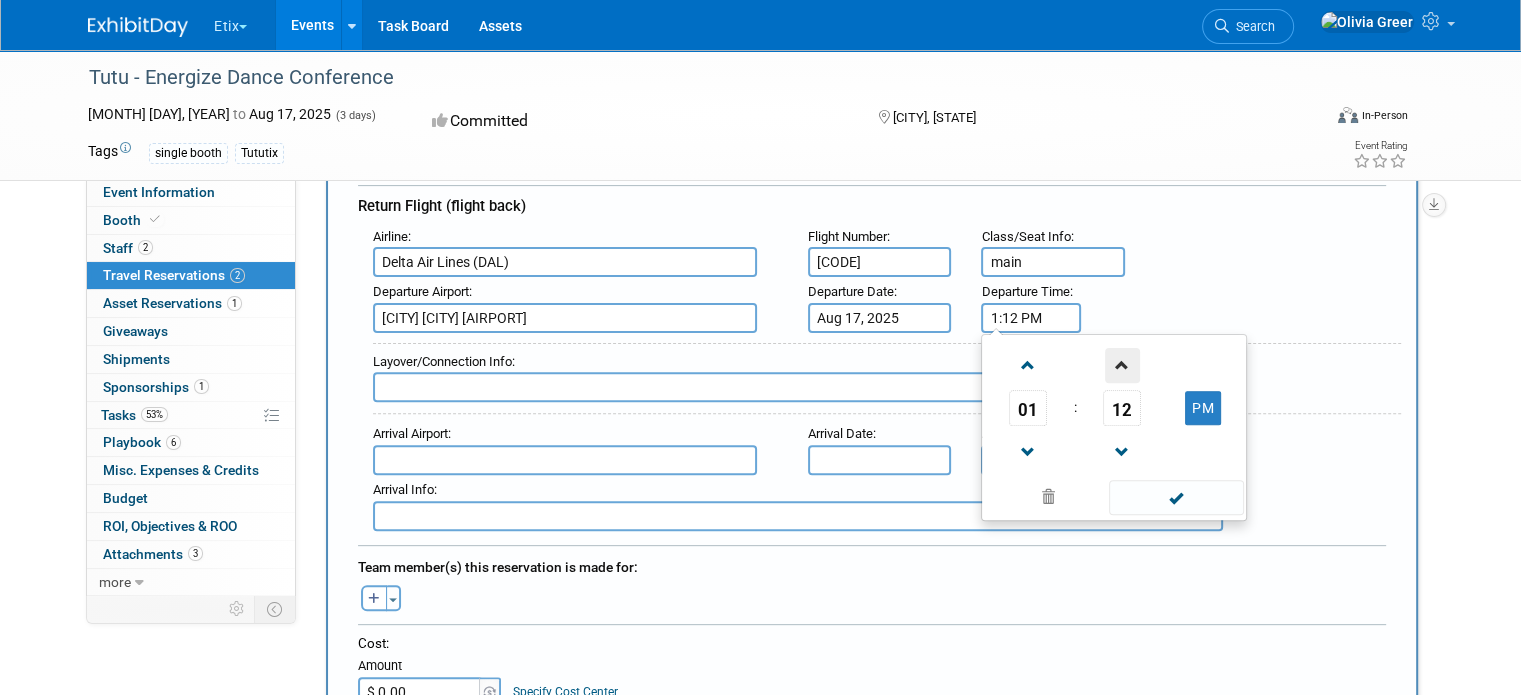 click at bounding box center (1122, 365) 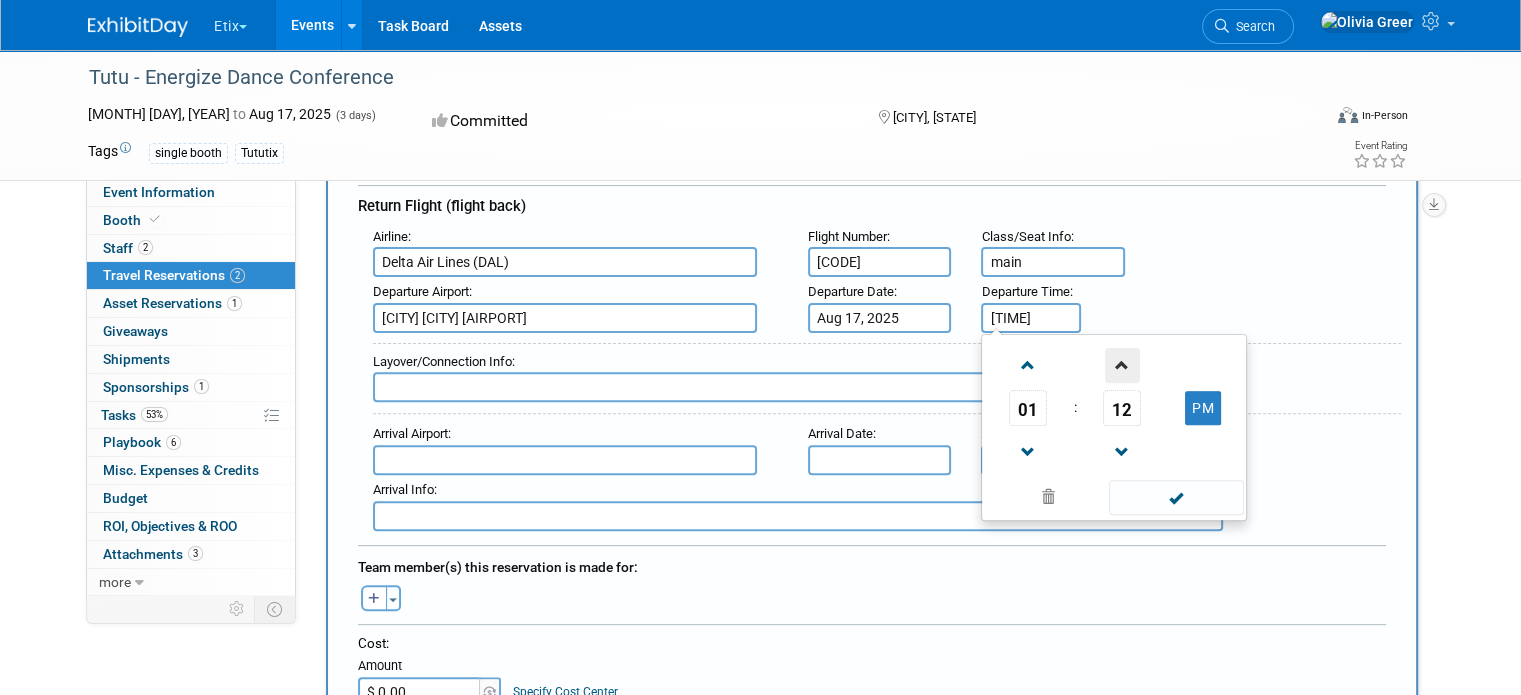 click at bounding box center [1122, 365] 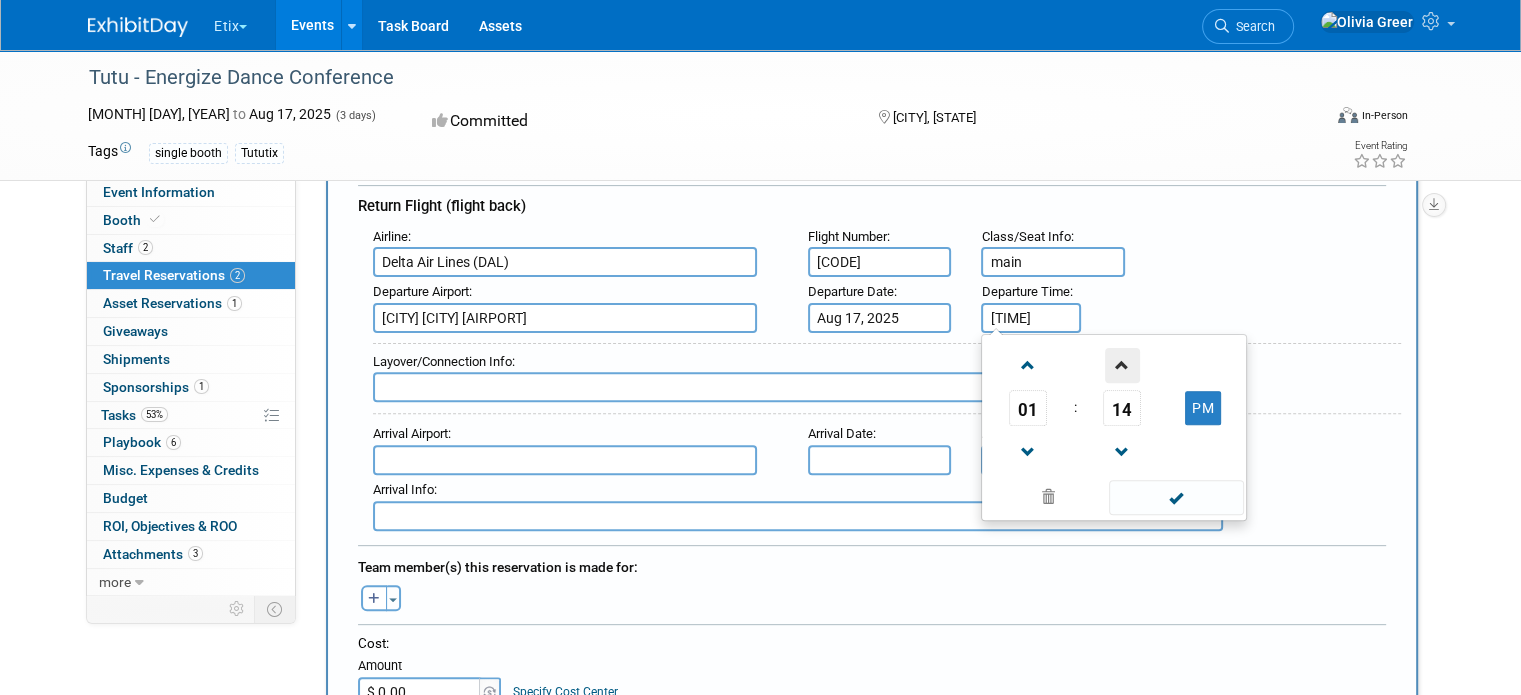 click at bounding box center [1122, 365] 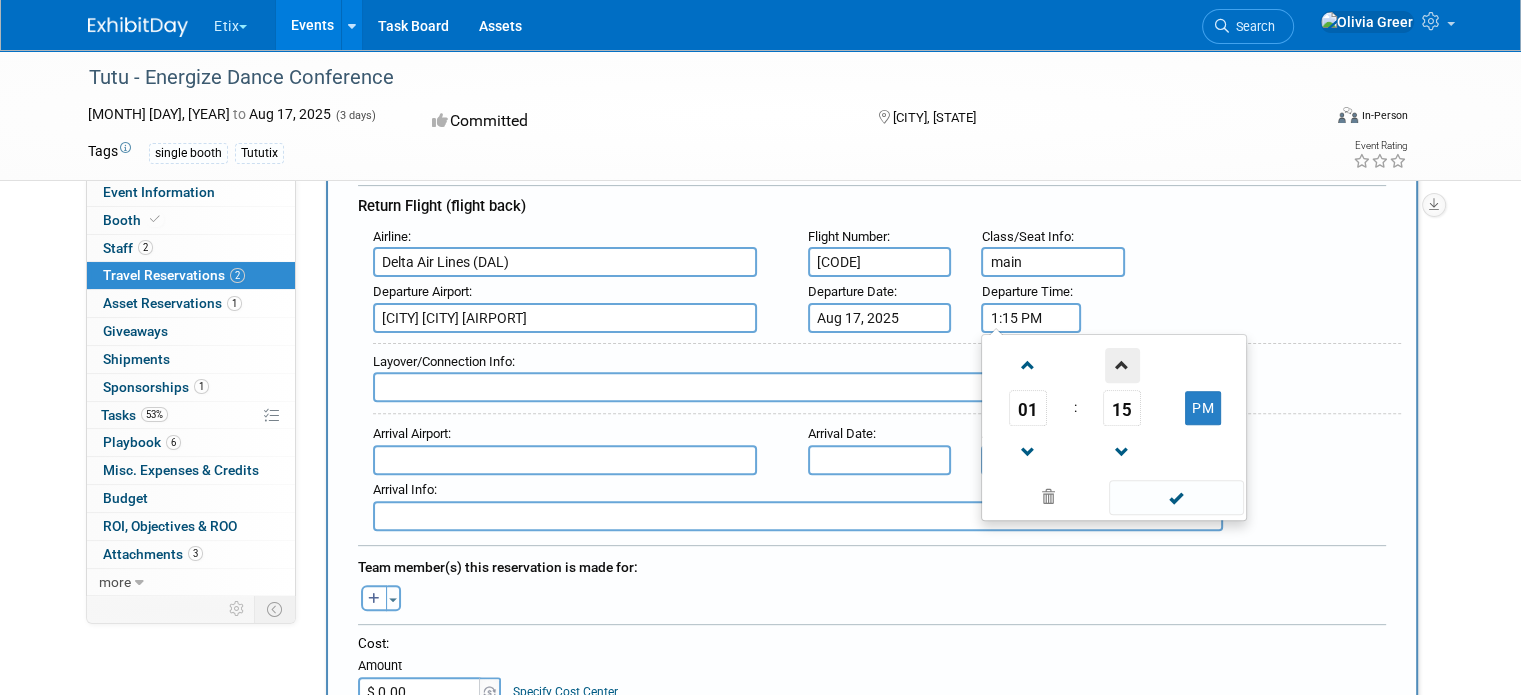 click at bounding box center [1122, 365] 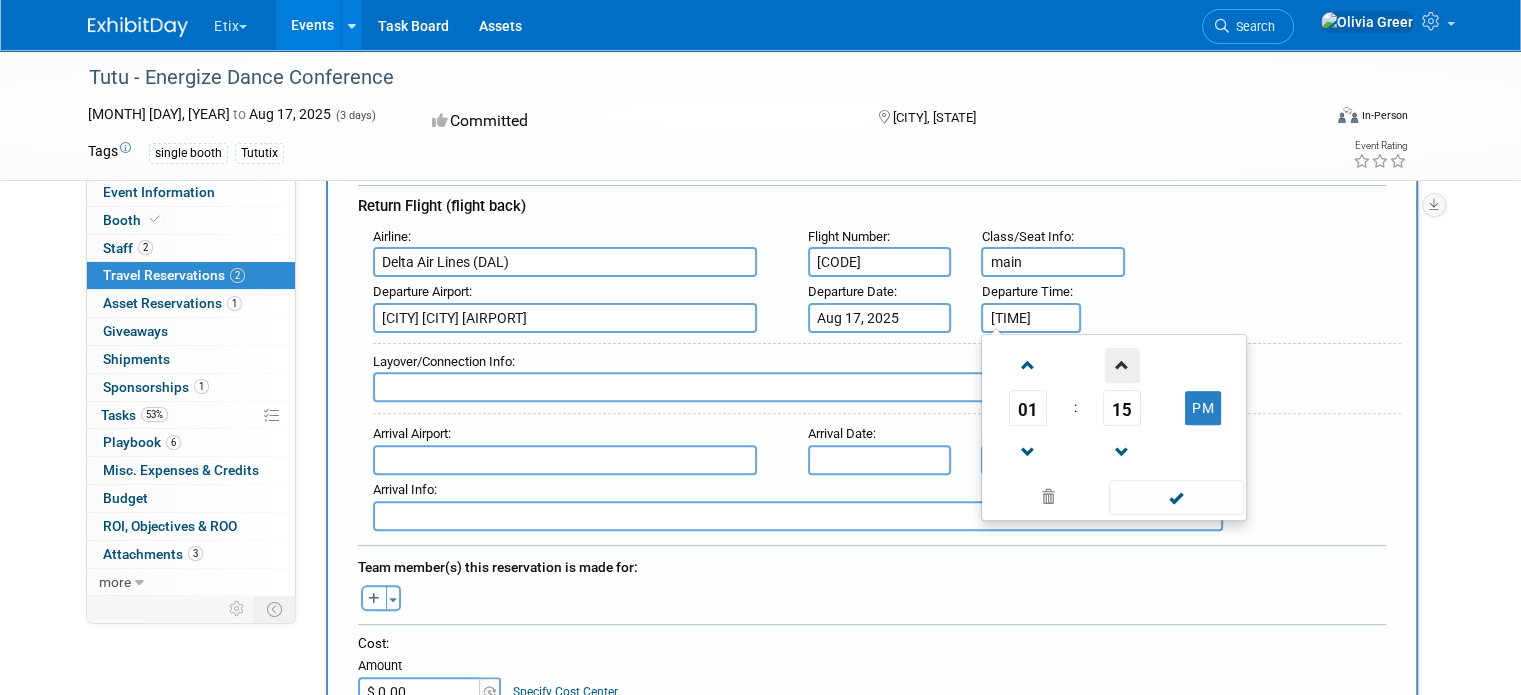 click at bounding box center [1122, 365] 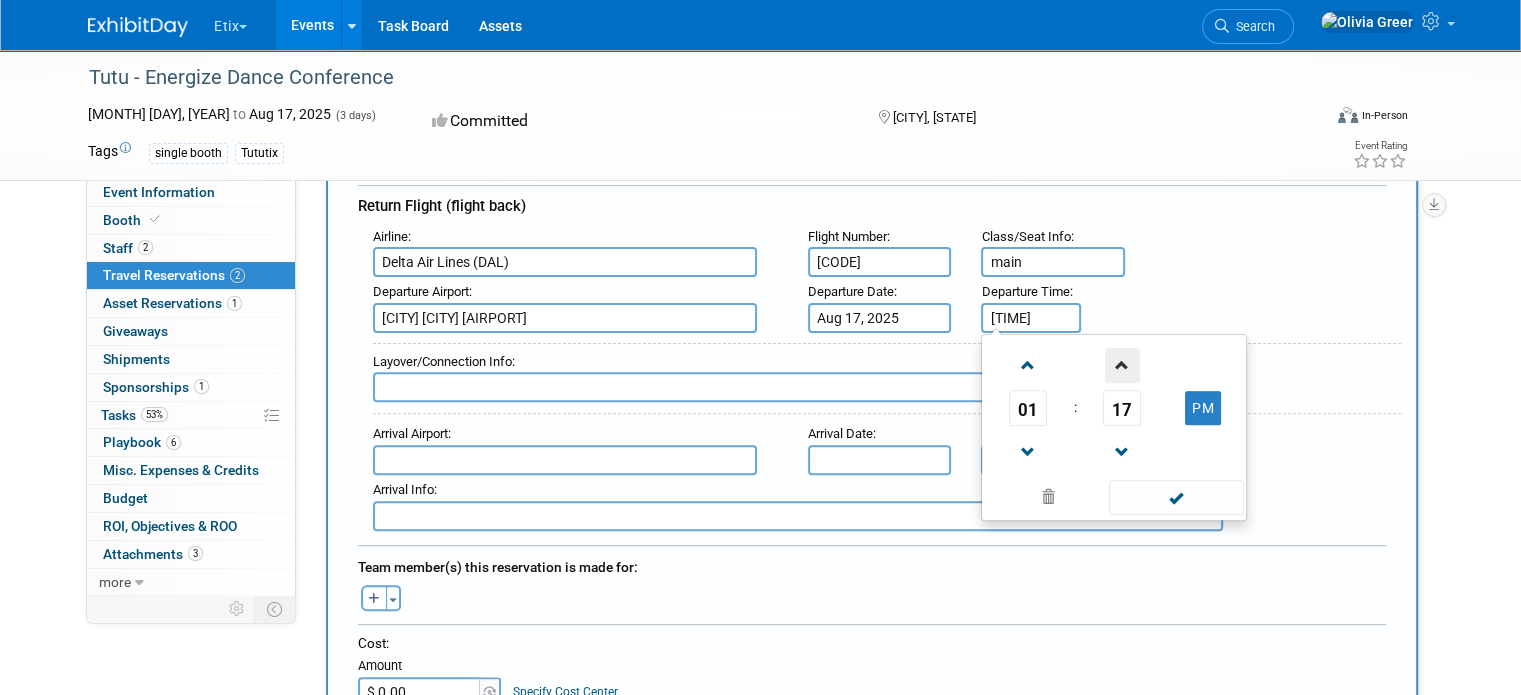 click at bounding box center (1122, 365) 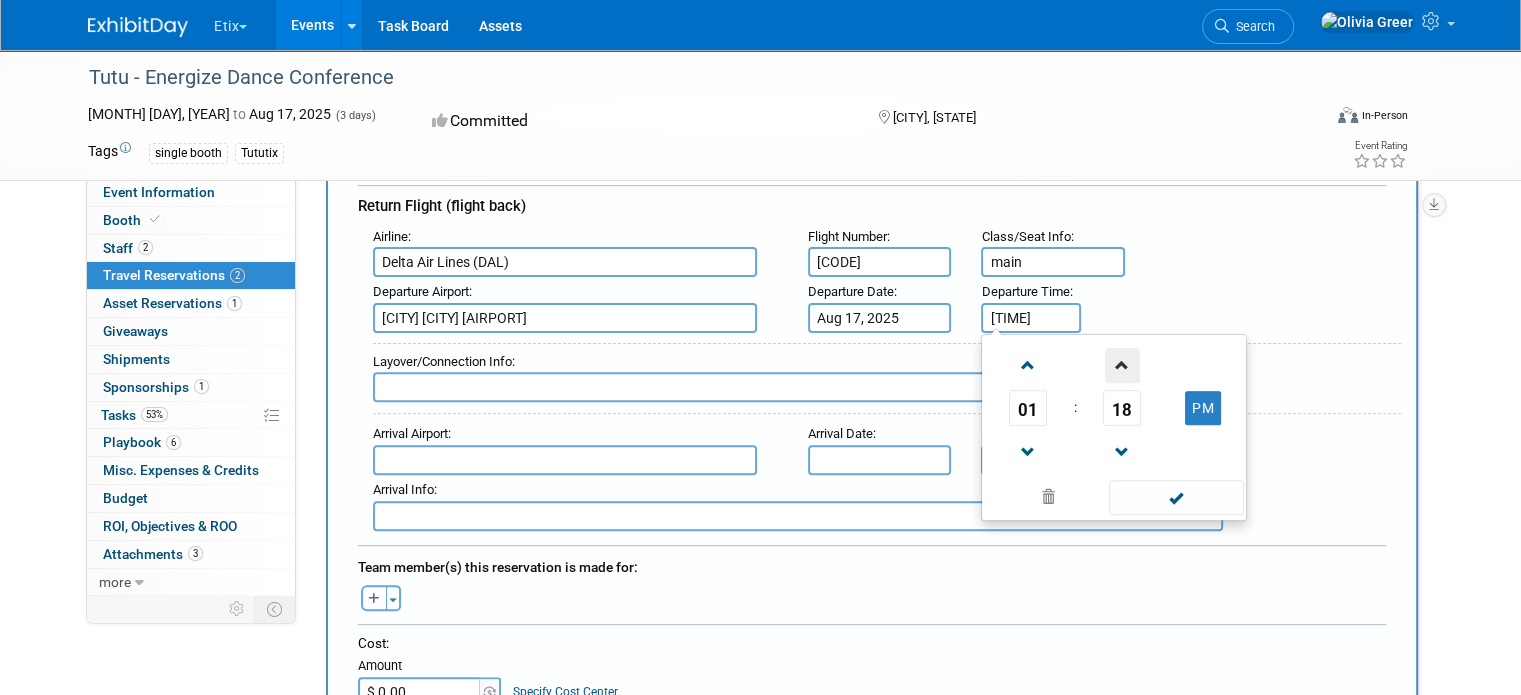 click at bounding box center [1122, 365] 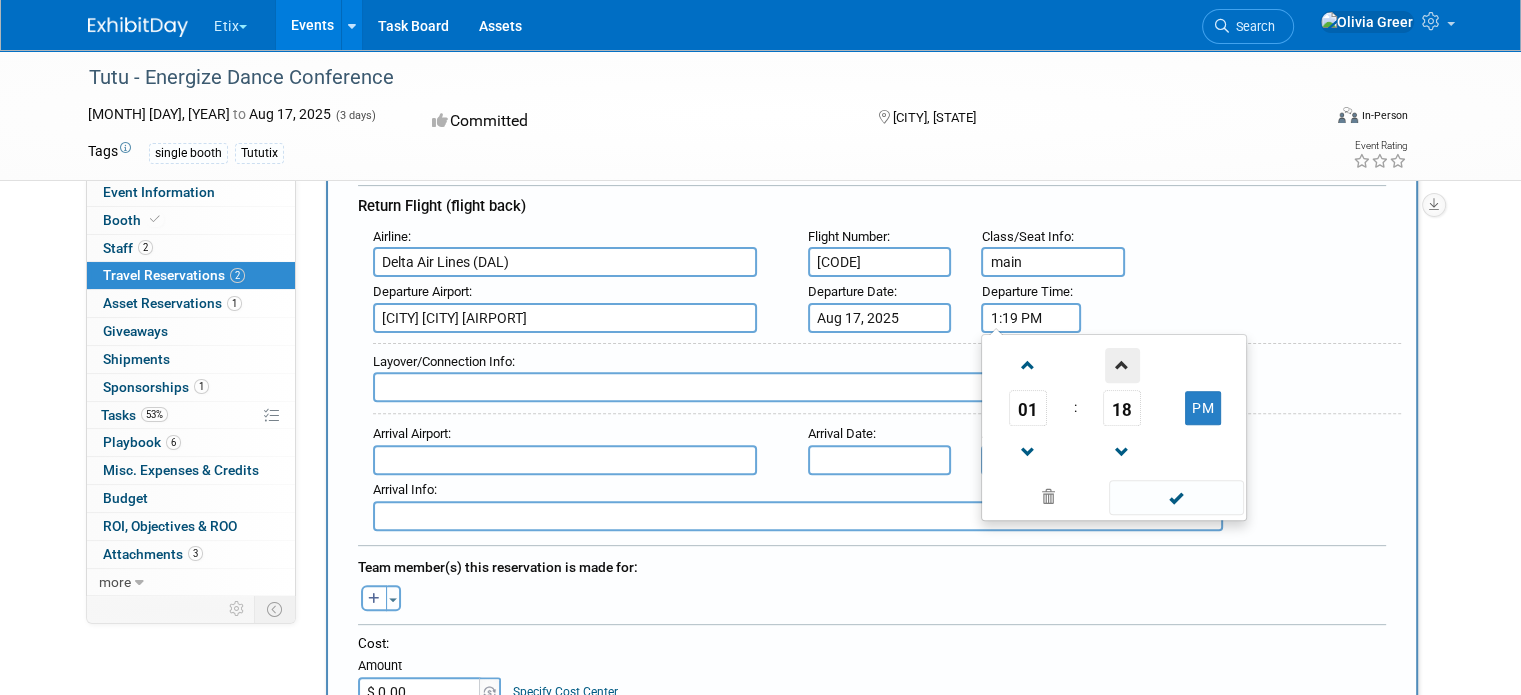 click at bounding box center [1122, 365] 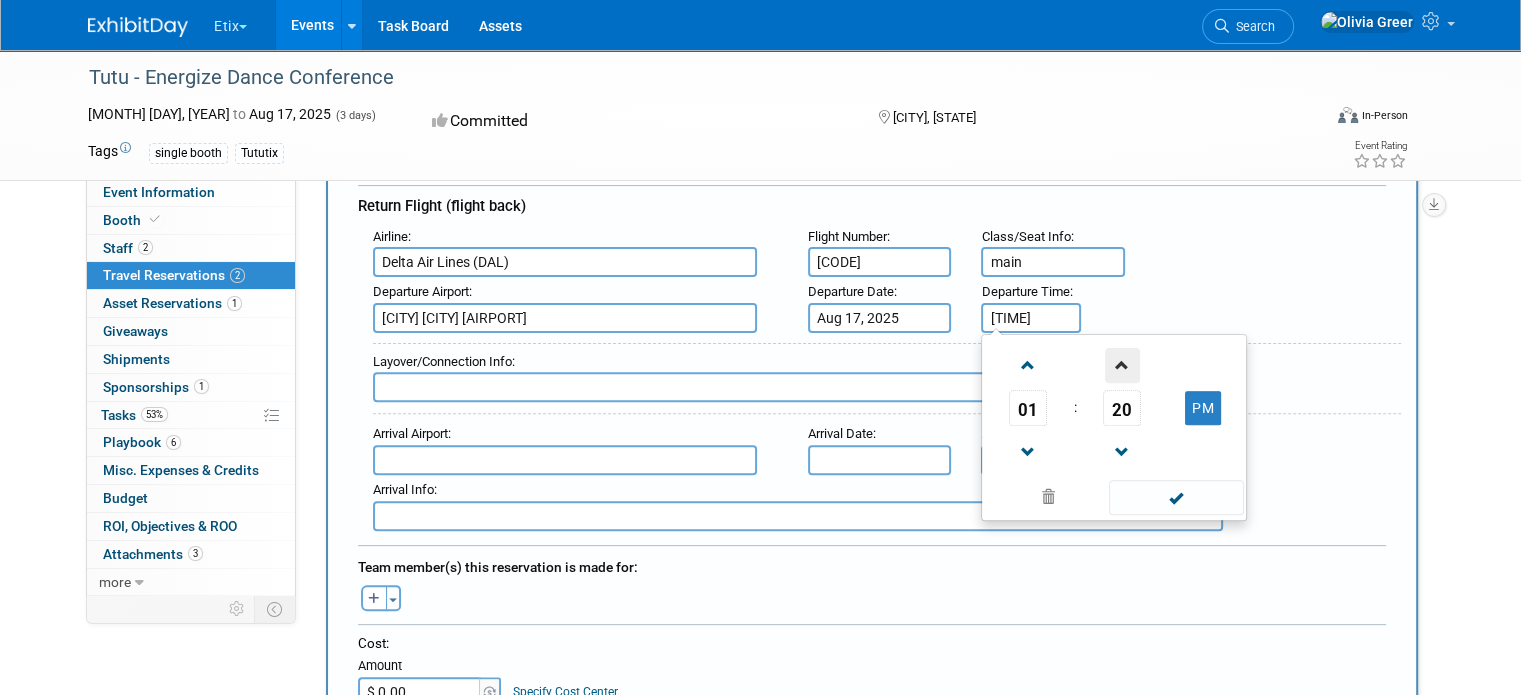 click at bounding box center (1122, 365) 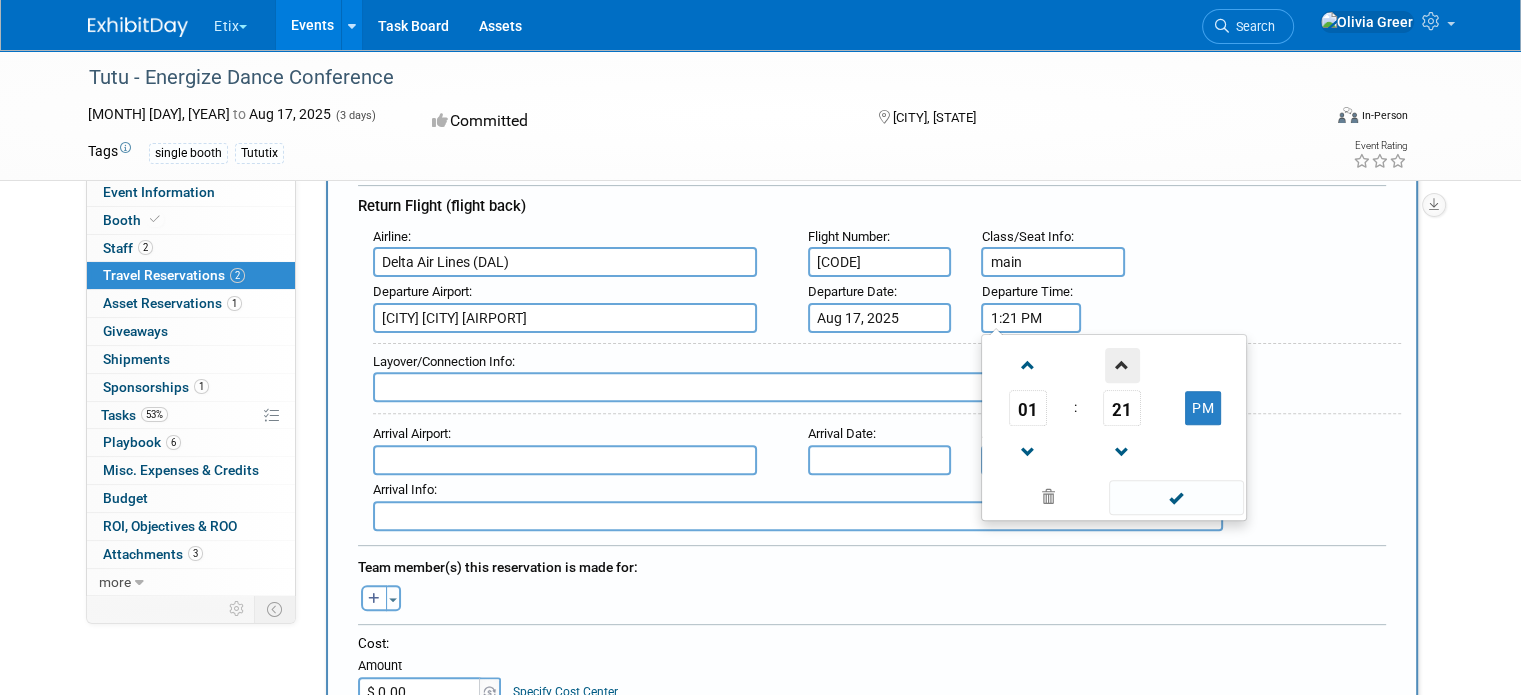 click at bounding box center (1122, 365) 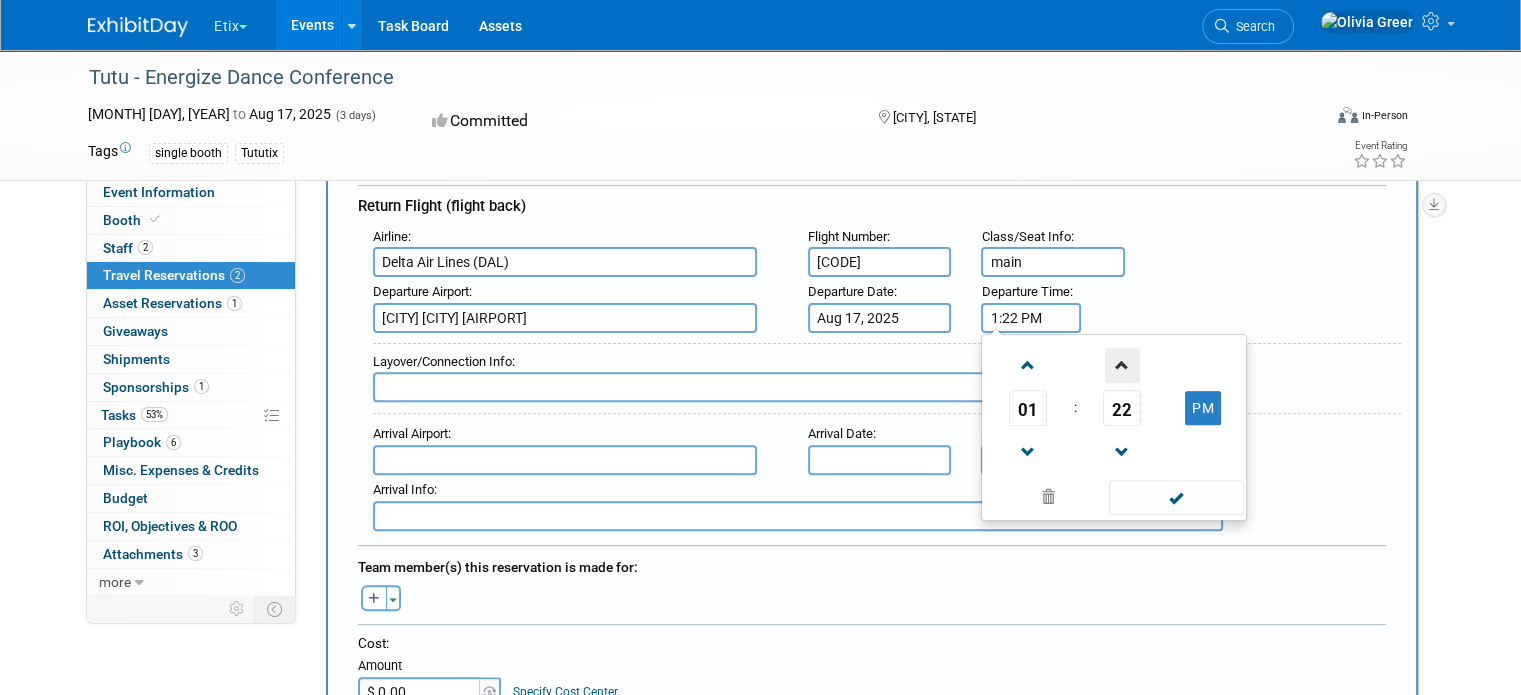 click at bounding box center (1122, 365) 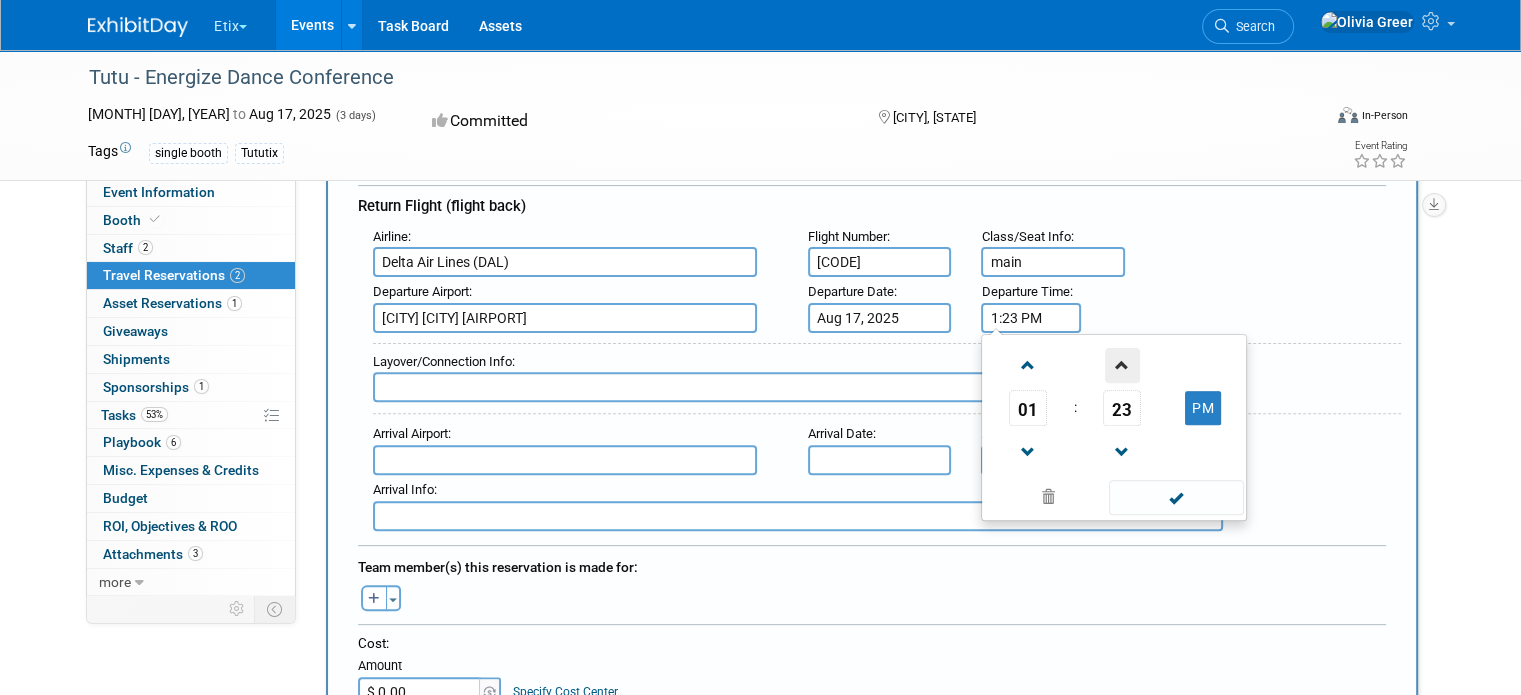 click at bounding box center [1122, 365] 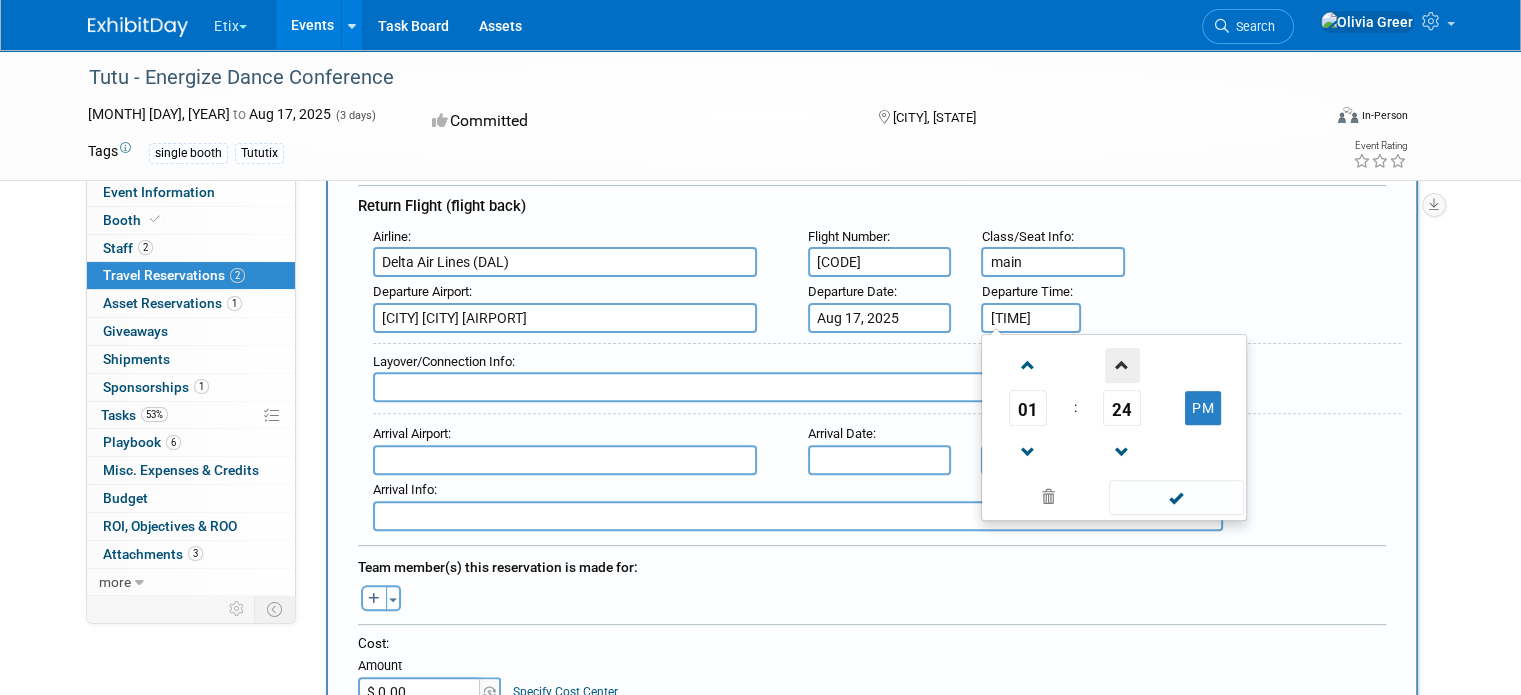 click at bounding box center (1122, 365) 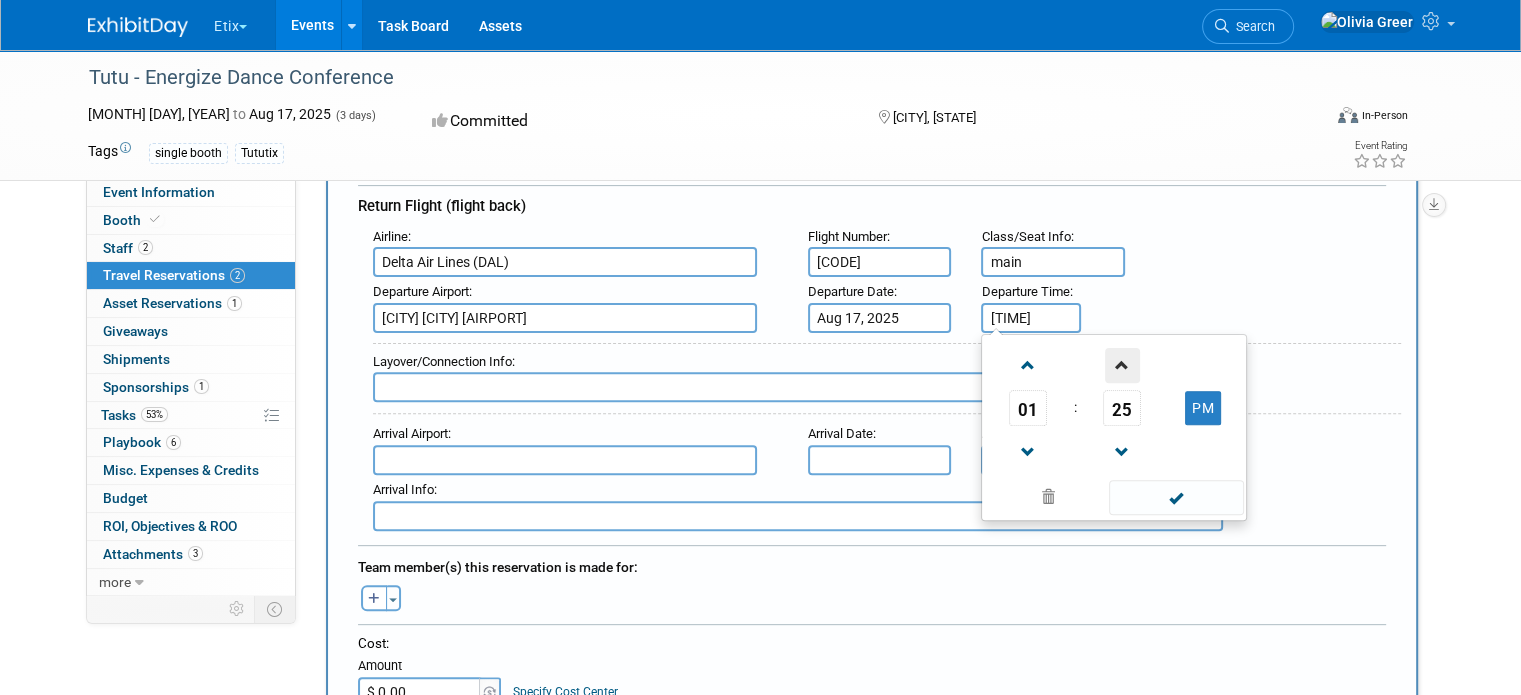 click at bounding box center (1122, 365) 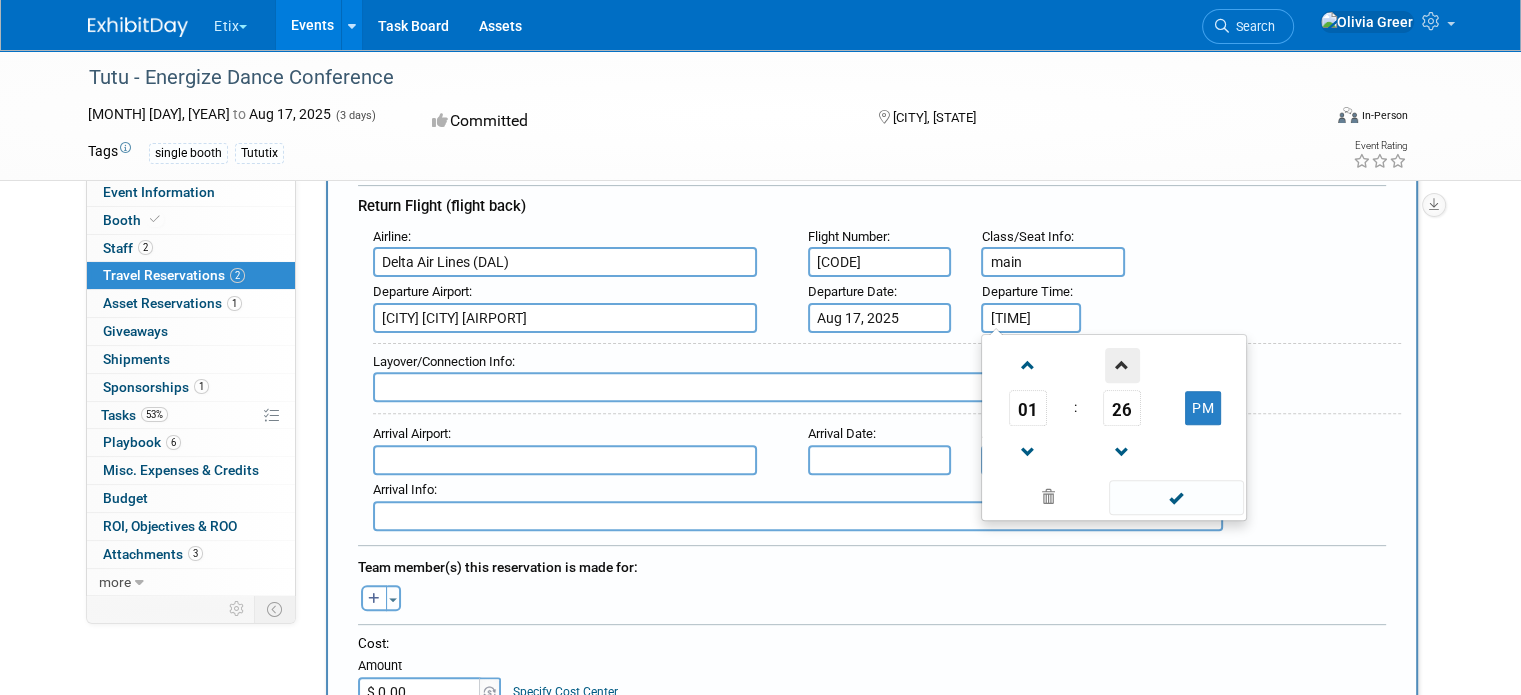 click at bounding box center [1122, 365] 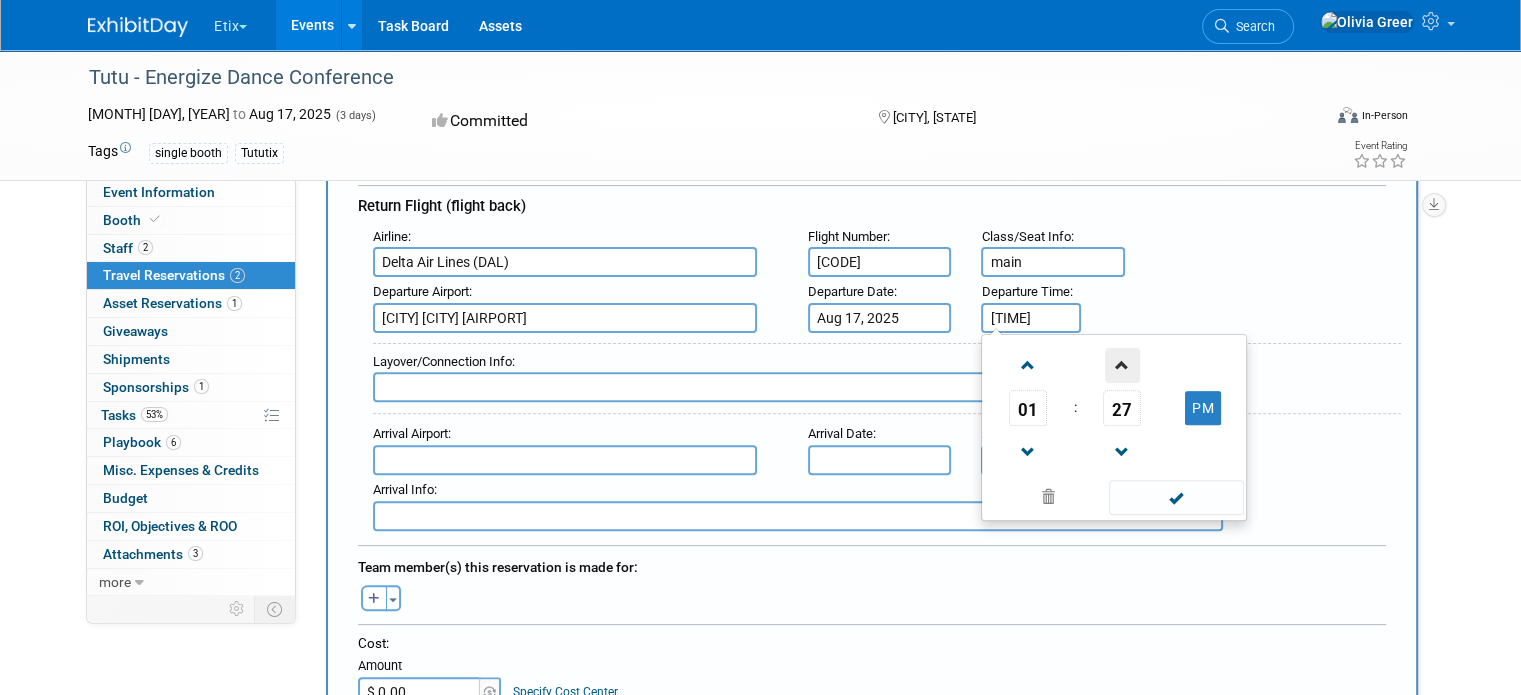 click at bounding box center (1122, 365) 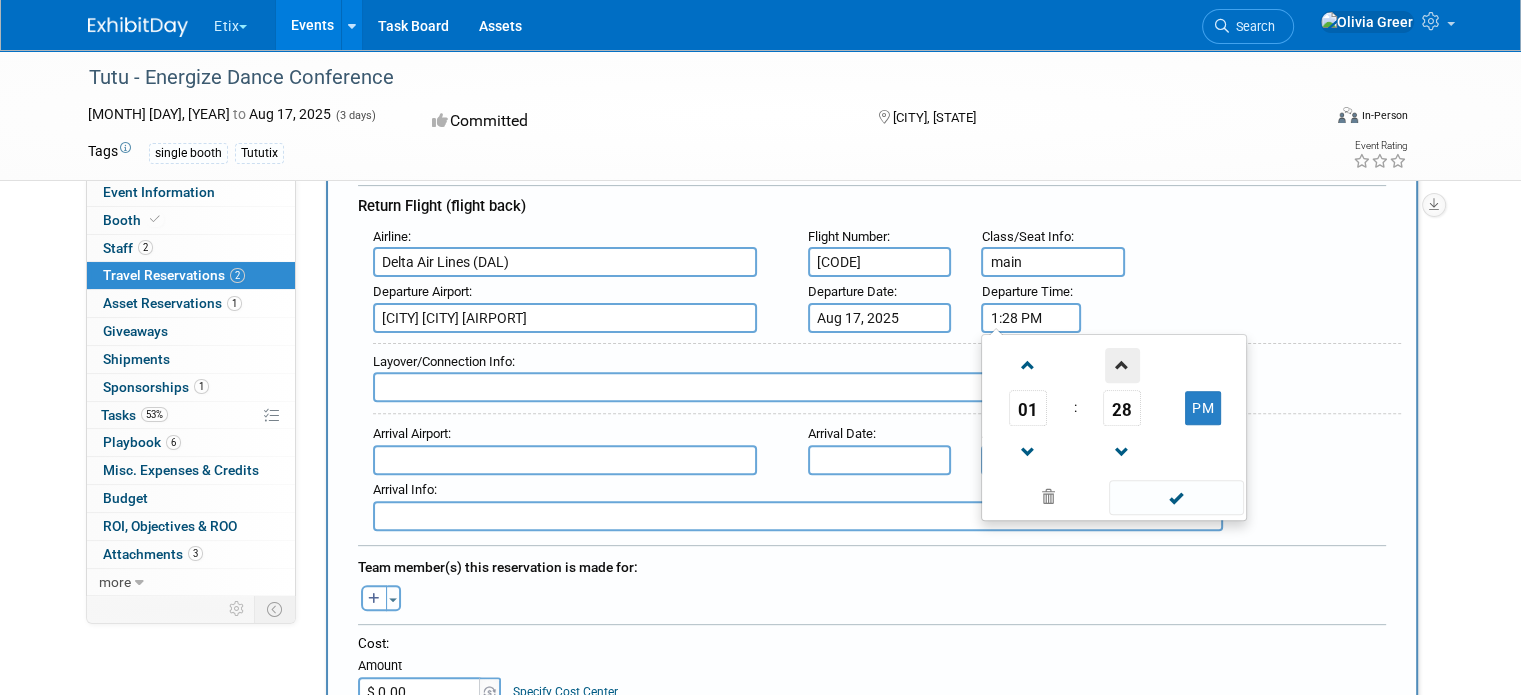 click at bounding box center [1122, 365] 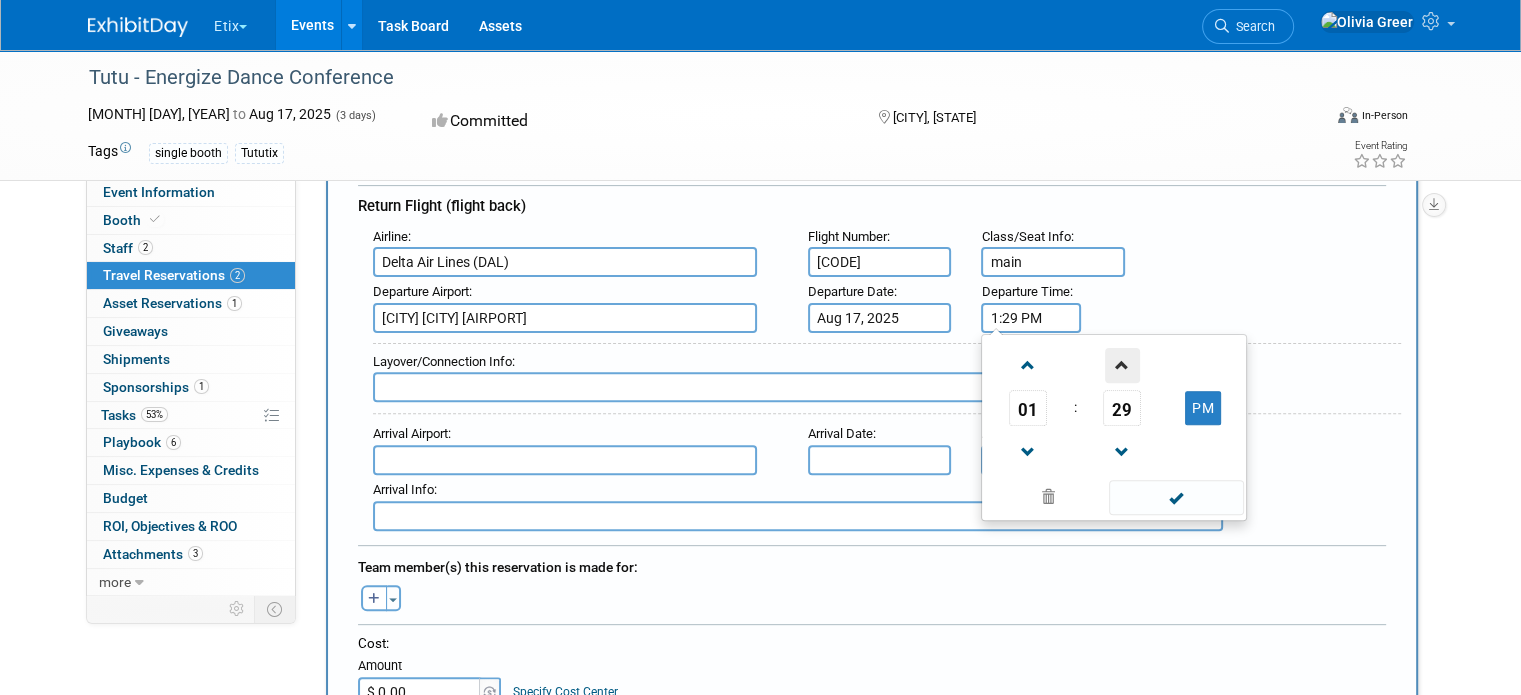 click at bounding box center (1122, 365) 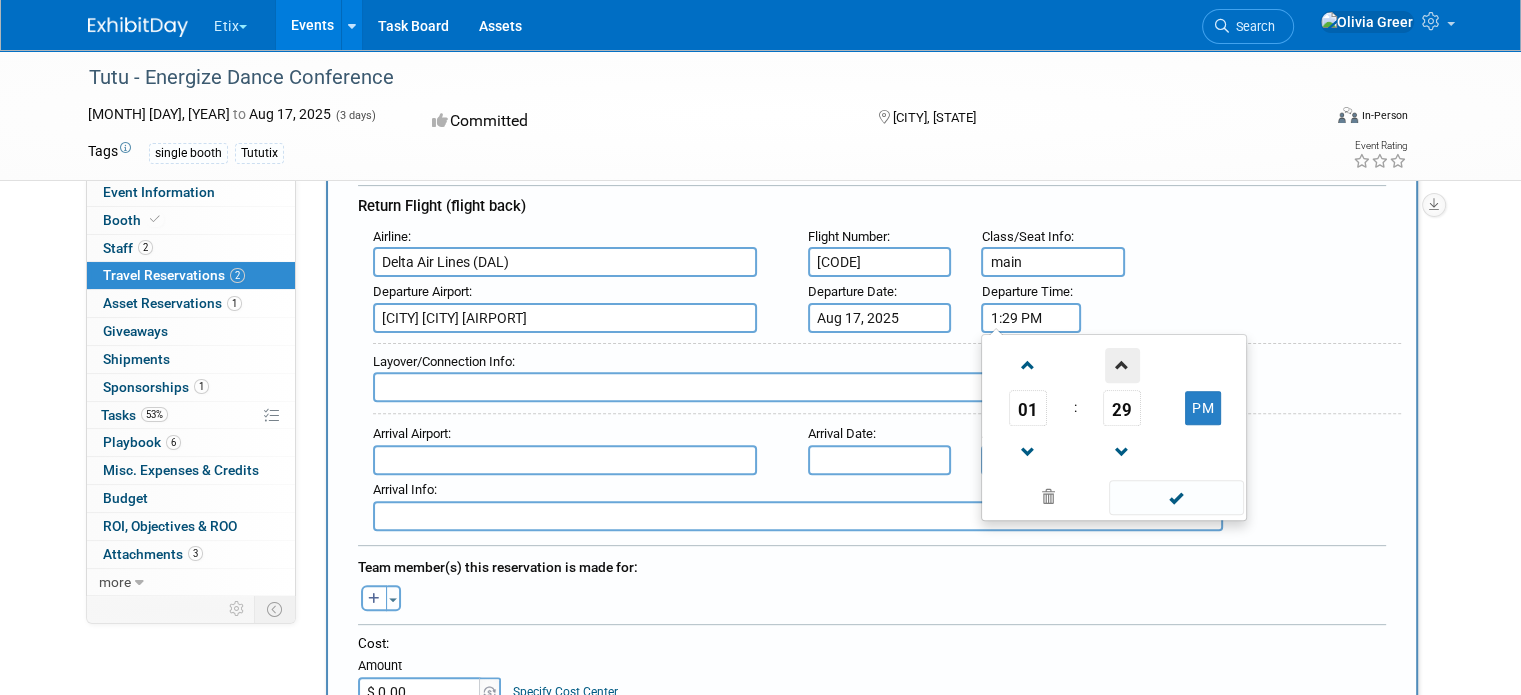 type on "[TIME]" 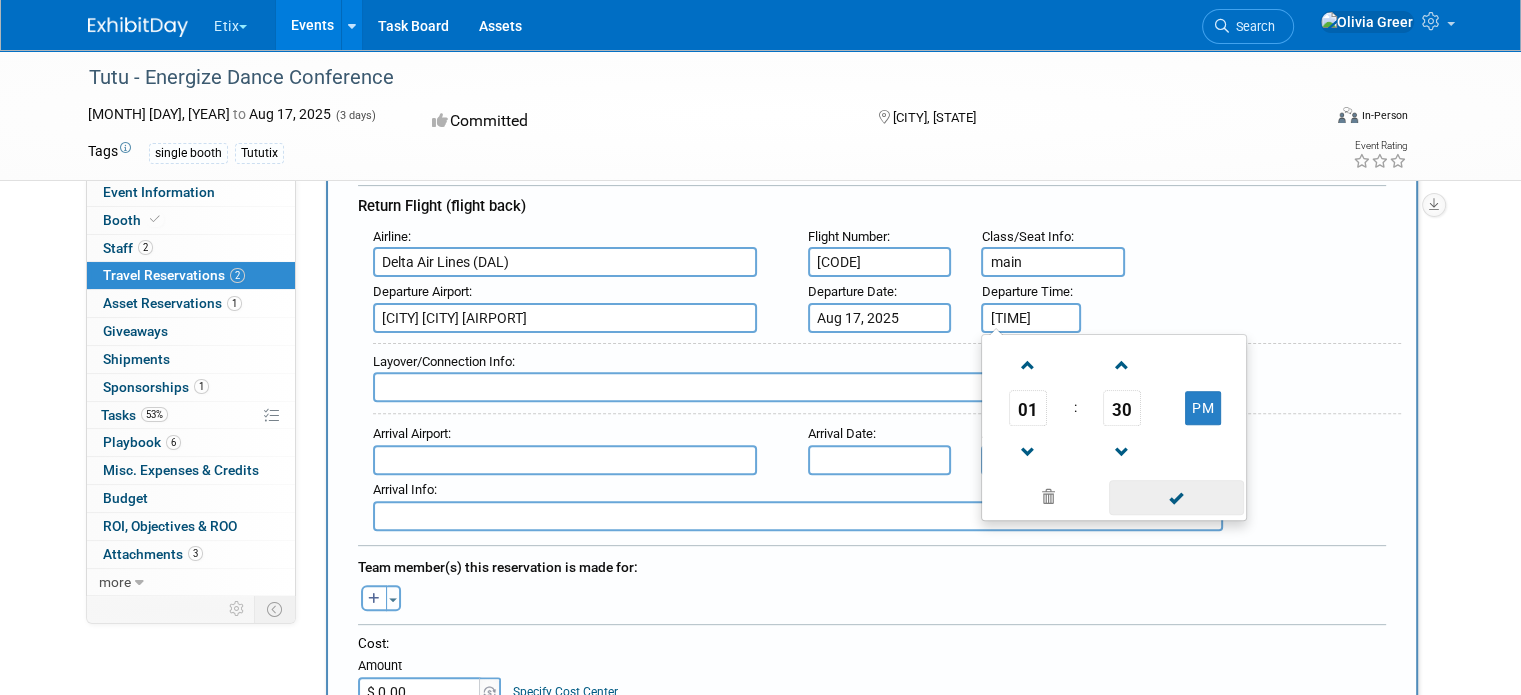 click at bounding box center (1176, 497) 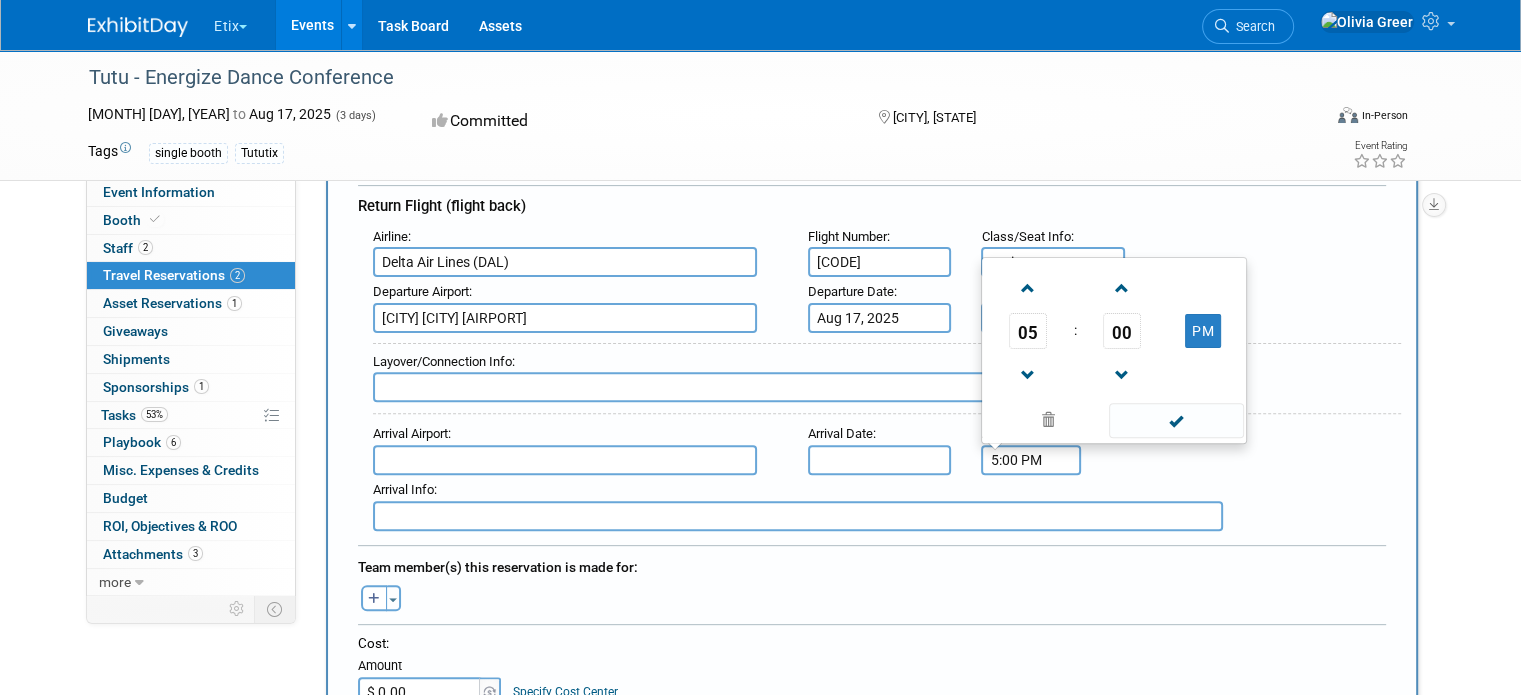 click on "5:00 PM" at bounding box center [1031, 460] 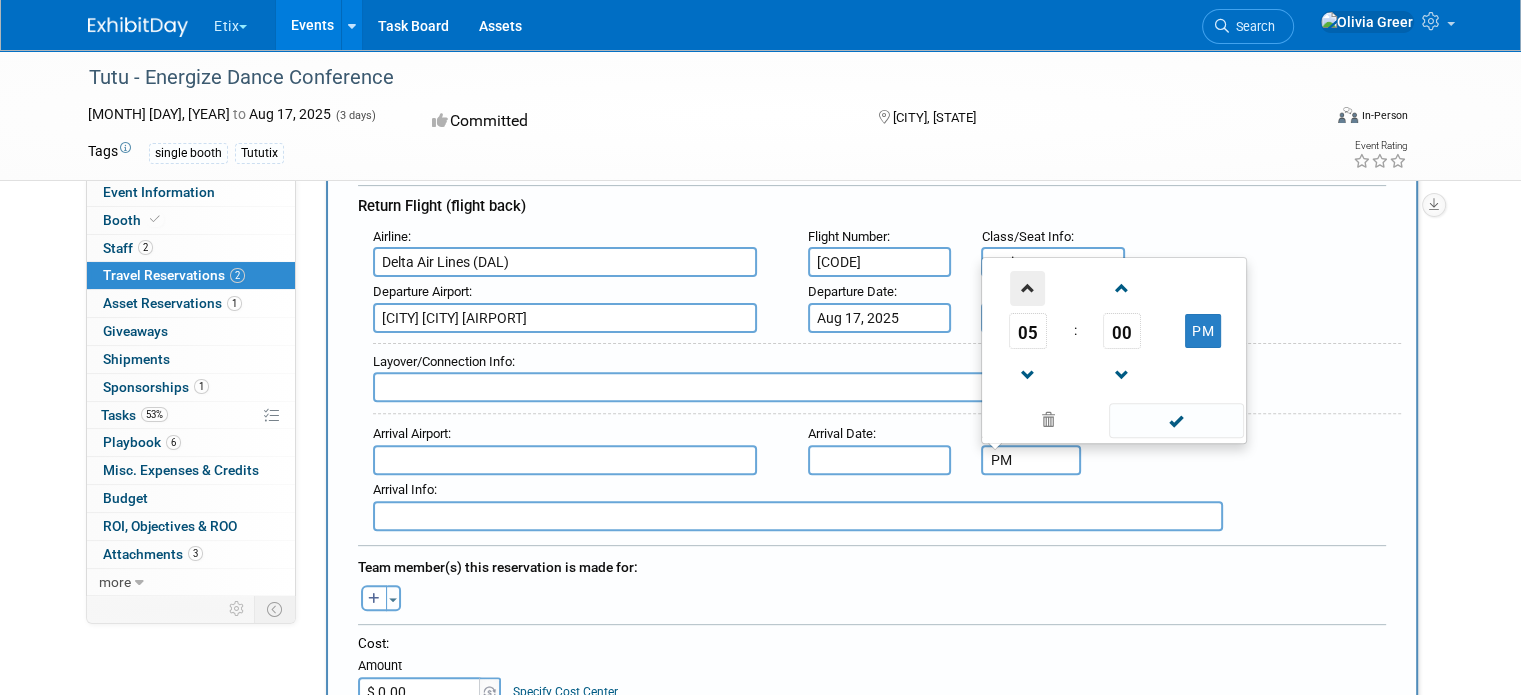 click at bounding box center [1027, 288] 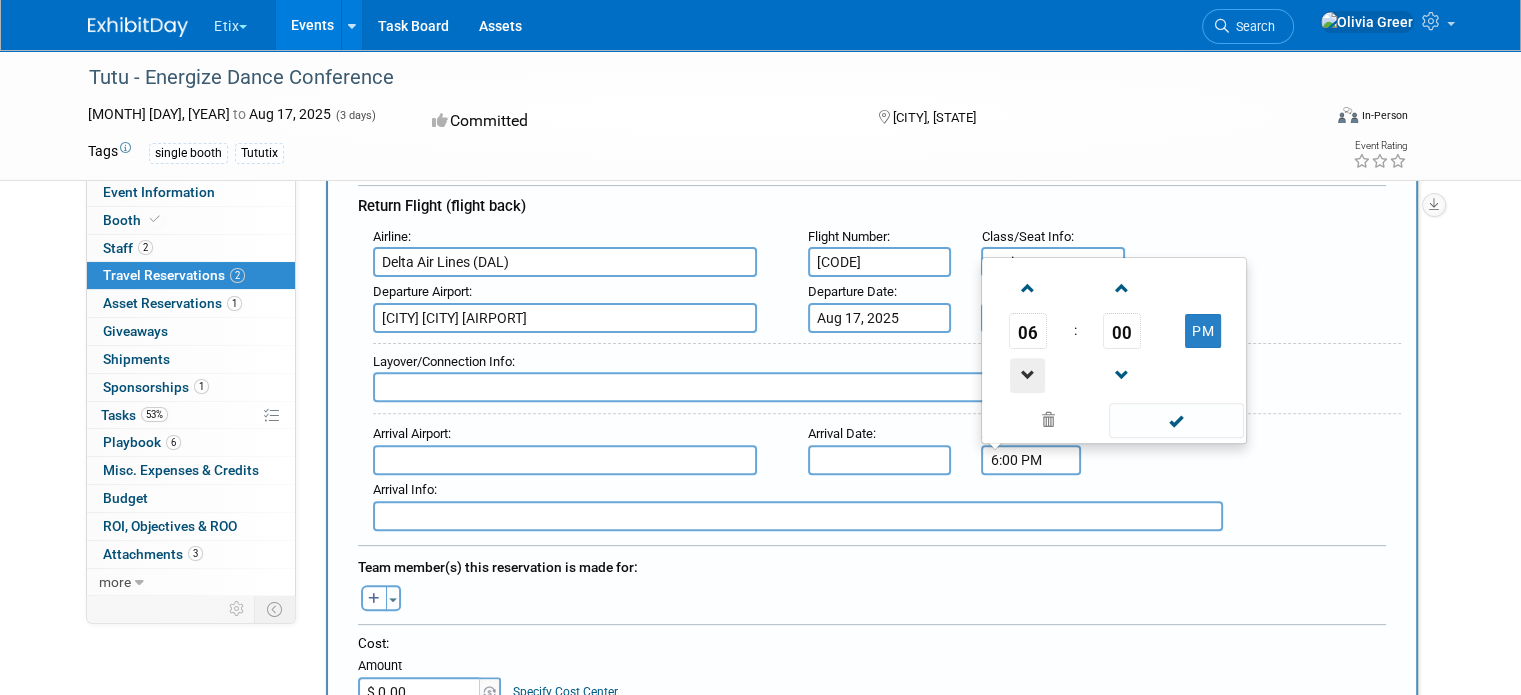 click at bounding box center (1027, 375) 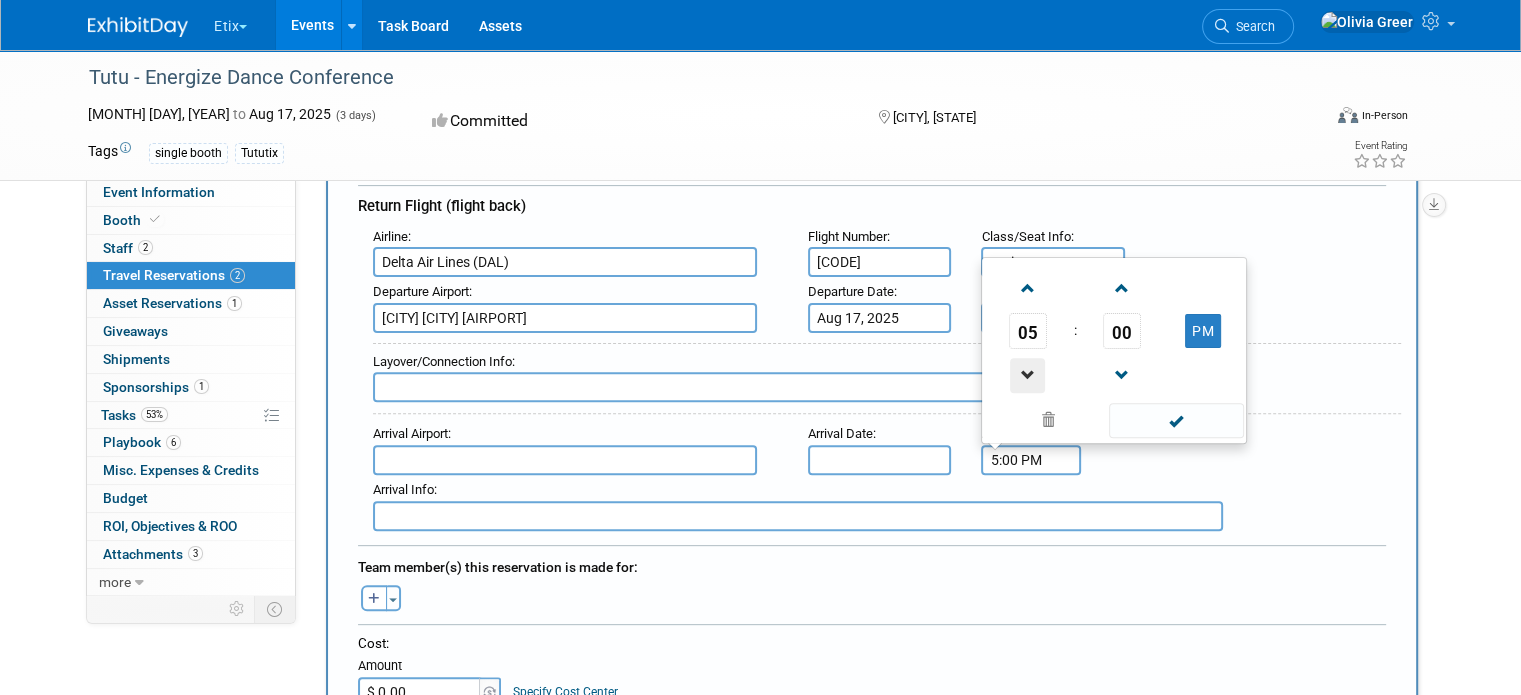 click at bounding box center [1027, 375] 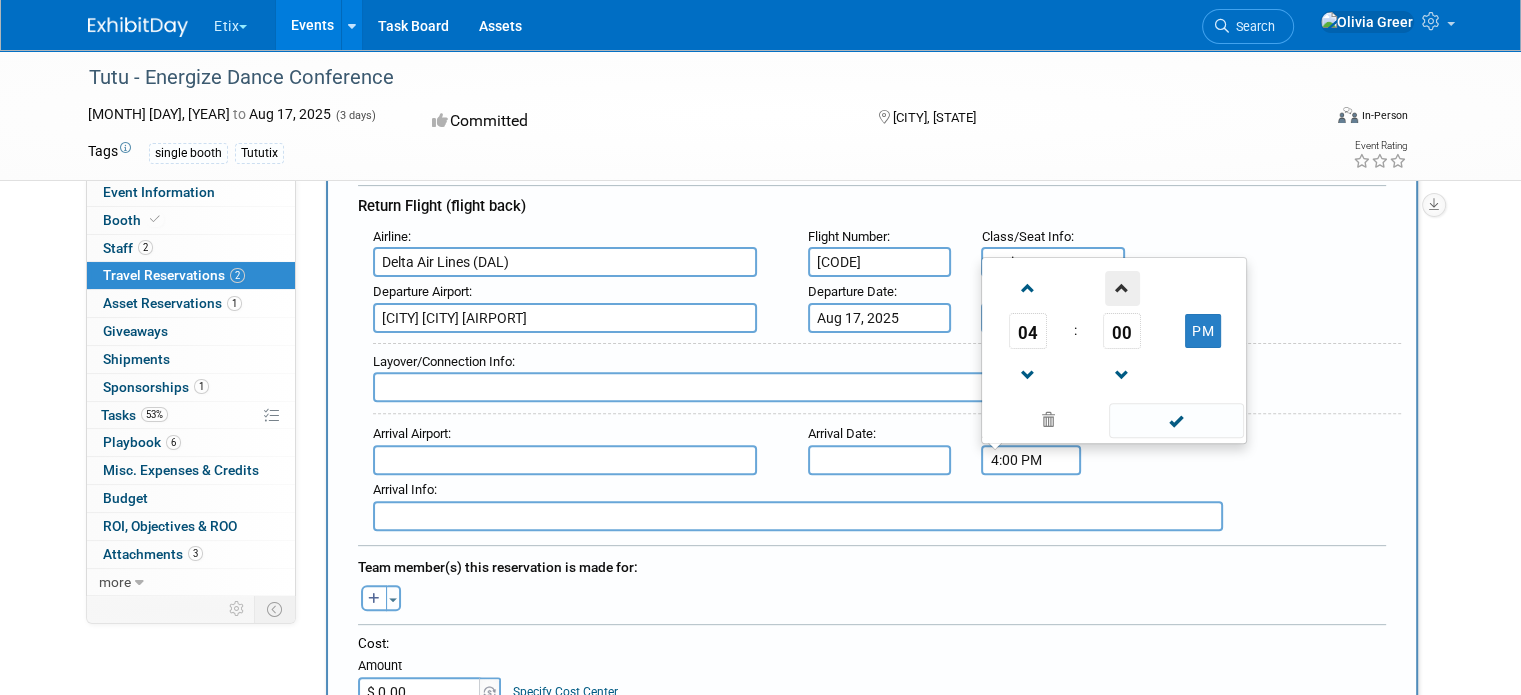 click at bounding box center [1122, 288] 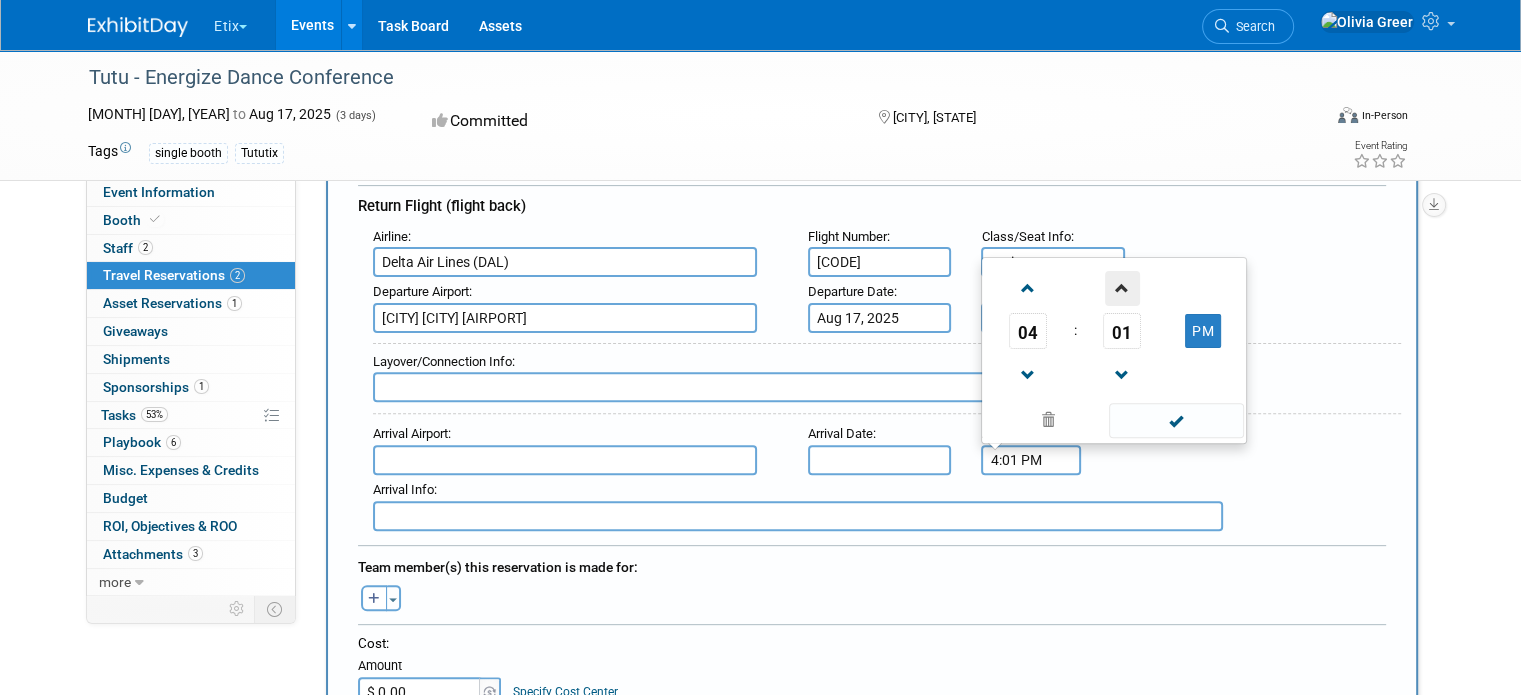 click at bounding box center [1122, 288] 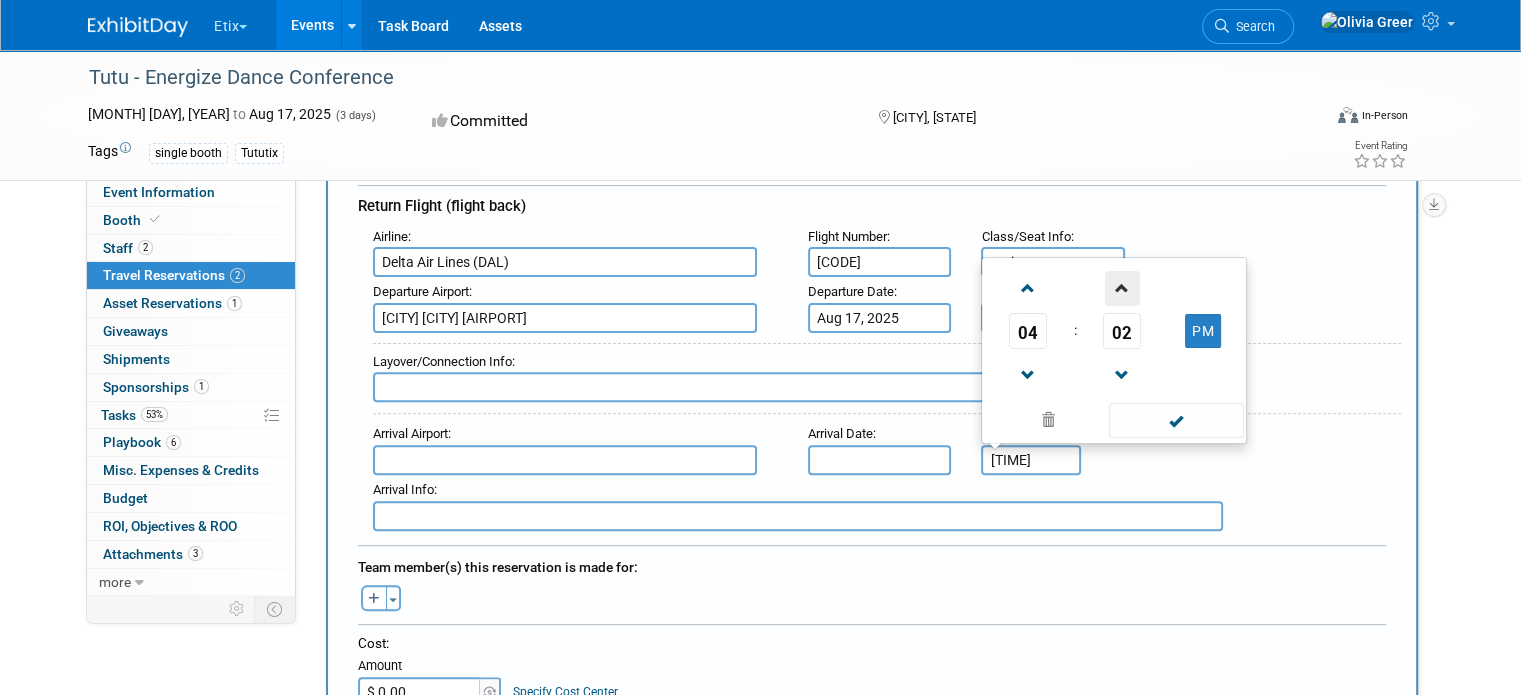 click at bounding box center (1122, 288) 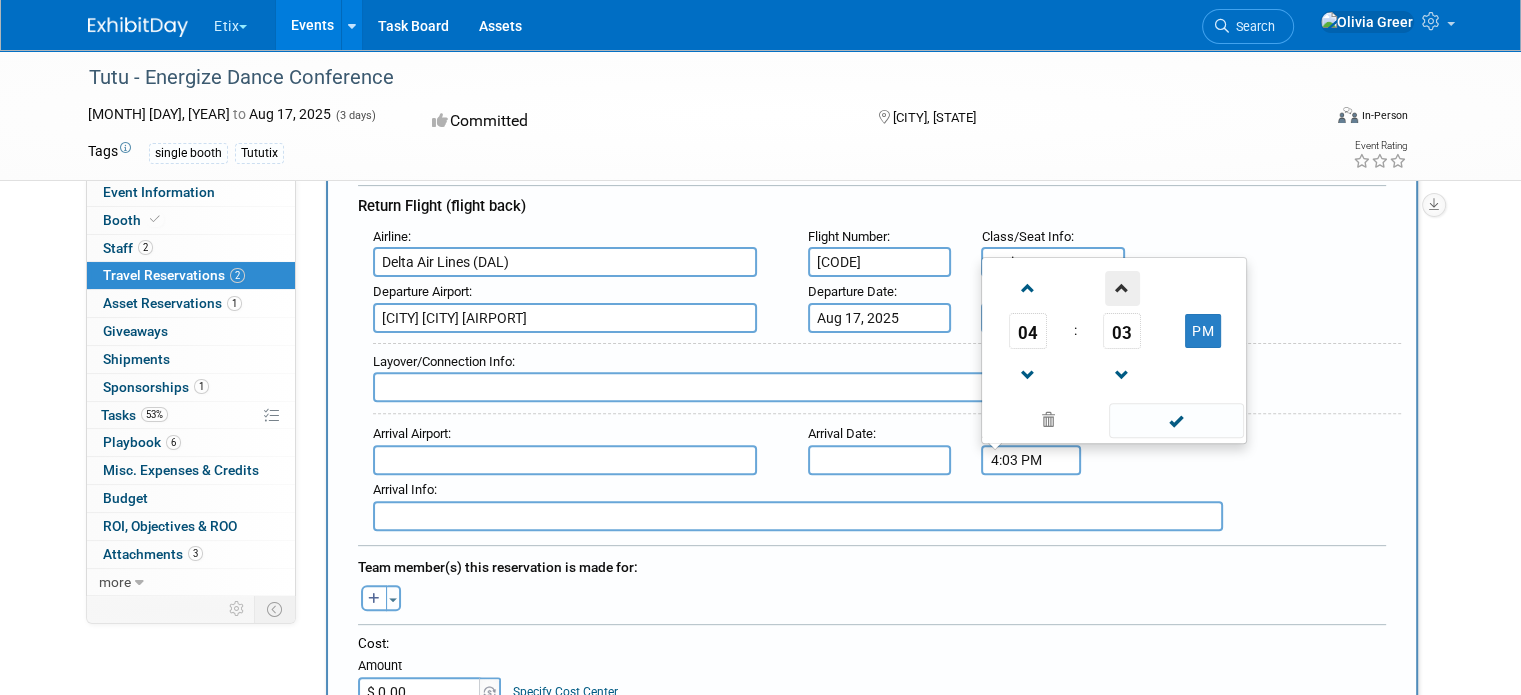 click at bounding box center (1122, 288) 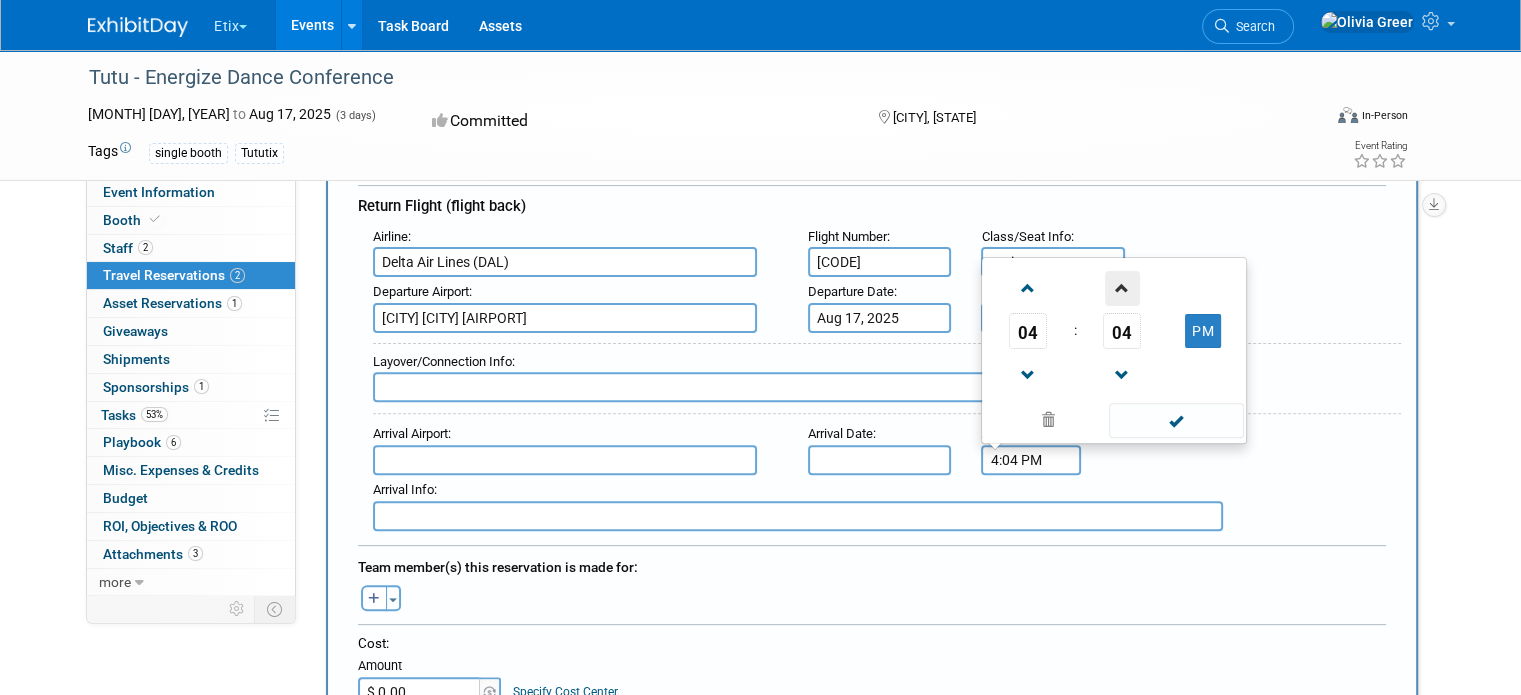 click at bounding box center (1122, 288) 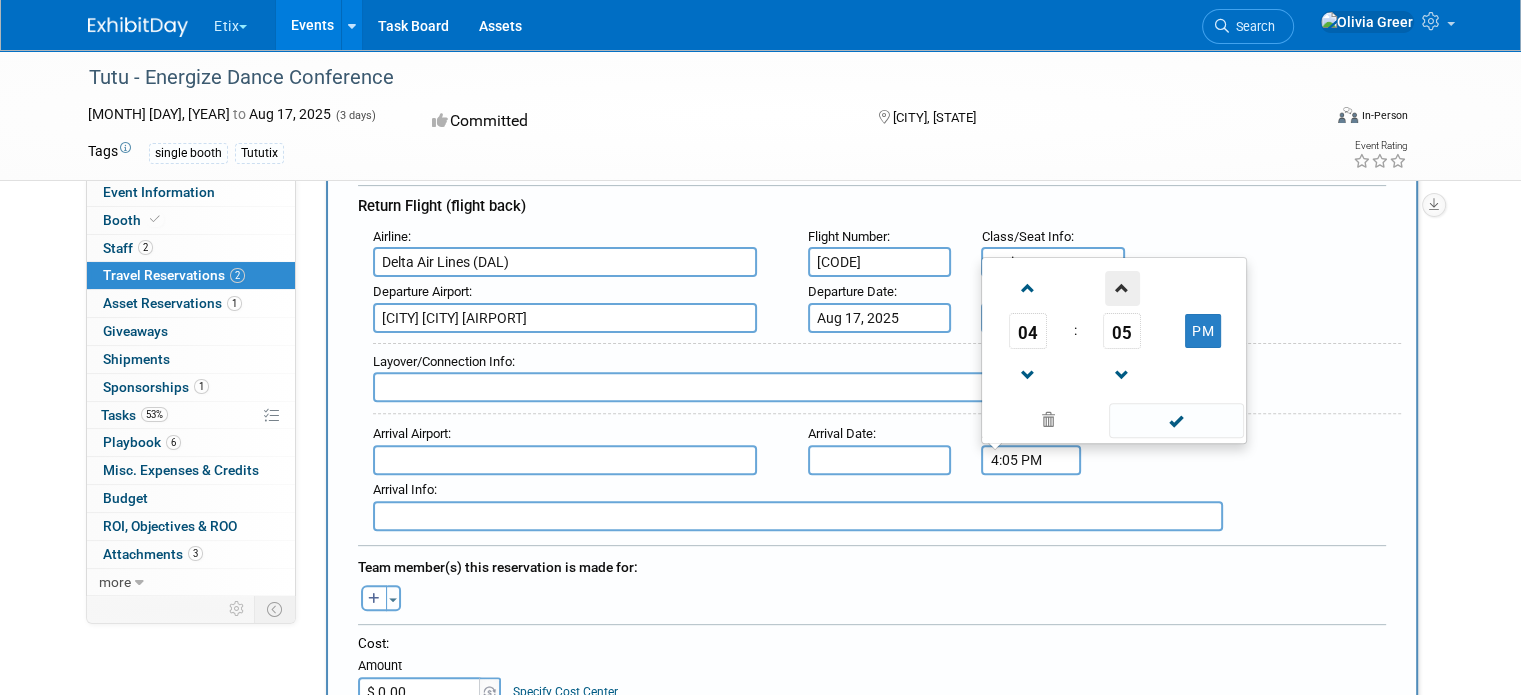 click at bounding box center [1122, 288] 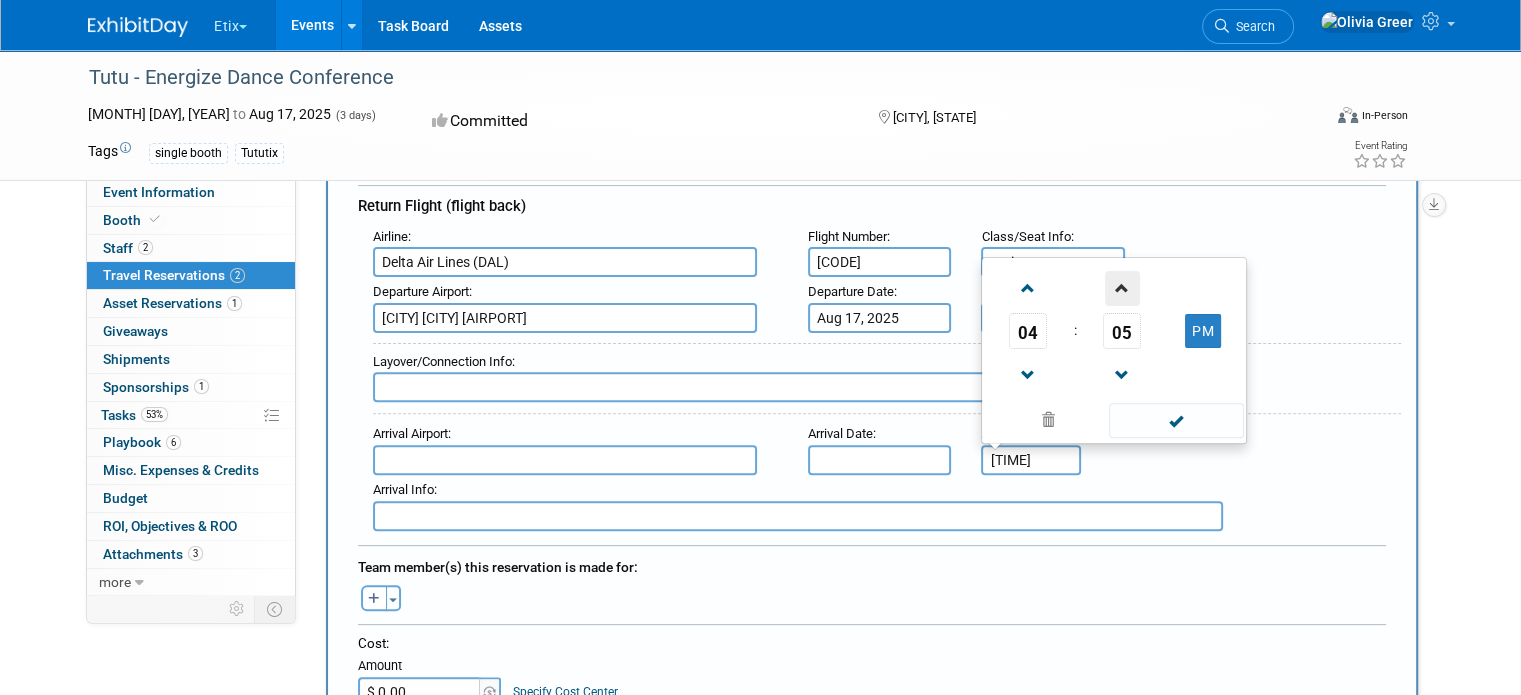 click at bounding box center [1122, 288] 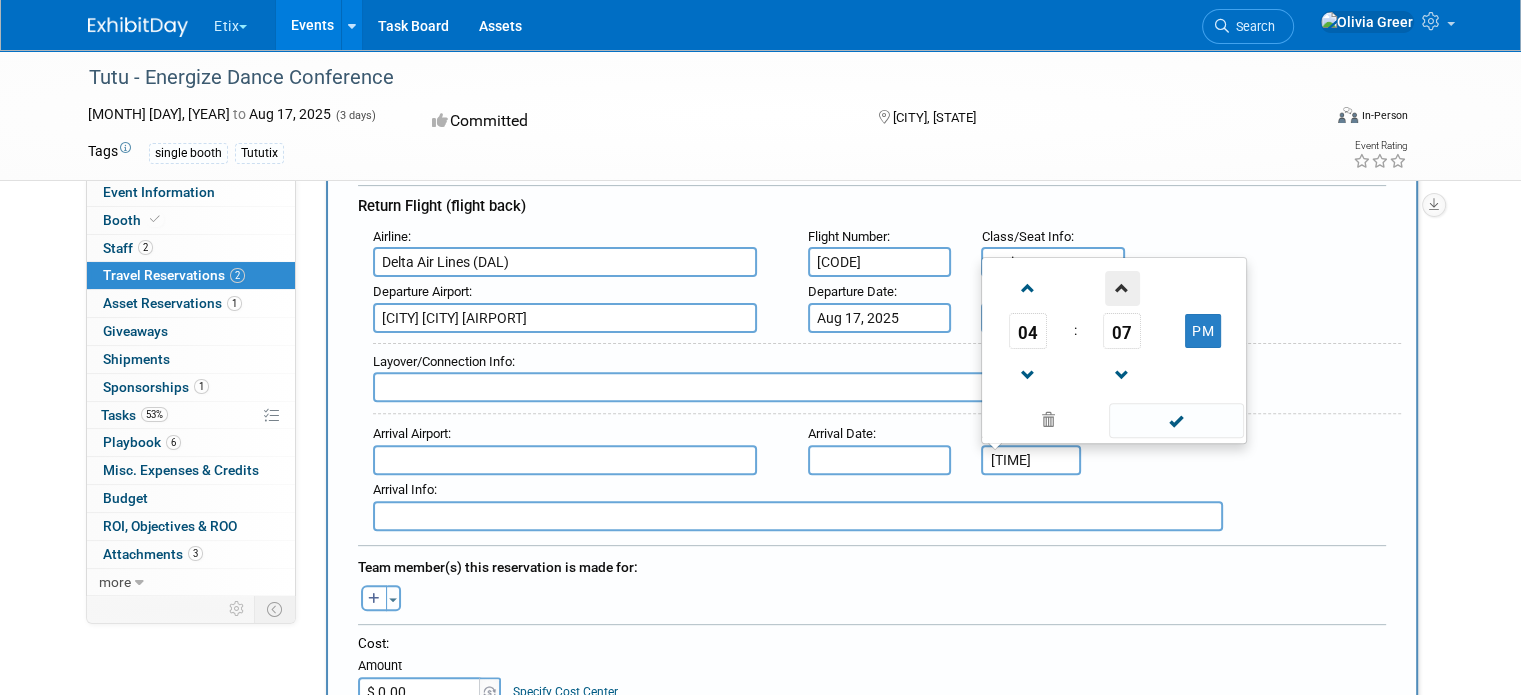 click at bounding box center [1122, 288] 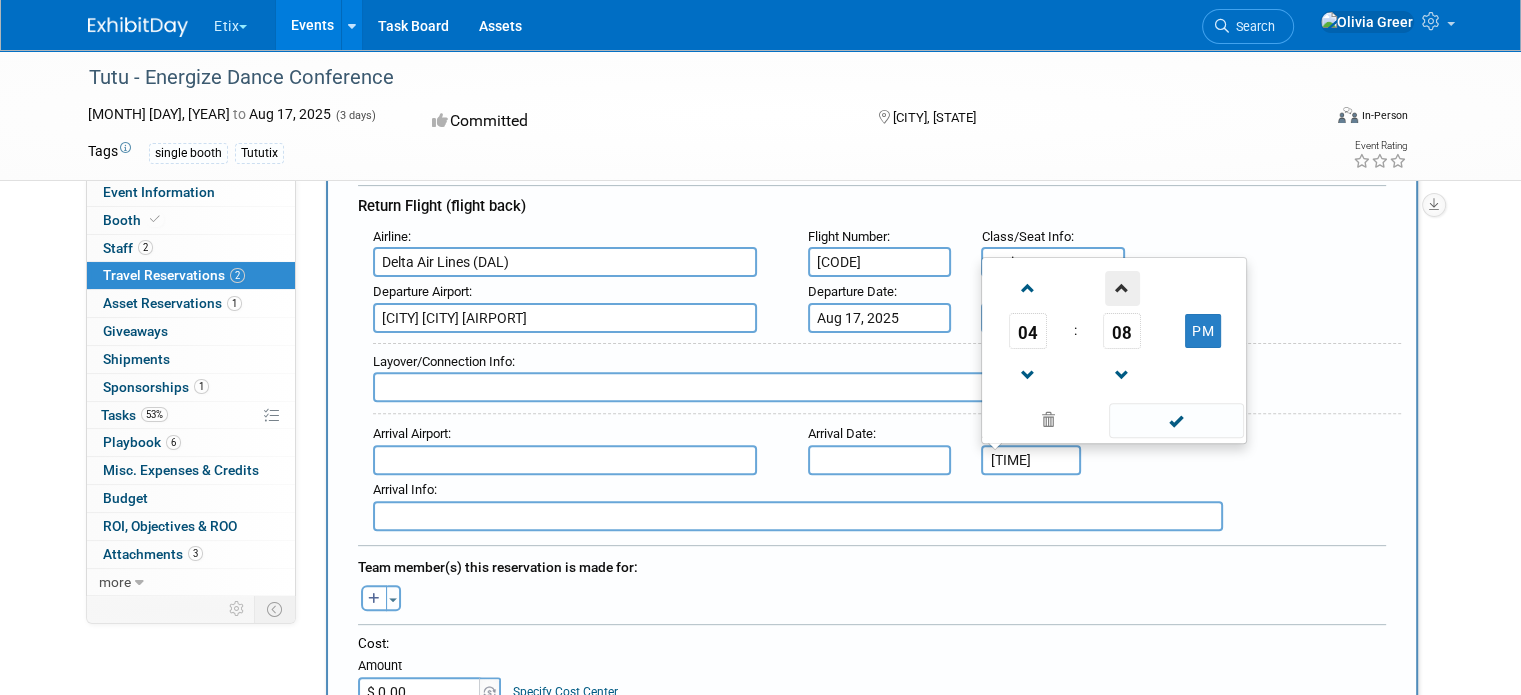click at bounding box center [1122, 288] 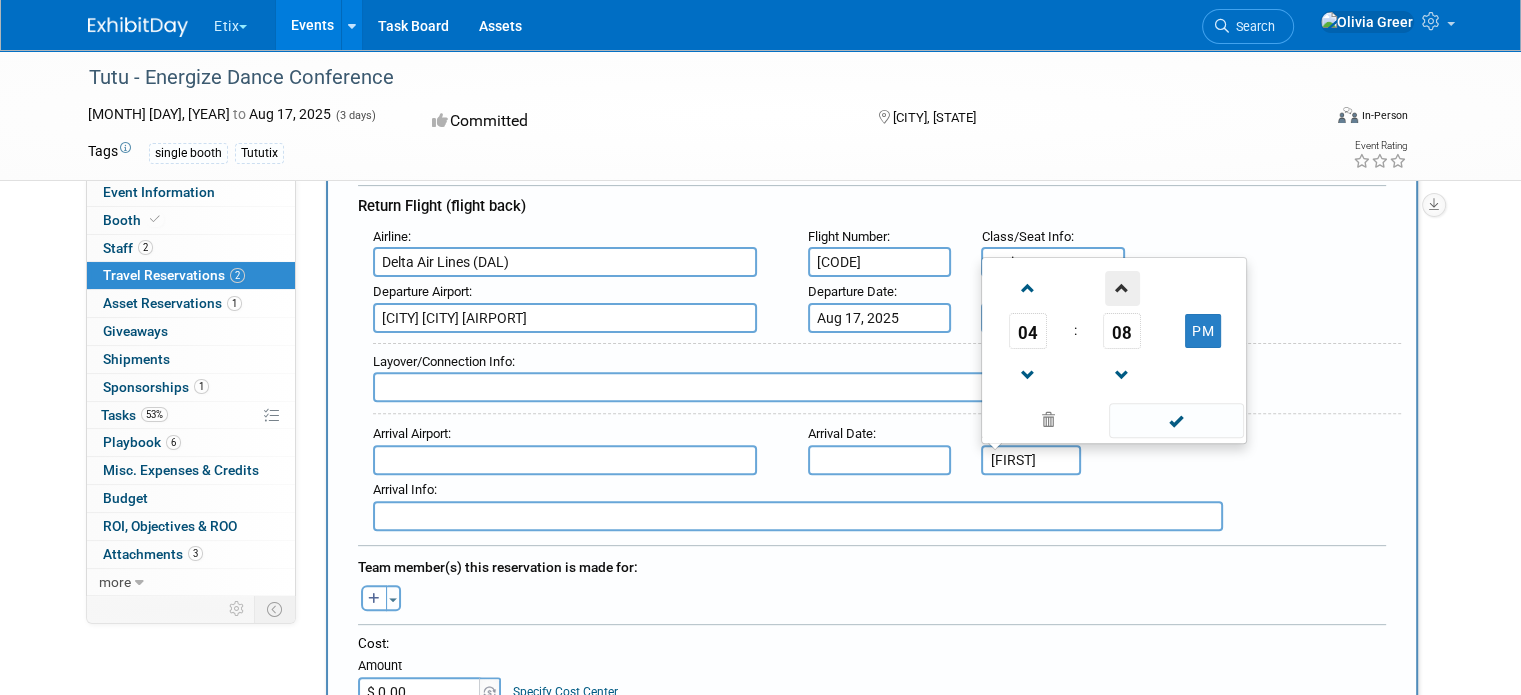 click at bounding box center (1122, 288) 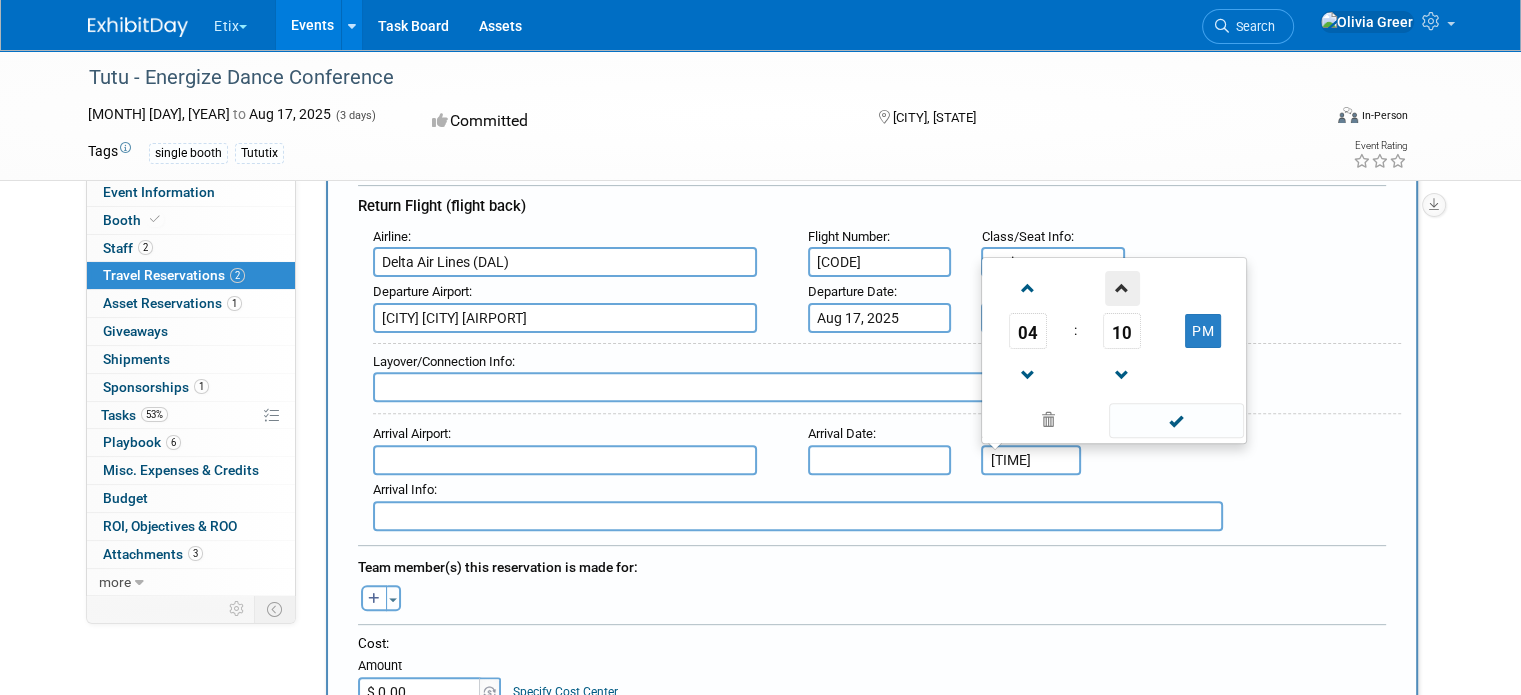click at bounding box center [1122, 288] 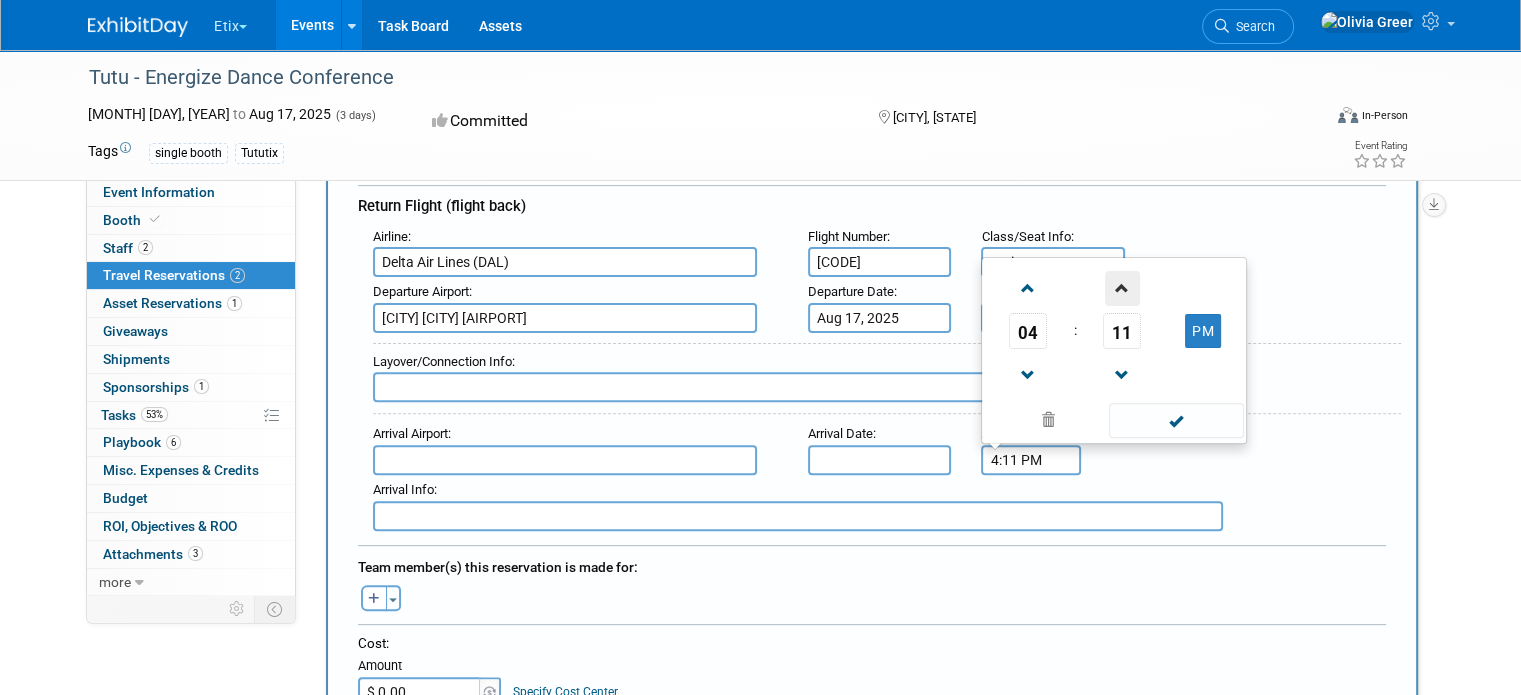click at bounding box center [1122, 288] 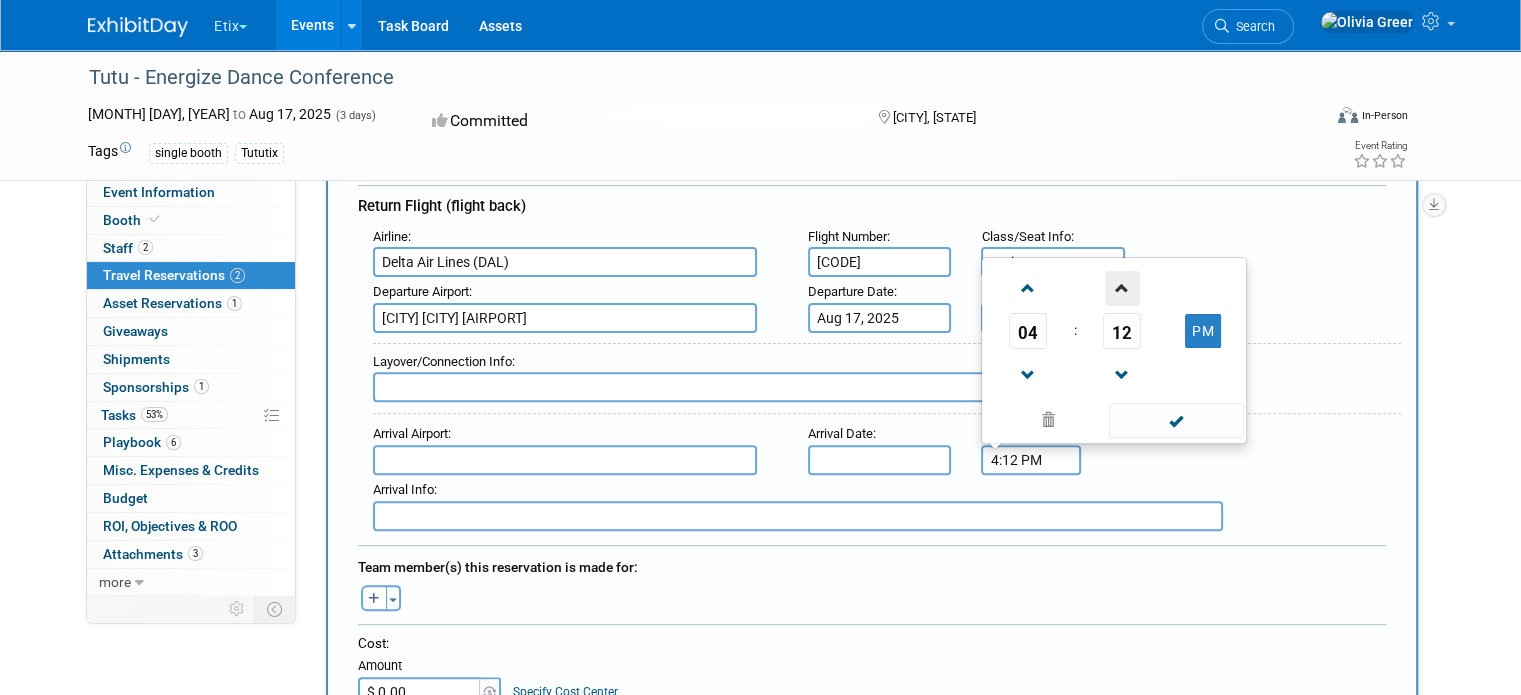 click at bounding box center [1122, 288] 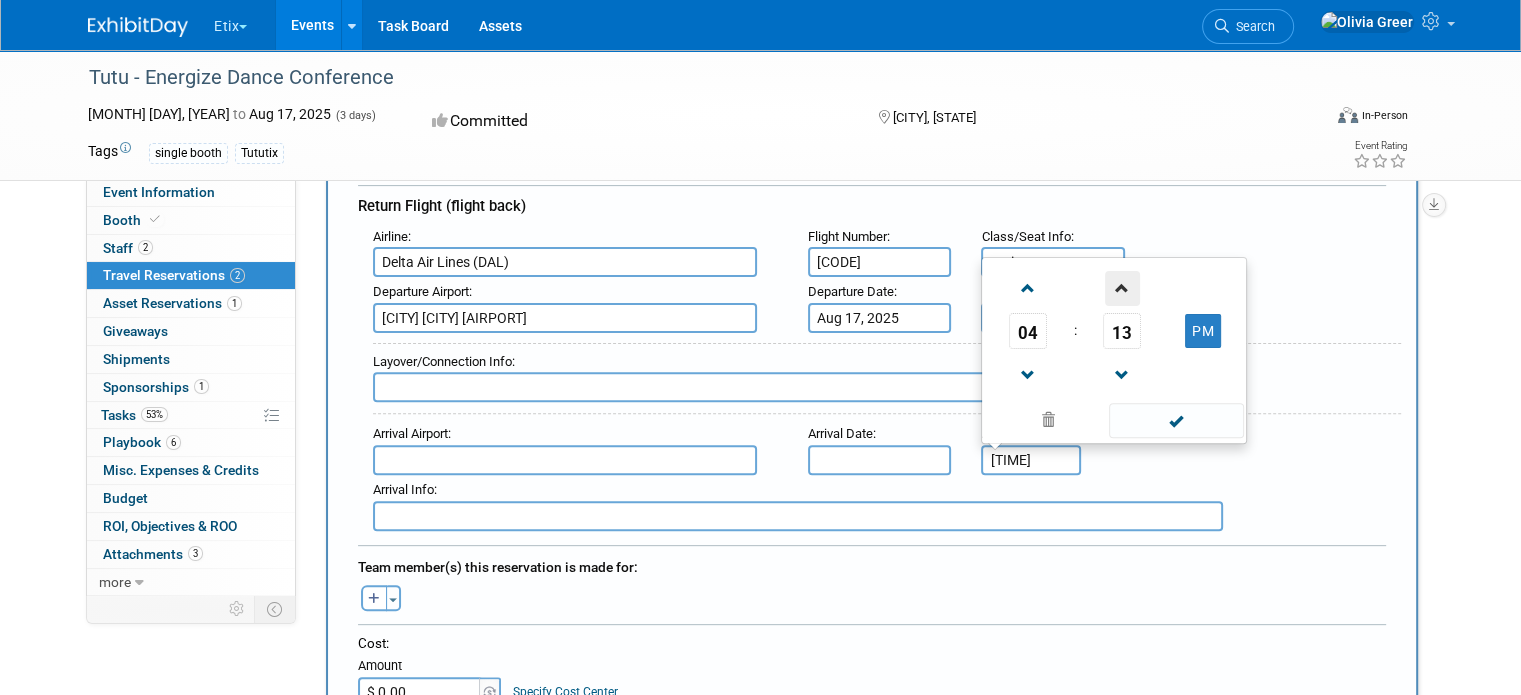 click at bounding box center (1122, 288) 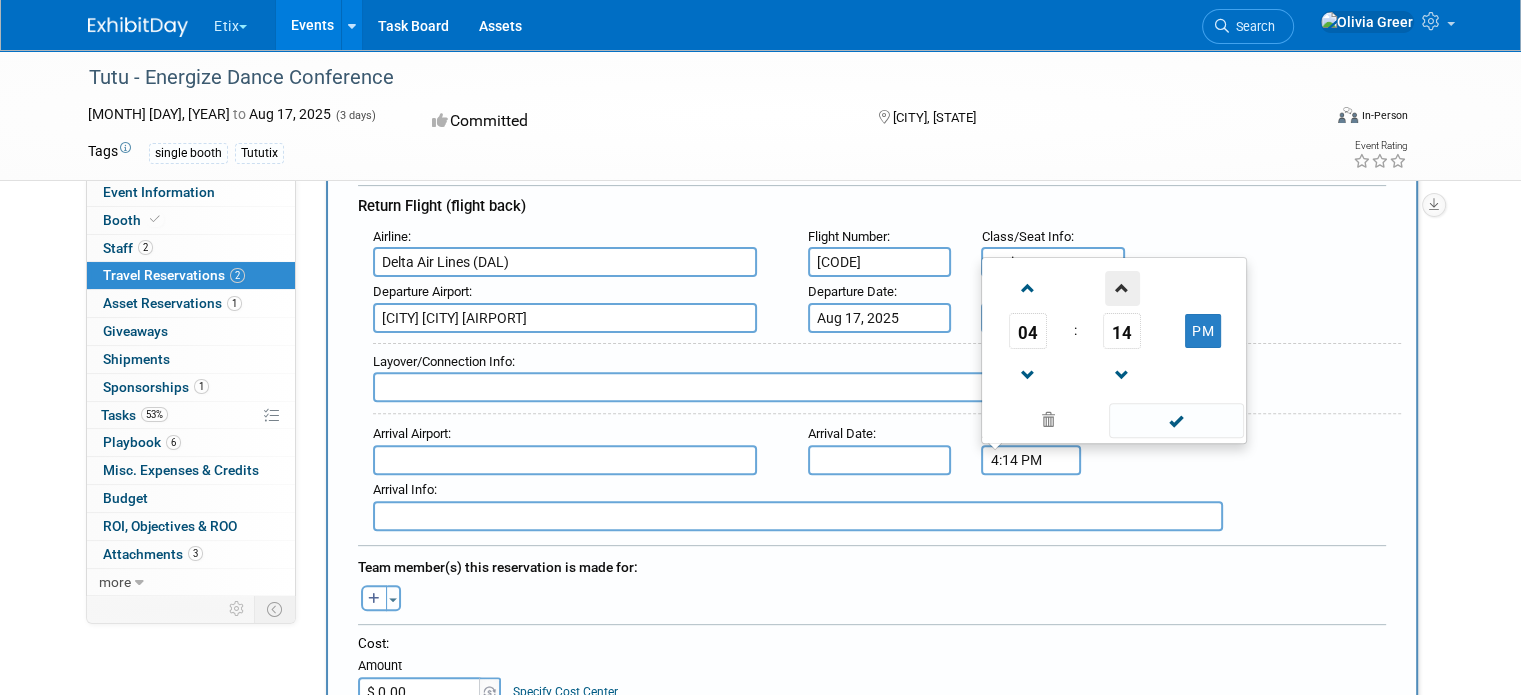 click at bounding box center (1122, 288) 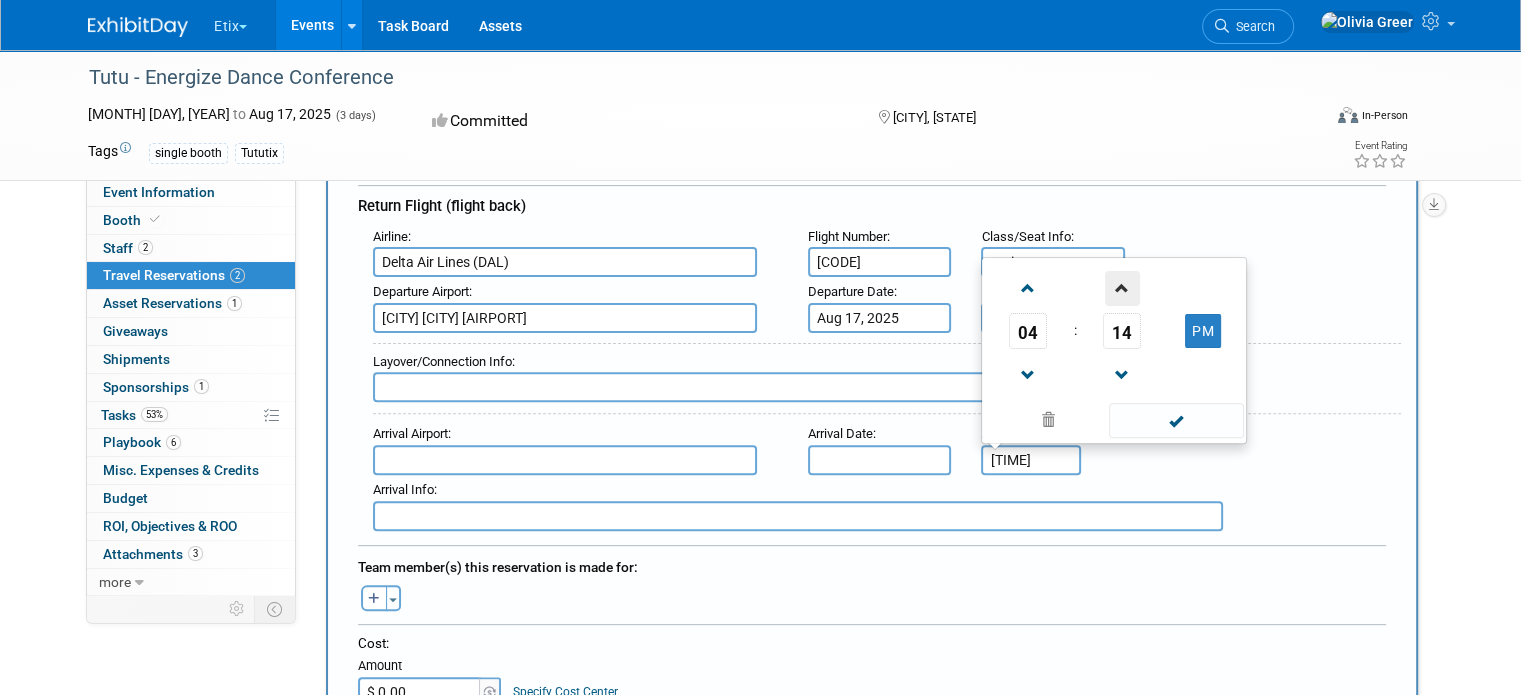 click at bounding box center (1122, 288) 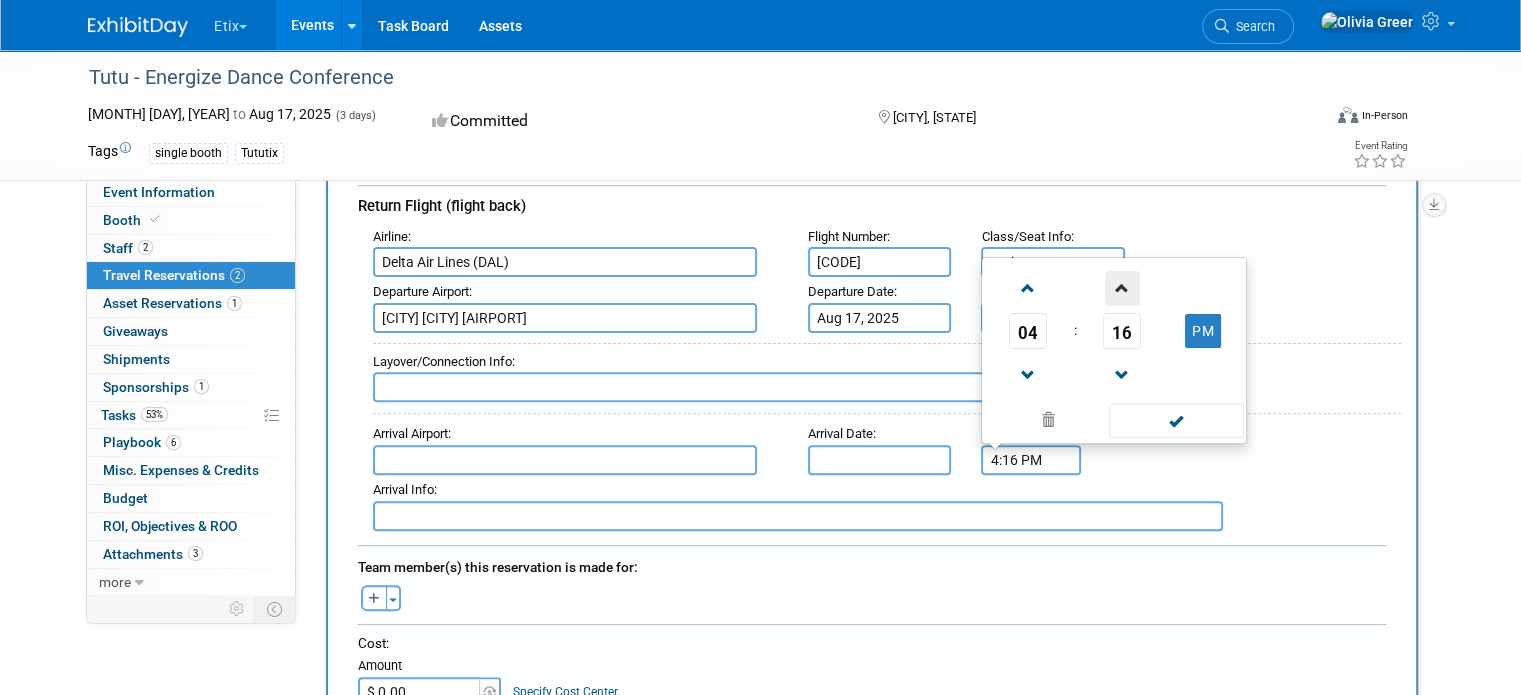 click at bounding box center [1122, 288] 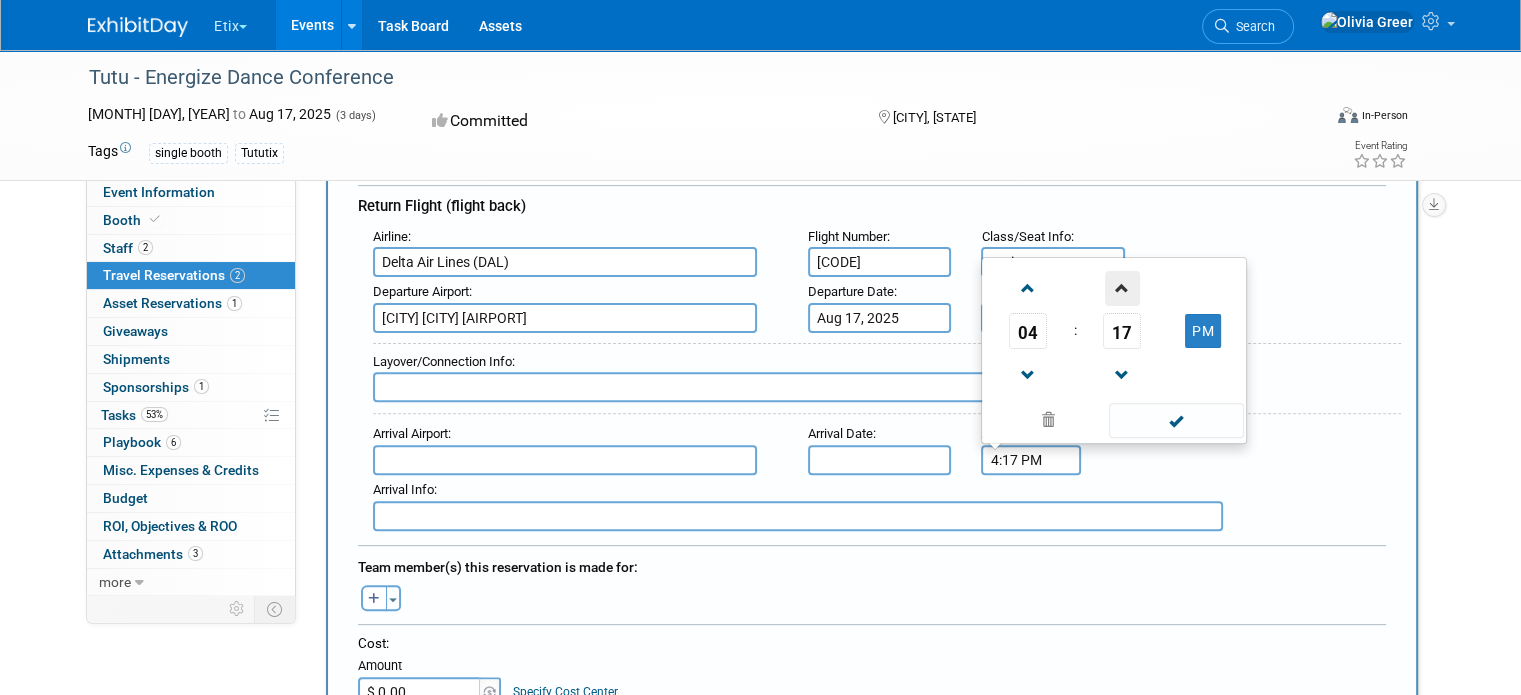 click at bounding box center [1122, 288] 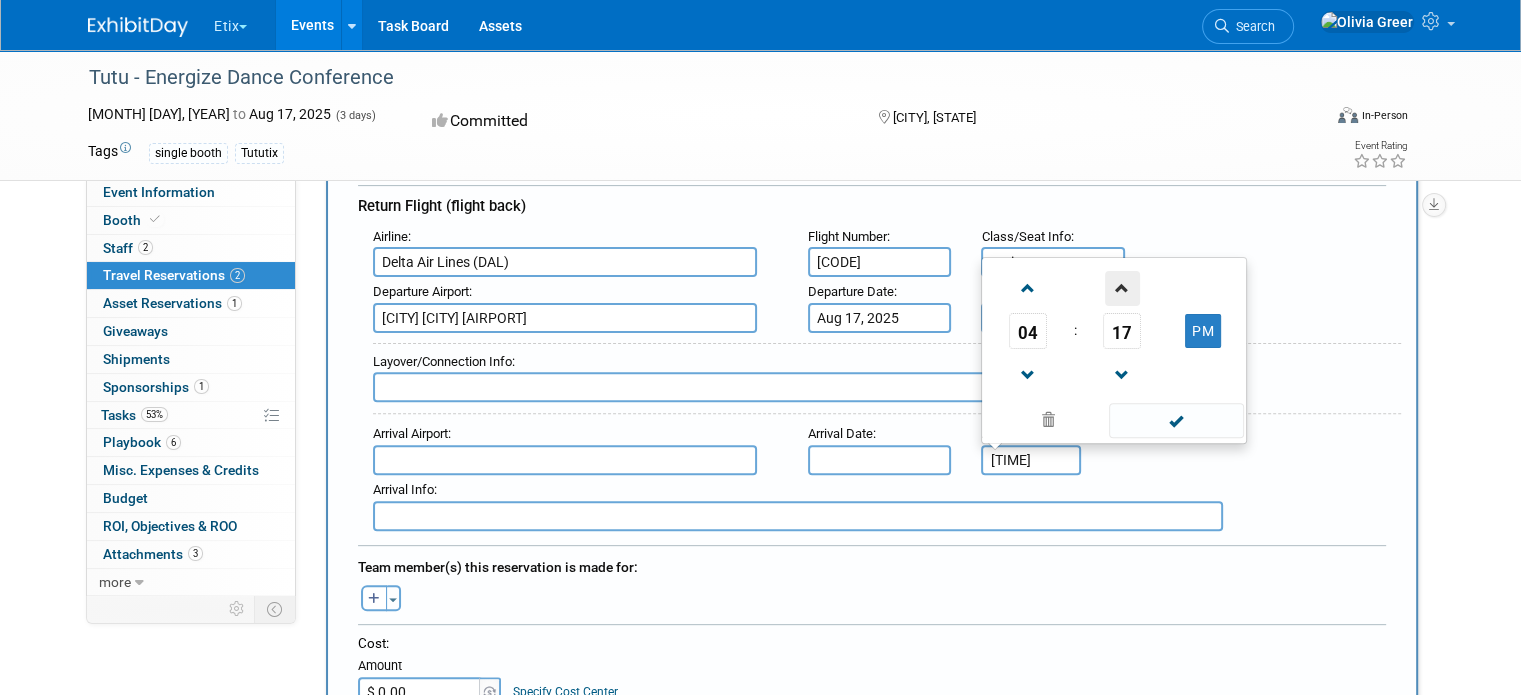 click at bounding box center [1122, 288] 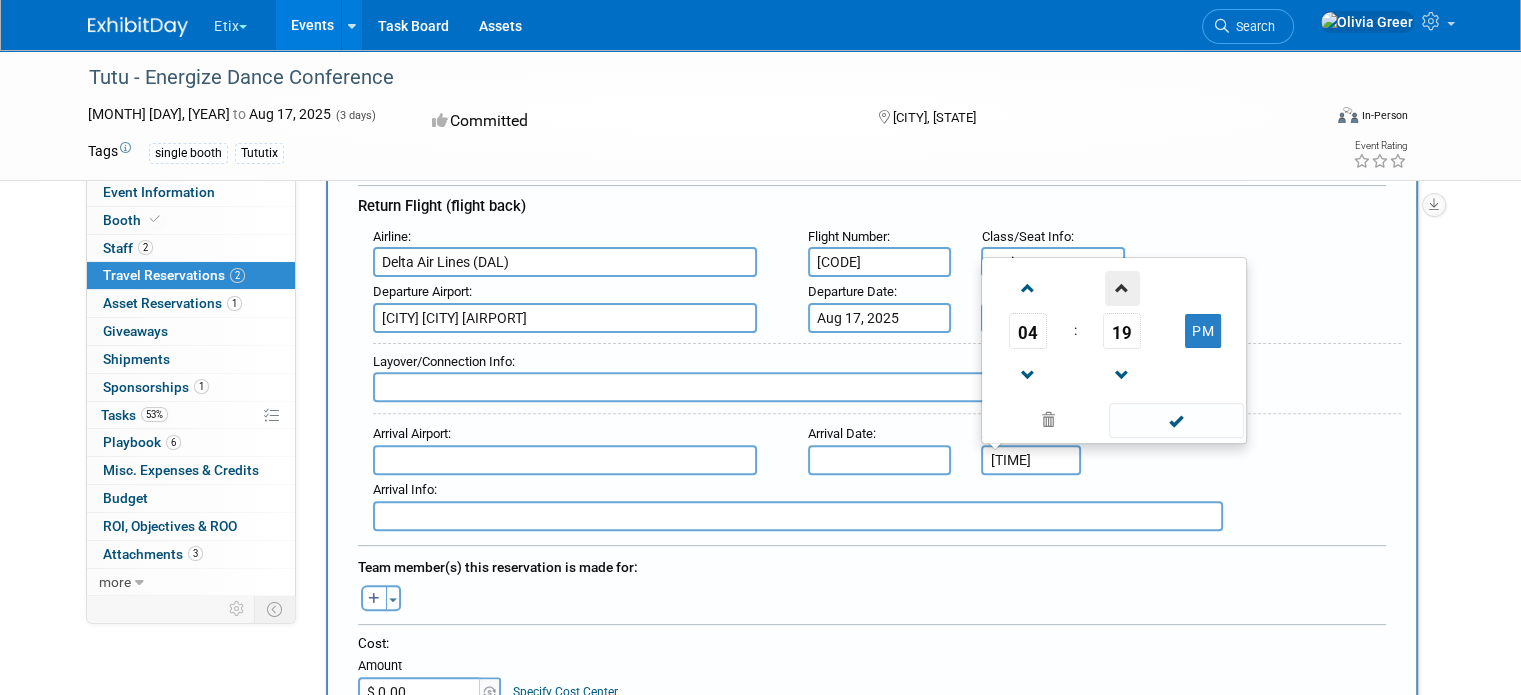 click at bounding box center [1122, 288] 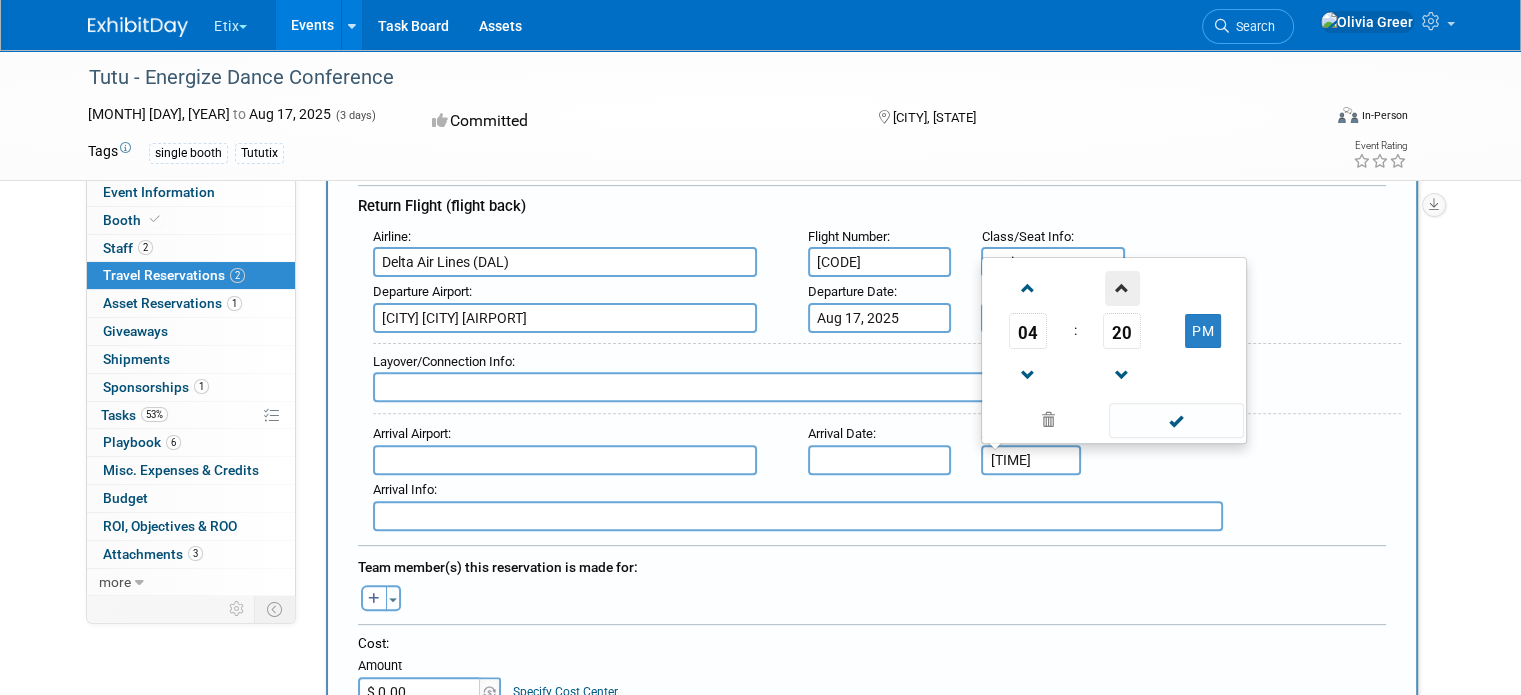 click at bounding box center [1122, 288] 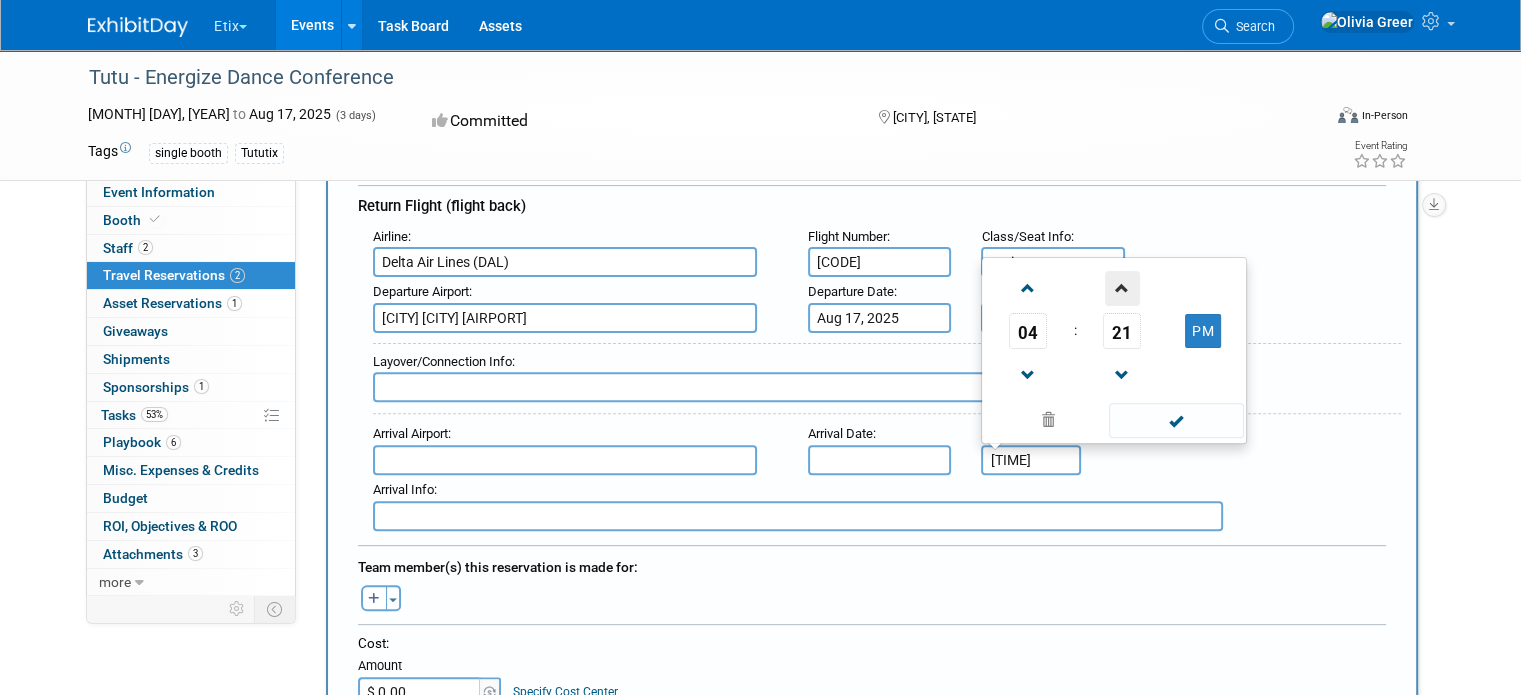click at bounding box center (1122, 288) 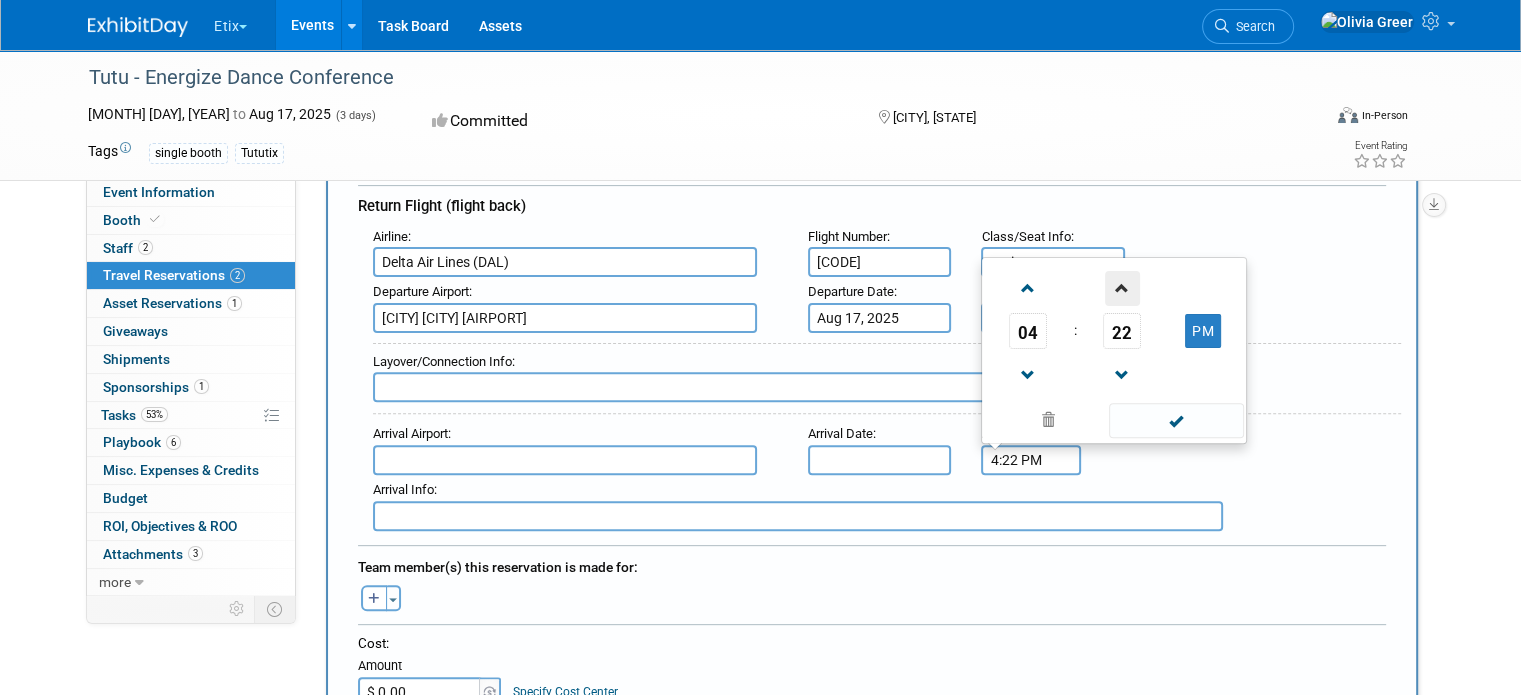 click at bounding box center [1122, 288] 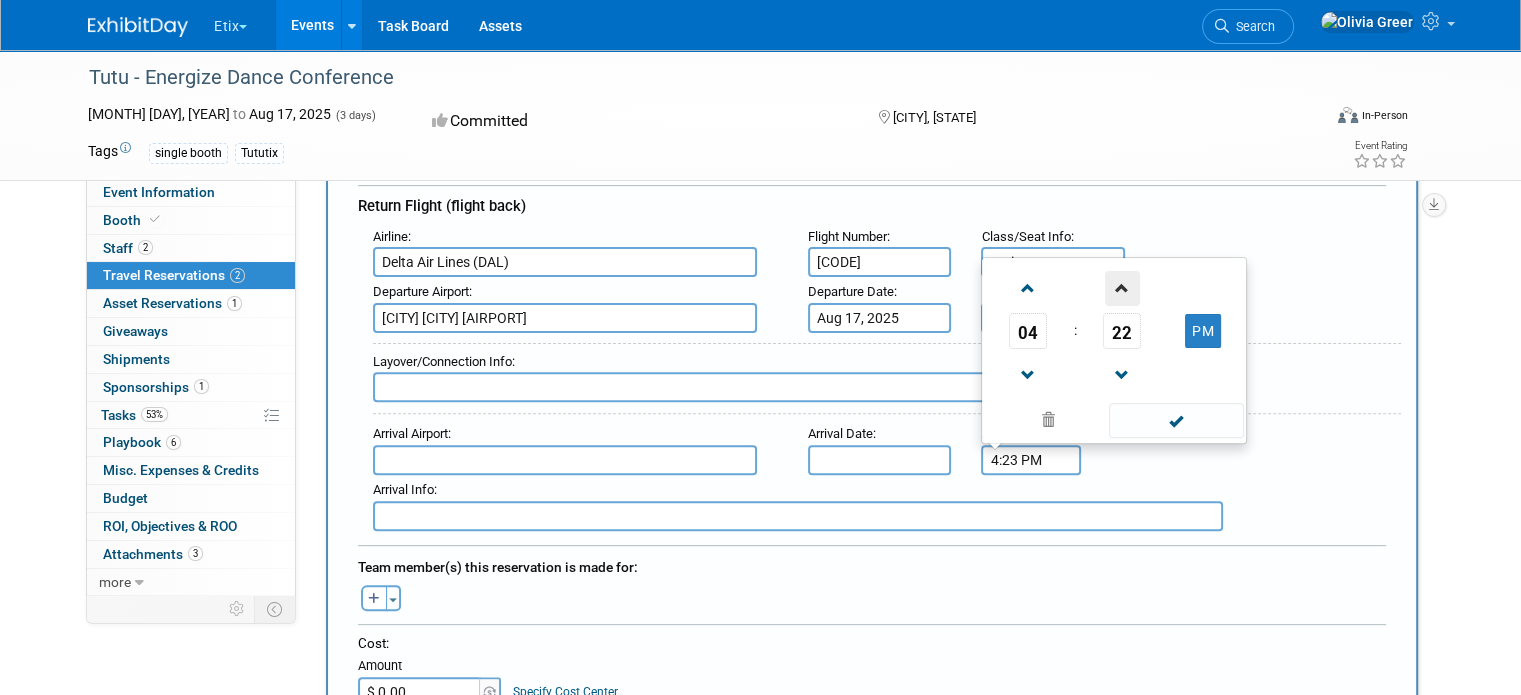 click at bounding box center (1122, 288) 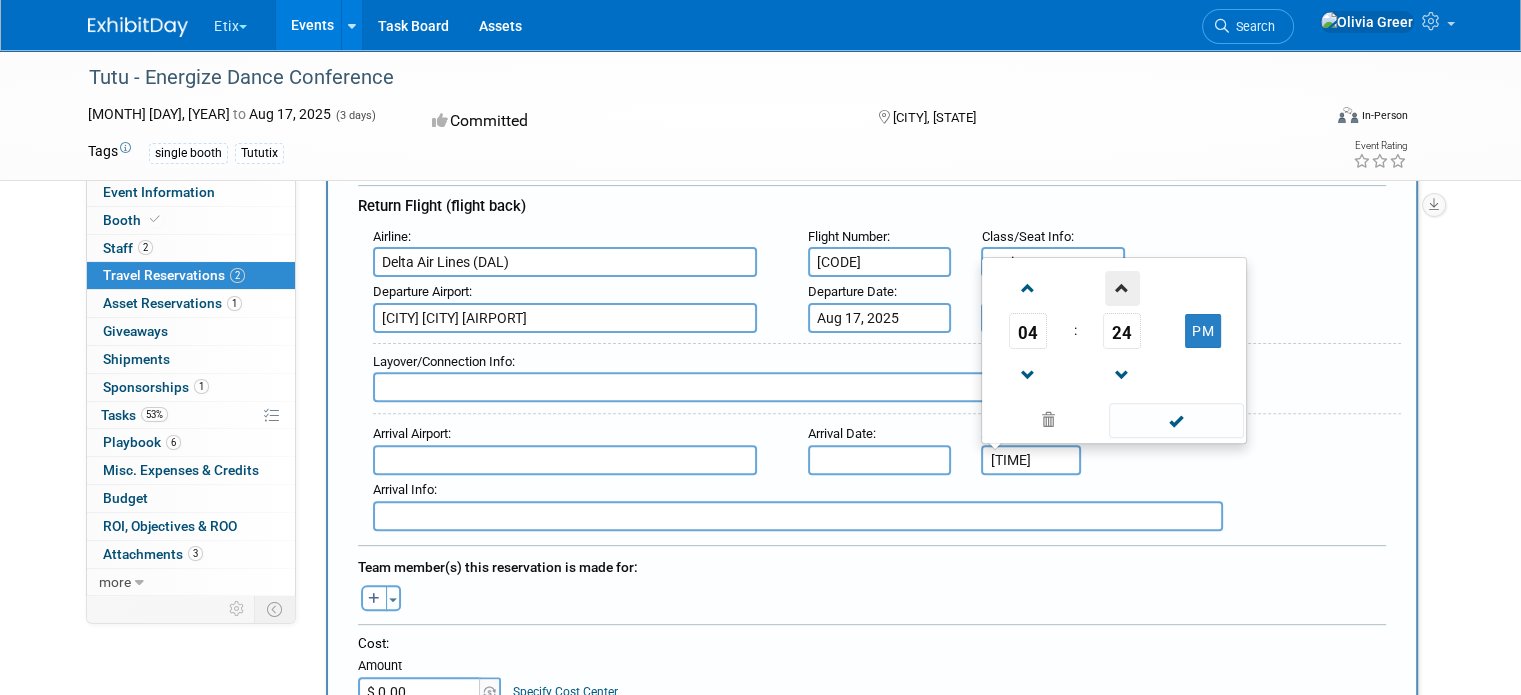 click at bounding box center (1122, 288) 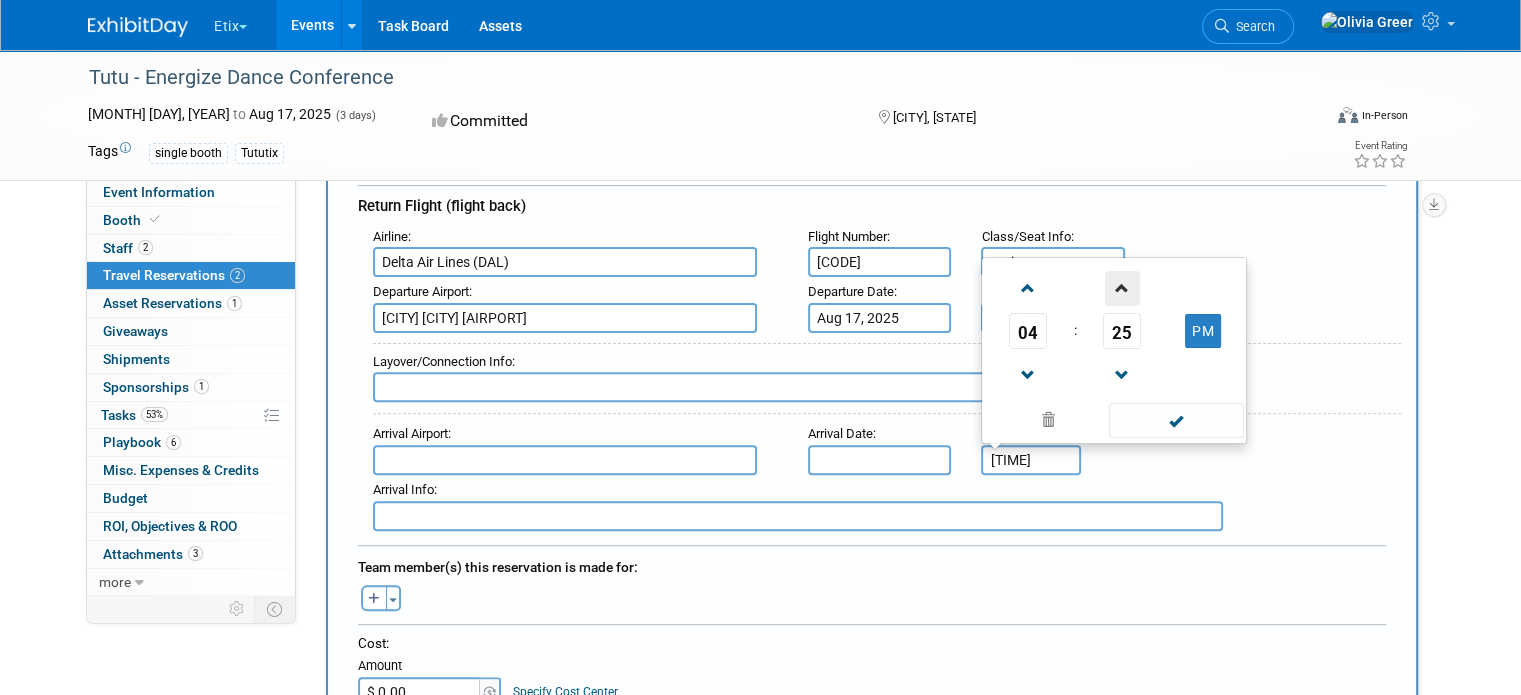 click at bounding box center (1122, 288) 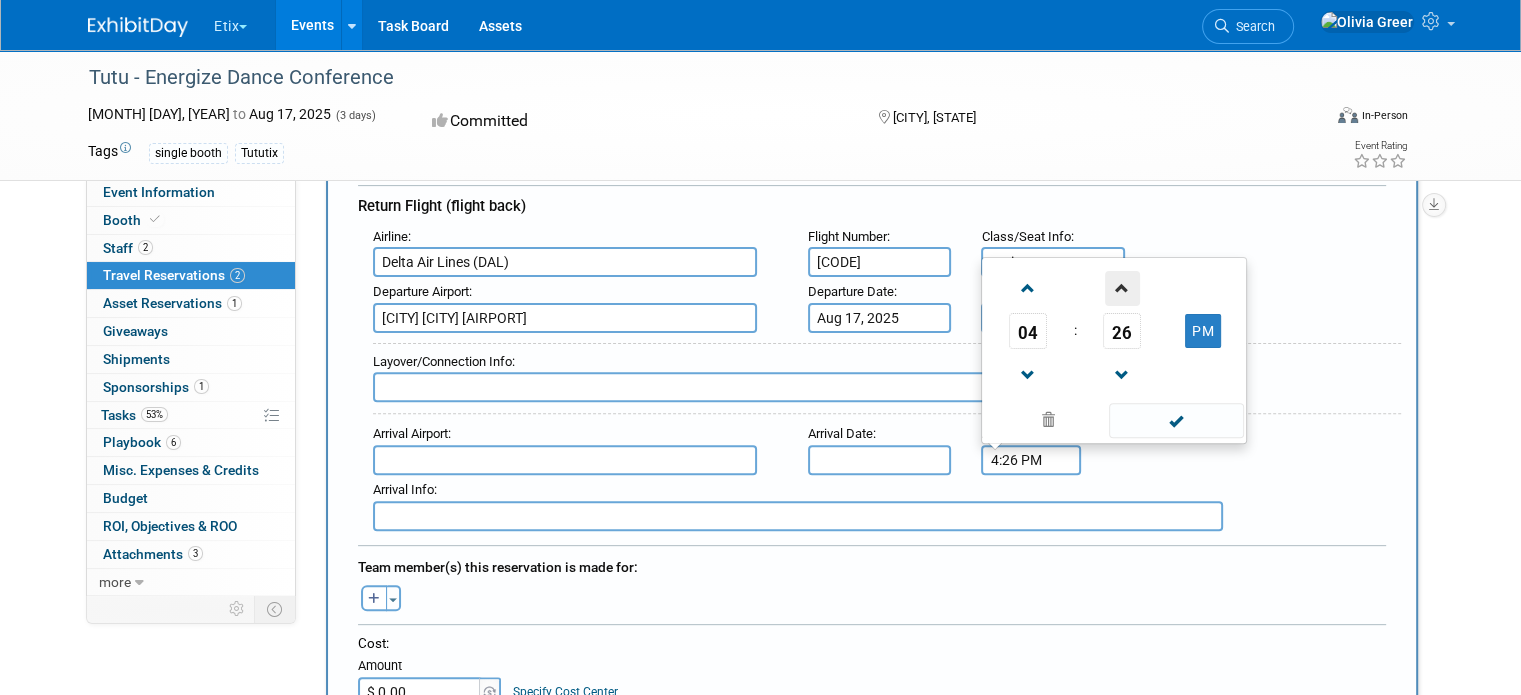 click at bounding box center [1122, 288] 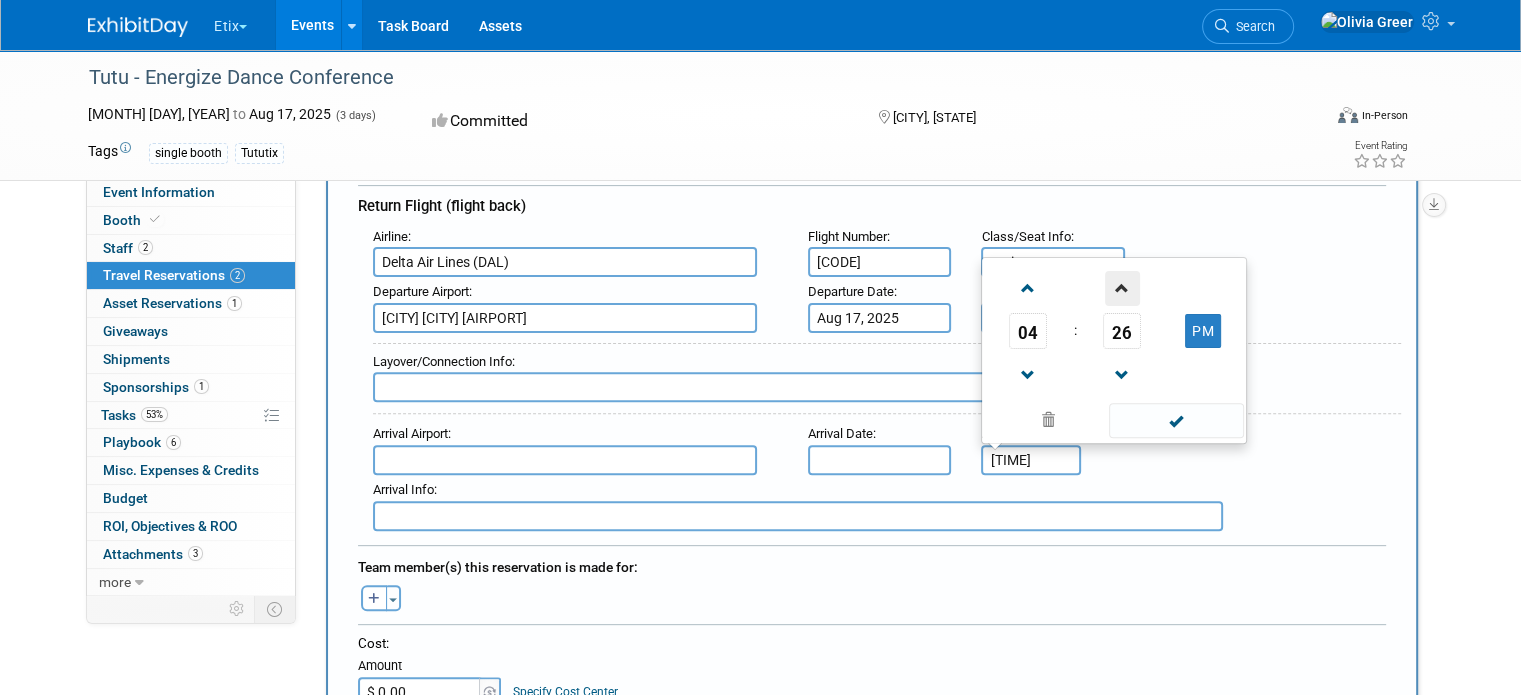 click at bounding box center (1122, 288) 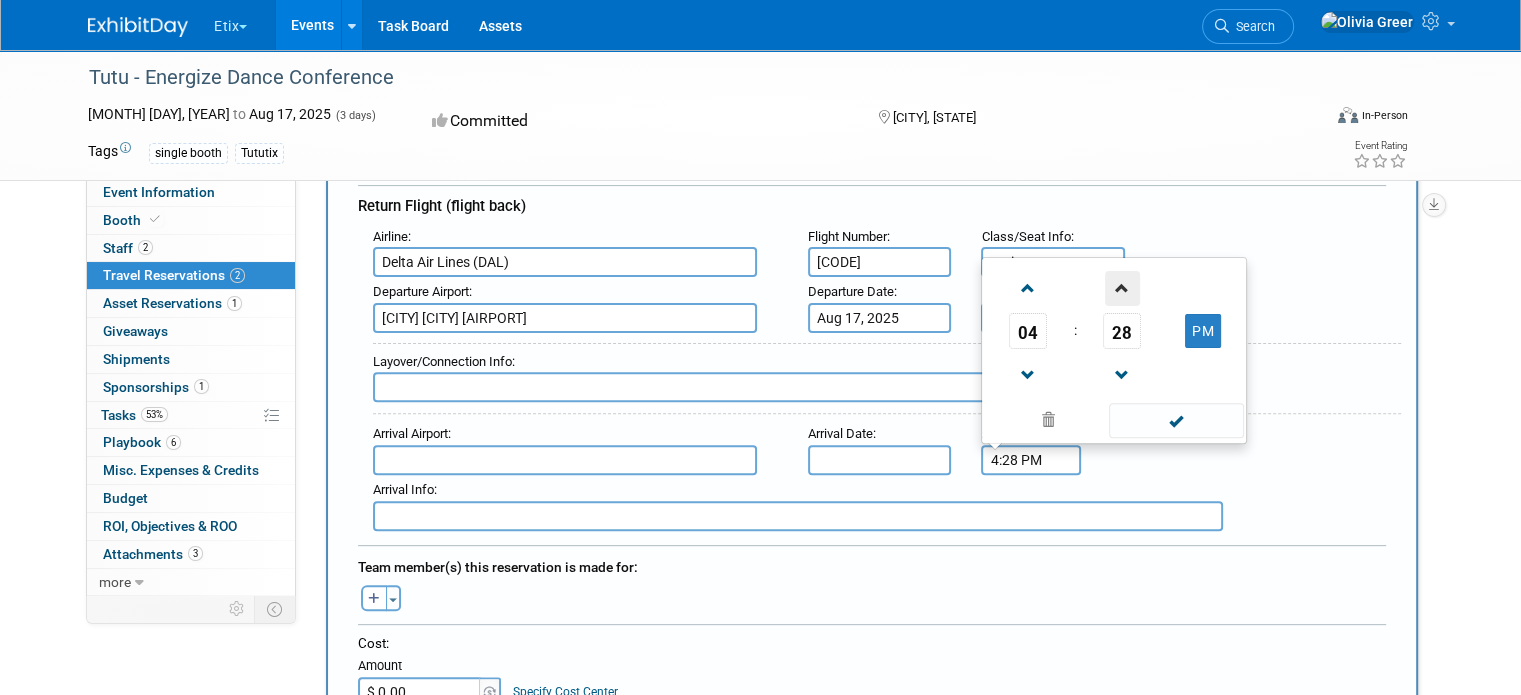 click at bounding box center [1122, 288] 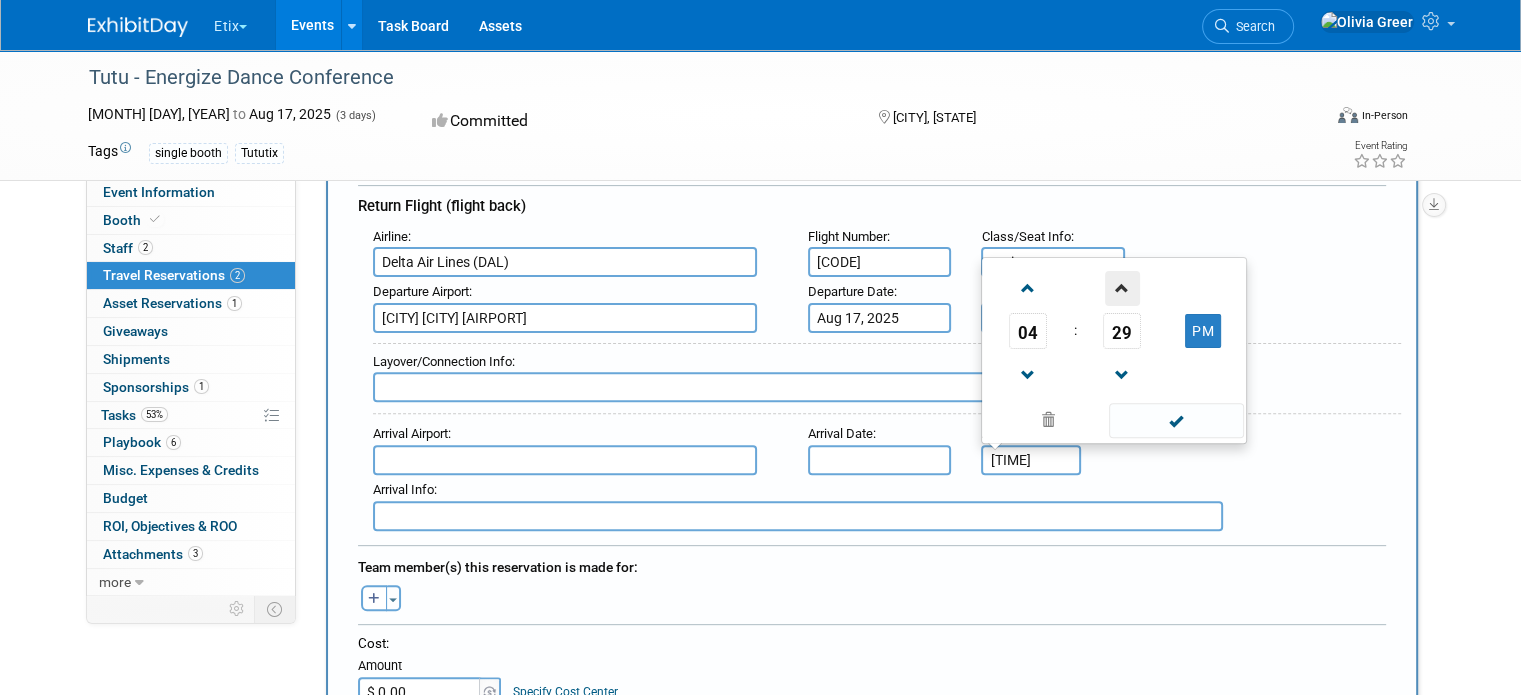 click at bounding box center (1122, 288) 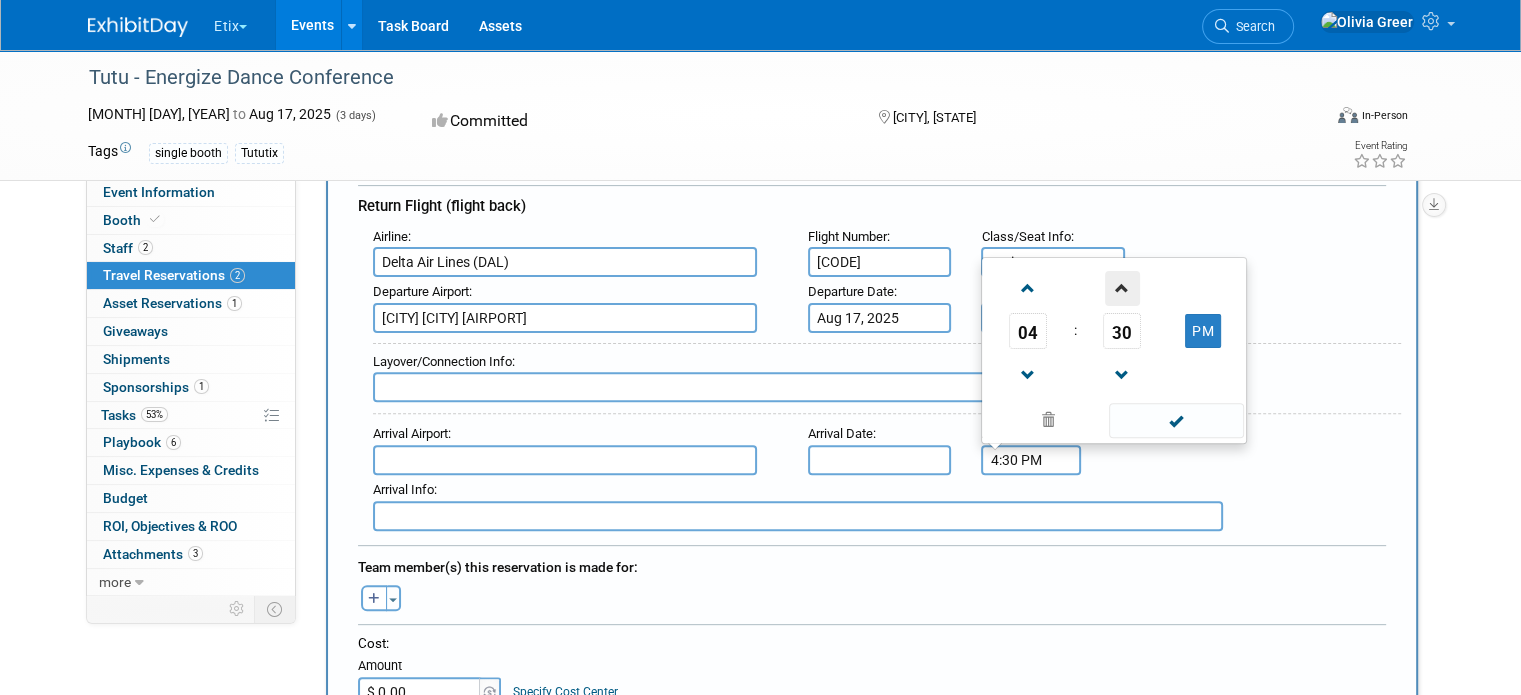 click at bounding box center [1122, 288] 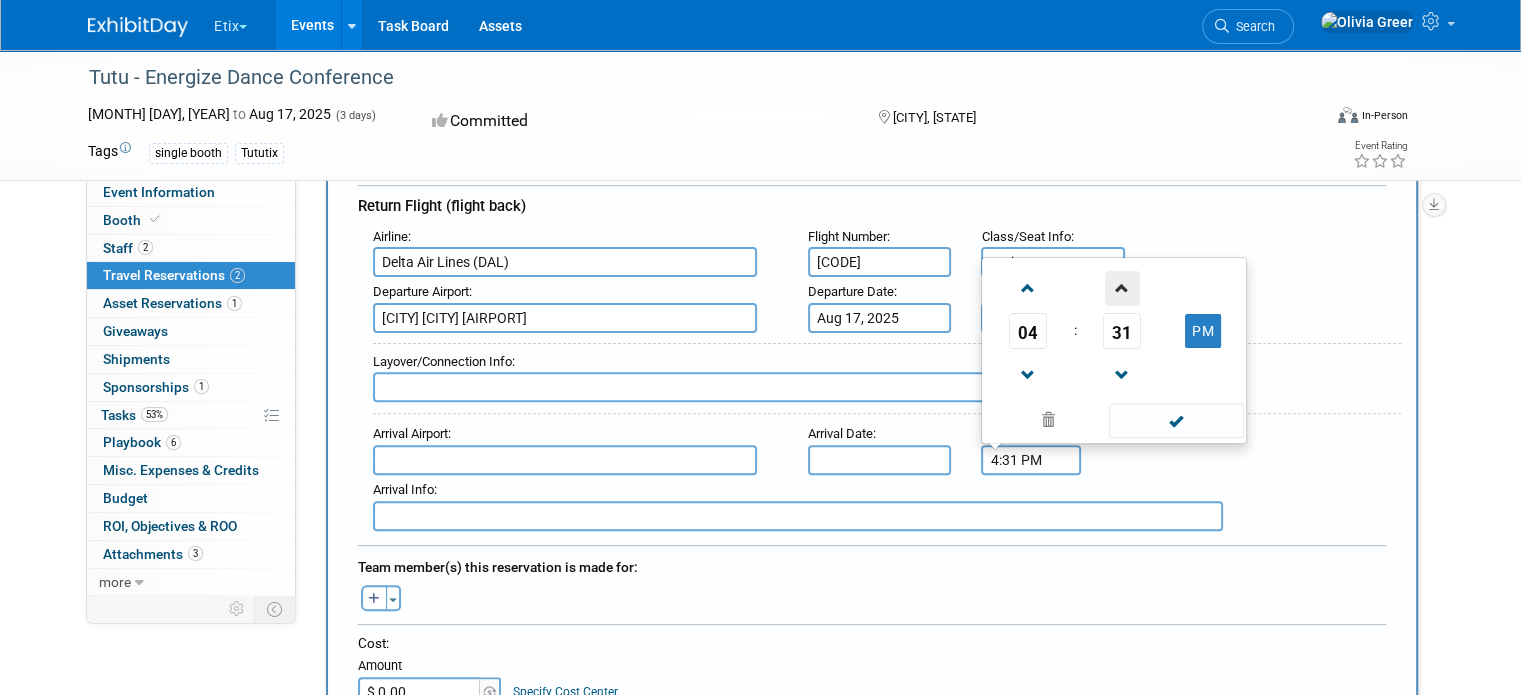 click at bounding box center [1122, 288] 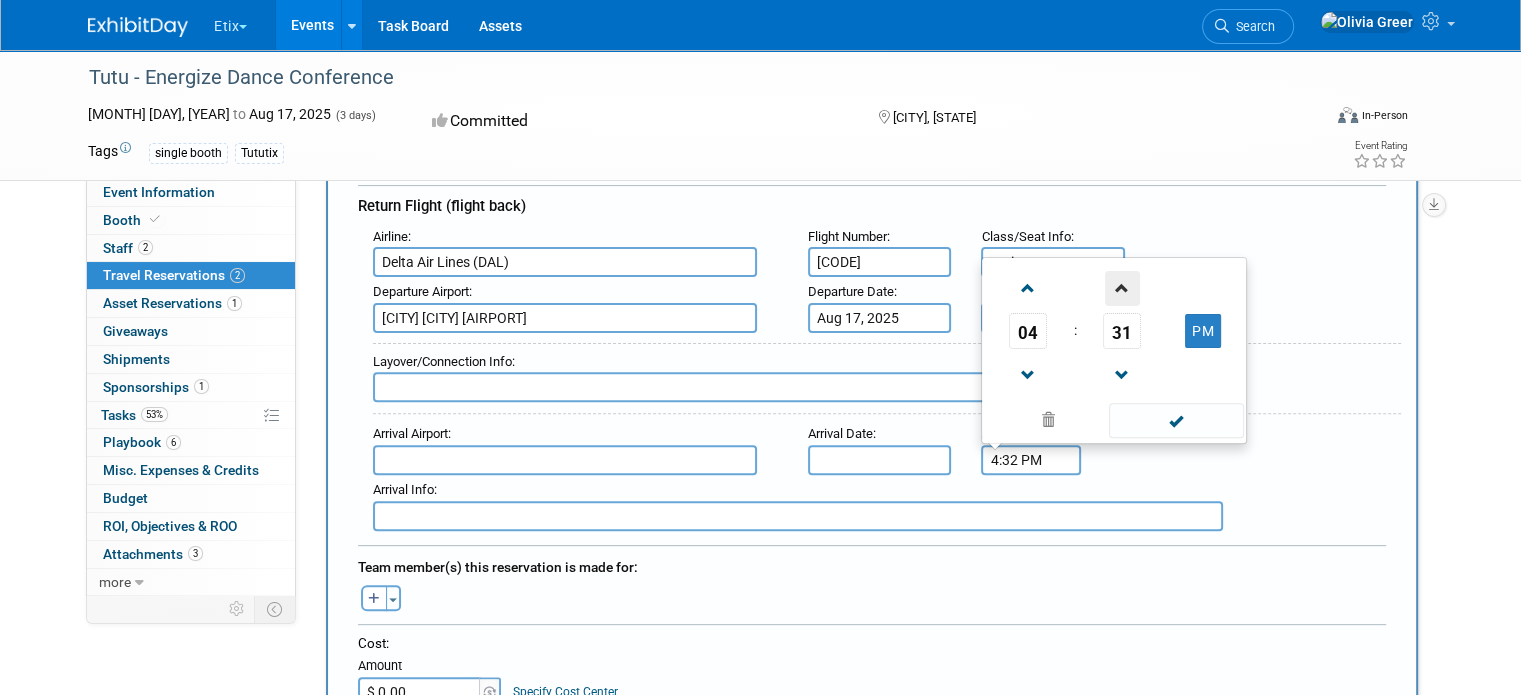 click at bounding box center [1122, 288] 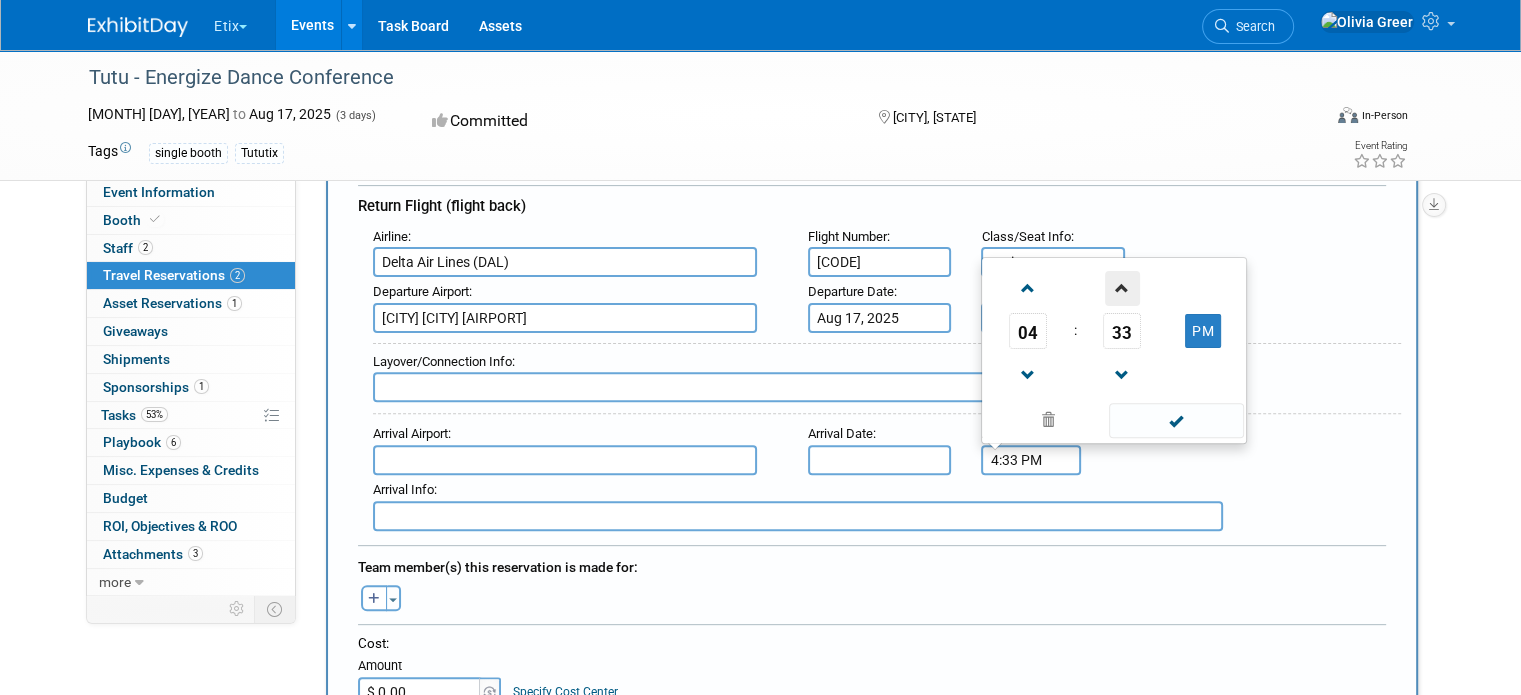 click at bounding box center (1122, 288) 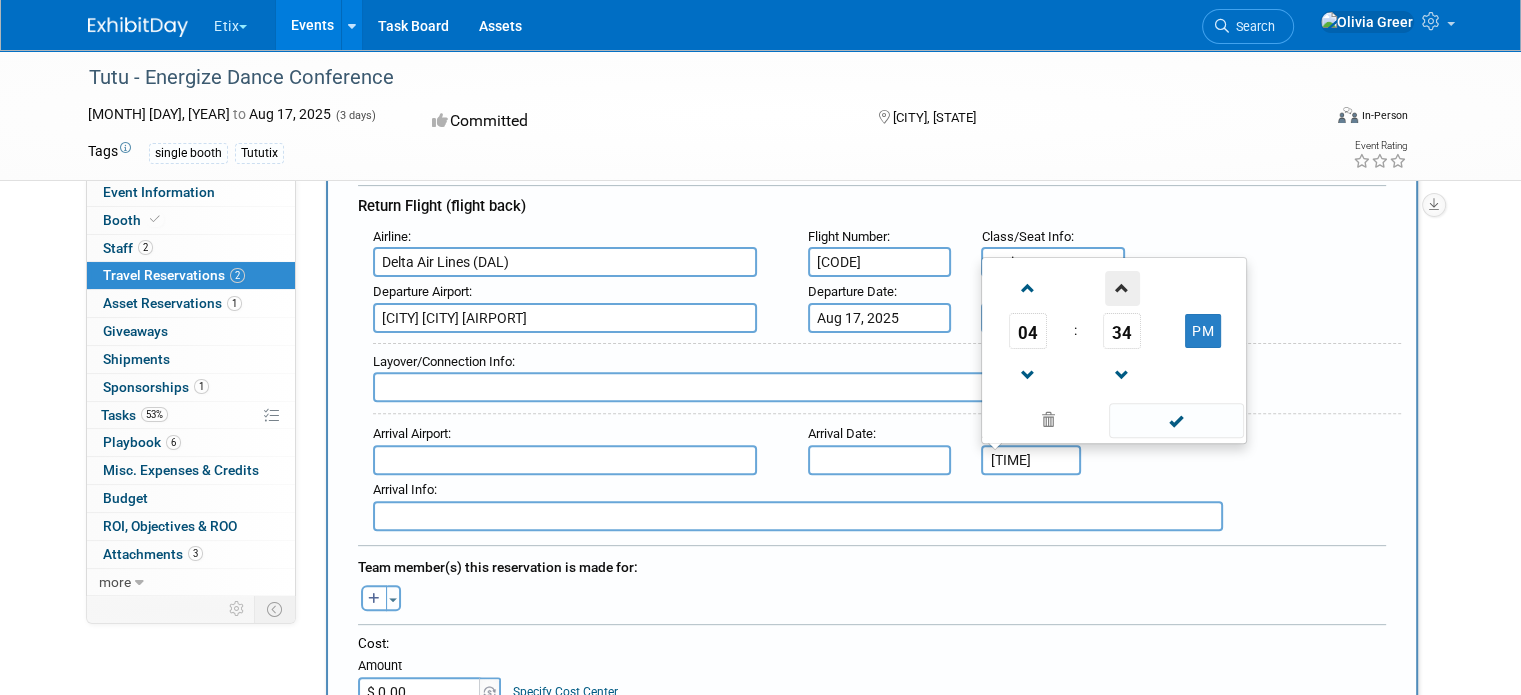 click at bounding box center (1122, 288) 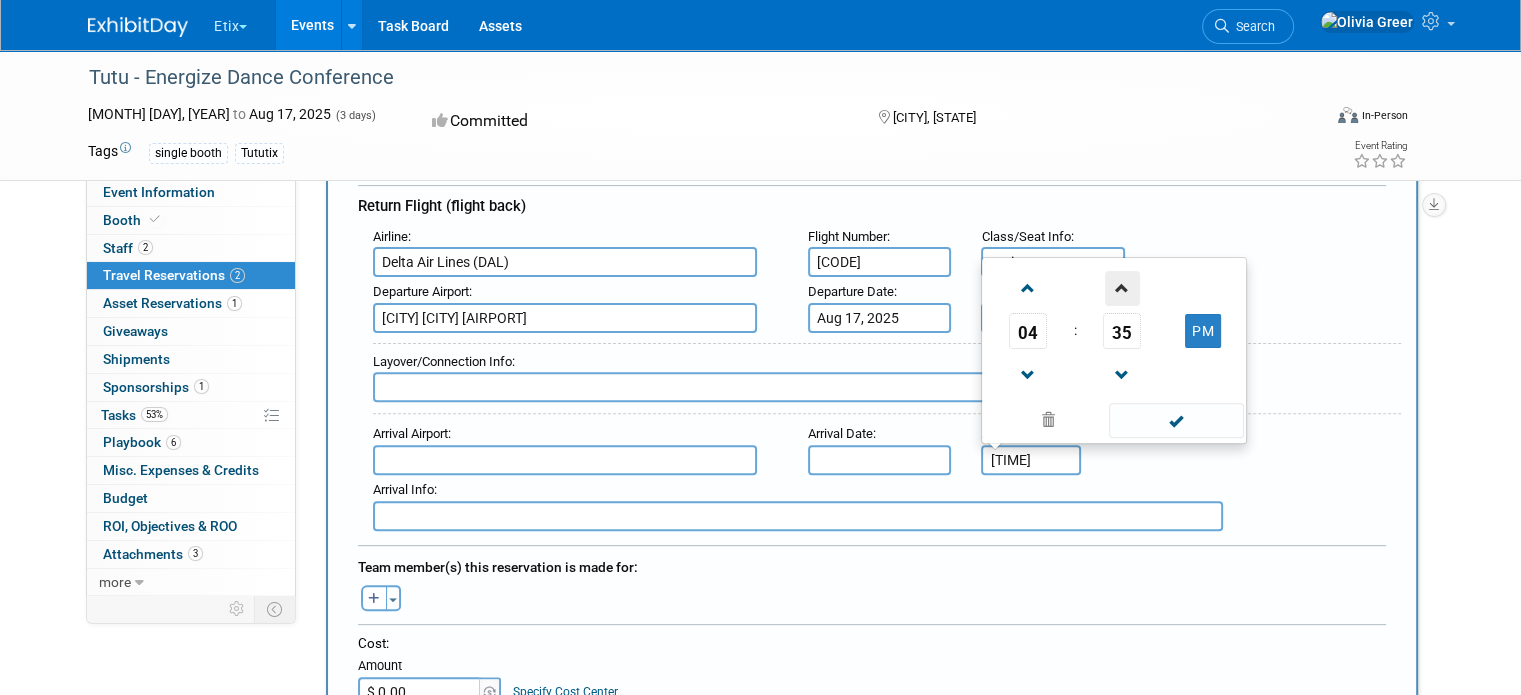 click at bounding box center (1122, 288) 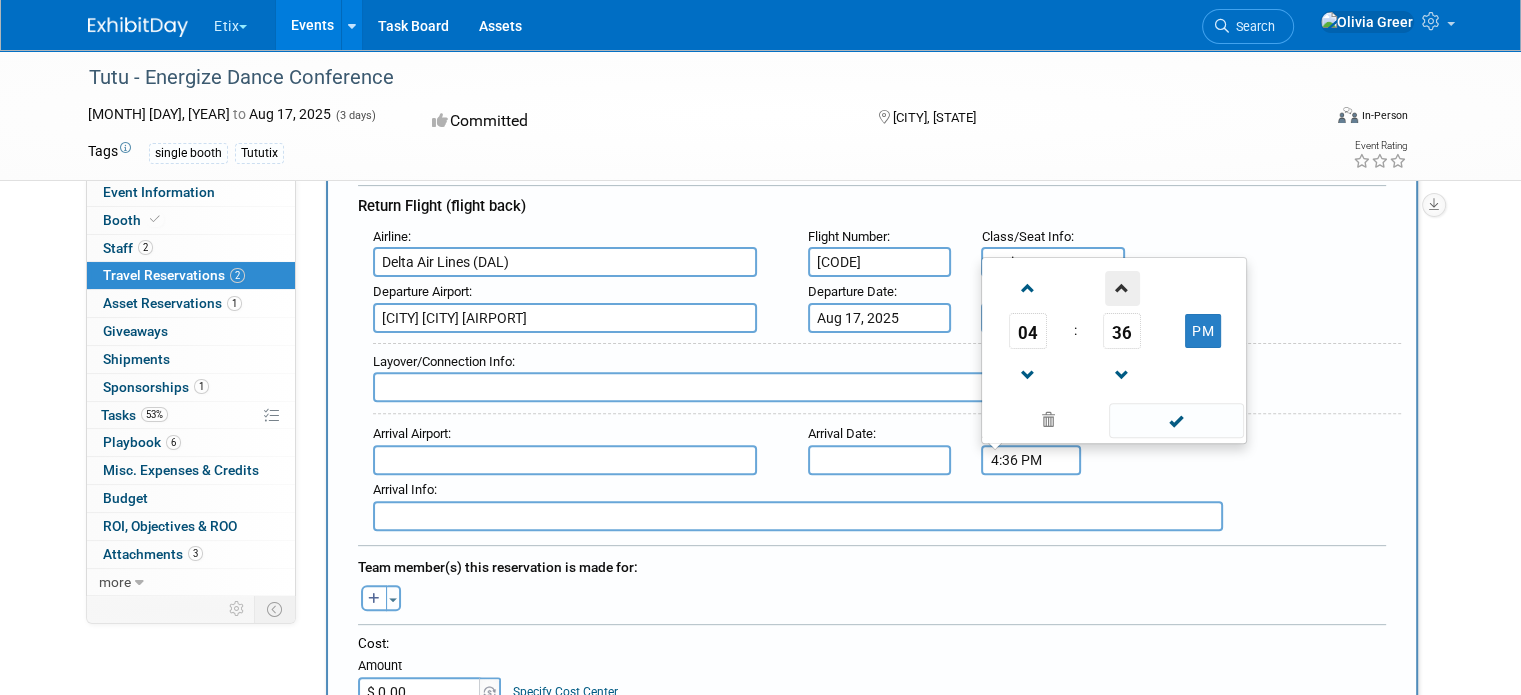 click at bounding box center [1122, 288] 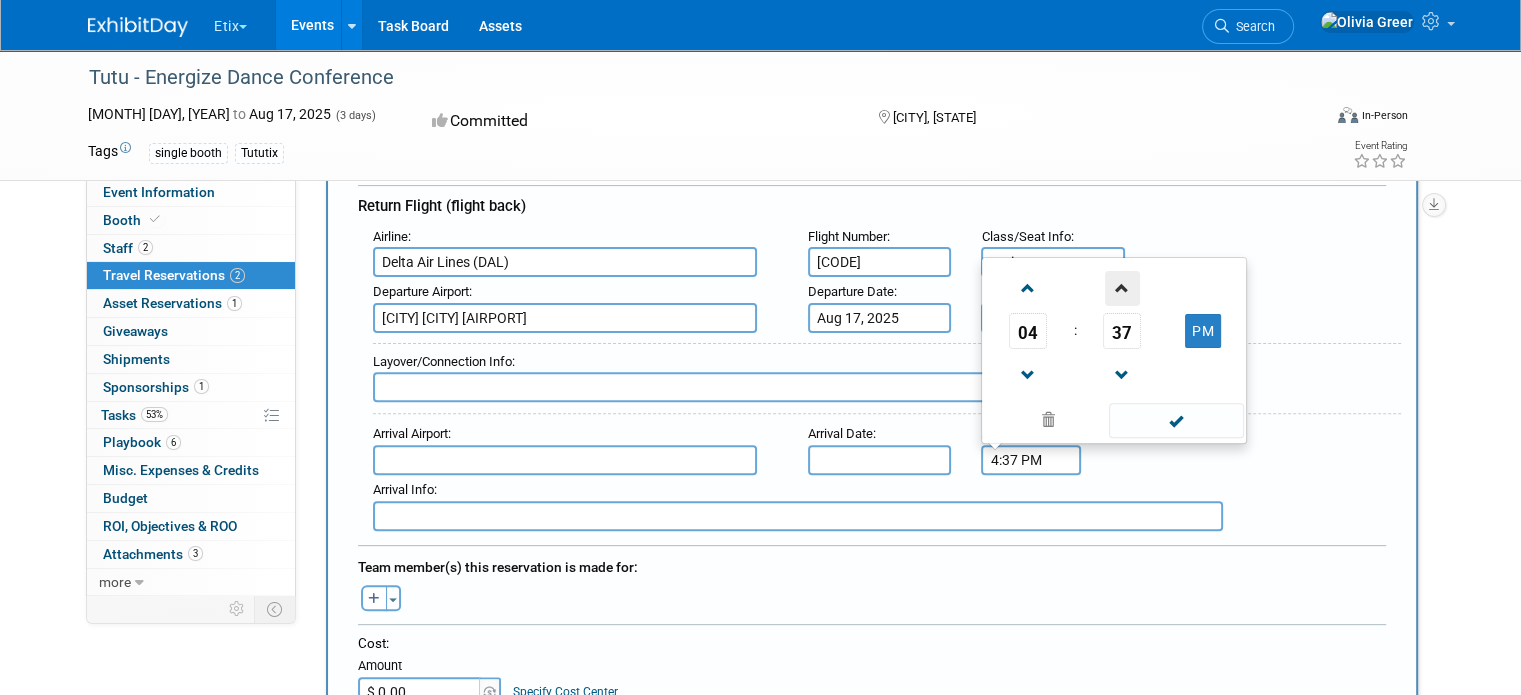 click at bounding box center (1122, 288) 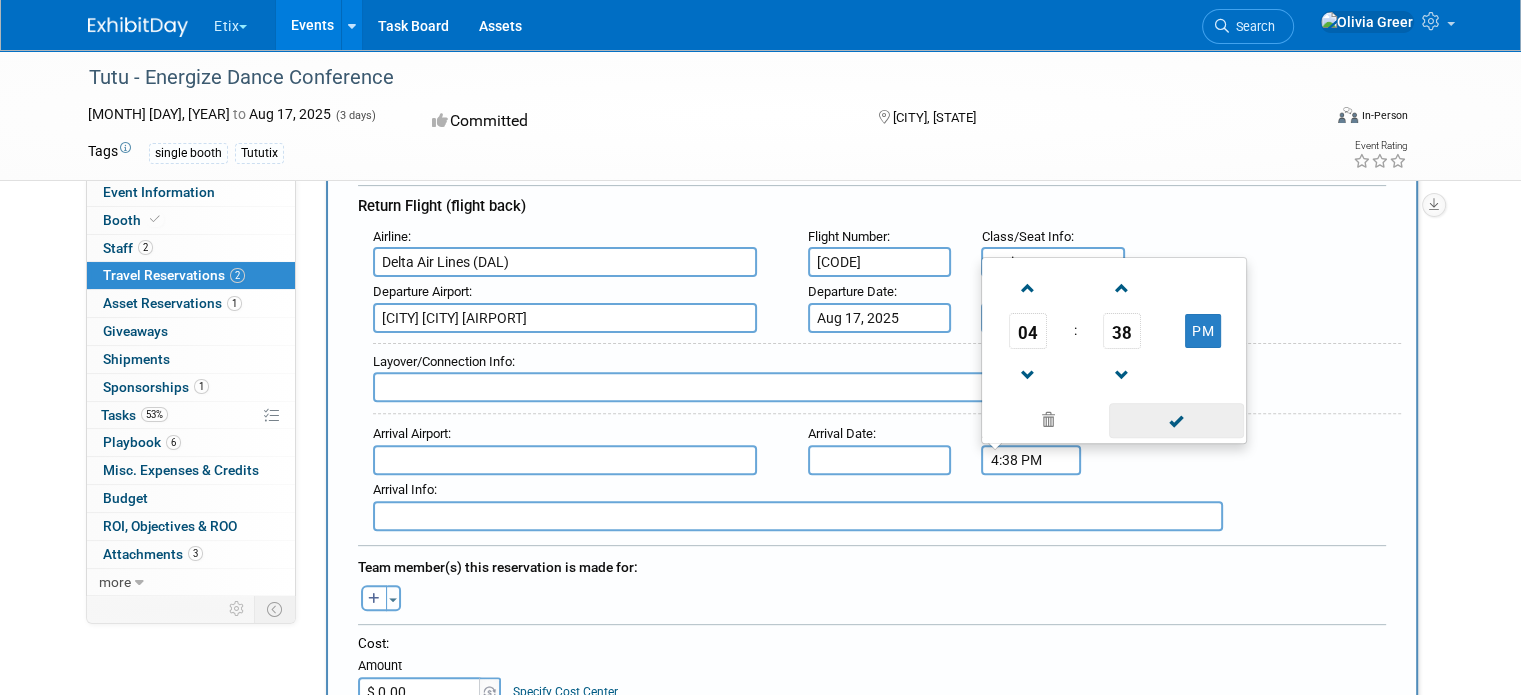 click at bounding box center [1176, 420] 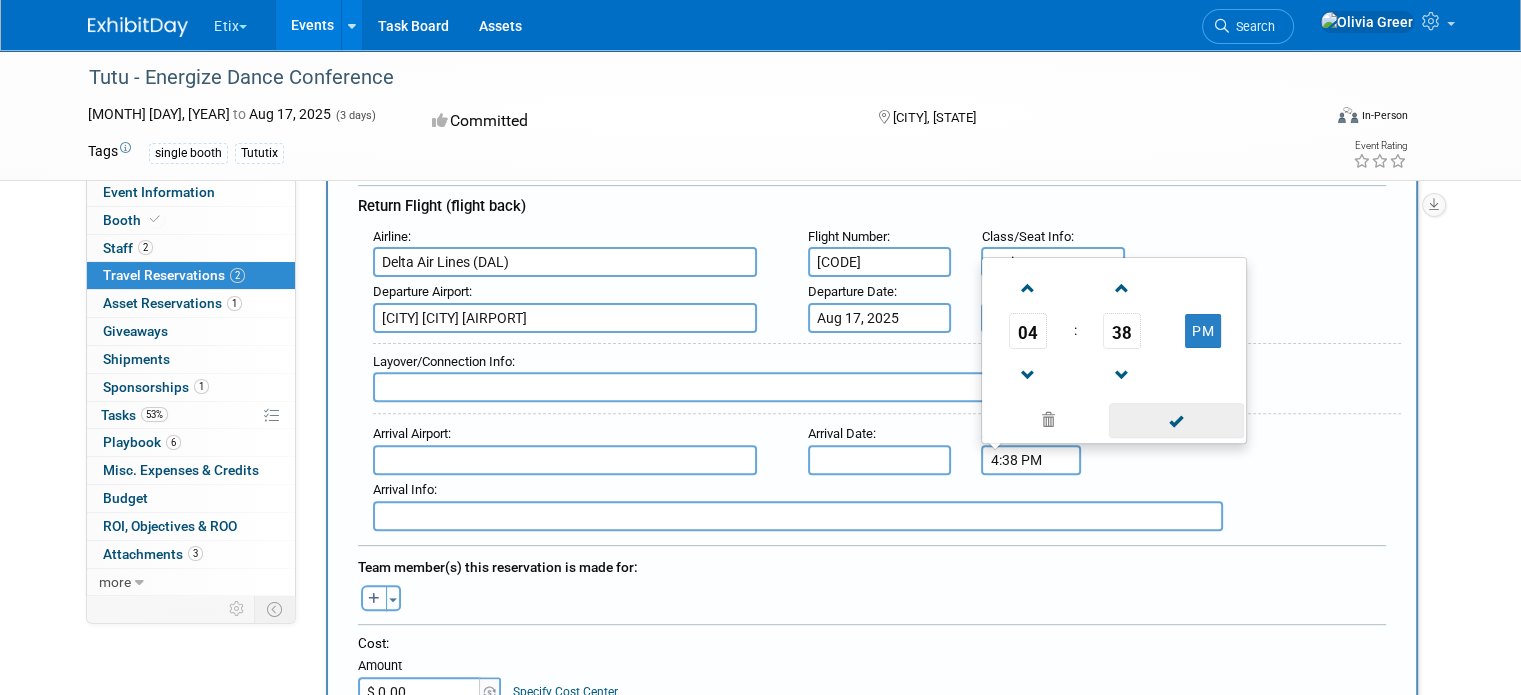 type on "4:38 PM" 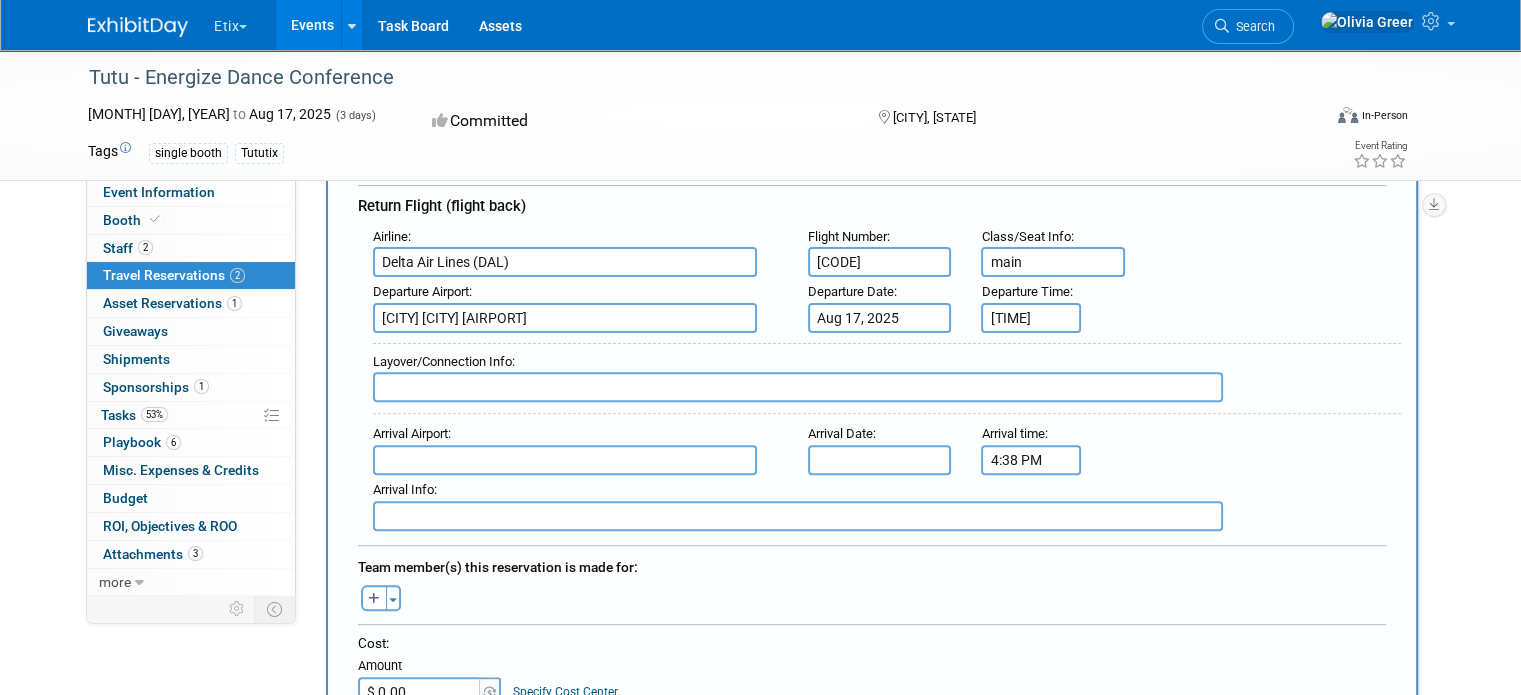 click at bounding box center [798, 387] 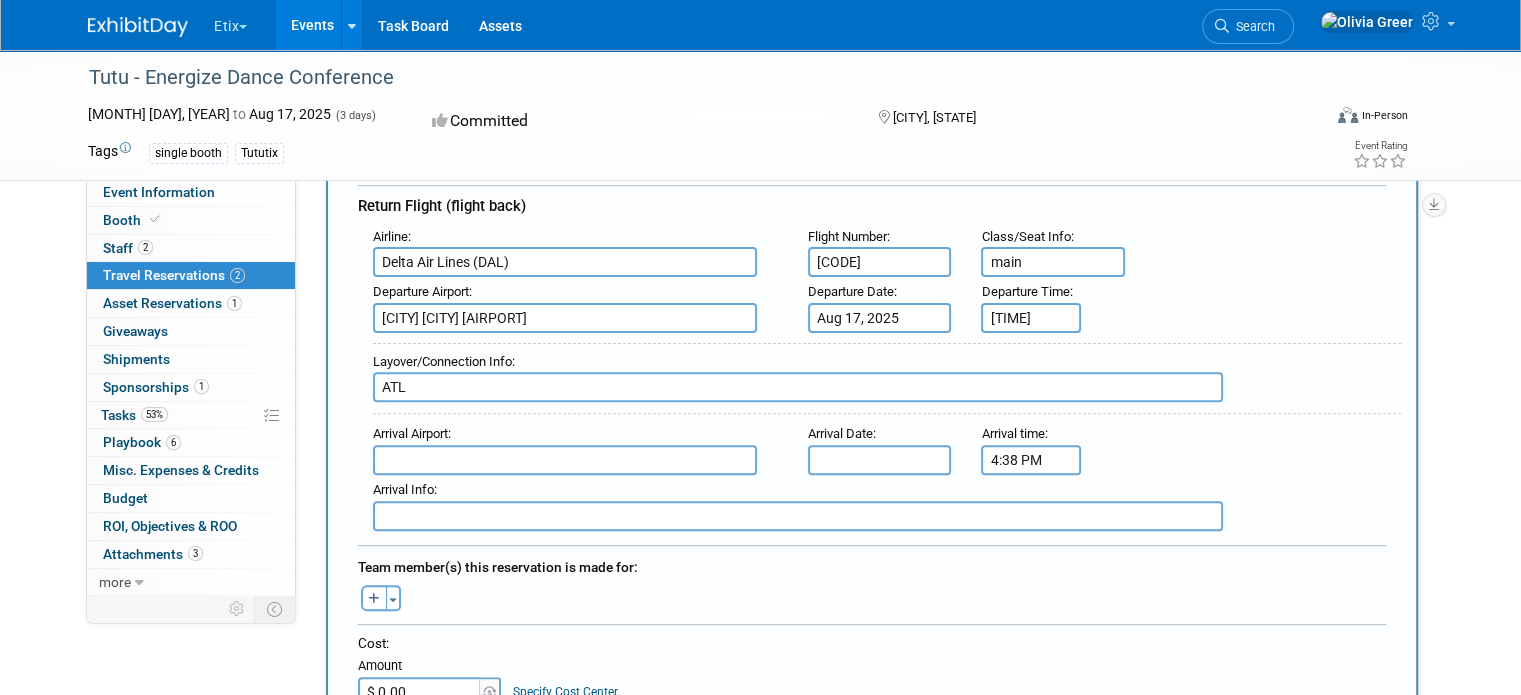 type on "ATL" 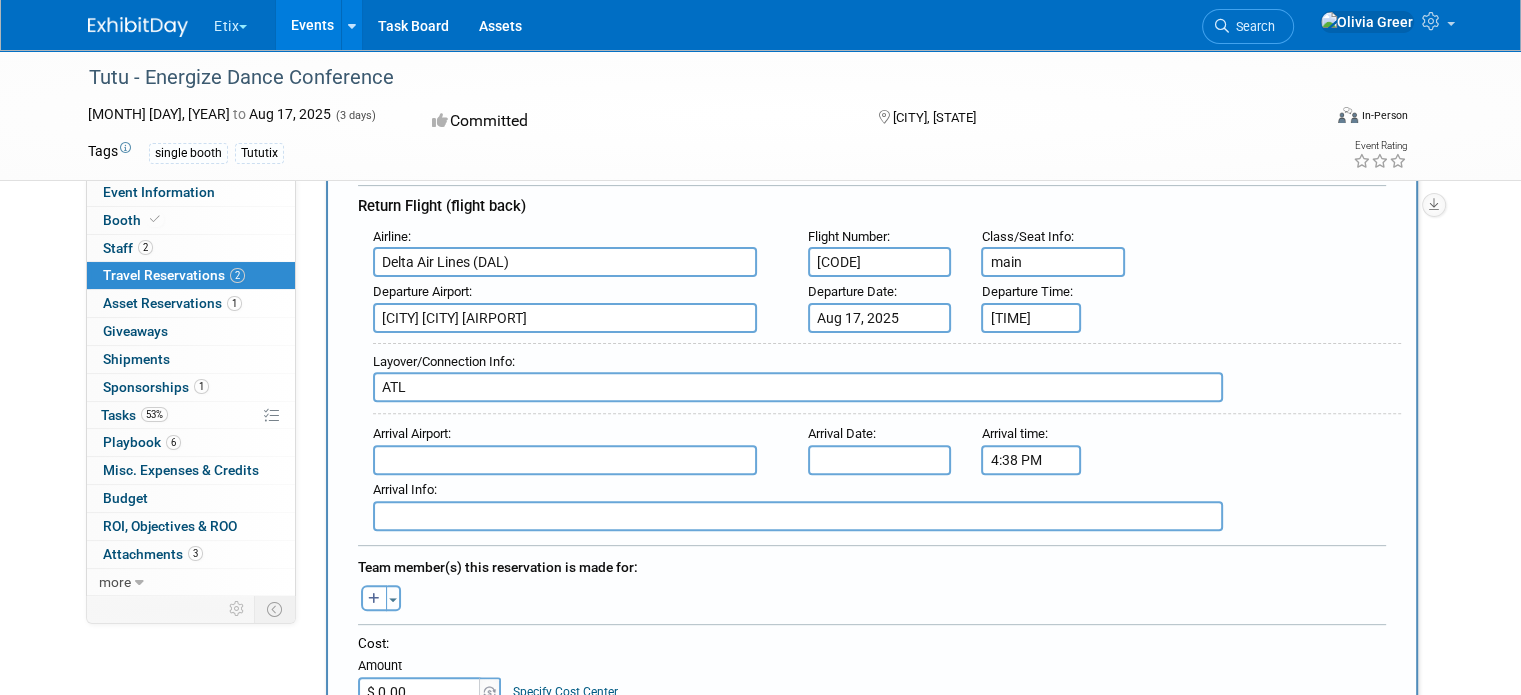 click at bounding box center [565, 460] 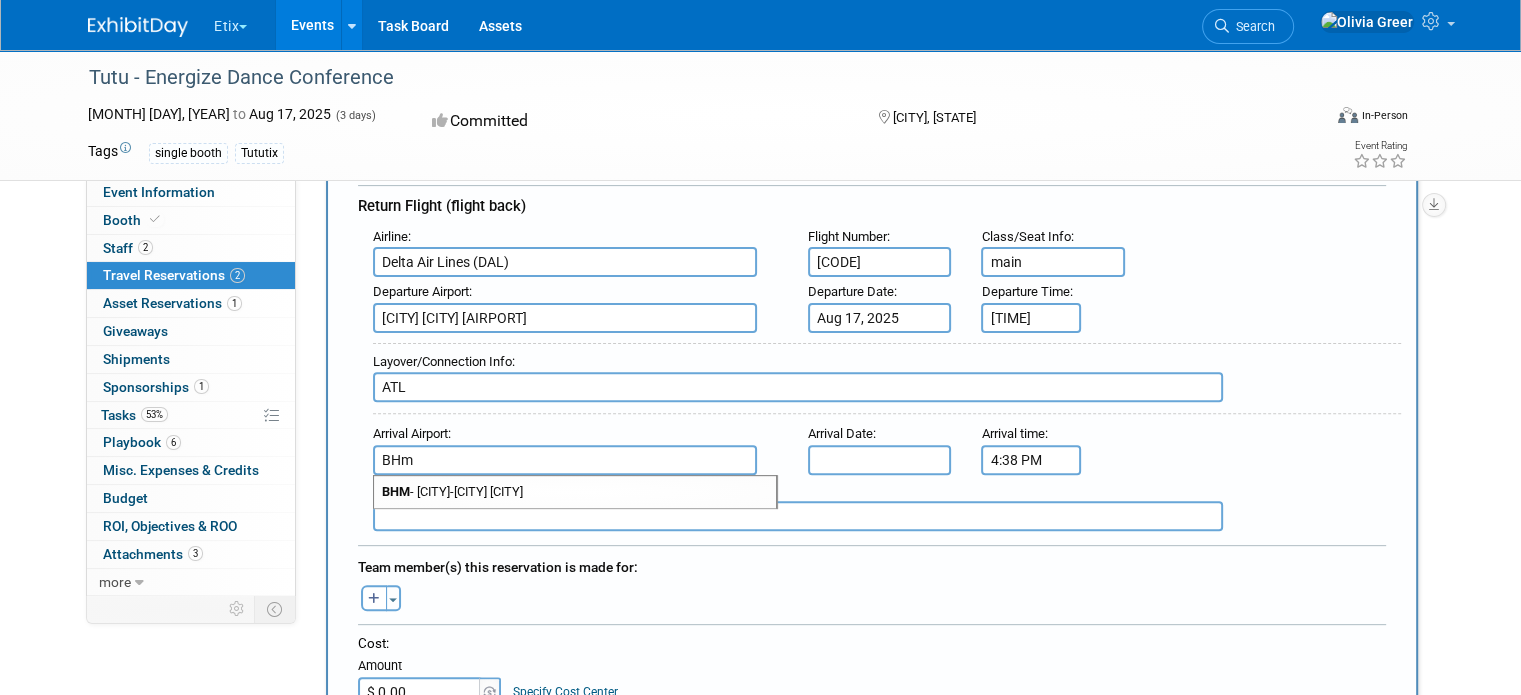 click on "BHM - [CITY]" at bounding box center [575, 492] 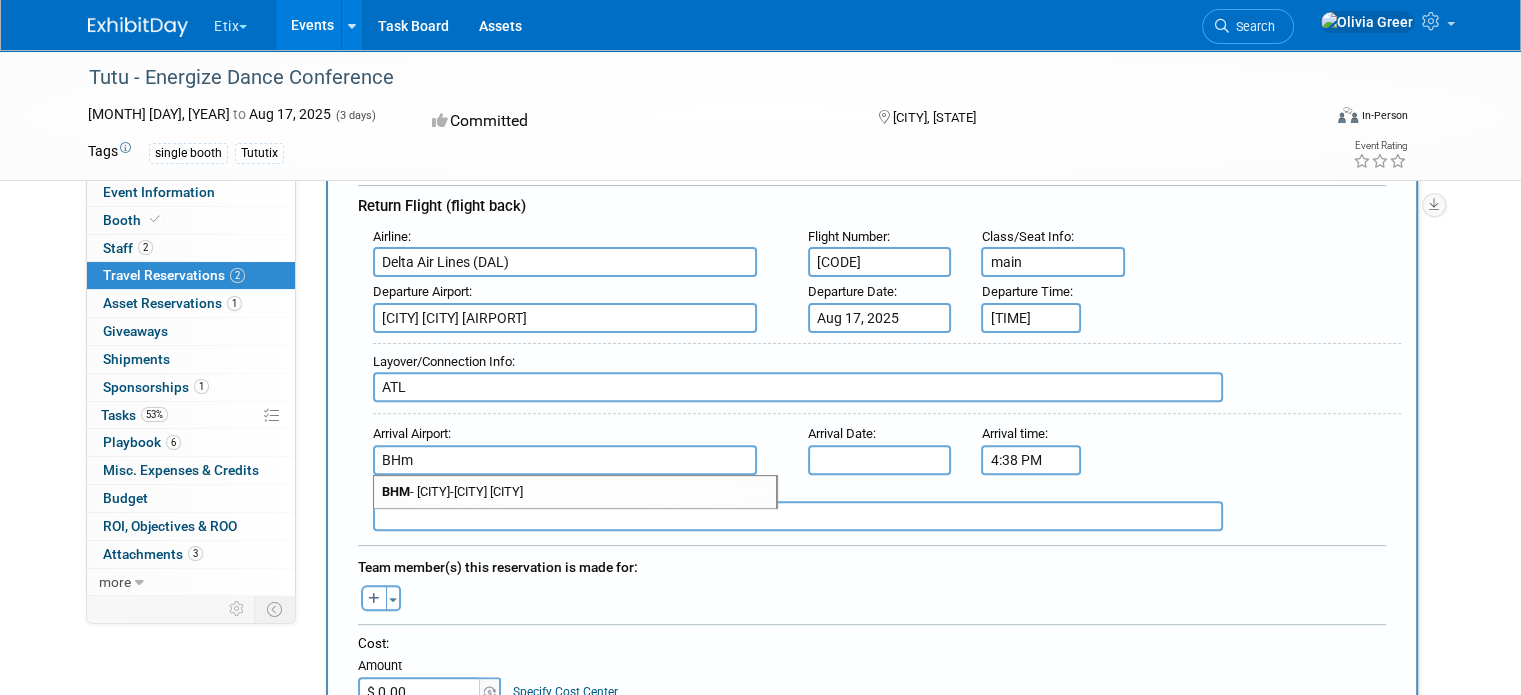 type on "[CITY]-[CITY] [CITY]" 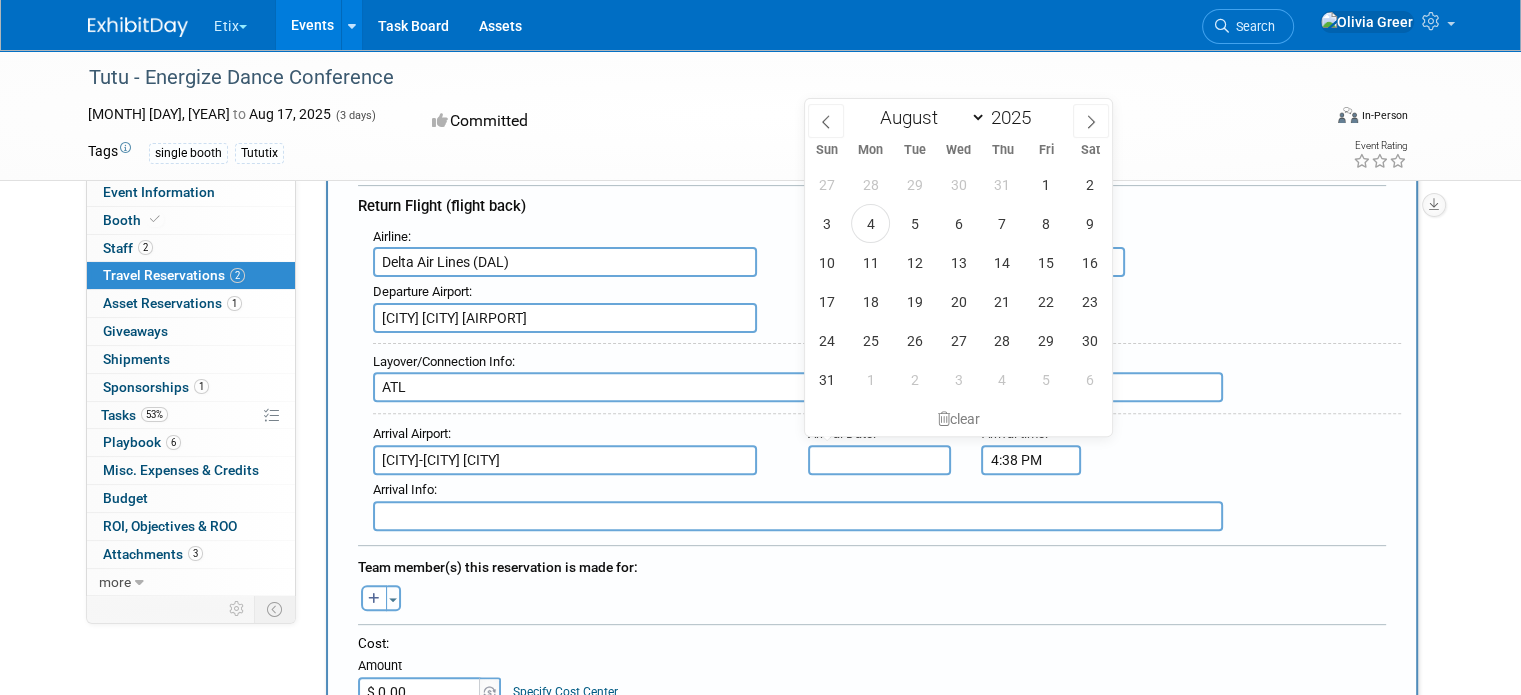 click at bounding box center (880, 460) 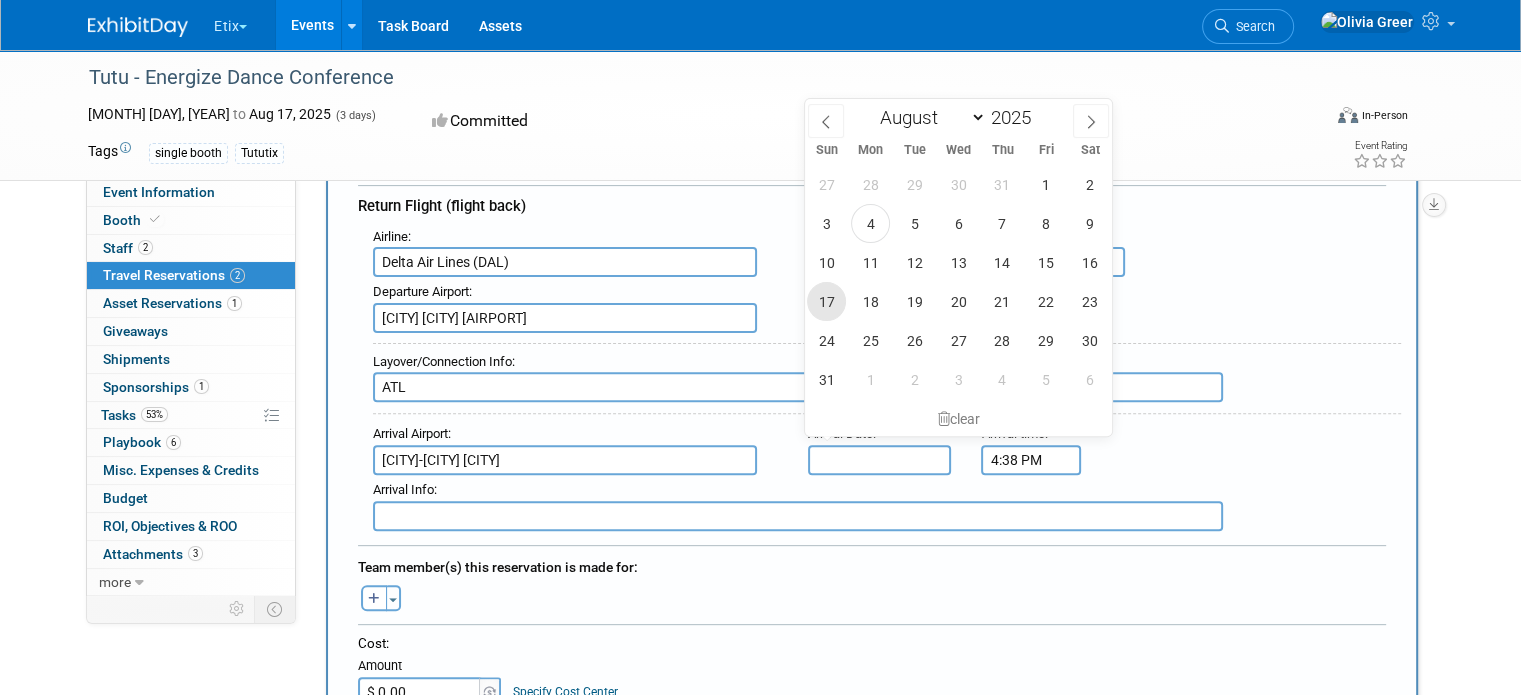click on "17" at bounding box center (826, 301) 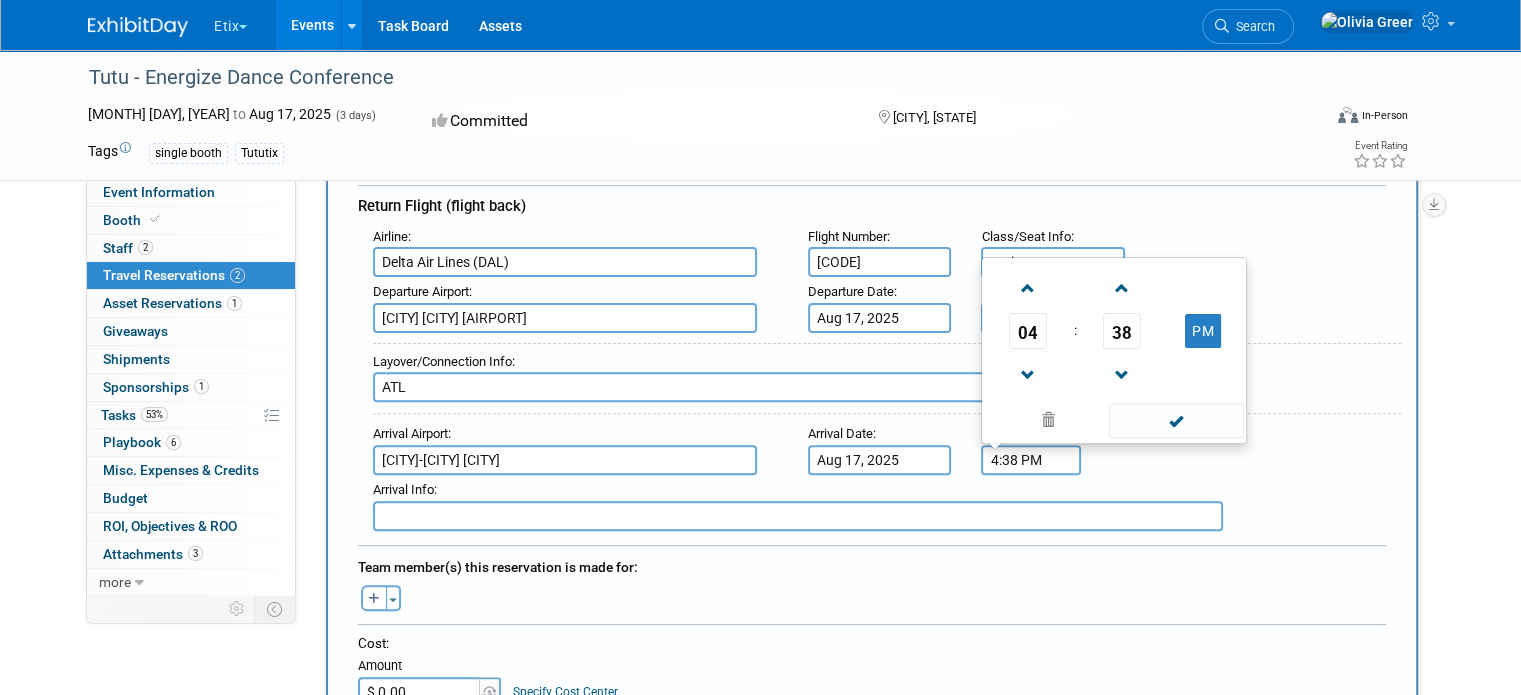 click on "4:38 PM" at bounding box center (1031, 460) 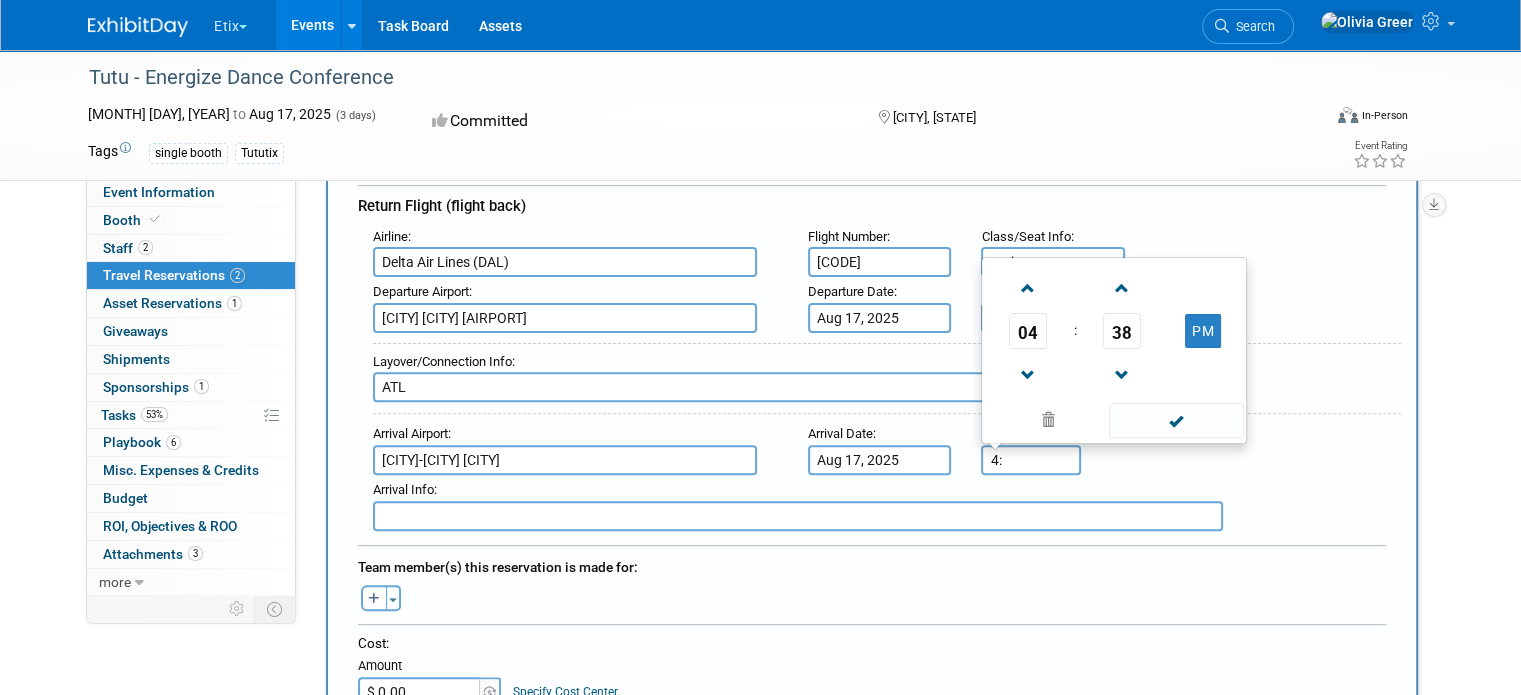 type on "4" 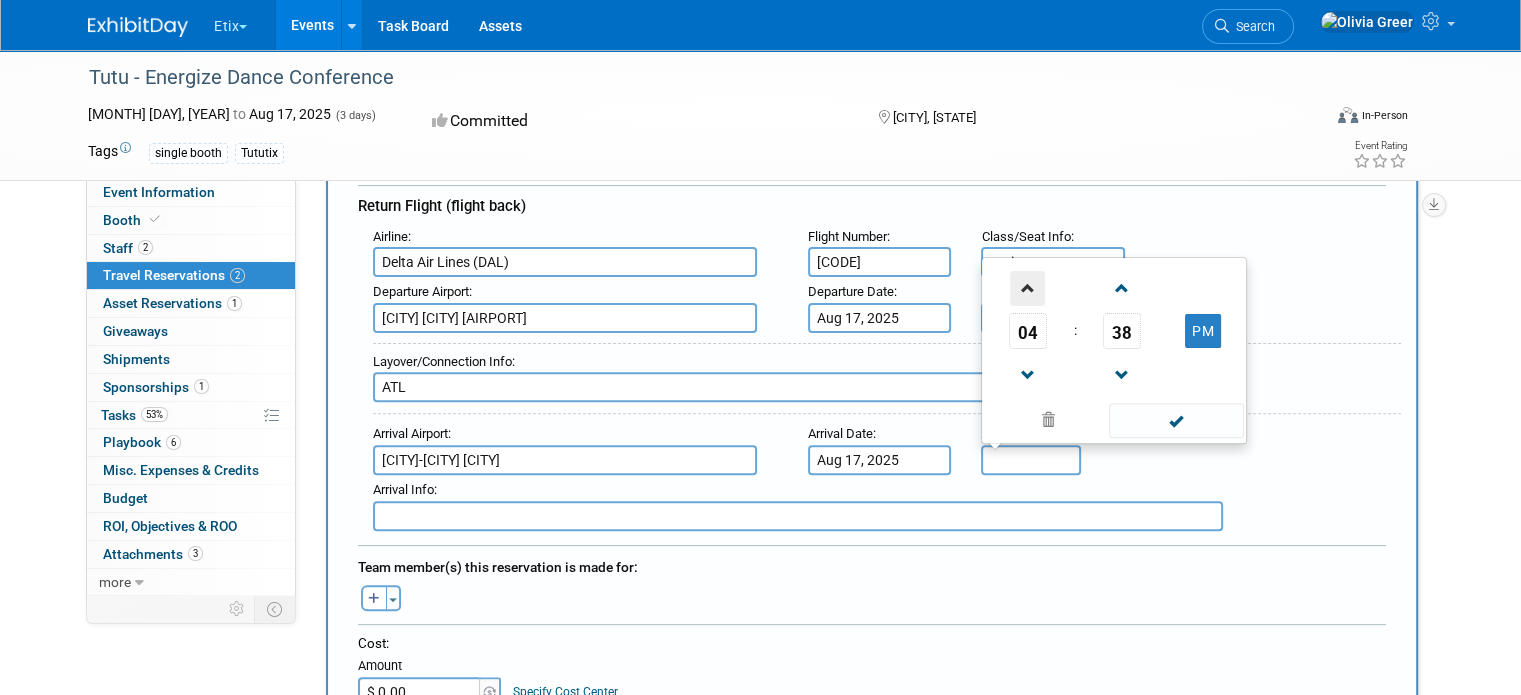 click at bounding box center (1027, 288) 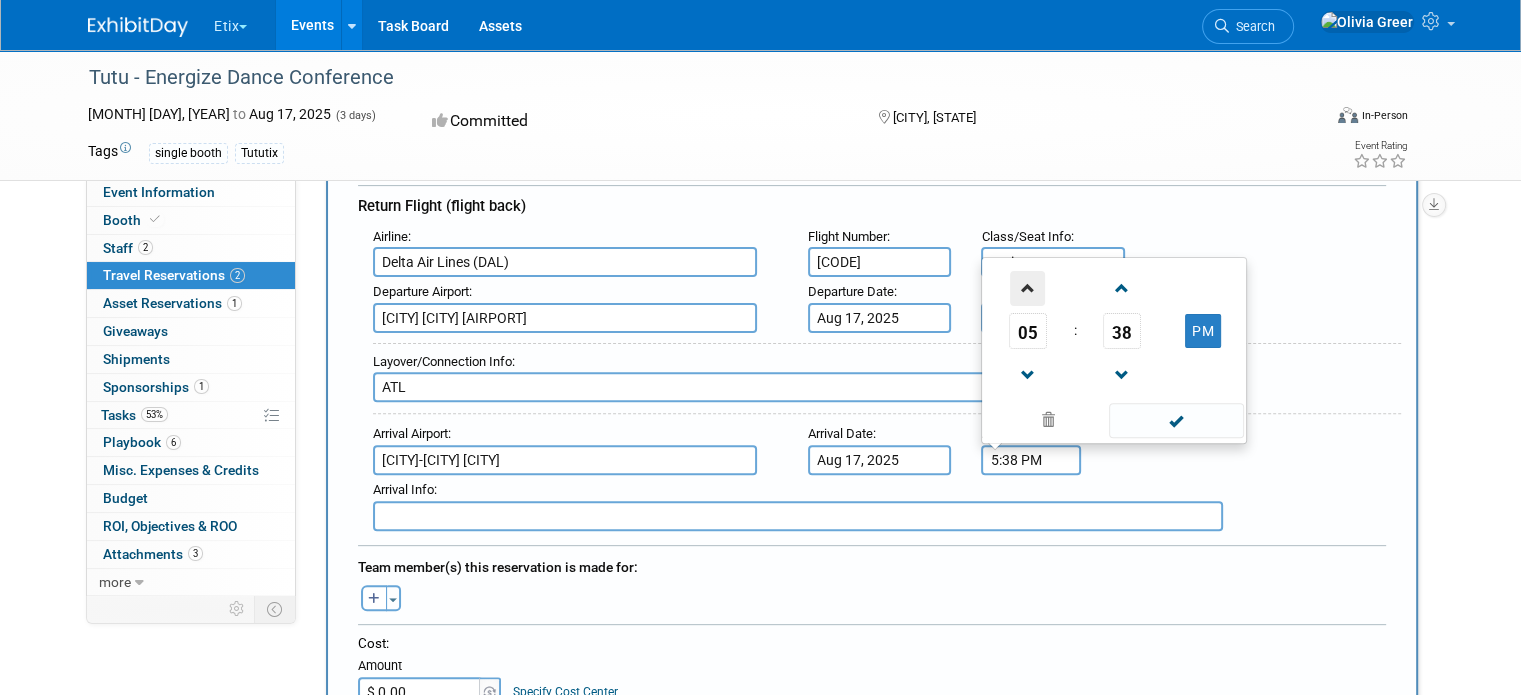 click at bounding box center [1027, 288] 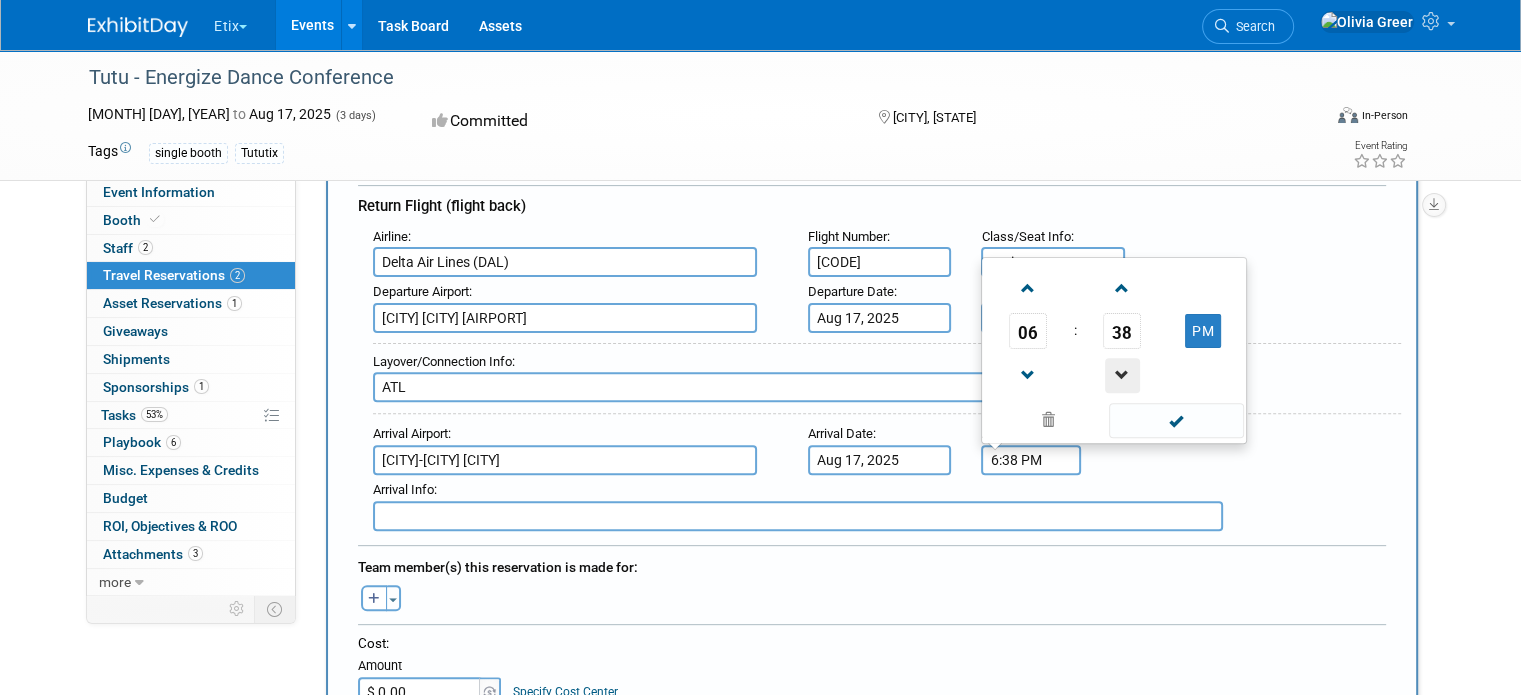 click at bounding box center (1122, 375) 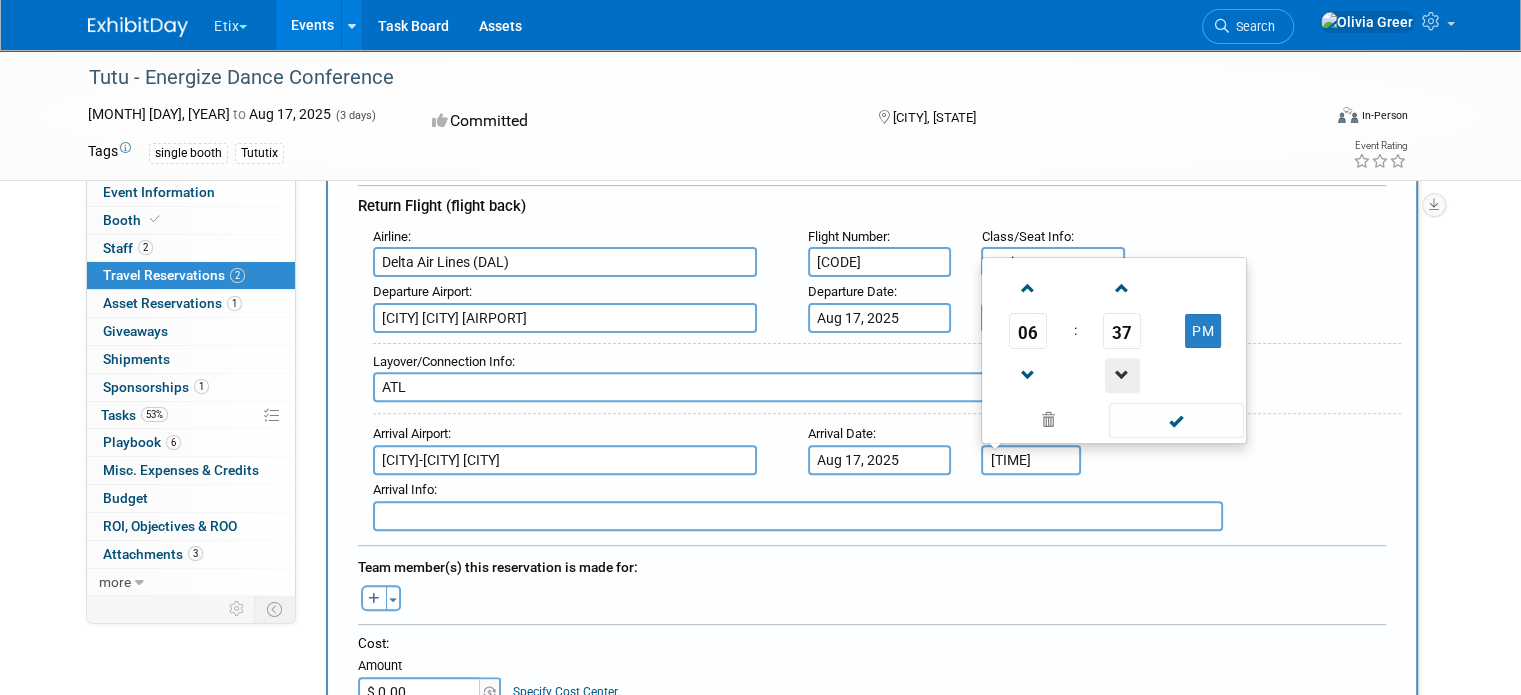 click at bounding box center [1122, 375] 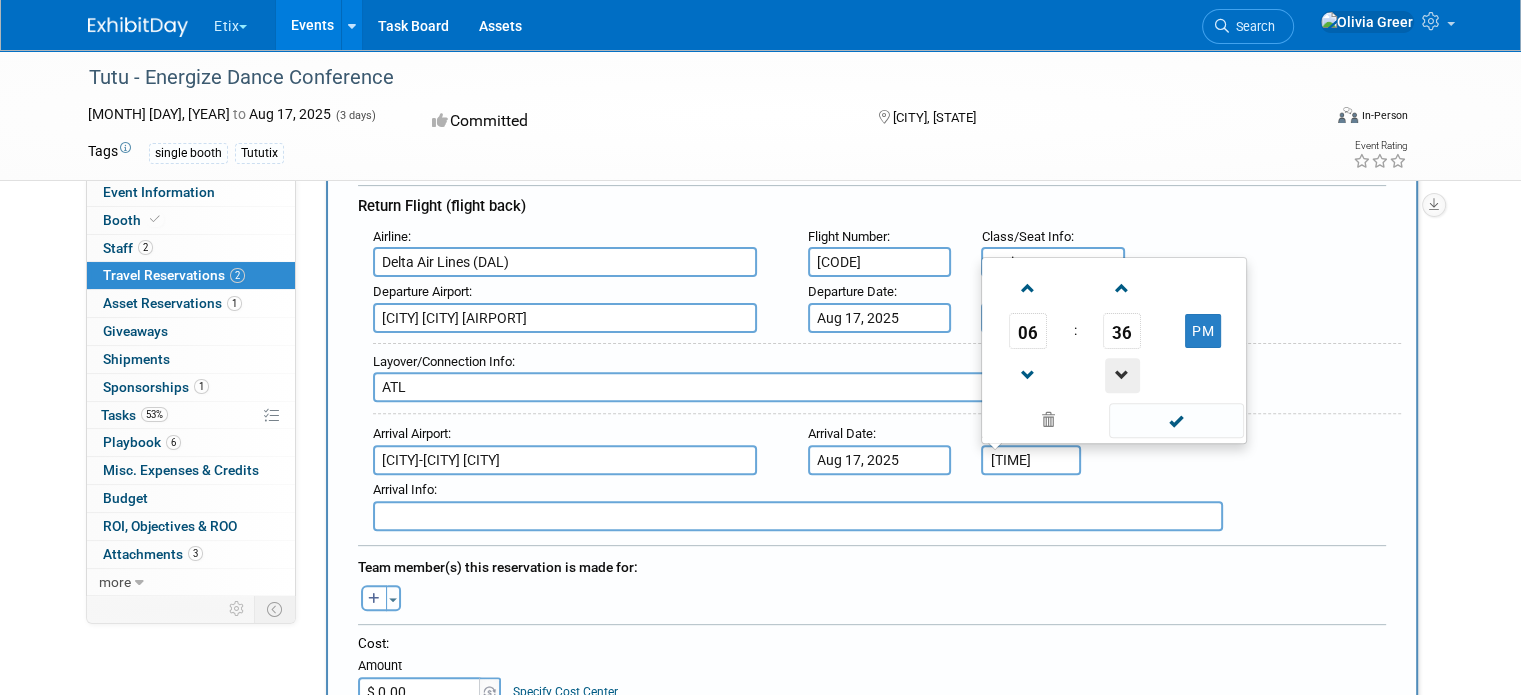 click at bounding box center (1122, 375) 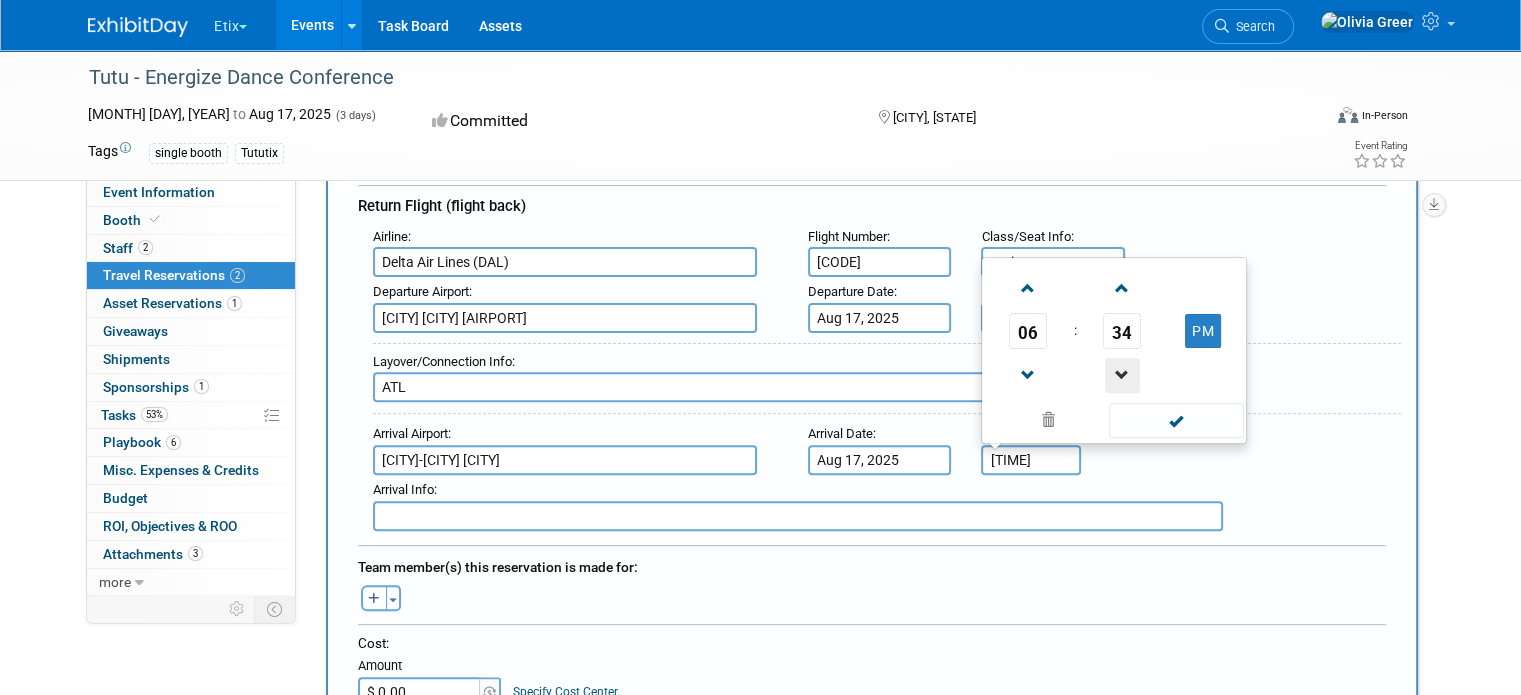 click at bounding box center [1122, 375] 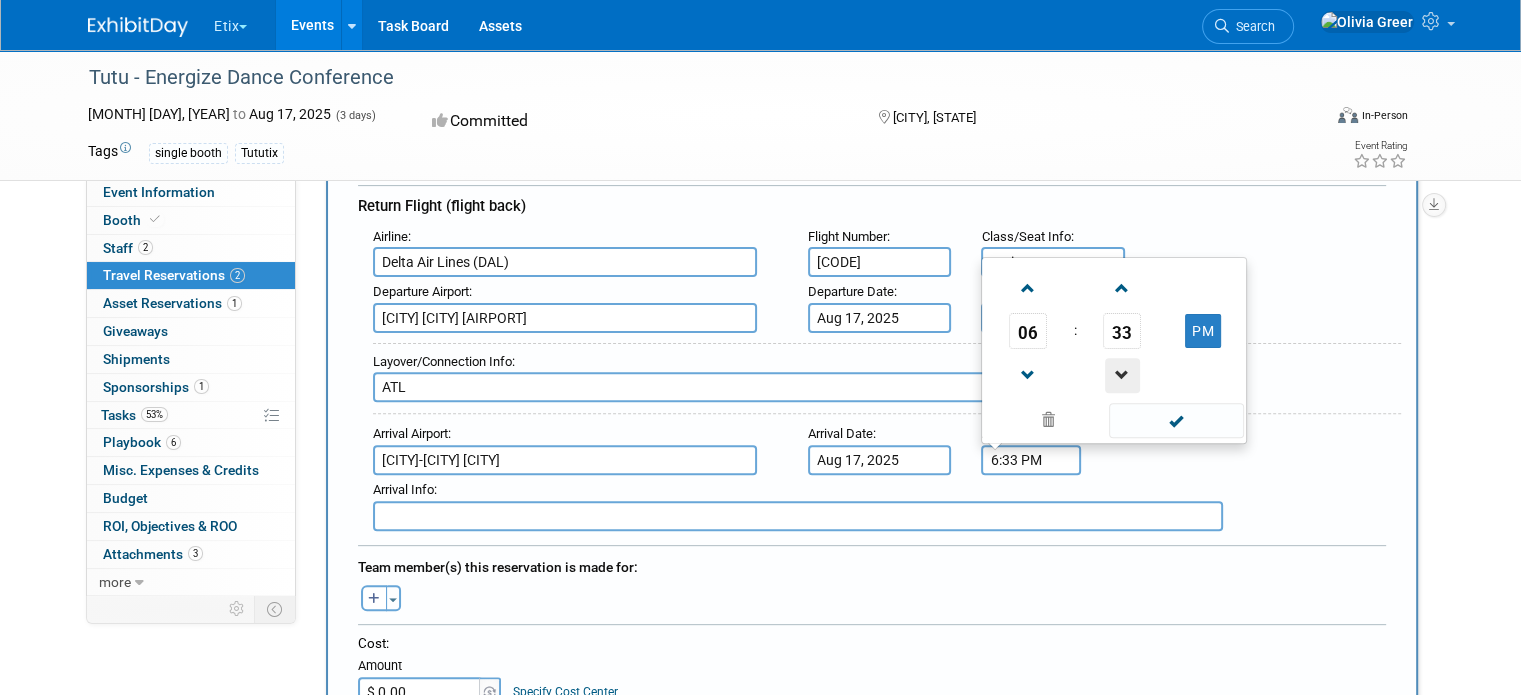 drag, startPoint x: 1129, startPoint y: 351, endPoint x: 1117, endPoint y: 355, distance: 12.649111 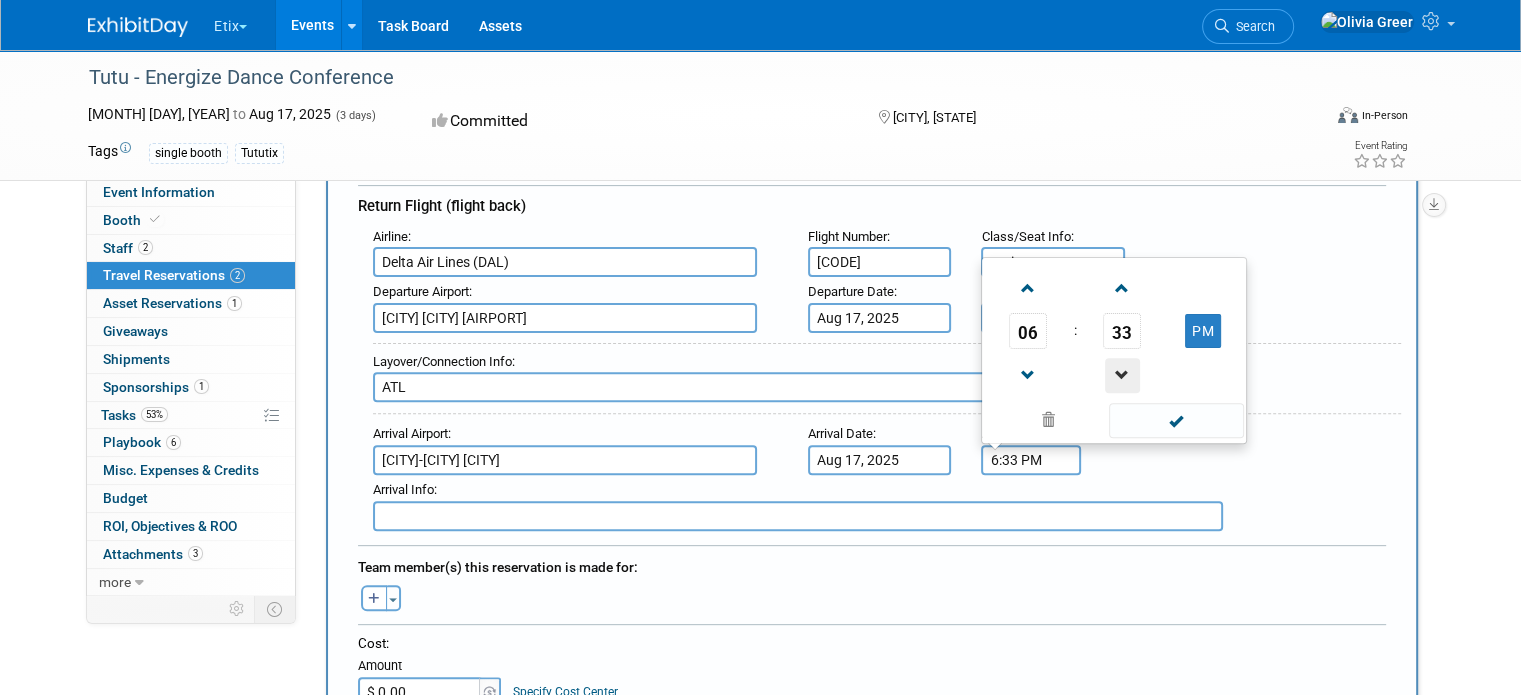 click at bounding box center [1122, 375] 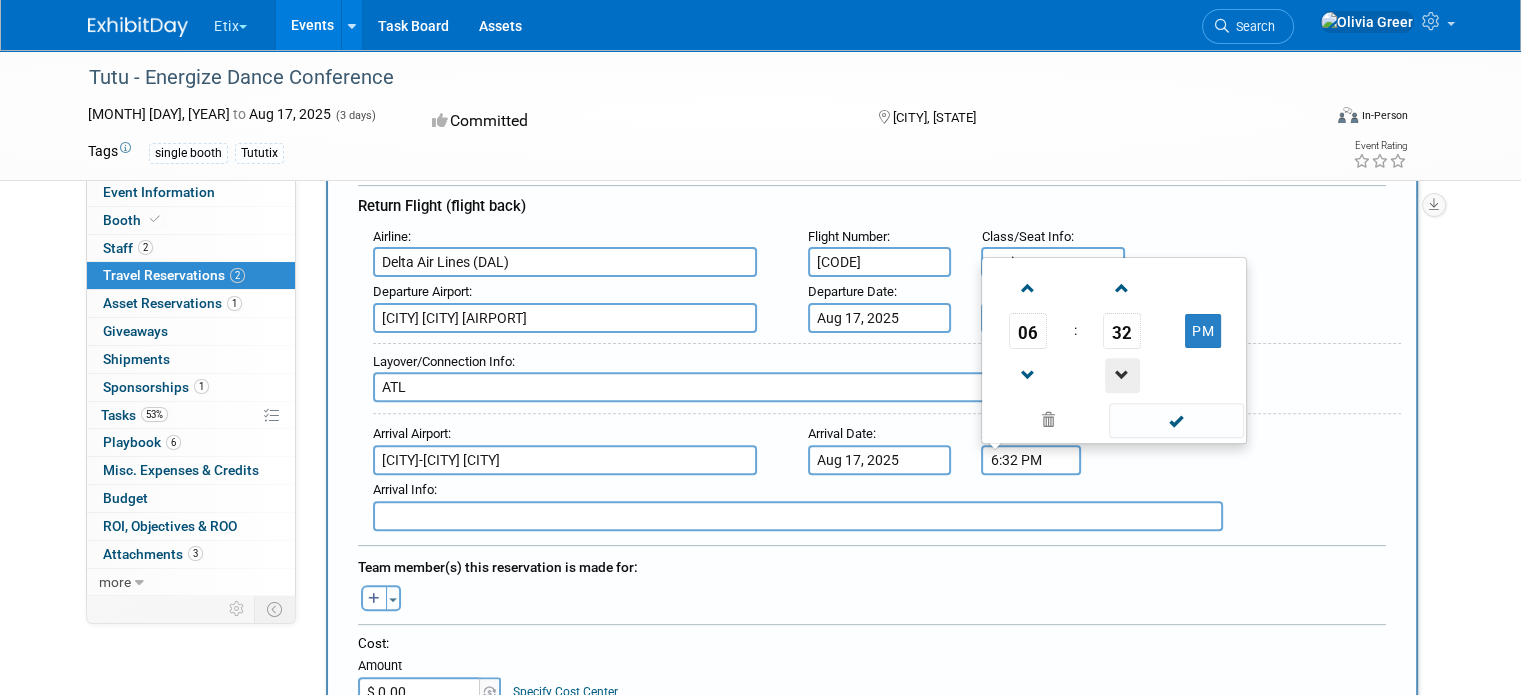 click at bounding box center [1122, 375] 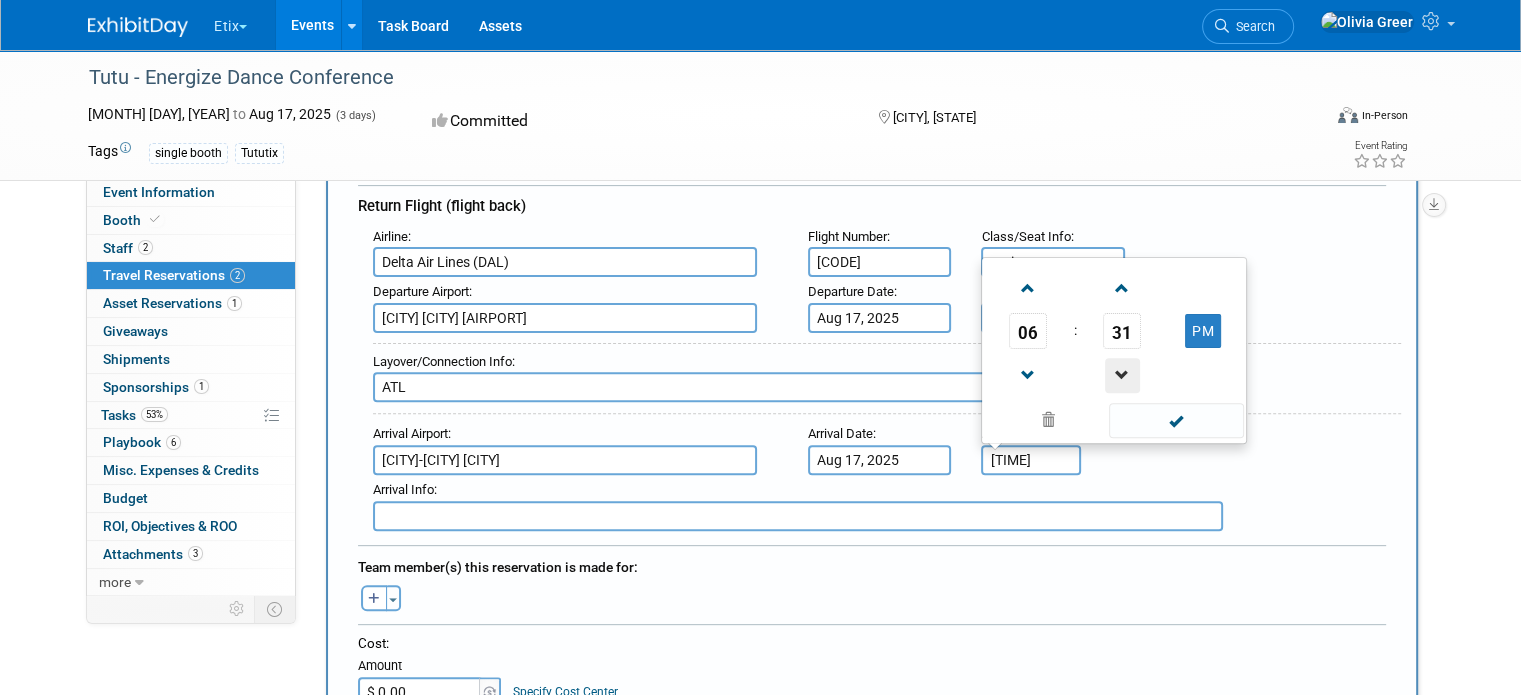 click at bounding box center (1122, 375) 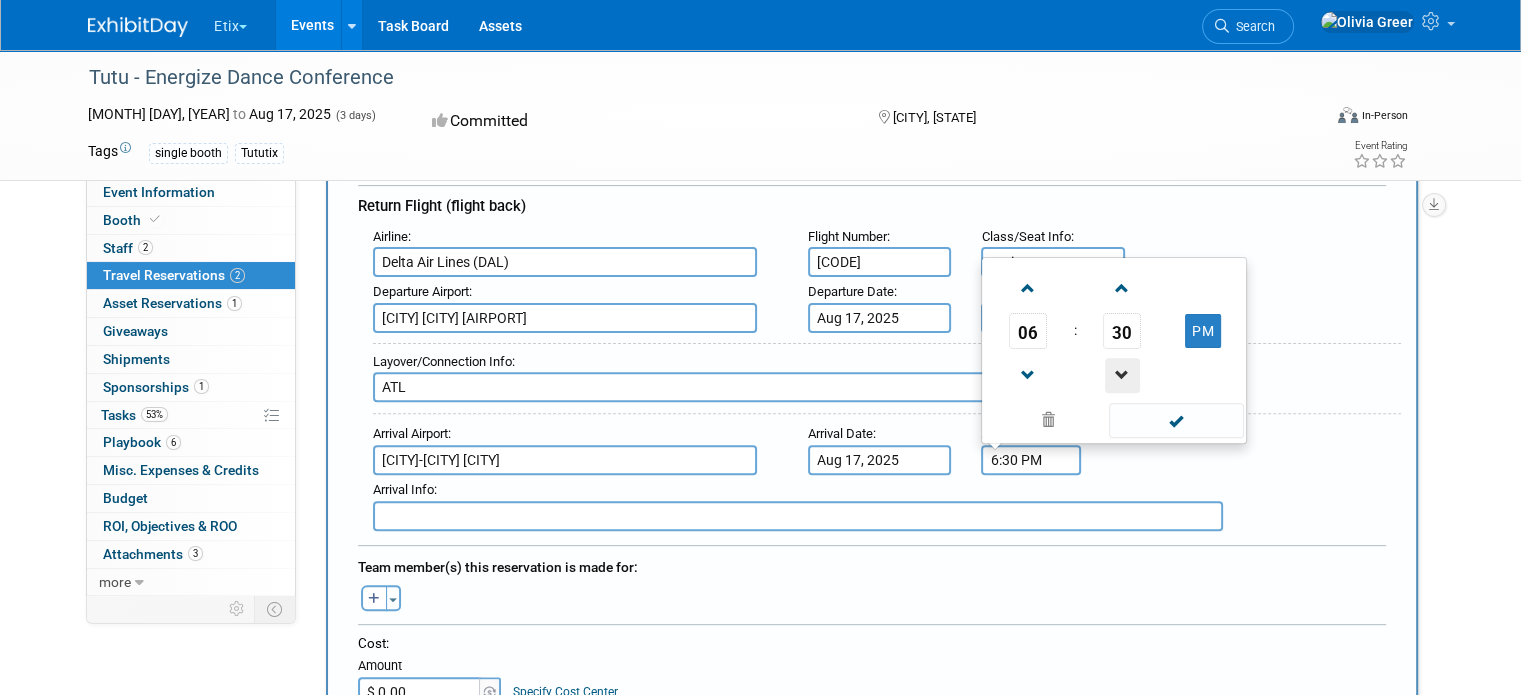 click at bounding box center (1122, 375) 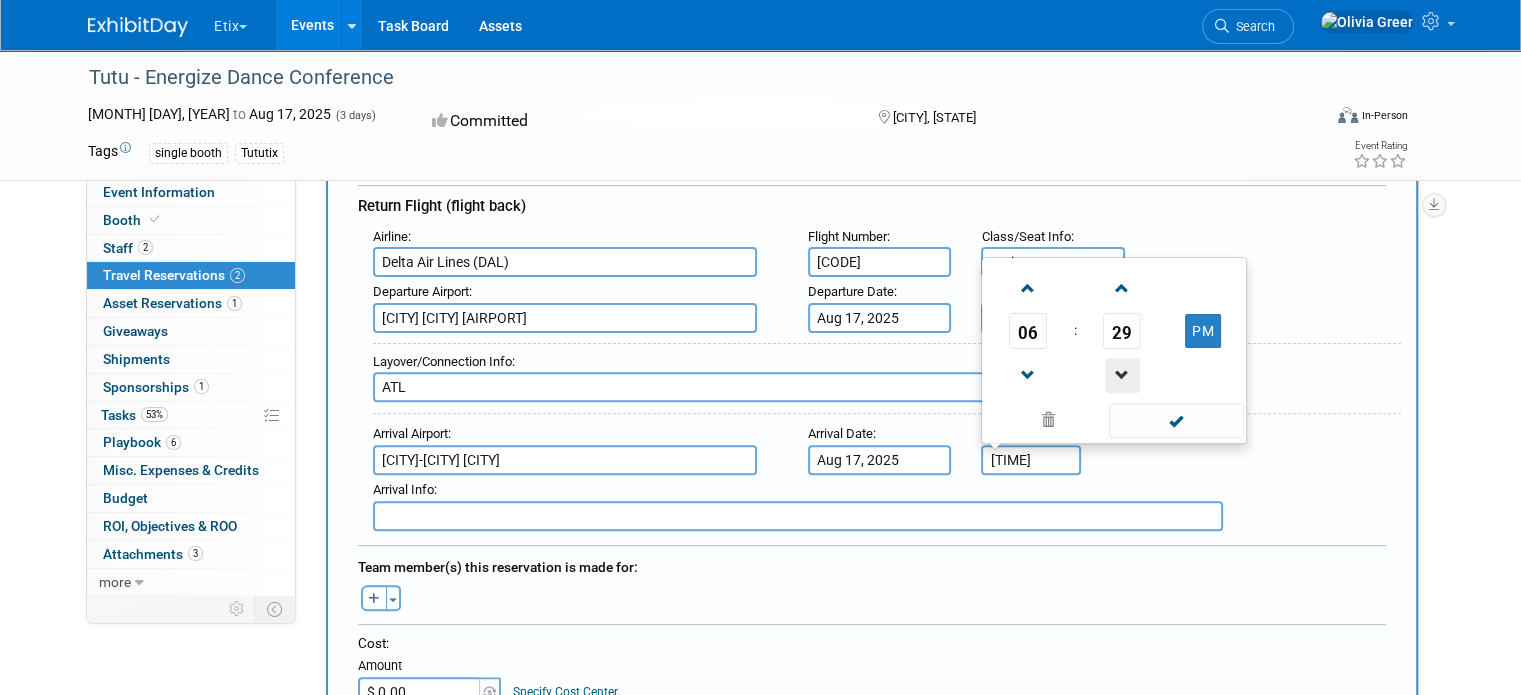 click at bounding box center [1122, 375] 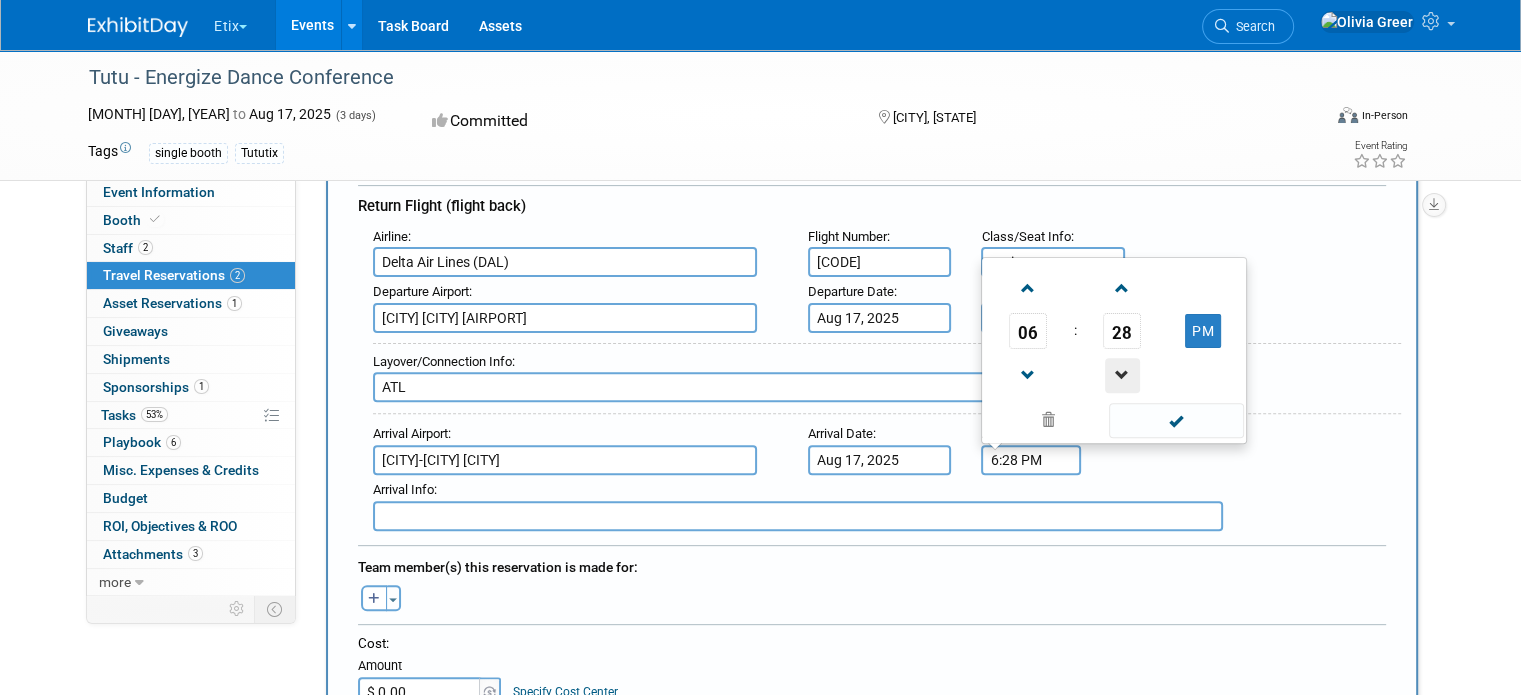 click at bounding box center (1122, 375) 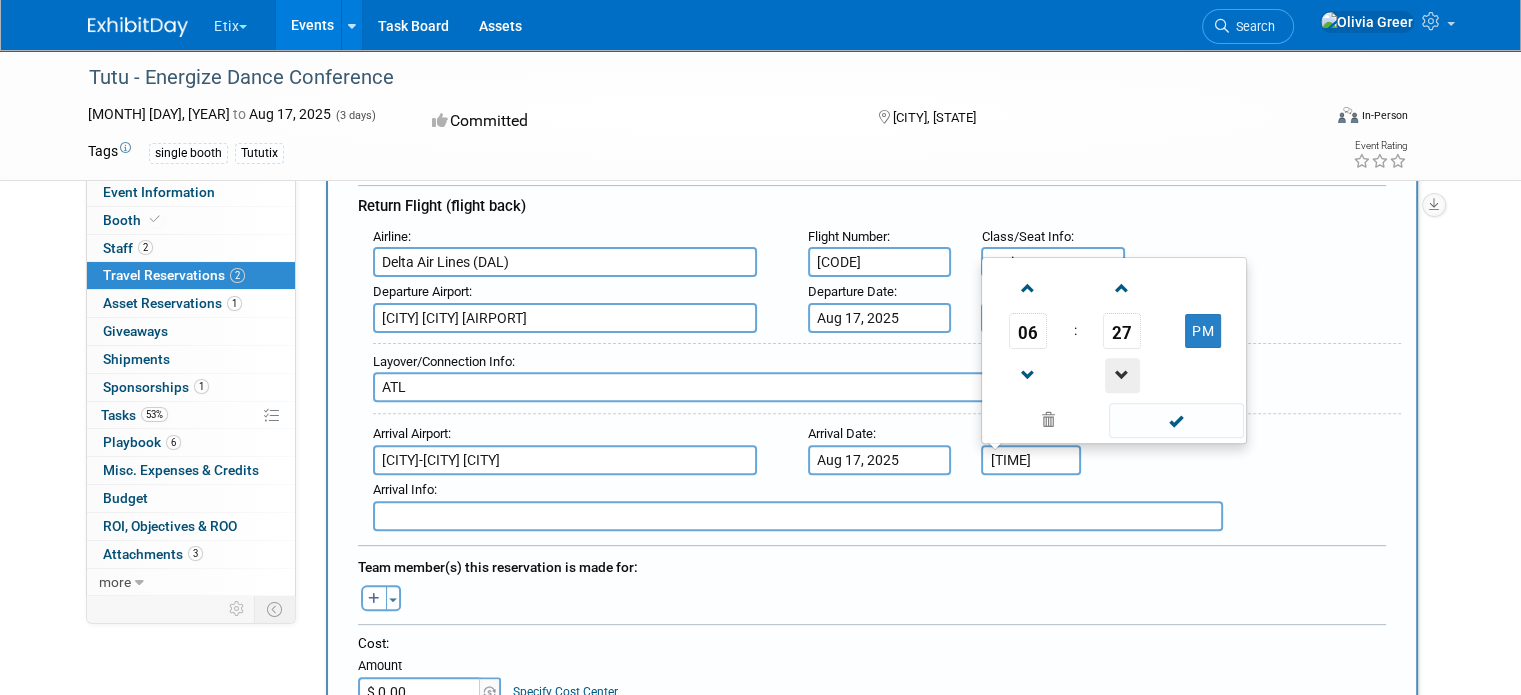 click at bounding box center [1122, 375] 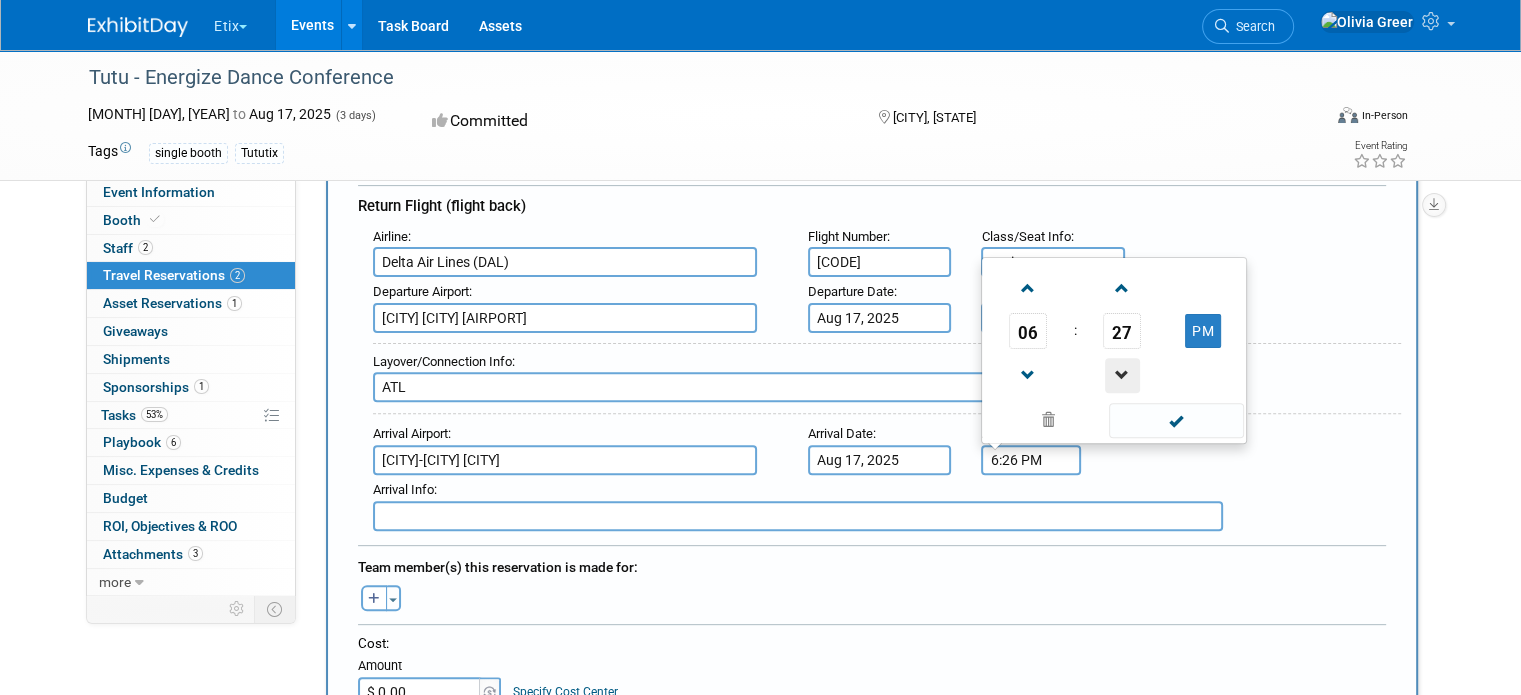 click at bounding box center (1122, 375) 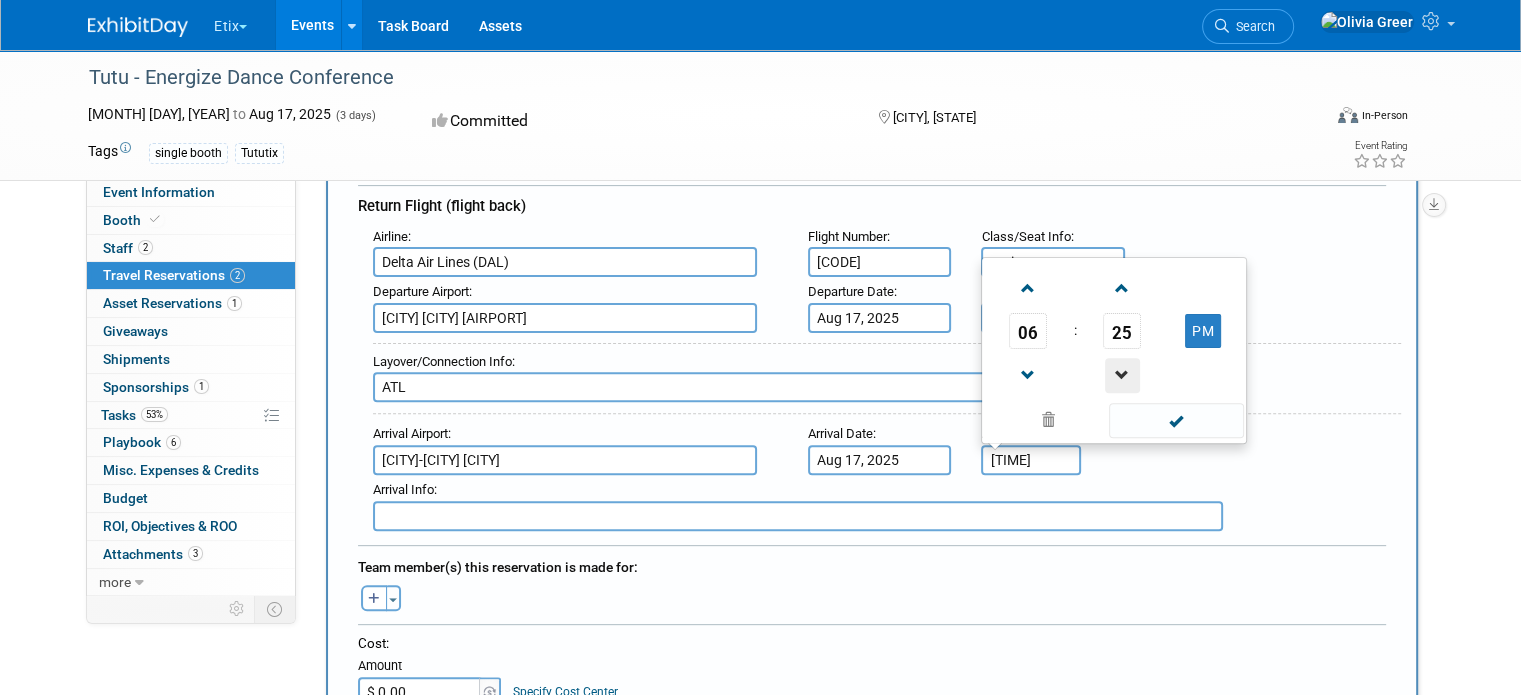 click at bounding box center [1122, 375] 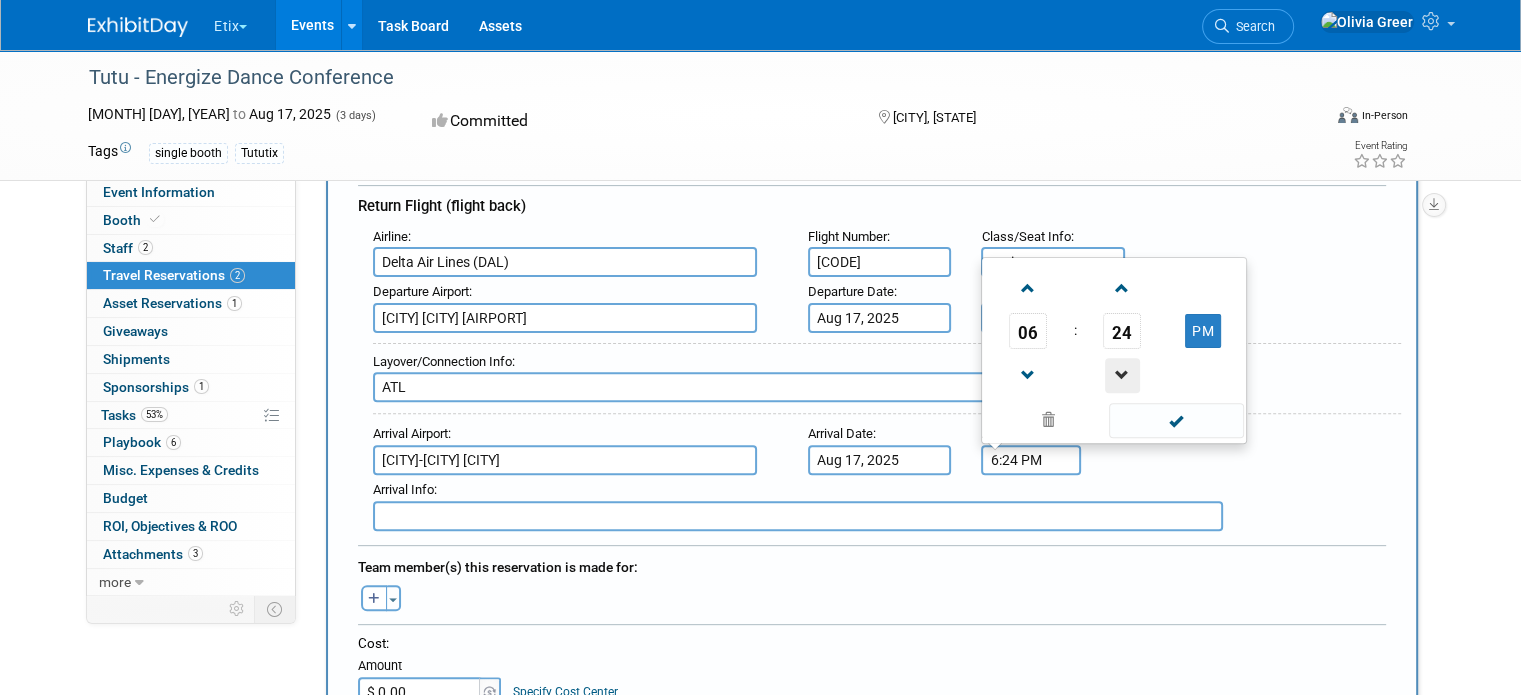 click at bounding box center (1122, 375) 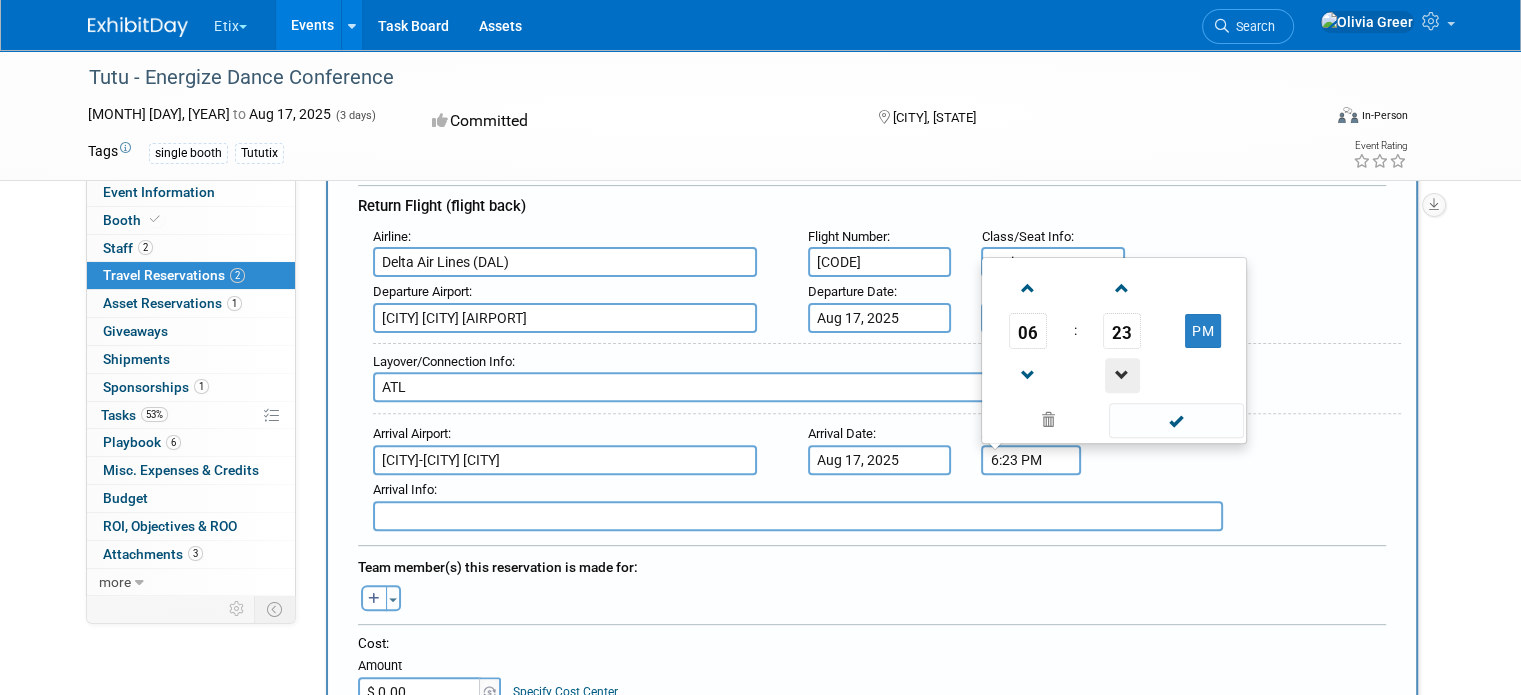 click at bounding box center (1122, 375) 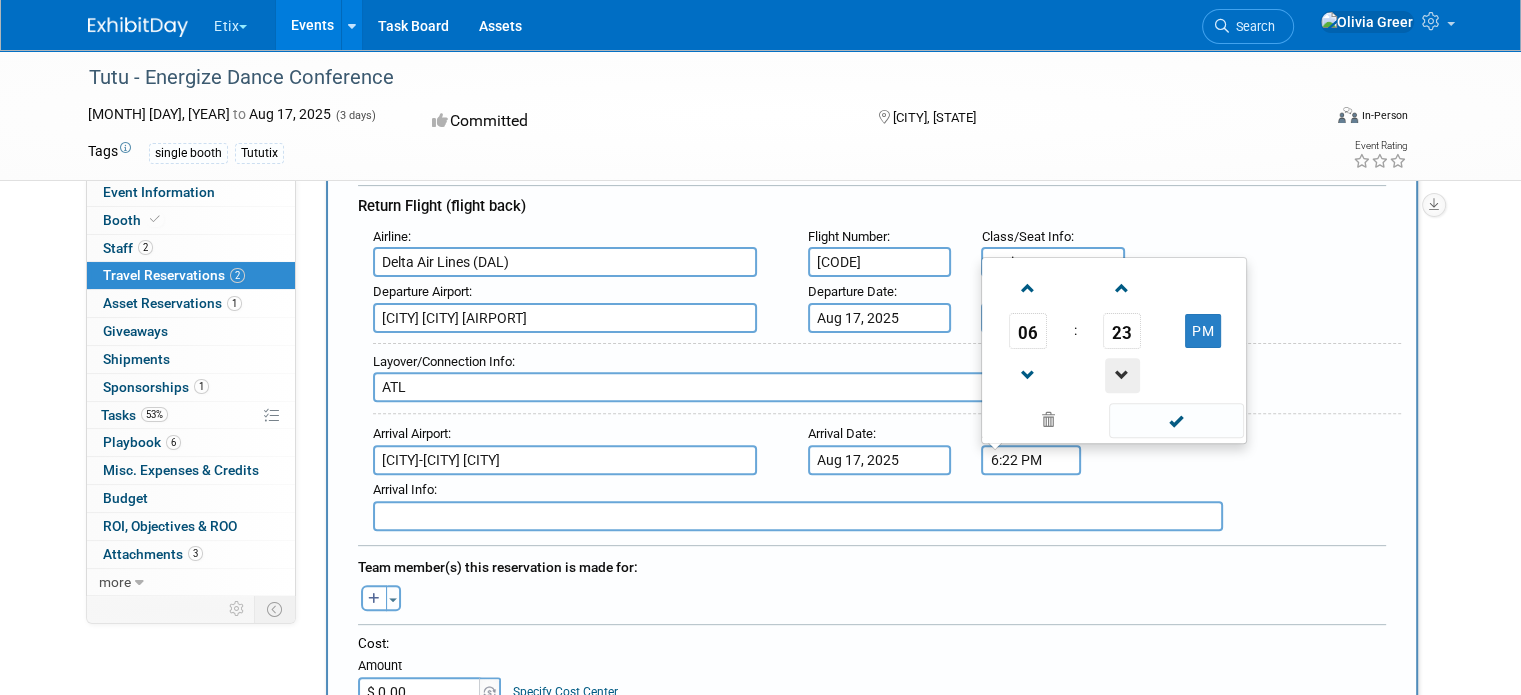 click at bounding box center [1122, 375] 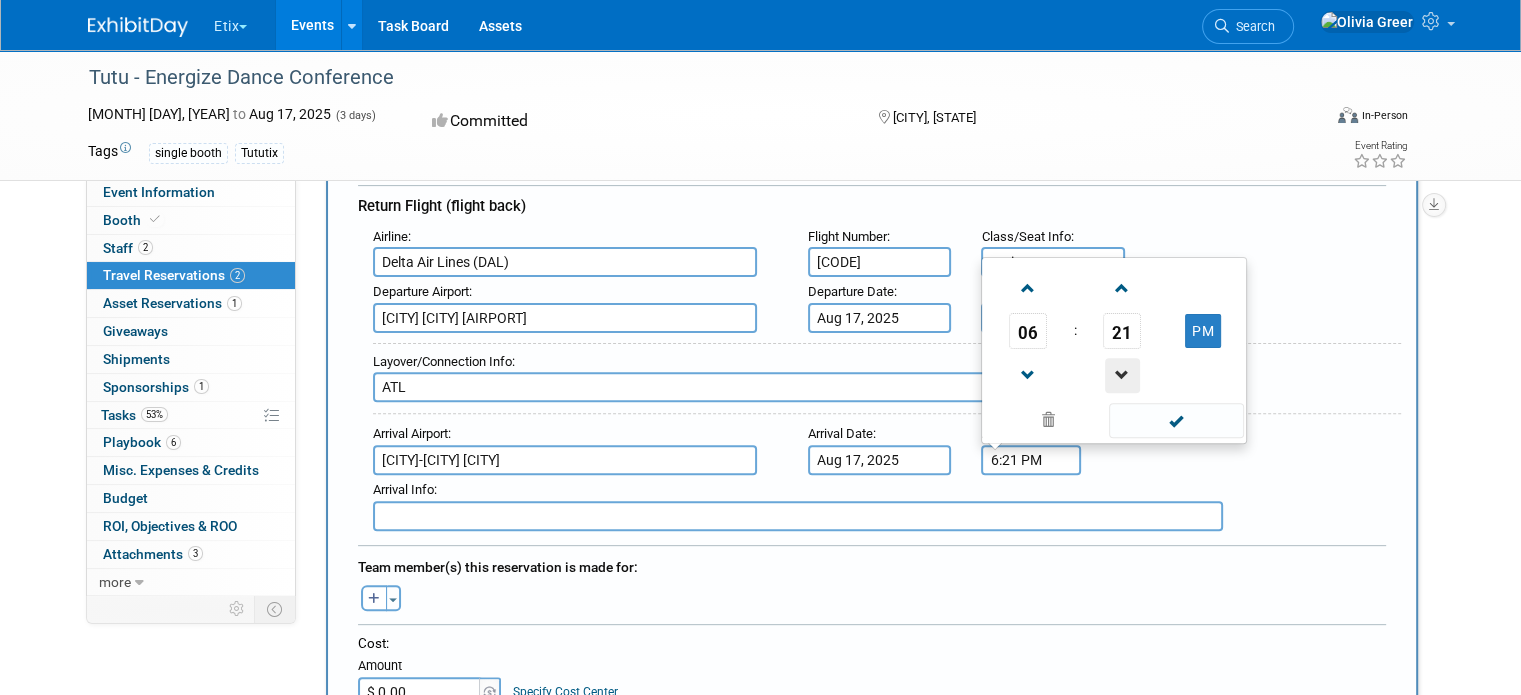 click at bounding box center [1122, 375] 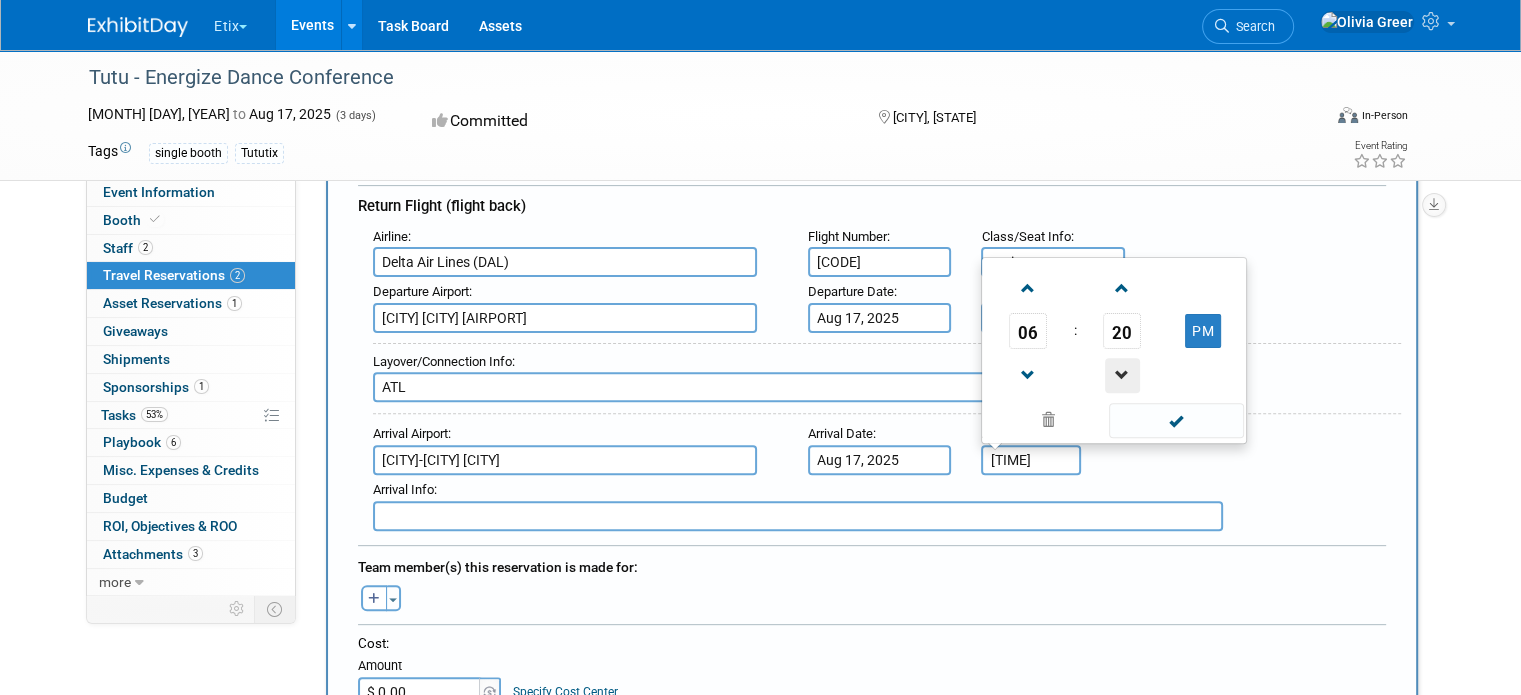 click at bounding box center (1122, 375) 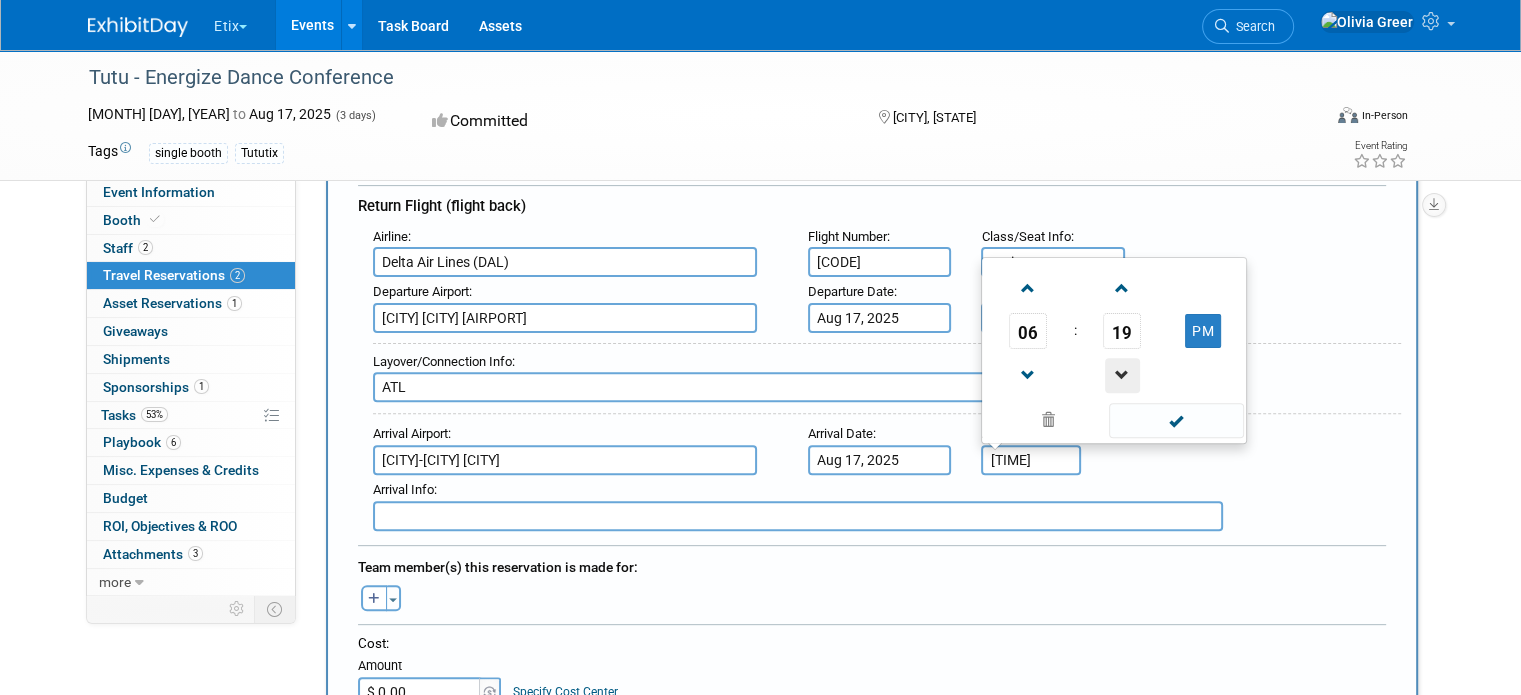 click at bounding box center (1122, 375) 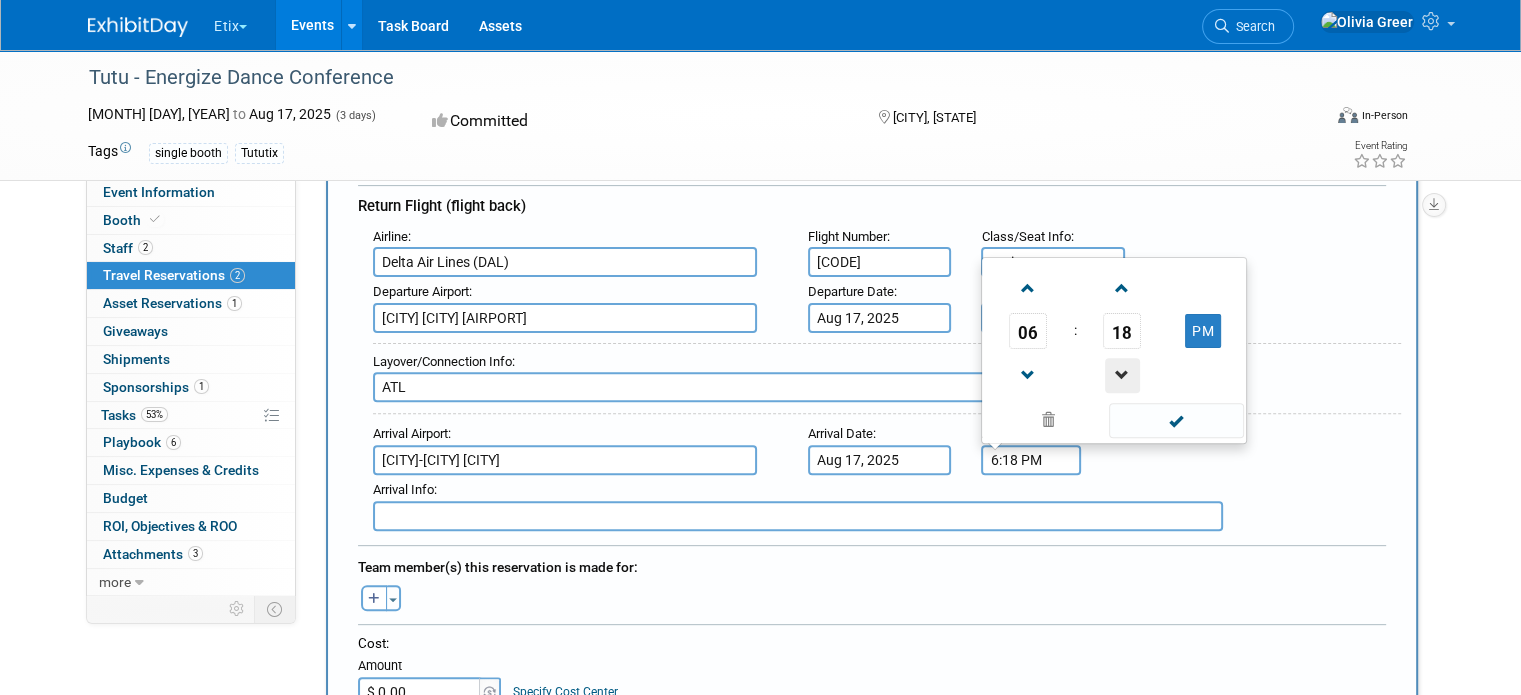 click at bounding box center (1122, 375) 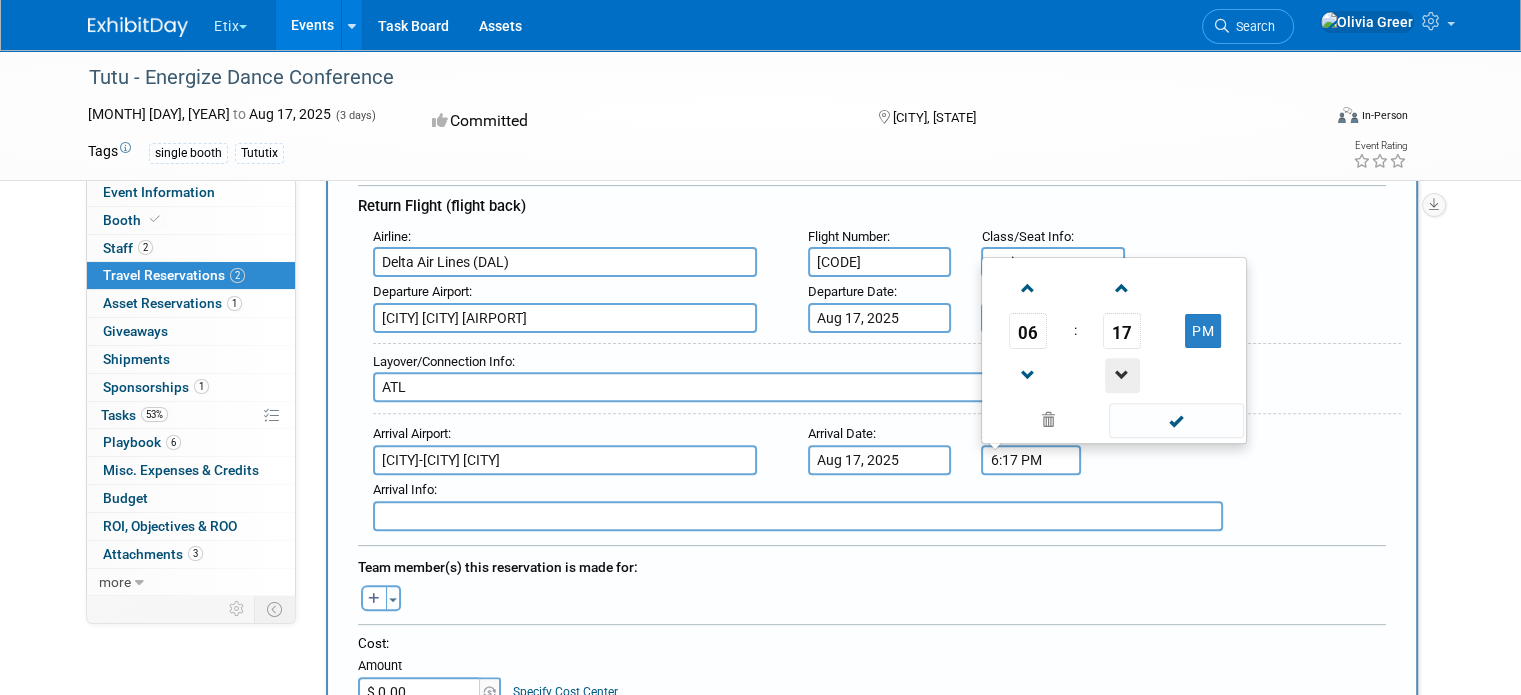 click at bounding box center (1122, 375) 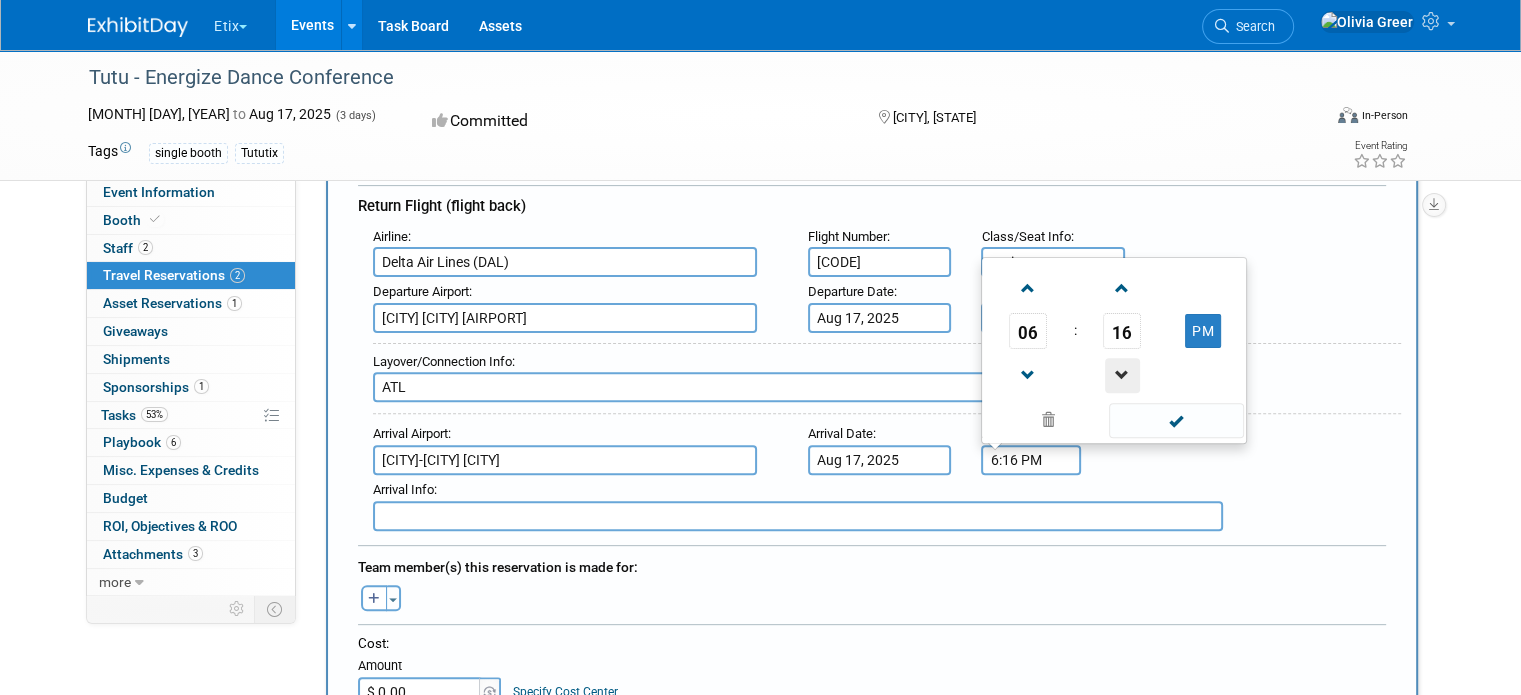 click at bounding box center (1122, 375) 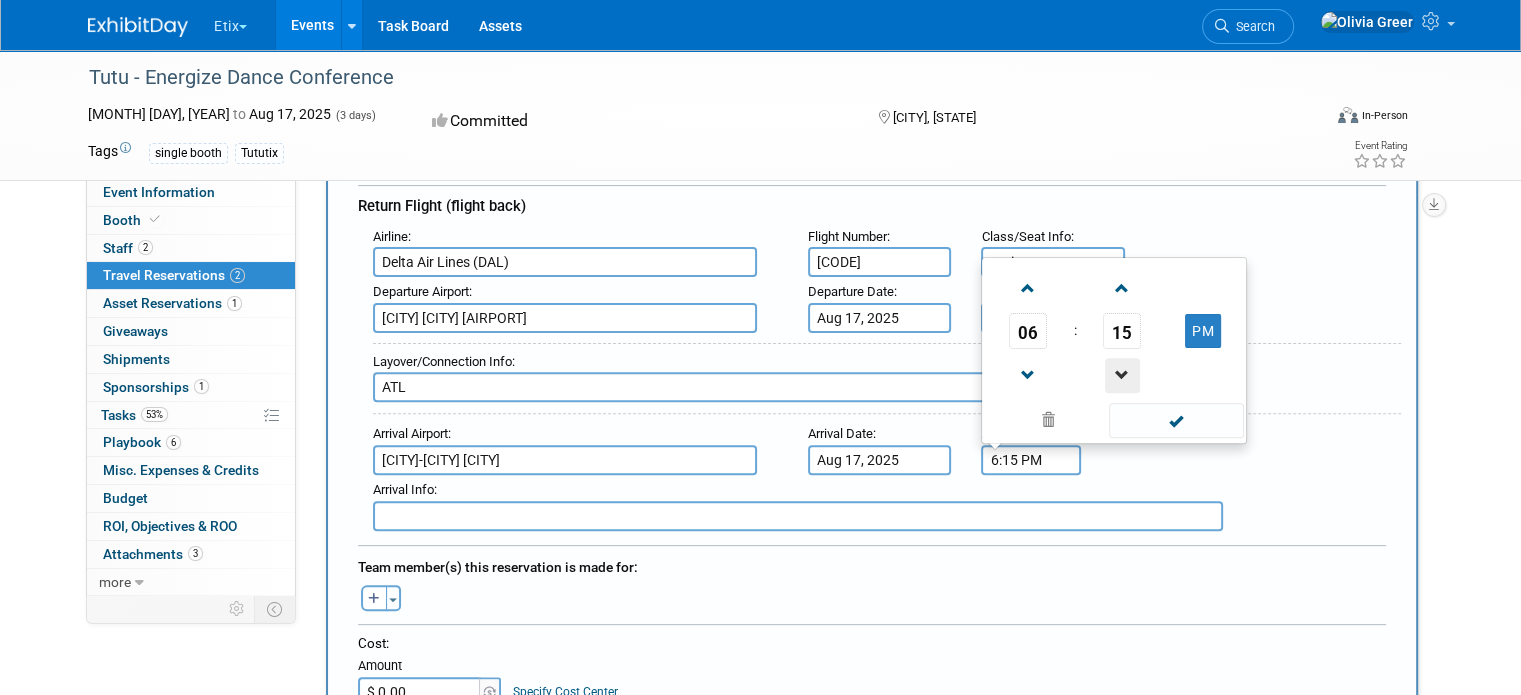 click at bounding box center (1122, 375) 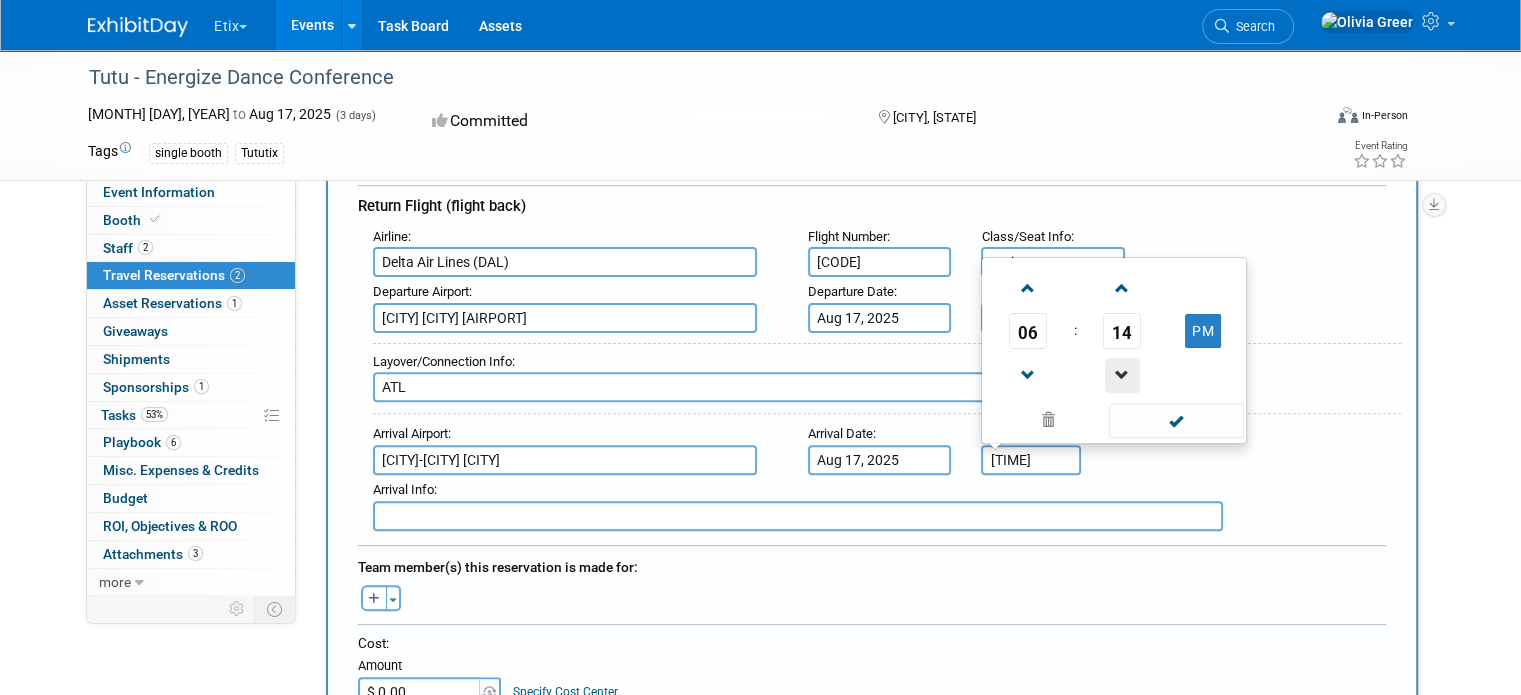 click at bounding box center (1122, 375) 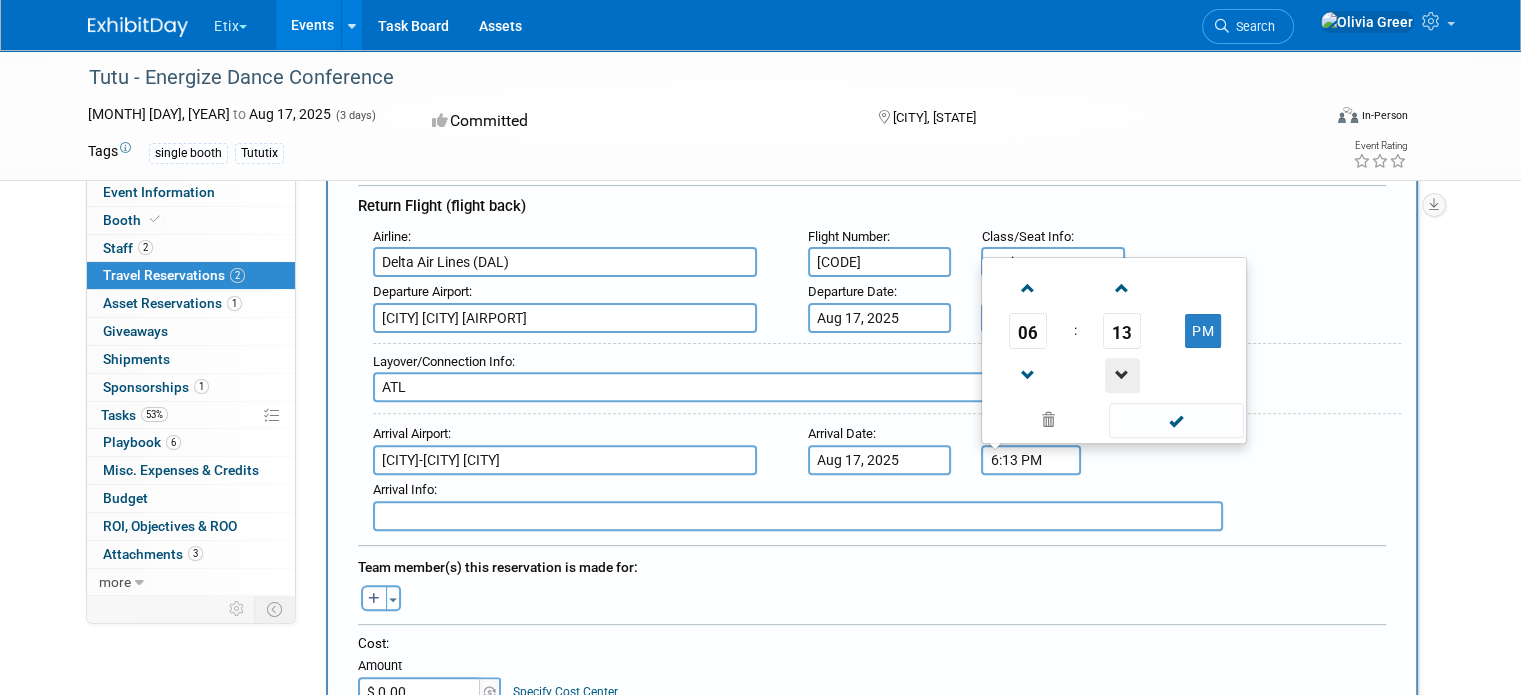 click at bounding box center [1122, 375] 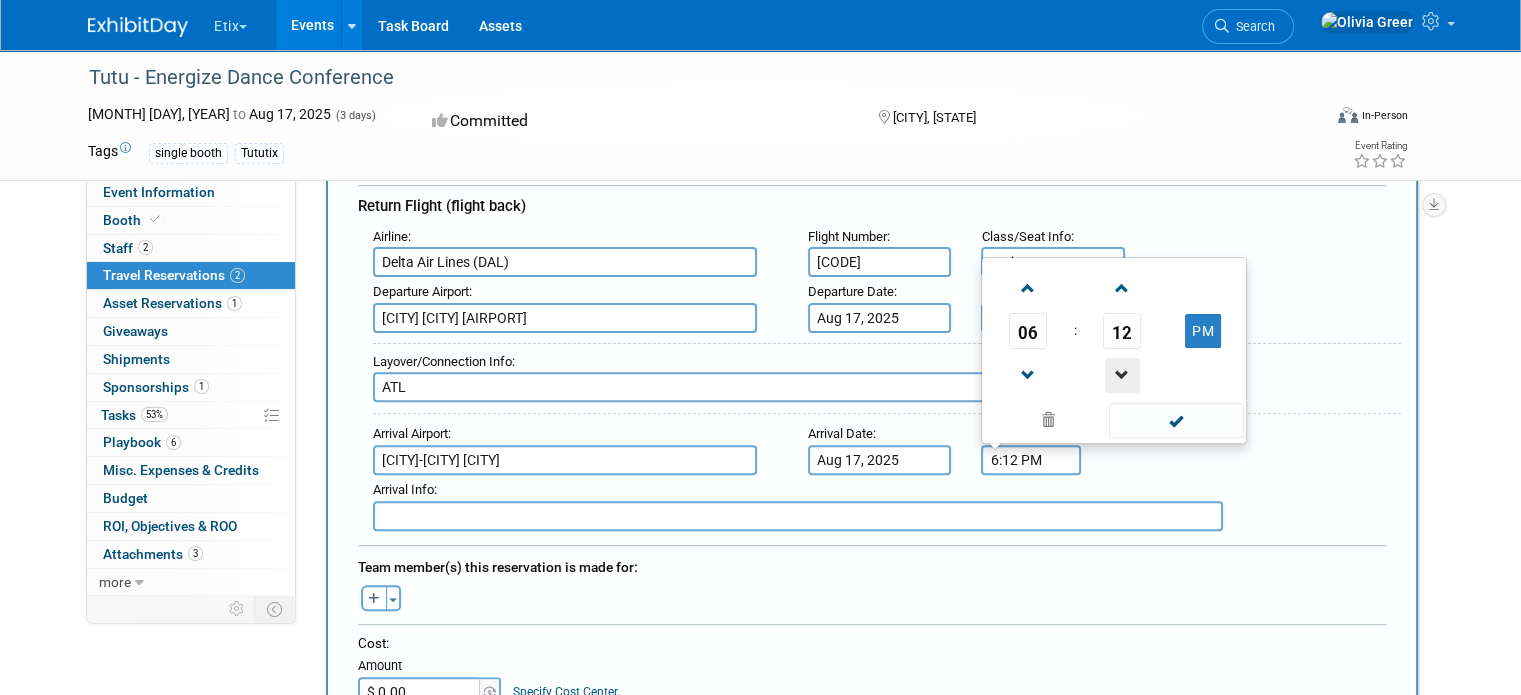 click at bounding box center [1122, 375] 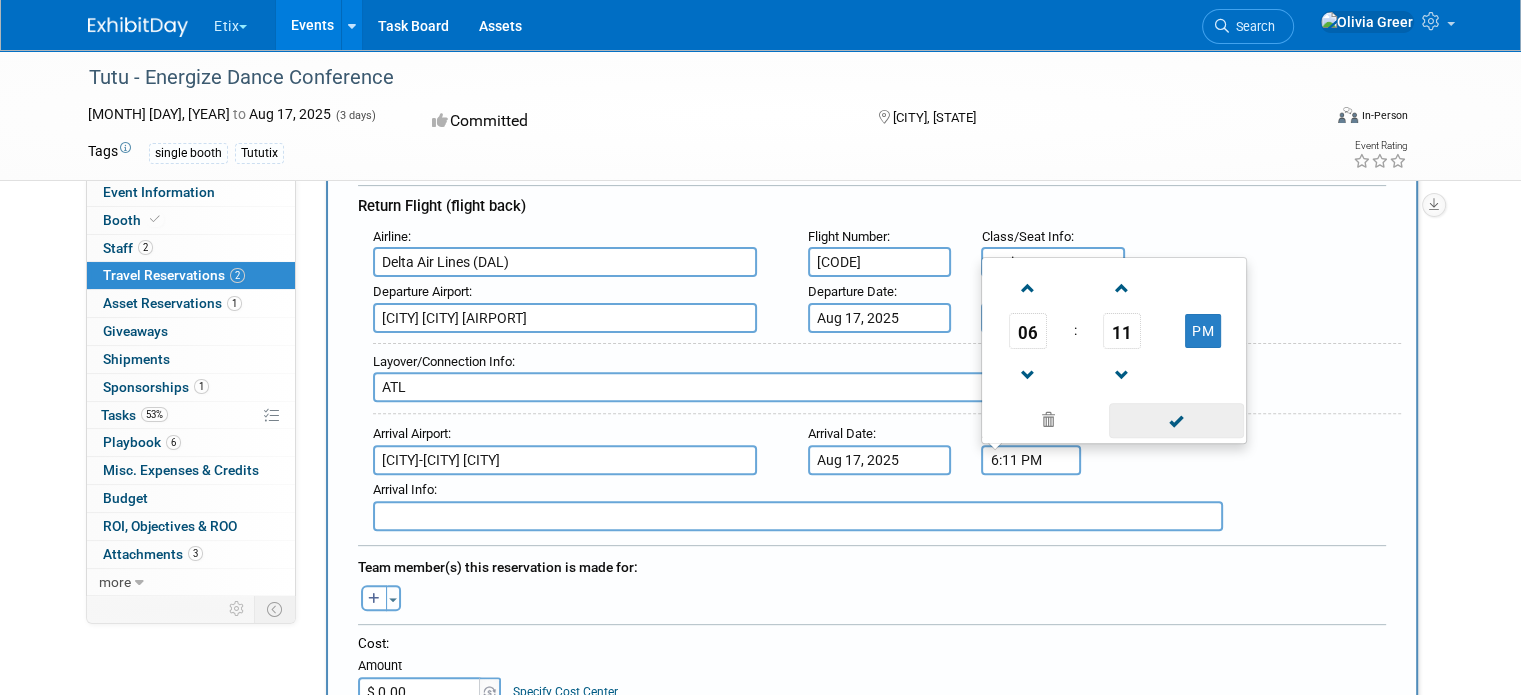 click at bounding box center (1176, 420) 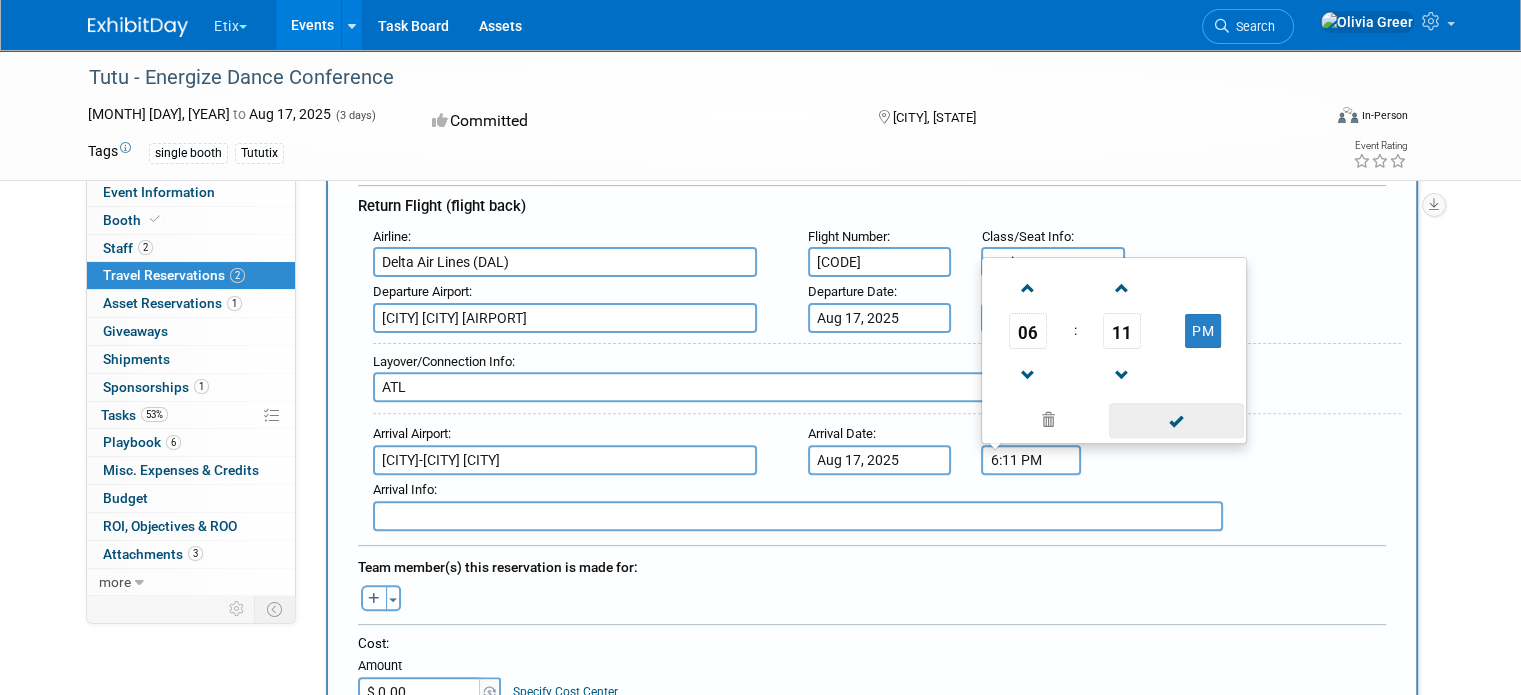 type on "6:11 PM" 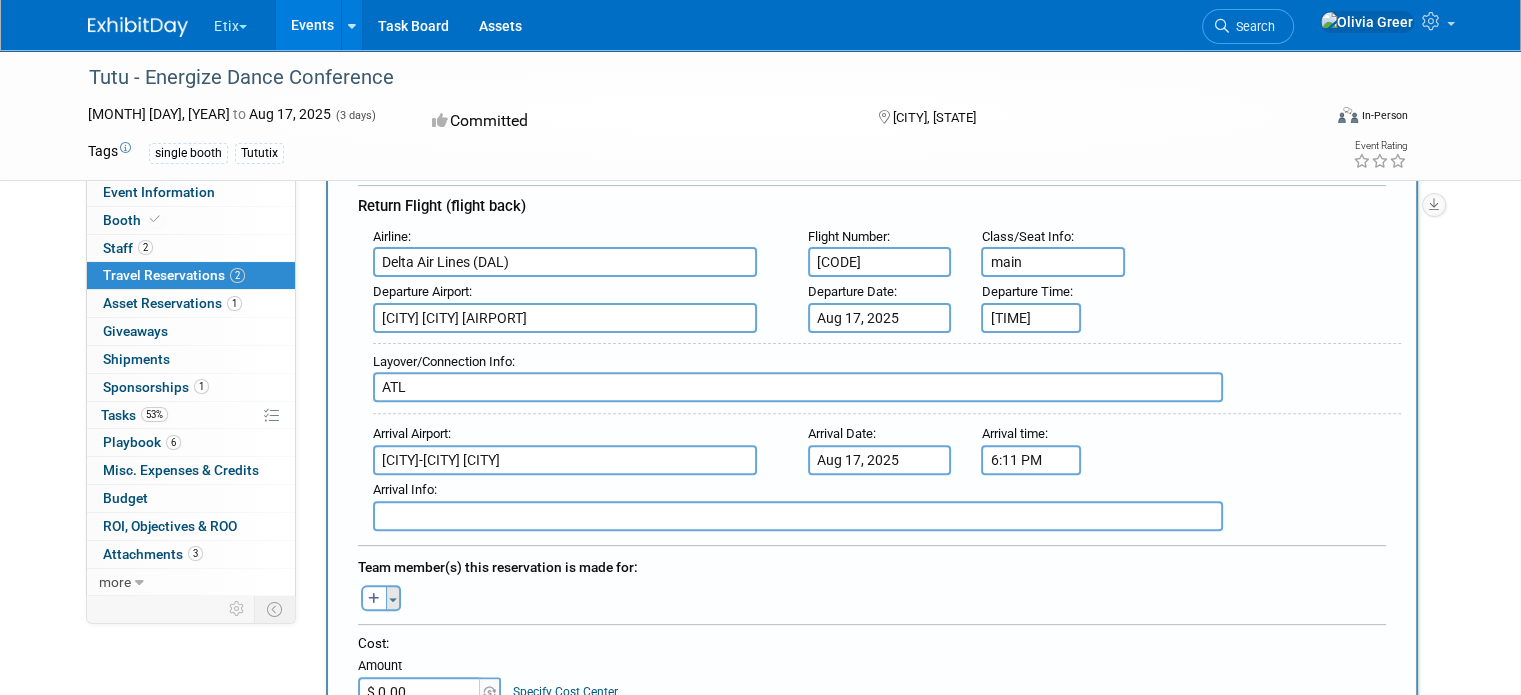 click at bounding box center (393, 600) 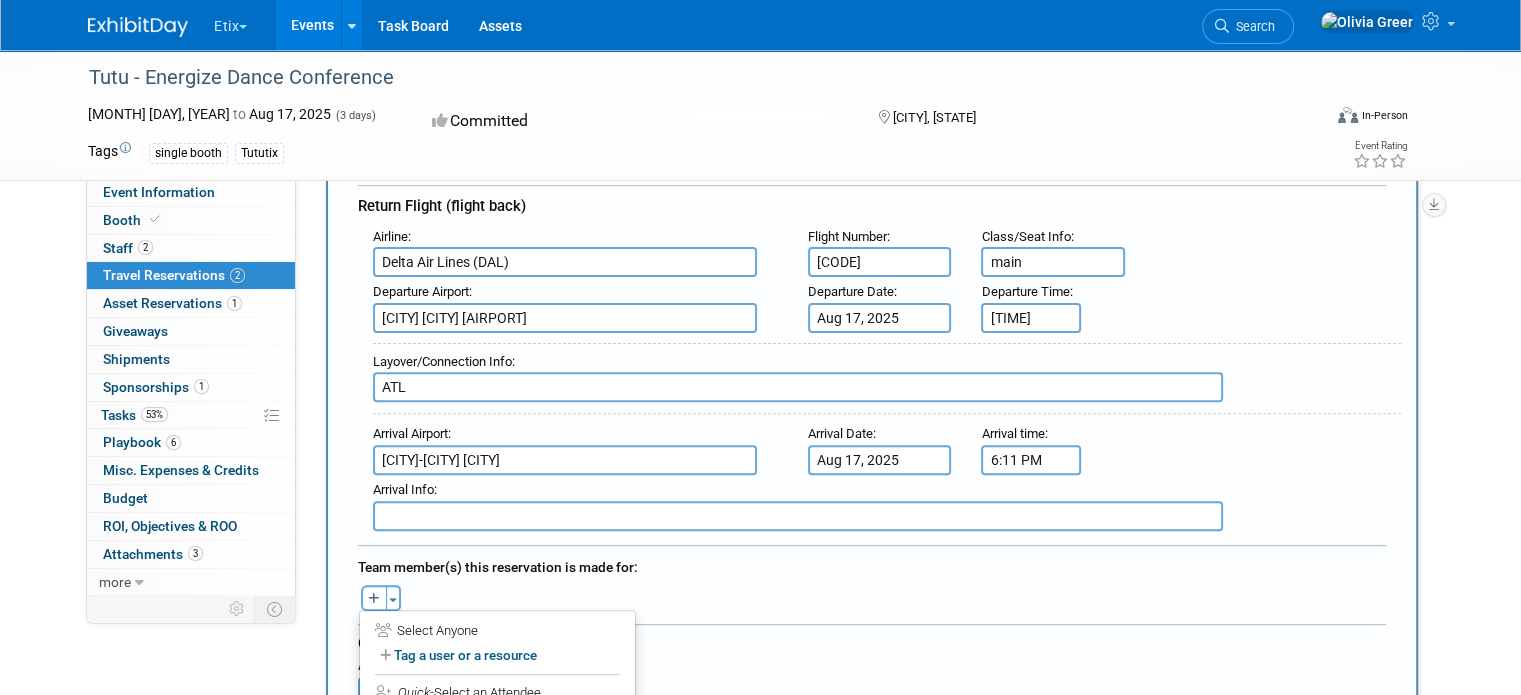 click on "Team member(s) this reservation is made for:" at bounding box center [872, 565] 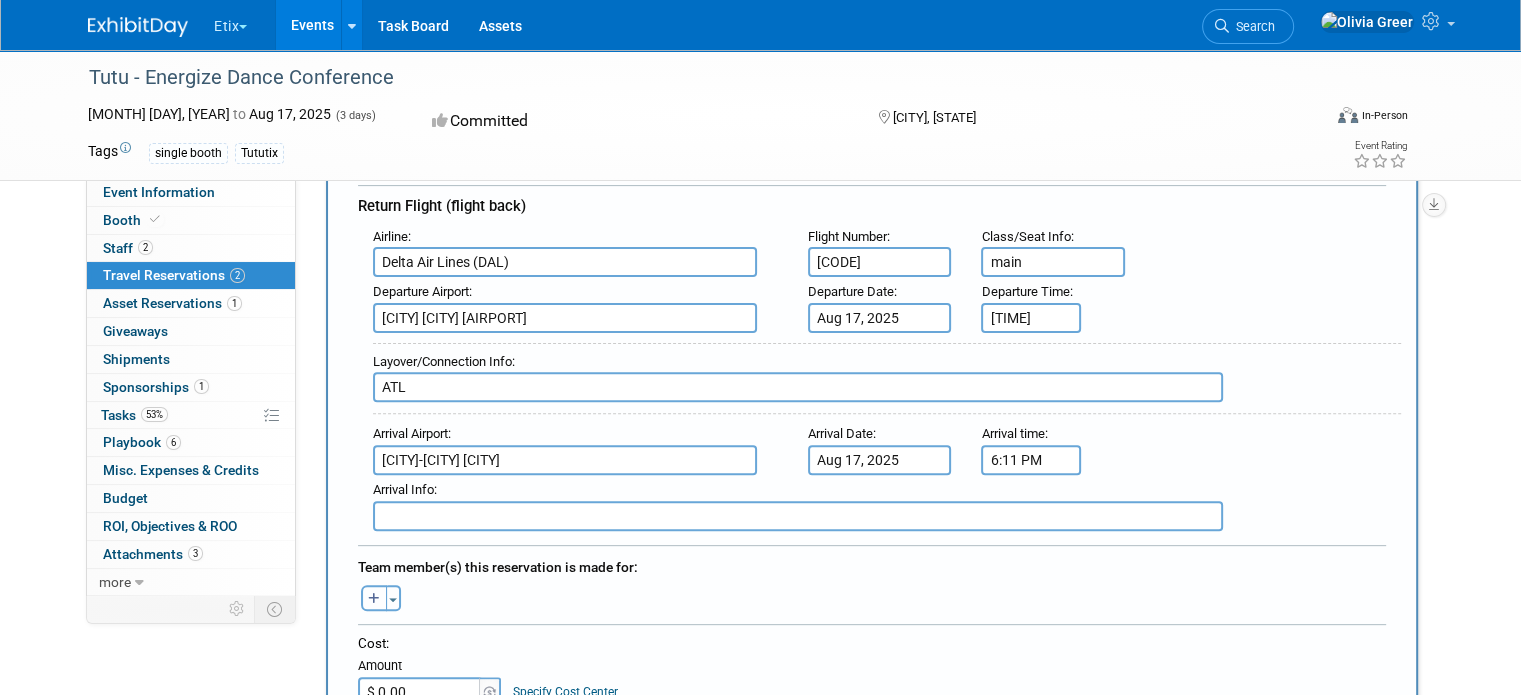 click at bounding box center [374, 599] 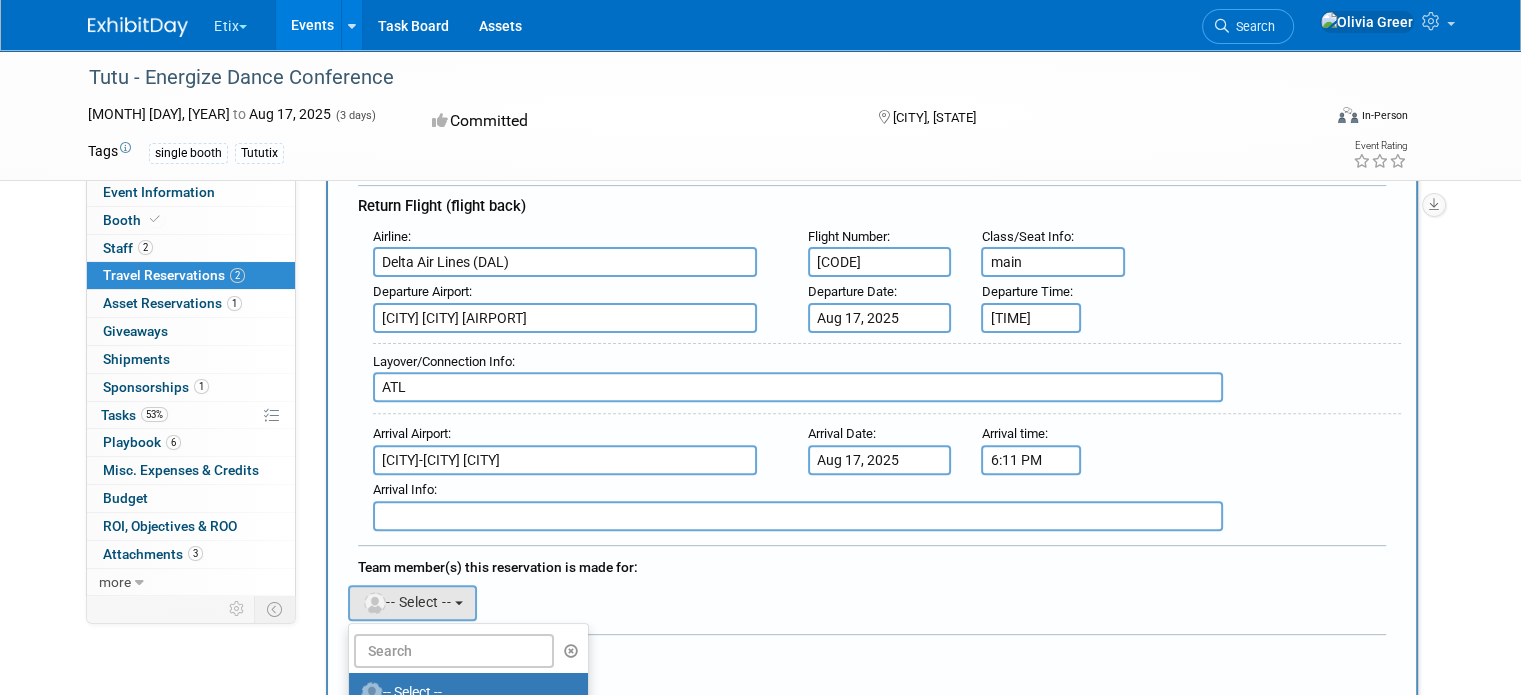 click on "Departure Time :
[TIME]" at bounding box center (879, 305) 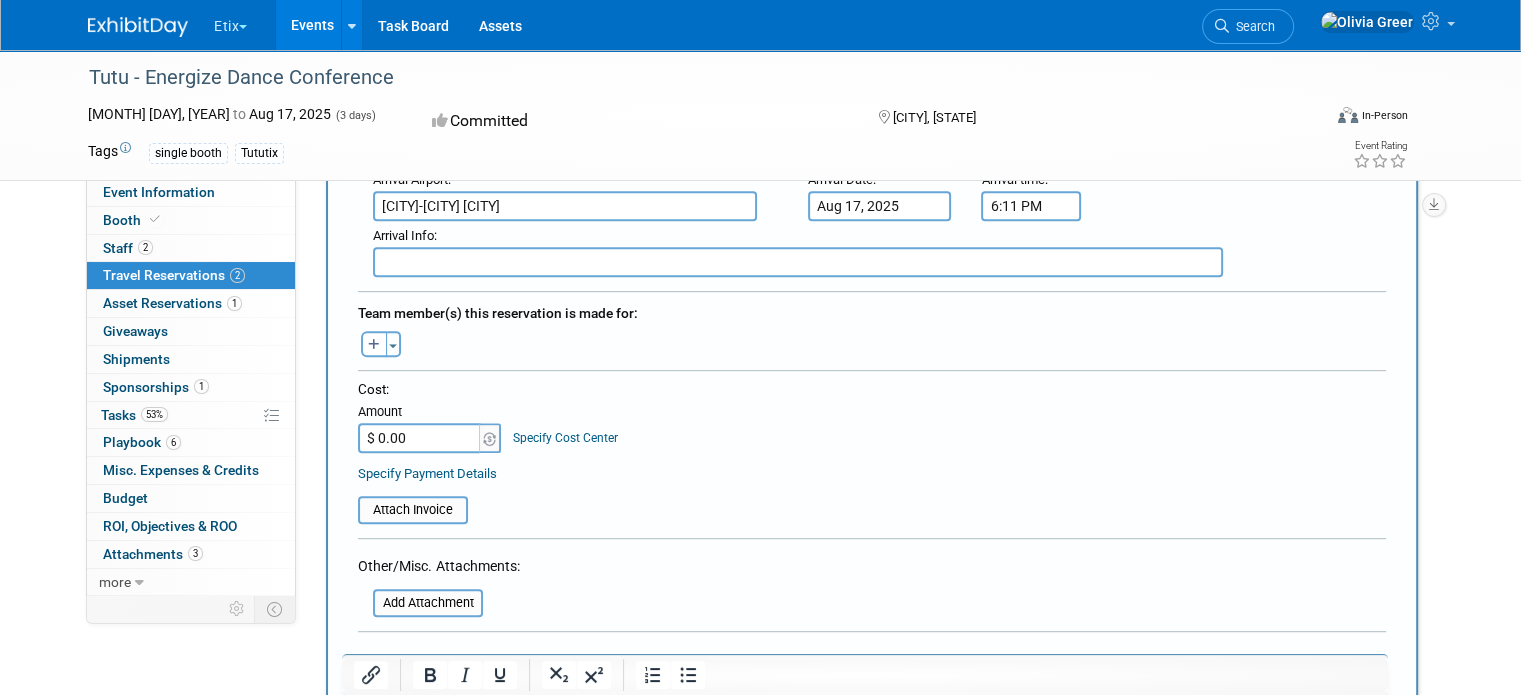 scroll, scrollTop: 867, scrollLeft: 0, axis: vertical 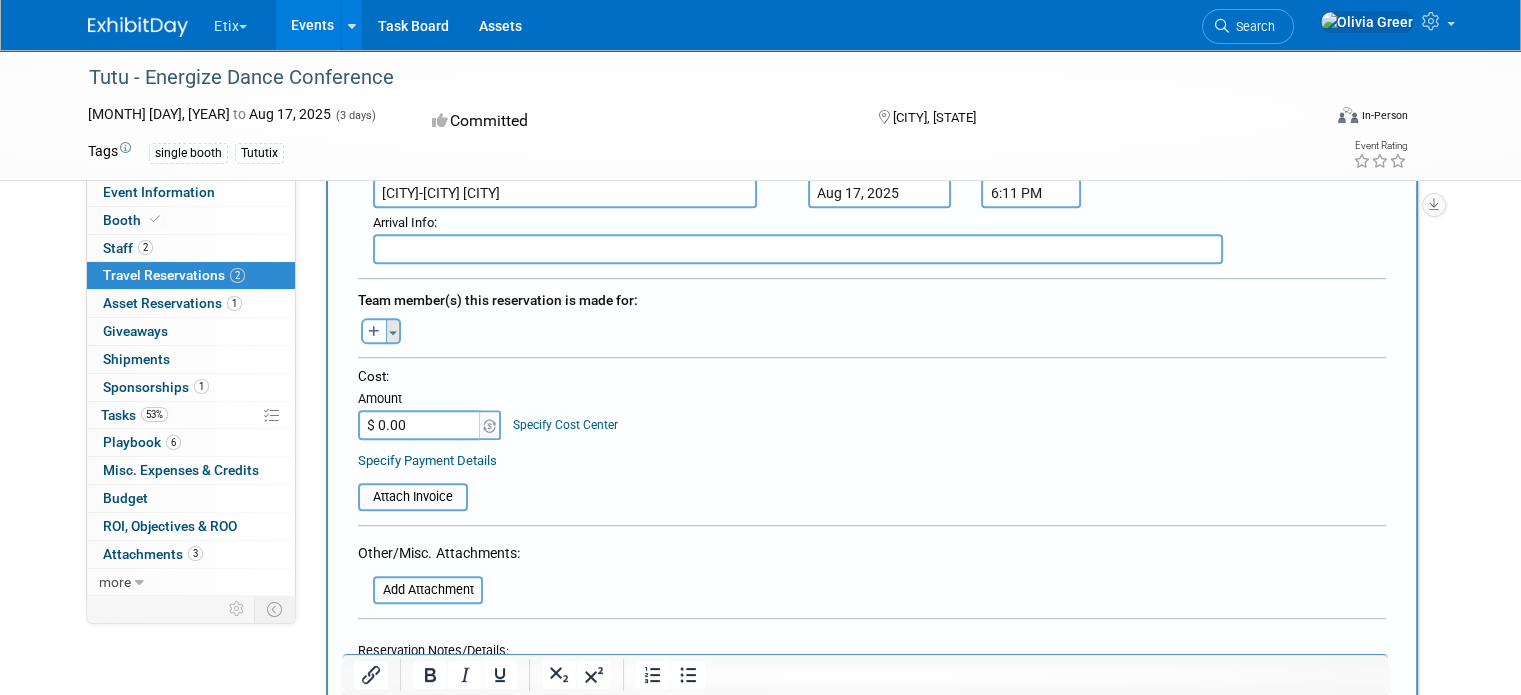 click at bounding box center [393, 333] 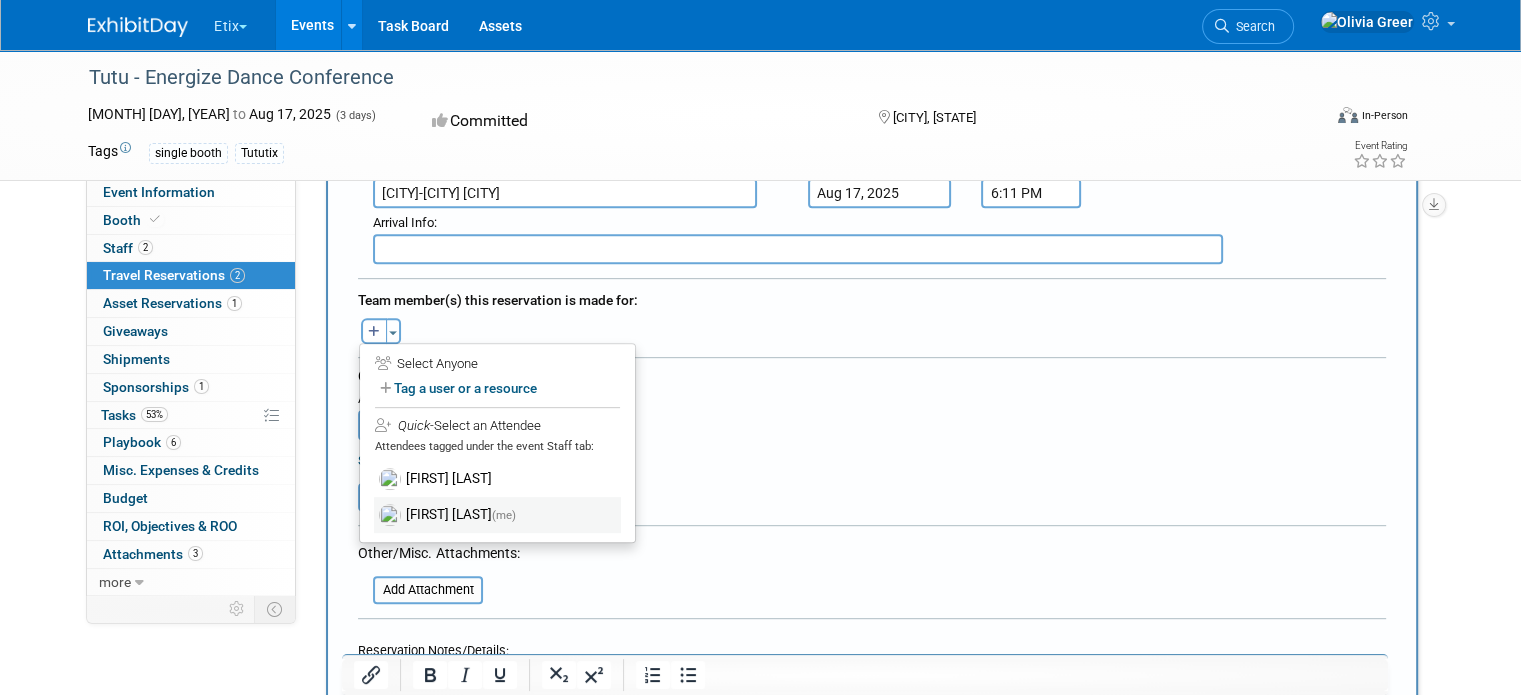 click on "[FIRST] [LAST]
(me)" at bounding box center (497, 515) 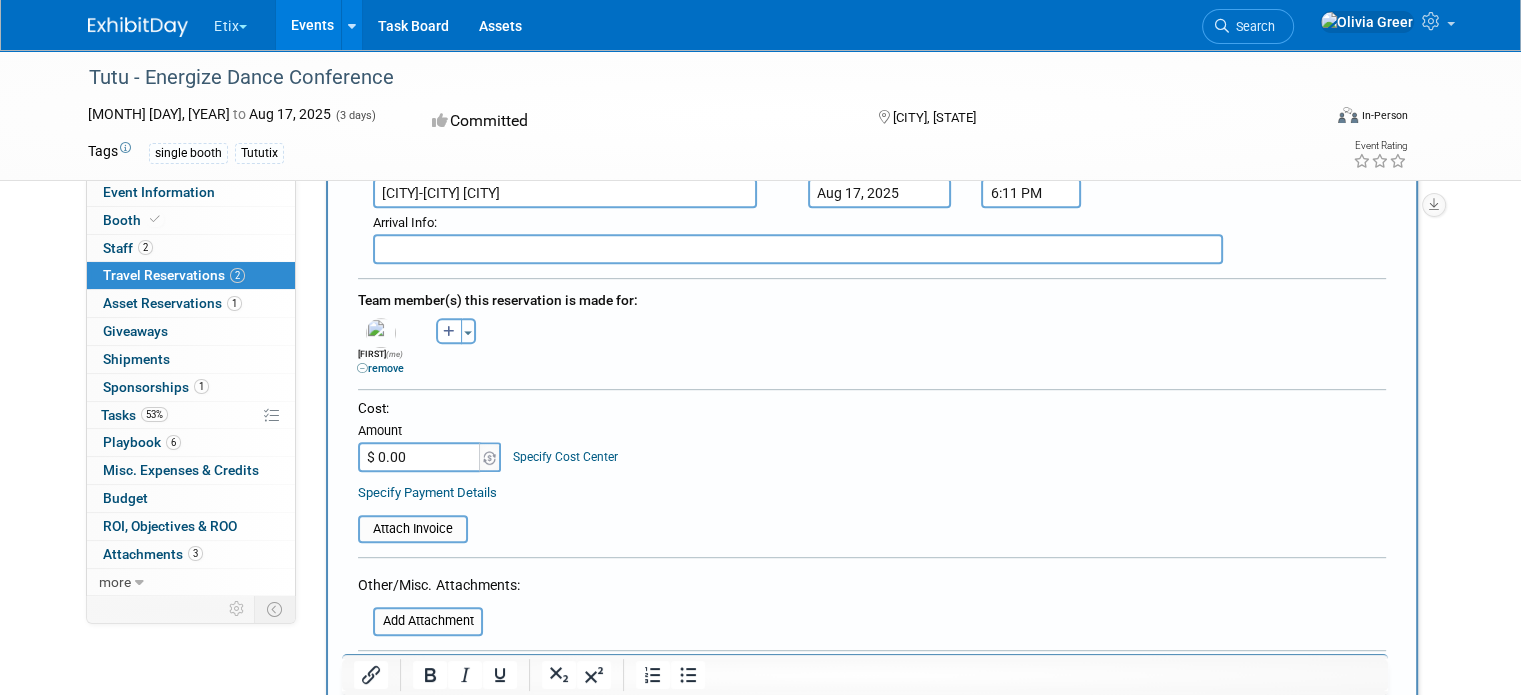 click on "$ 0.00" at bounding box center [420, 457] 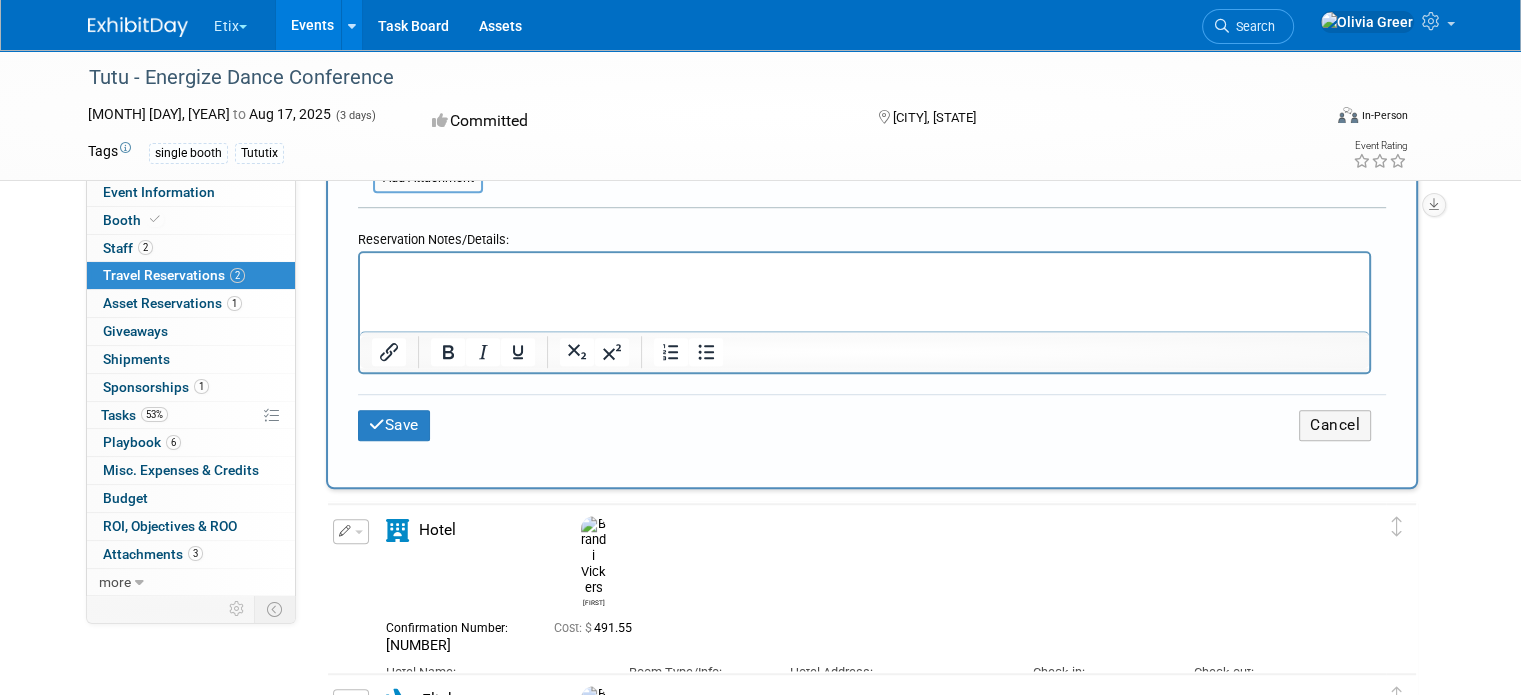 scroll, scrollTop: 1340, scrollLeft: 0, axis: vertical 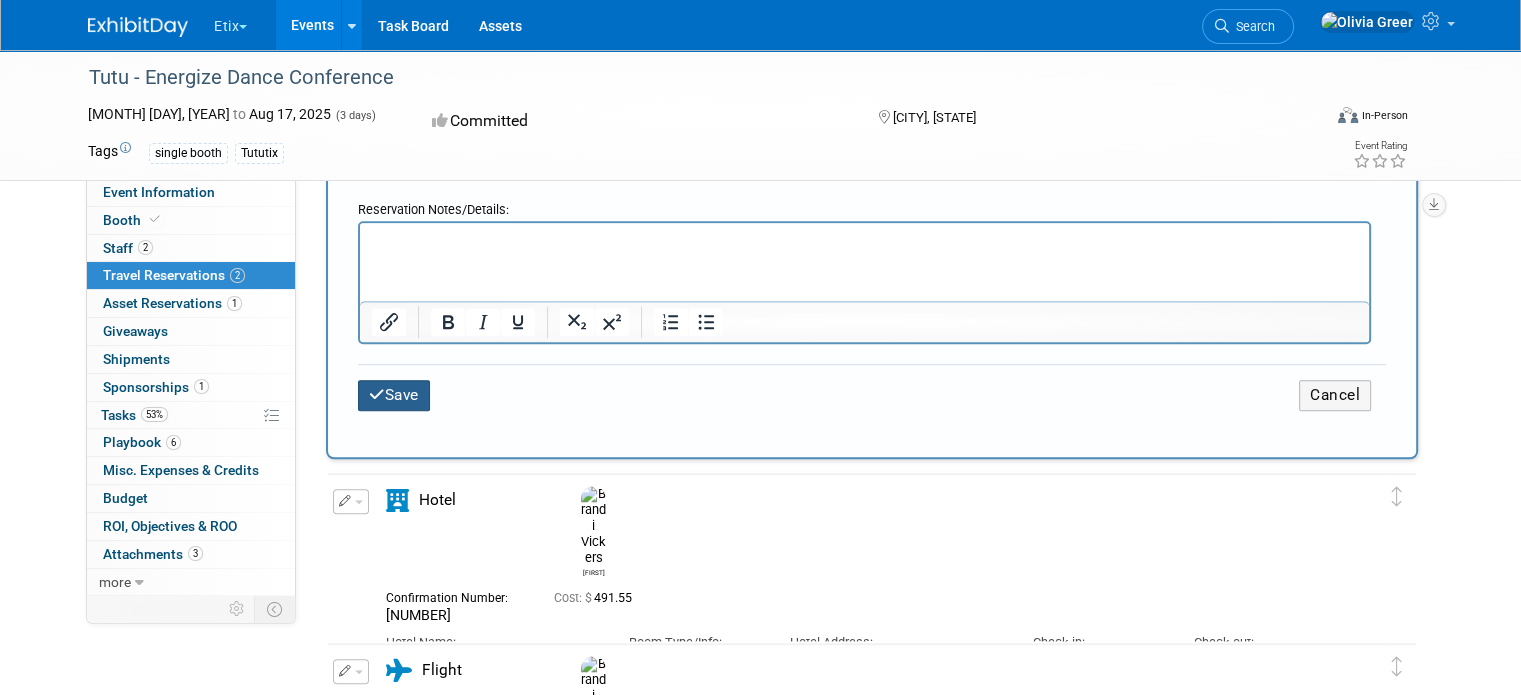 type on "$ 0.00" 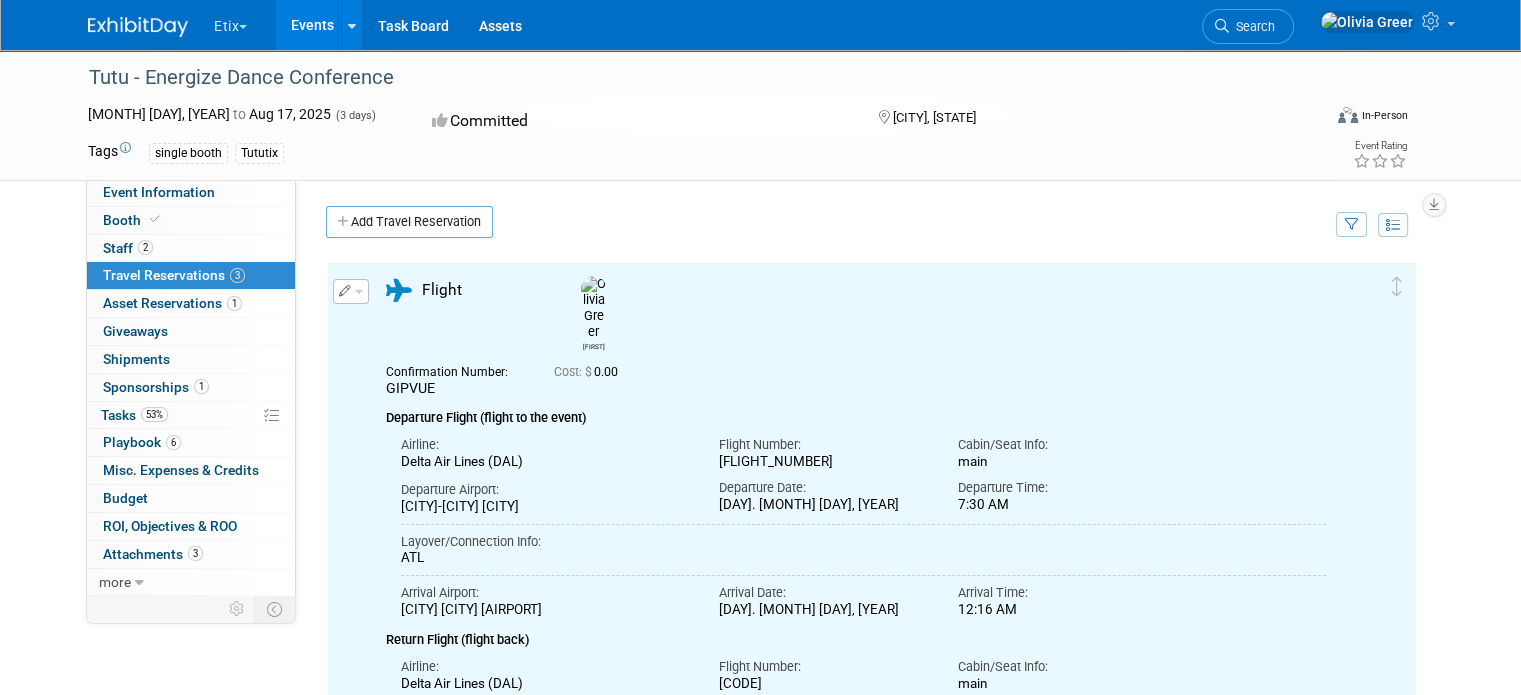 scroll, scrollTop: 0, scrollLeft: 0, axis: both 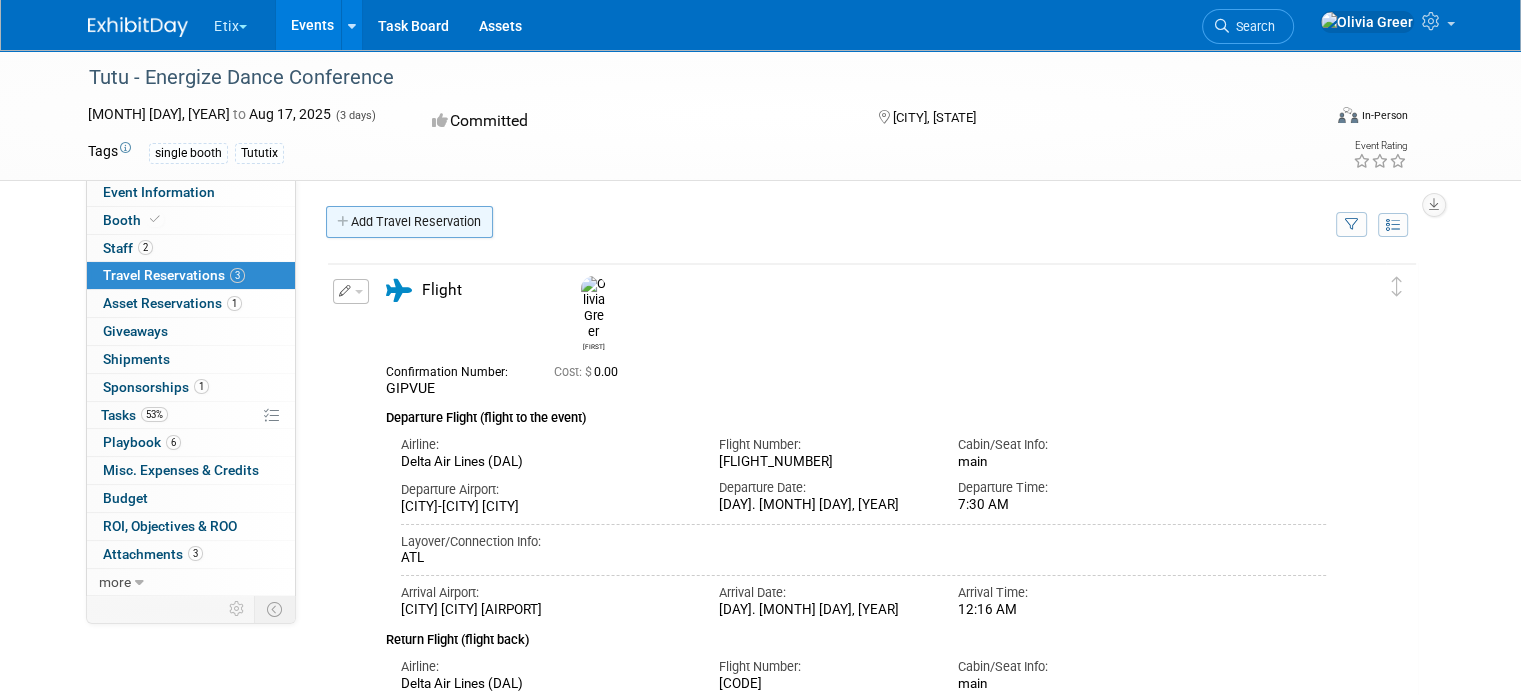 click on "Add Travel Reservation" at bounding box center (409, 222) 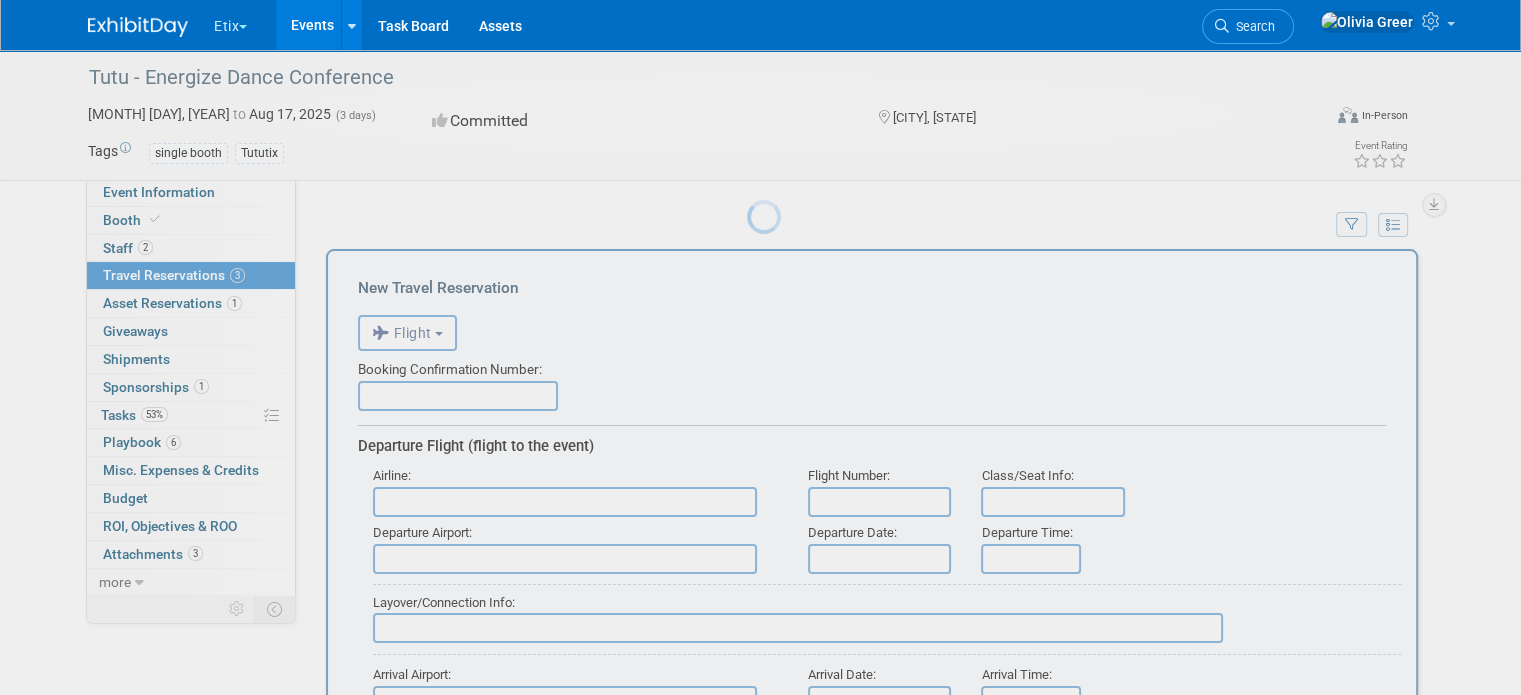 scroll, scrollTop: 0, scrollLeft: 0, axis: both 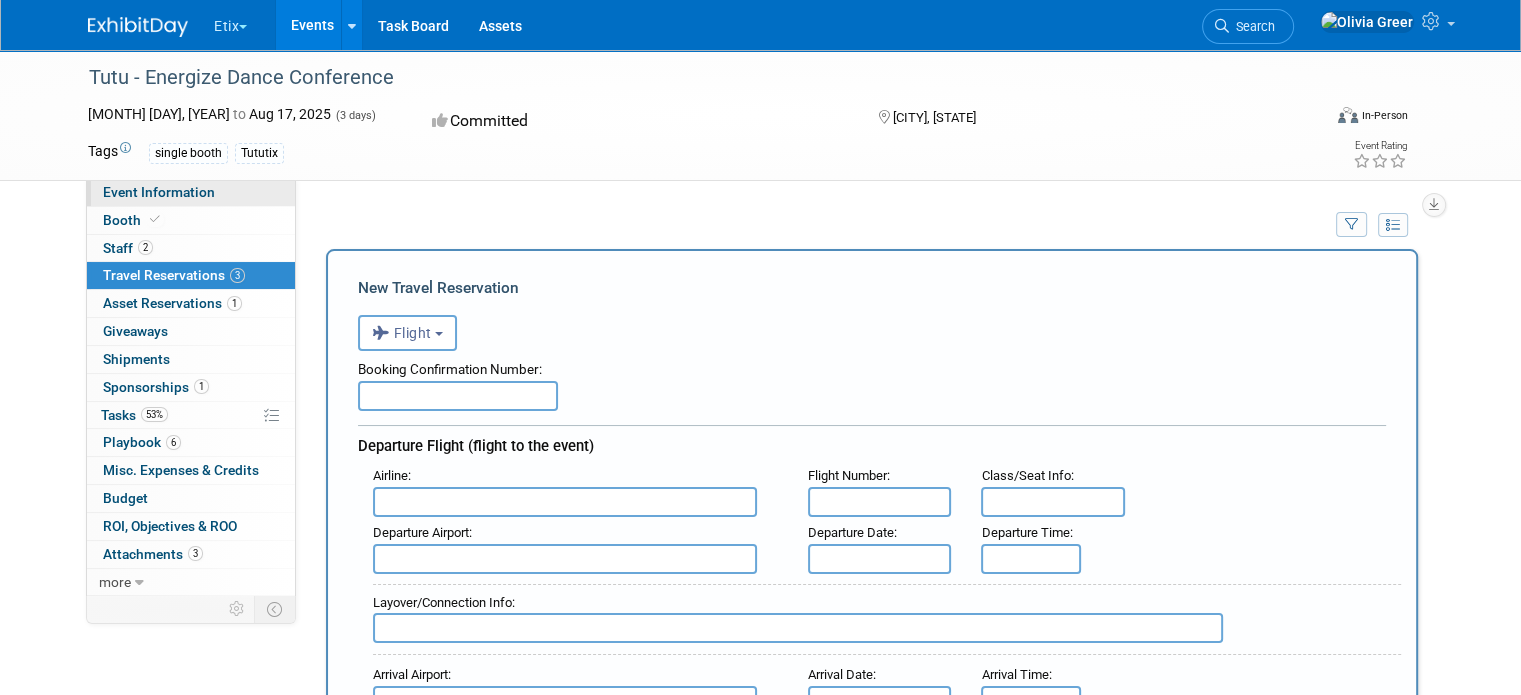 click on "Event Information" at bounding box center [159, 192] 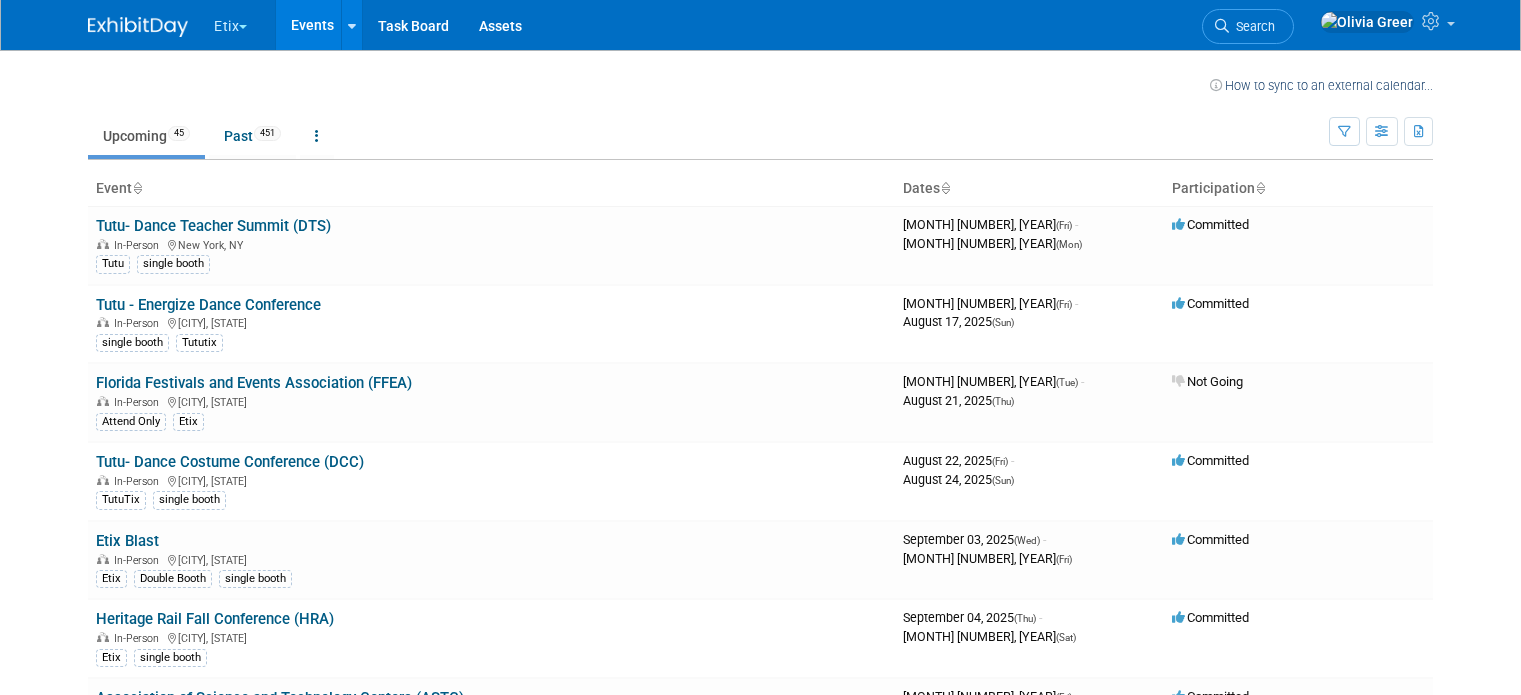 scroll, scrollTop: 39, scrollLeft: 0, axis: vertical 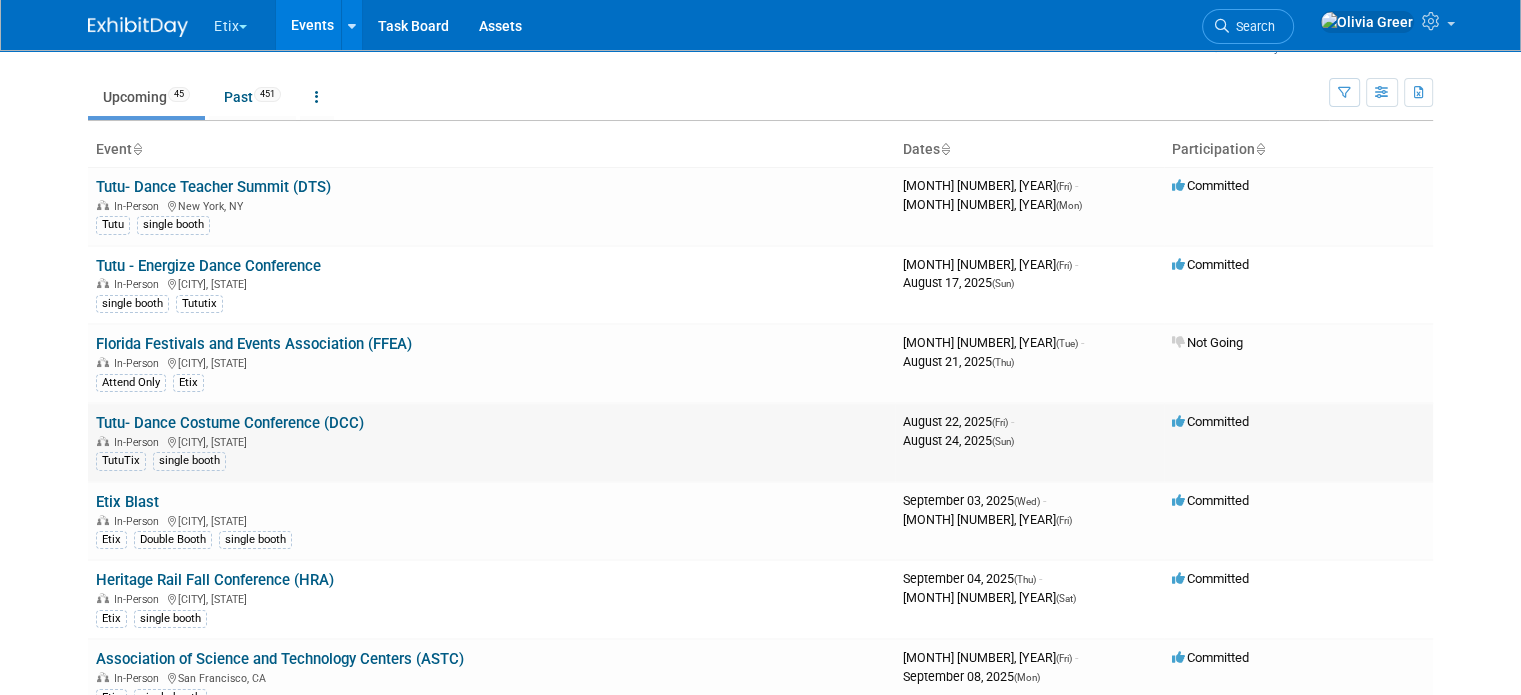 click on "Tutu- Dance Costume Conference (DCC)" at bounding box center (230, 423) 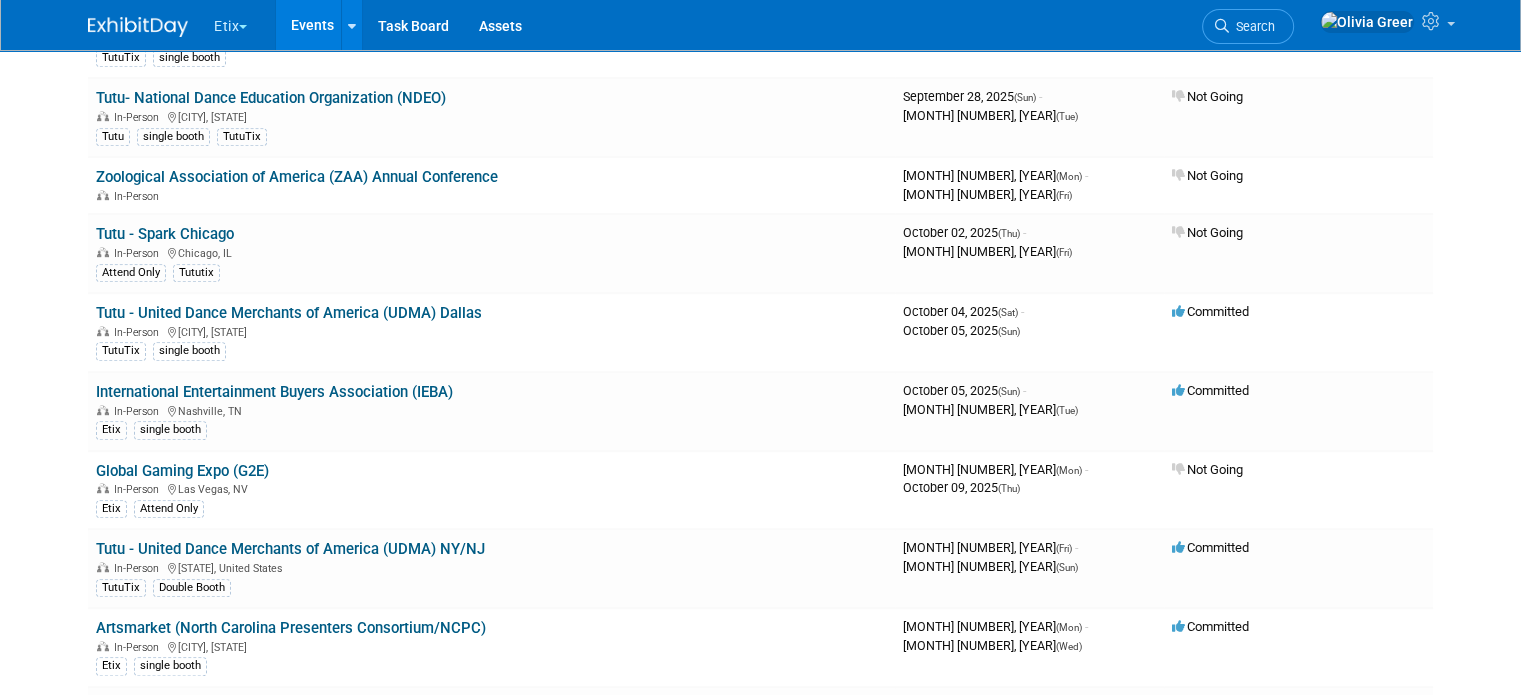 scroll, scrollTop: 1056, scrollLeft: 0, axis: vertical 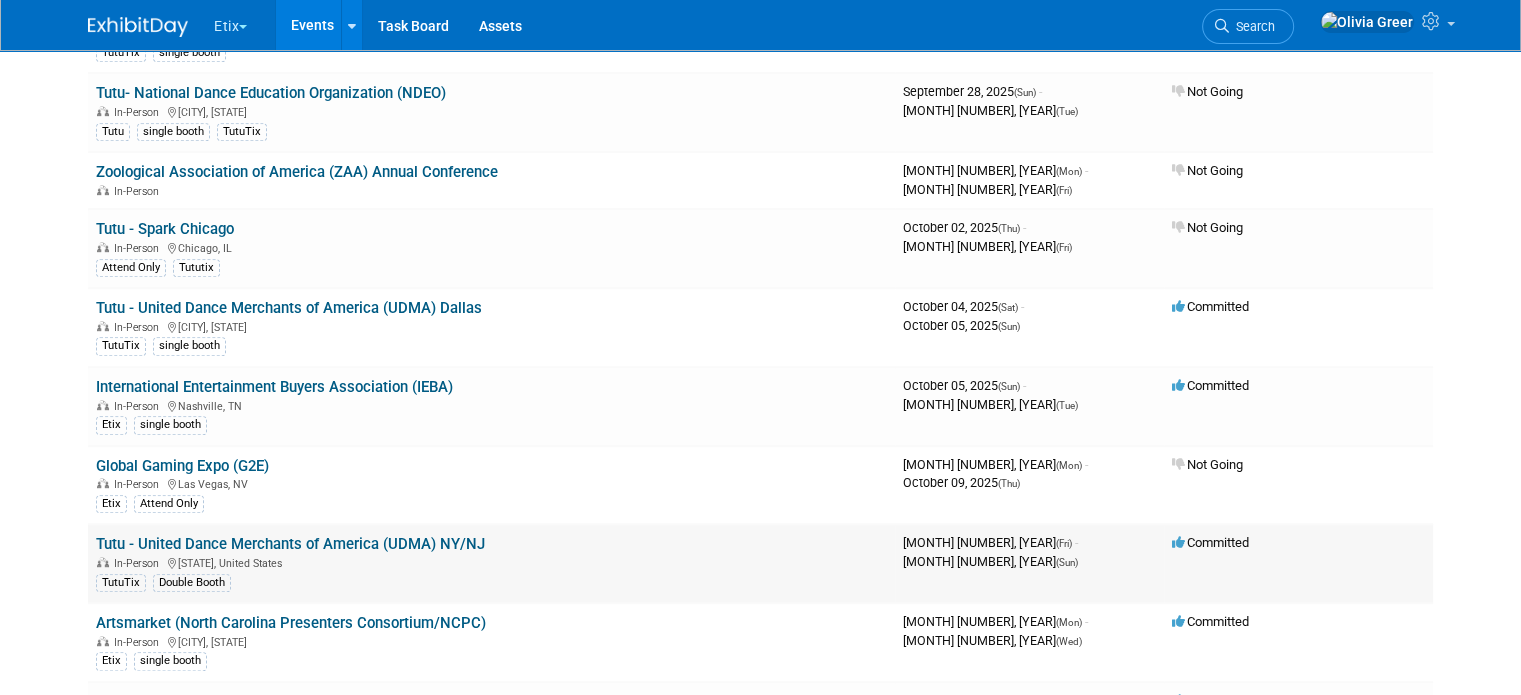 click on "Tutu - United Dance Merchants of America (UDMA) NY/NJ" at bounding box center (290, 544) 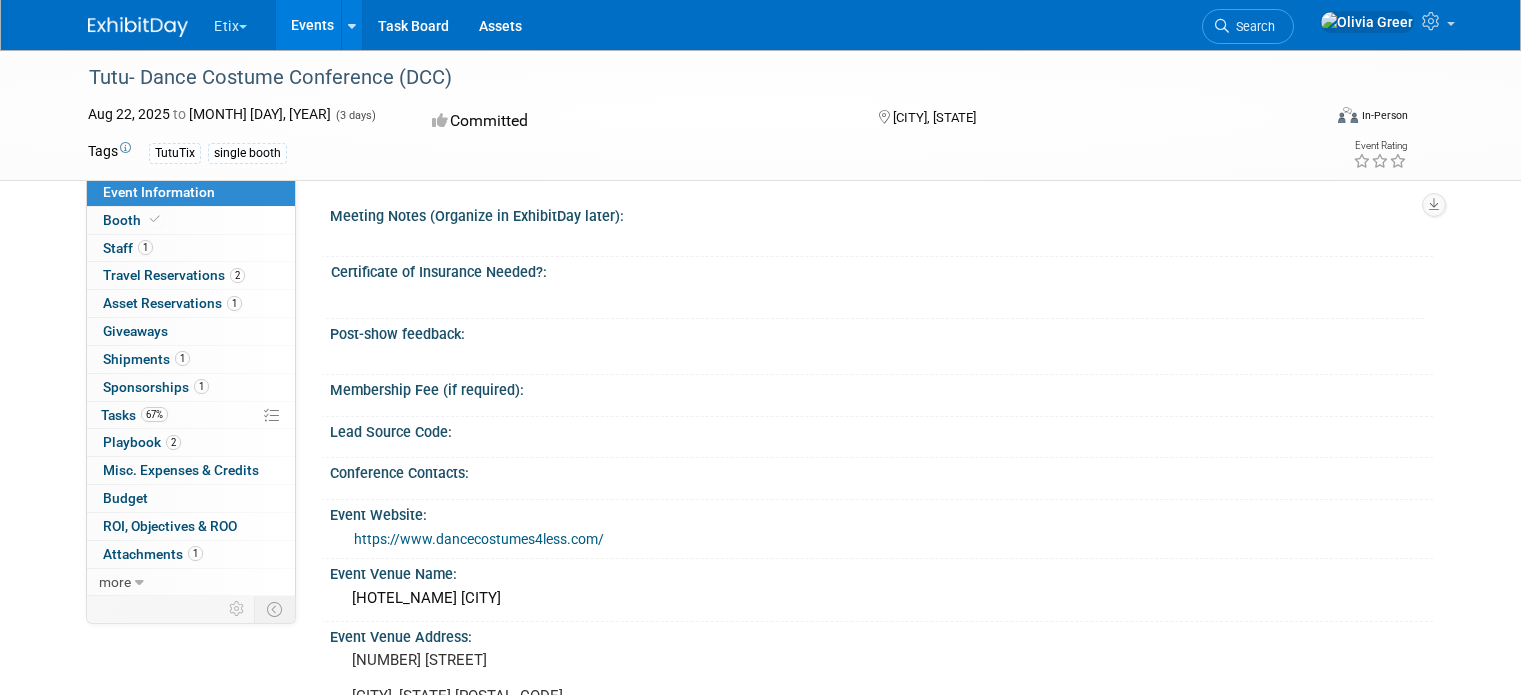 scroll, scrollTop: 0, scrollLeft: 0, axis: both 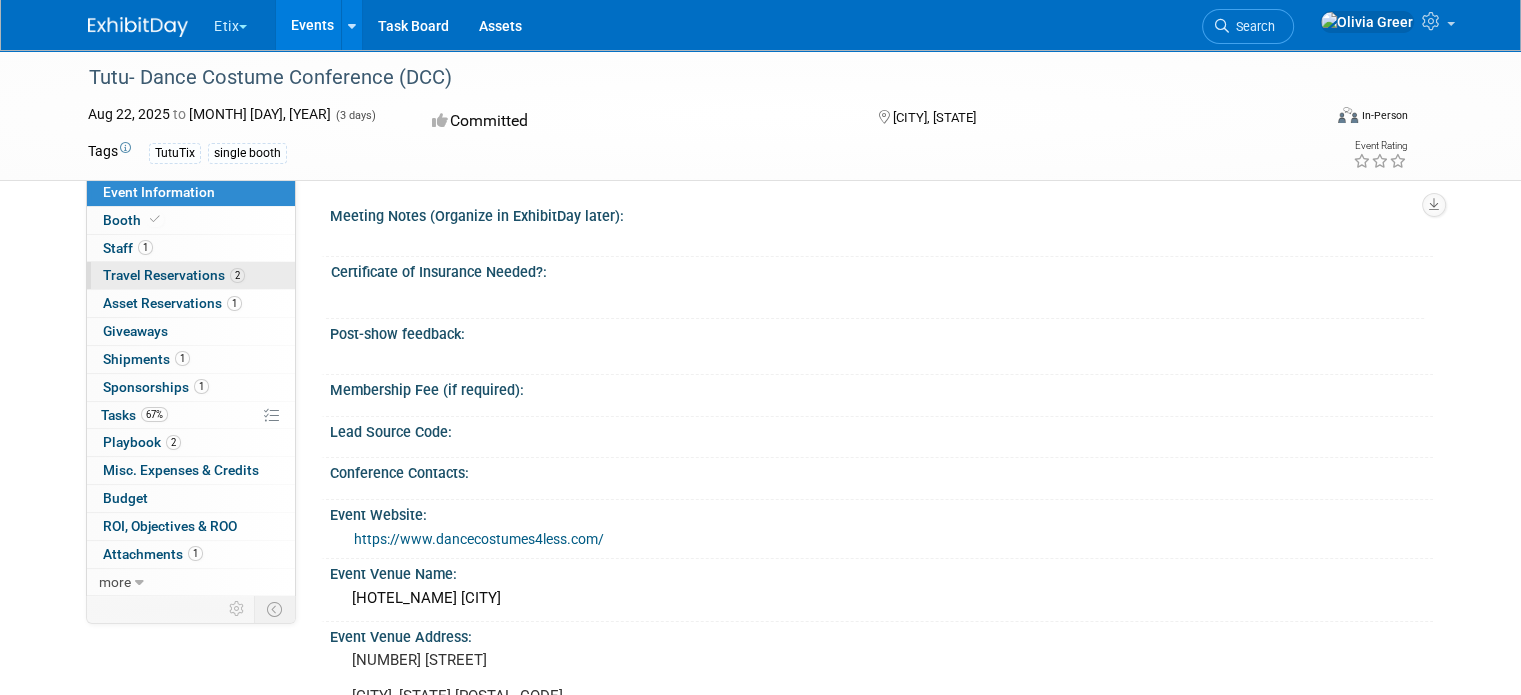 click on "Travel Reservations 2" at bounding box center (174, 275) 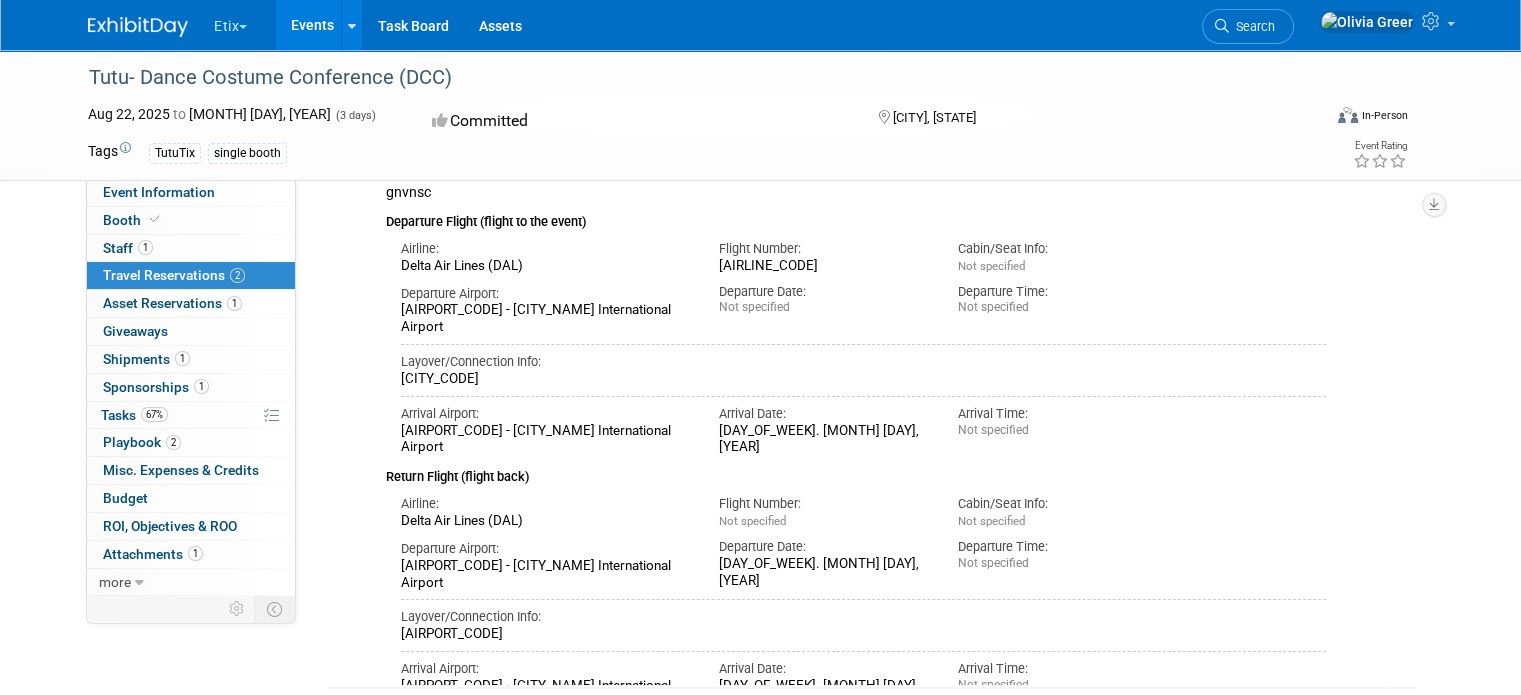 scroll, scrollTop: 0, scrollLeft: 0, axis: both 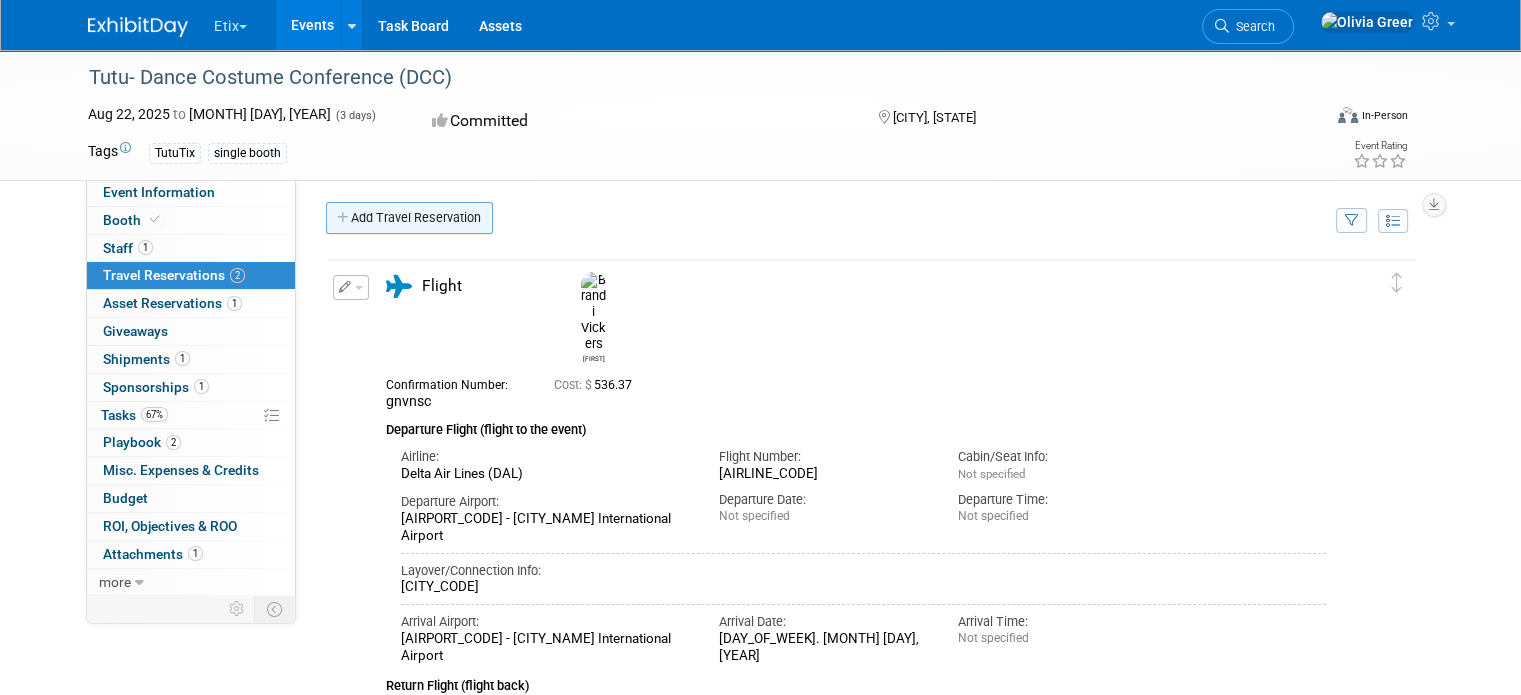 click on "Add Travel Reservation" at bounding box center [409, 218] 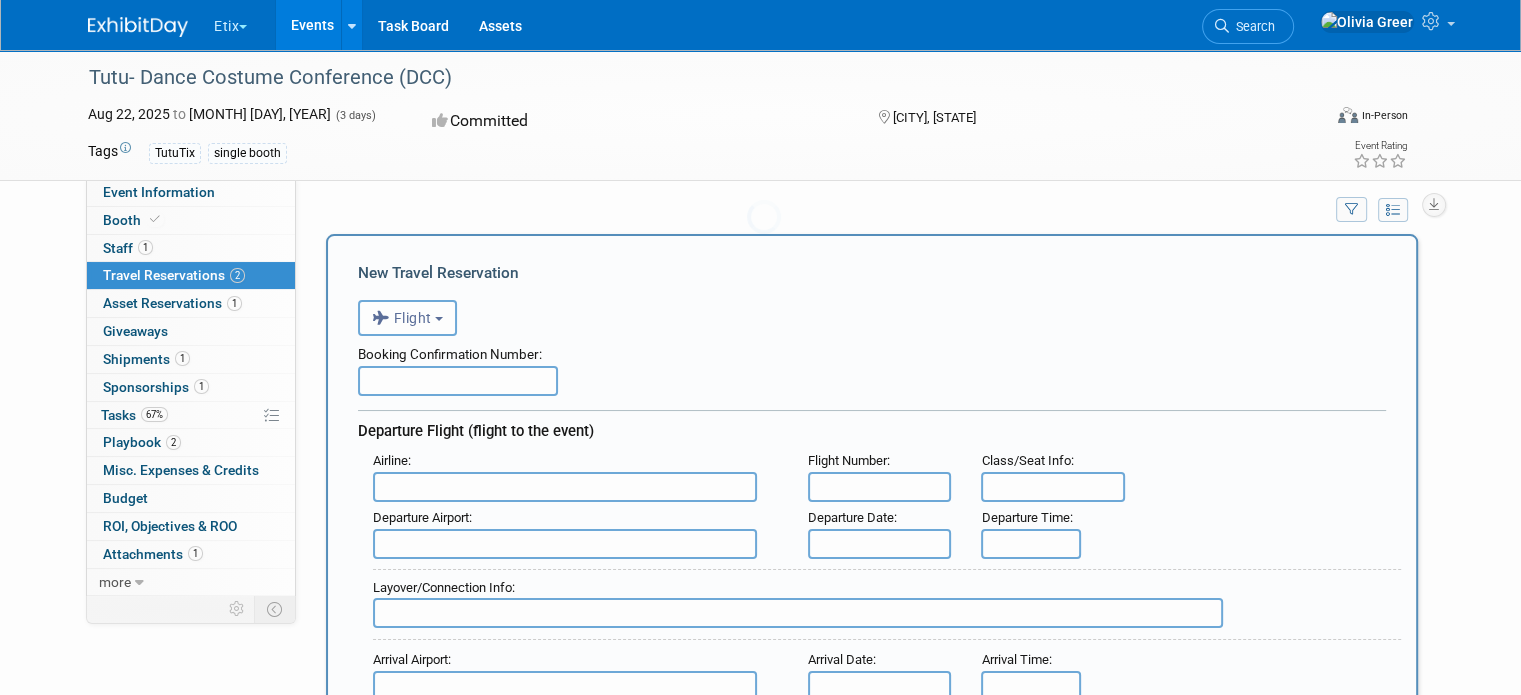 scroll, scrollTop: 0, scrollLeft: 0, axis: both 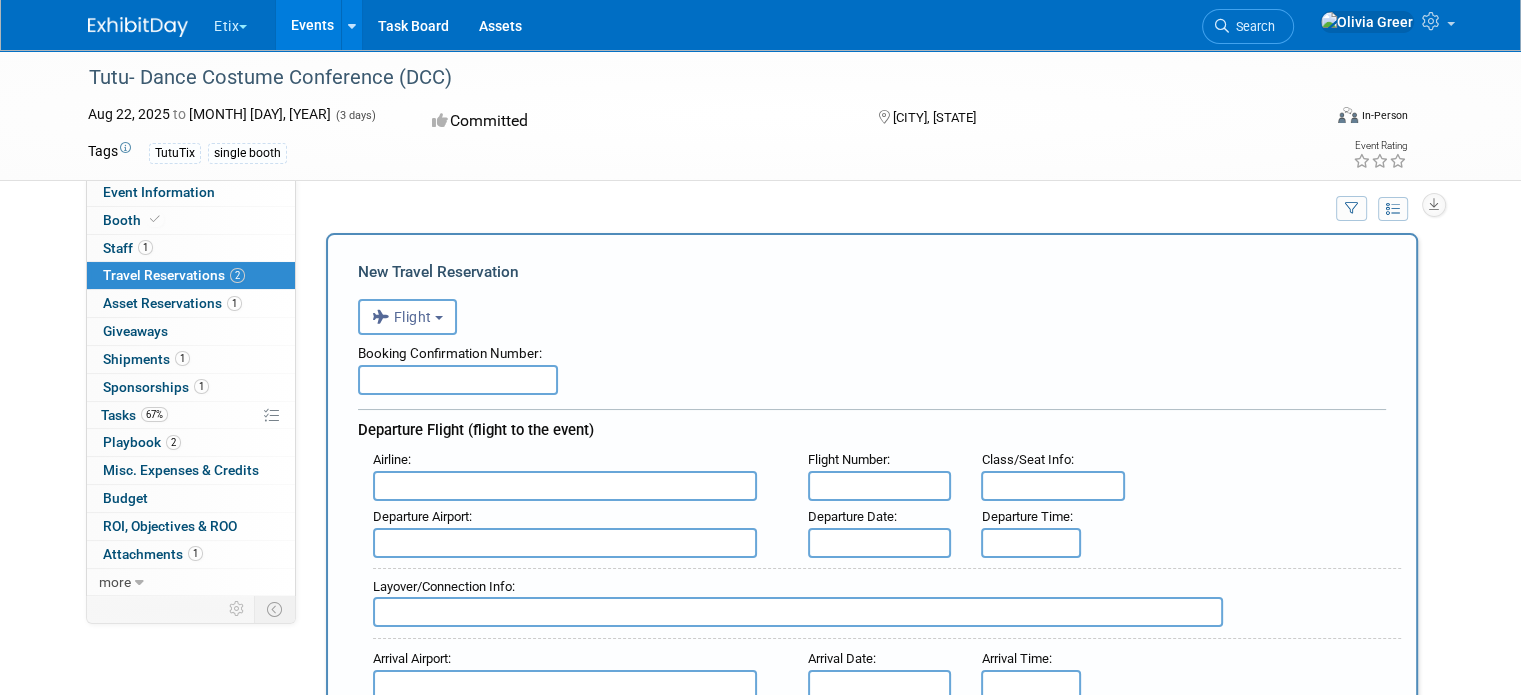 click at bounding box center (458, 380) 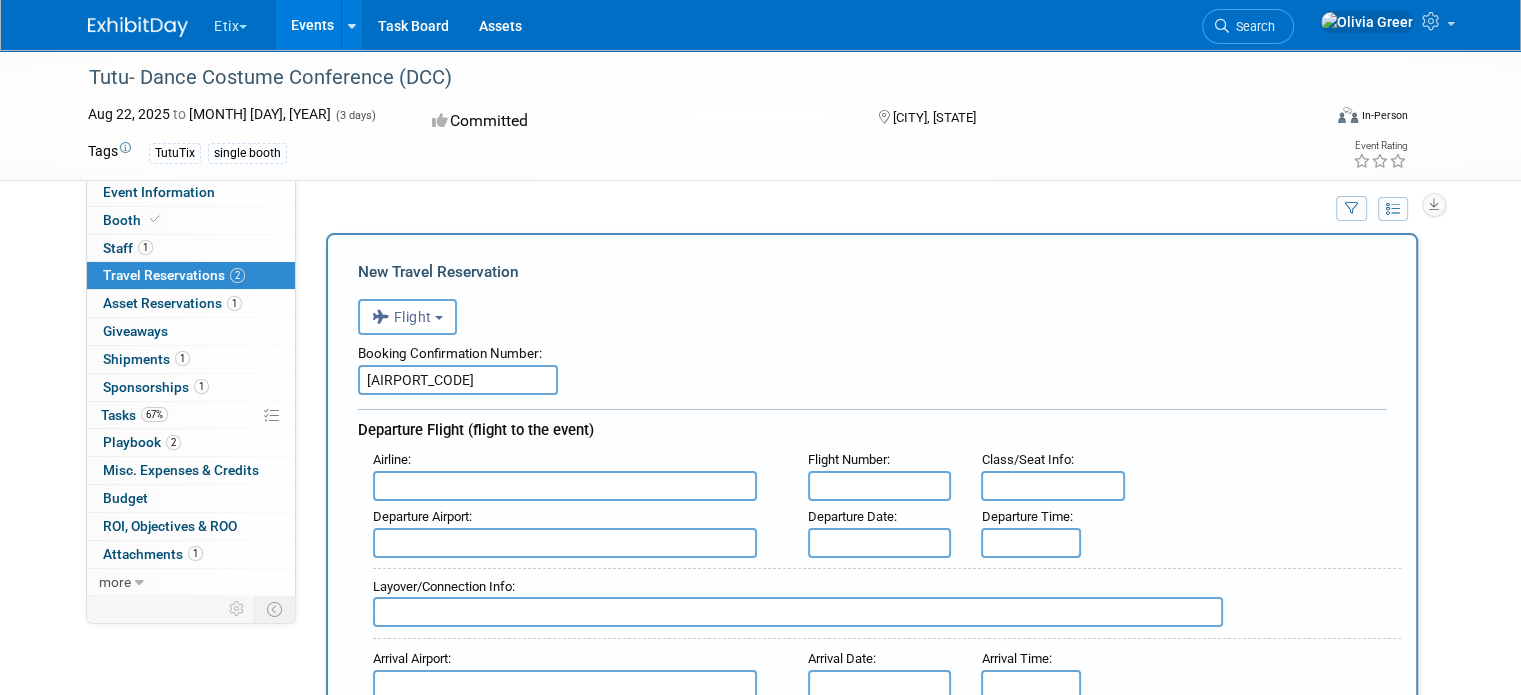 type on "[CODE]" 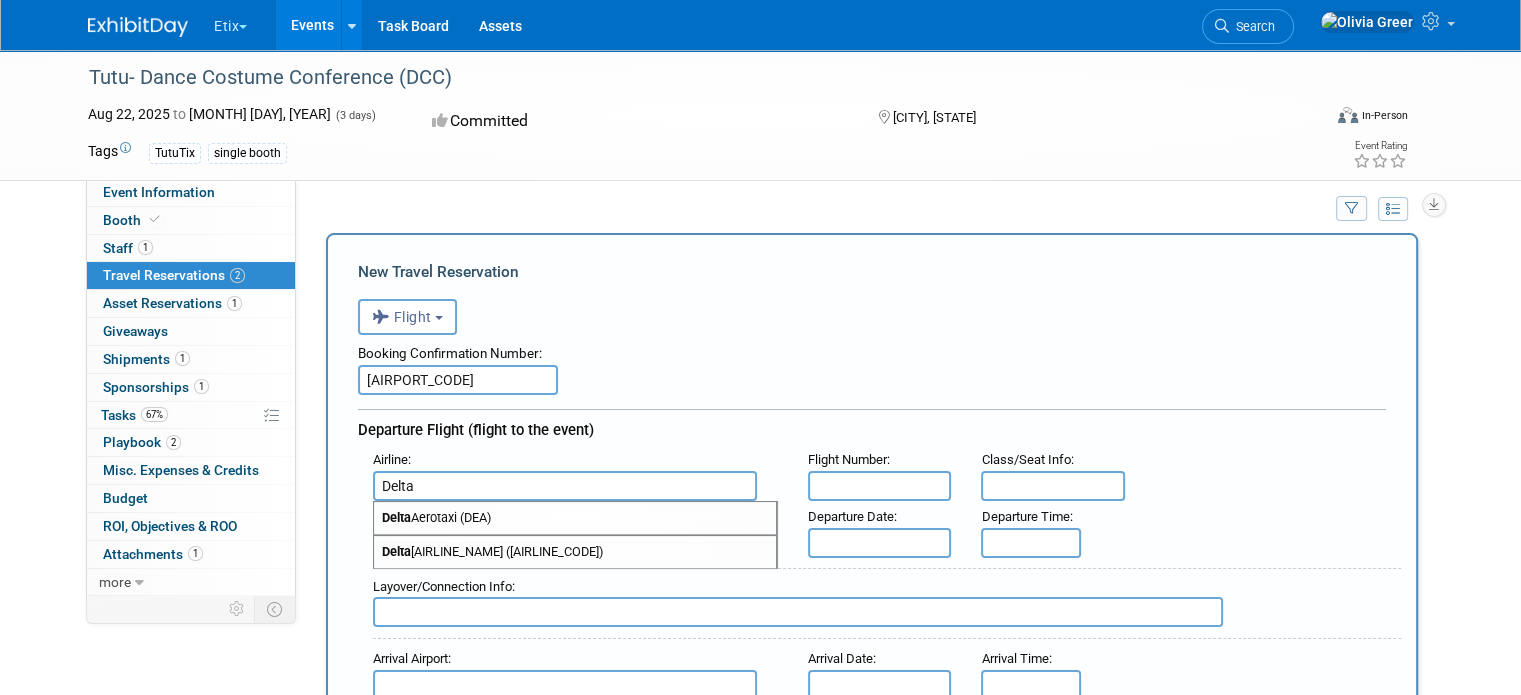 click on "Delta  Air Lines (DAL)" at bounding box center (575, 552) 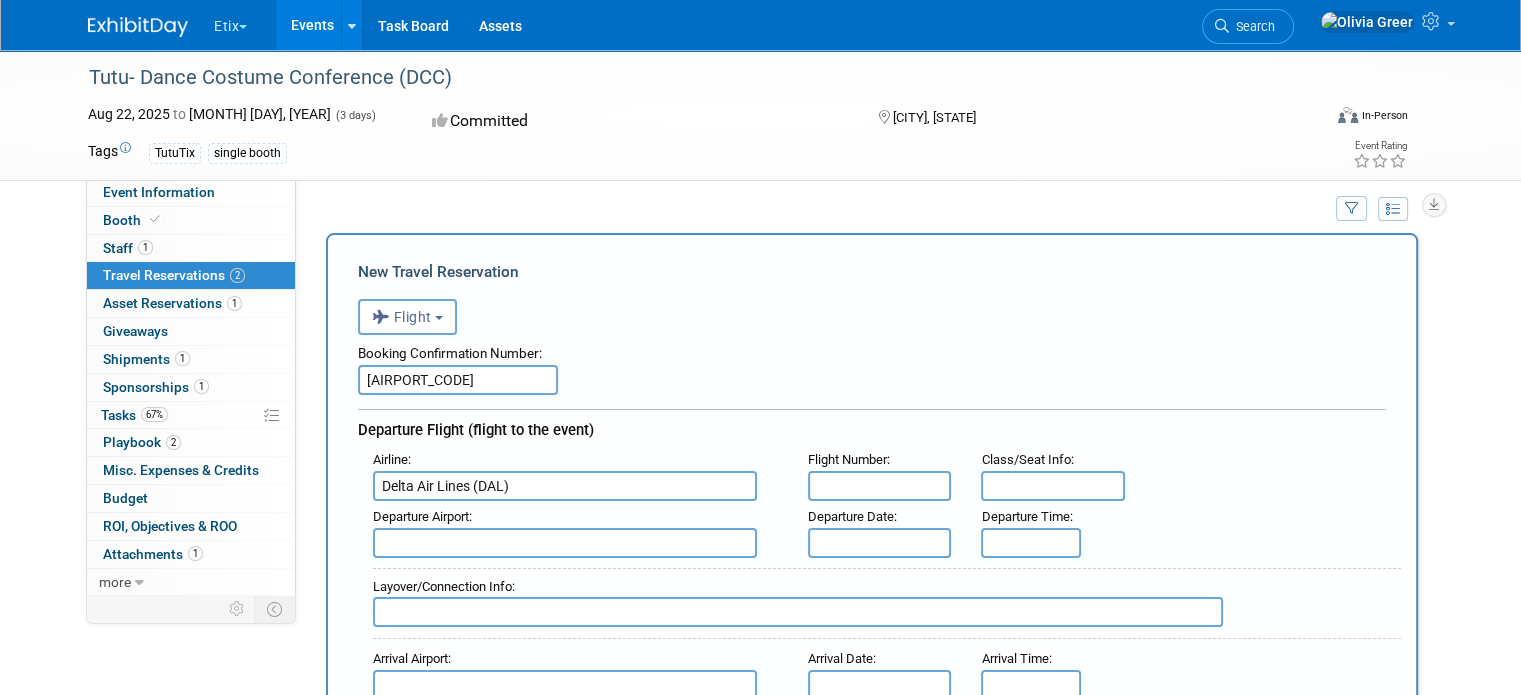 click at bounding box center (880, 486) 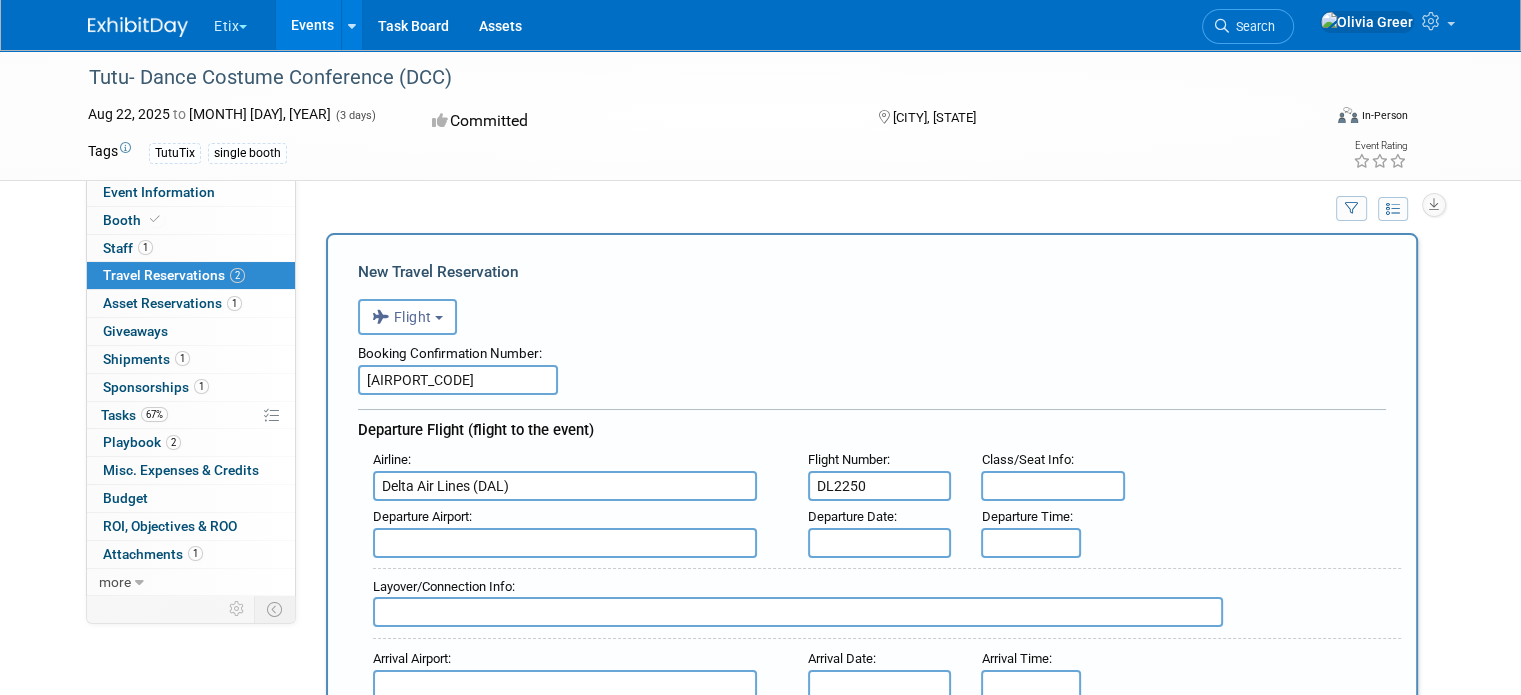 type on "DL2250" 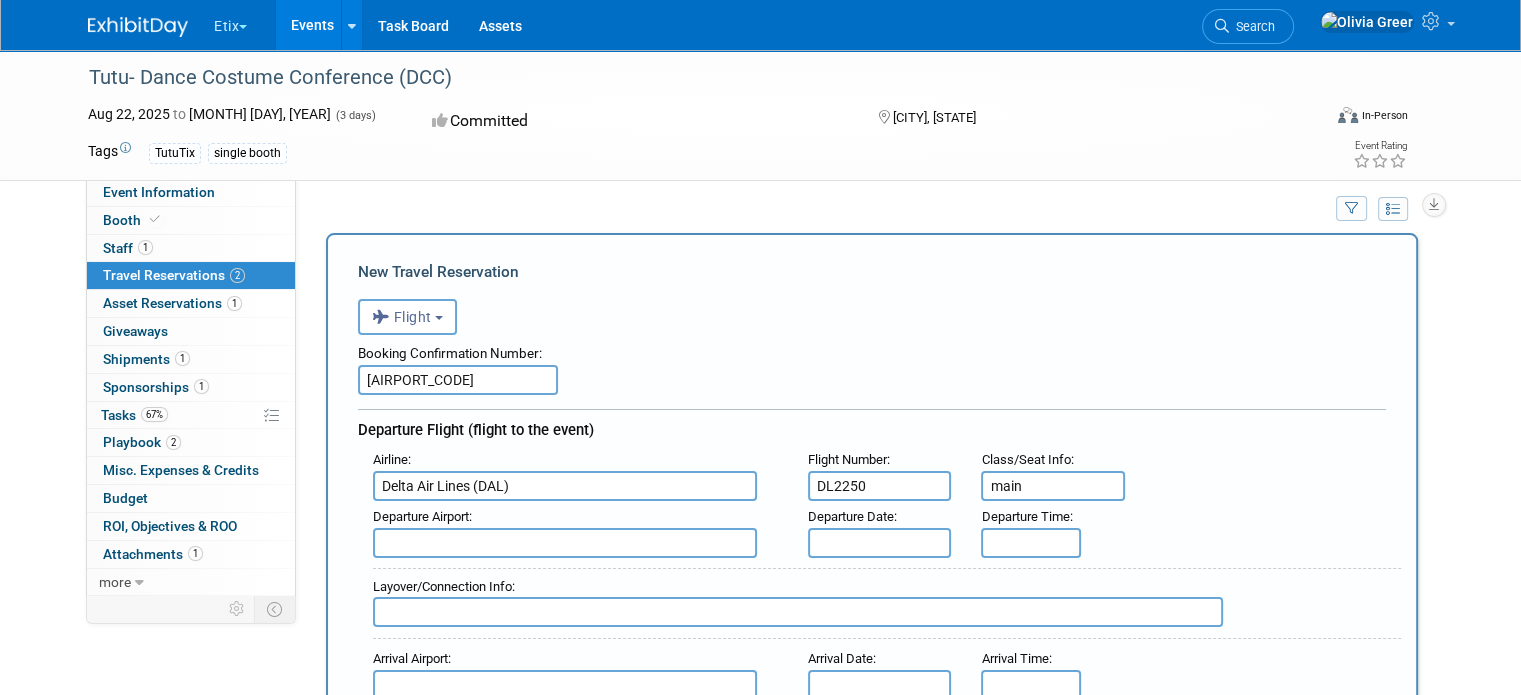 type on "main" 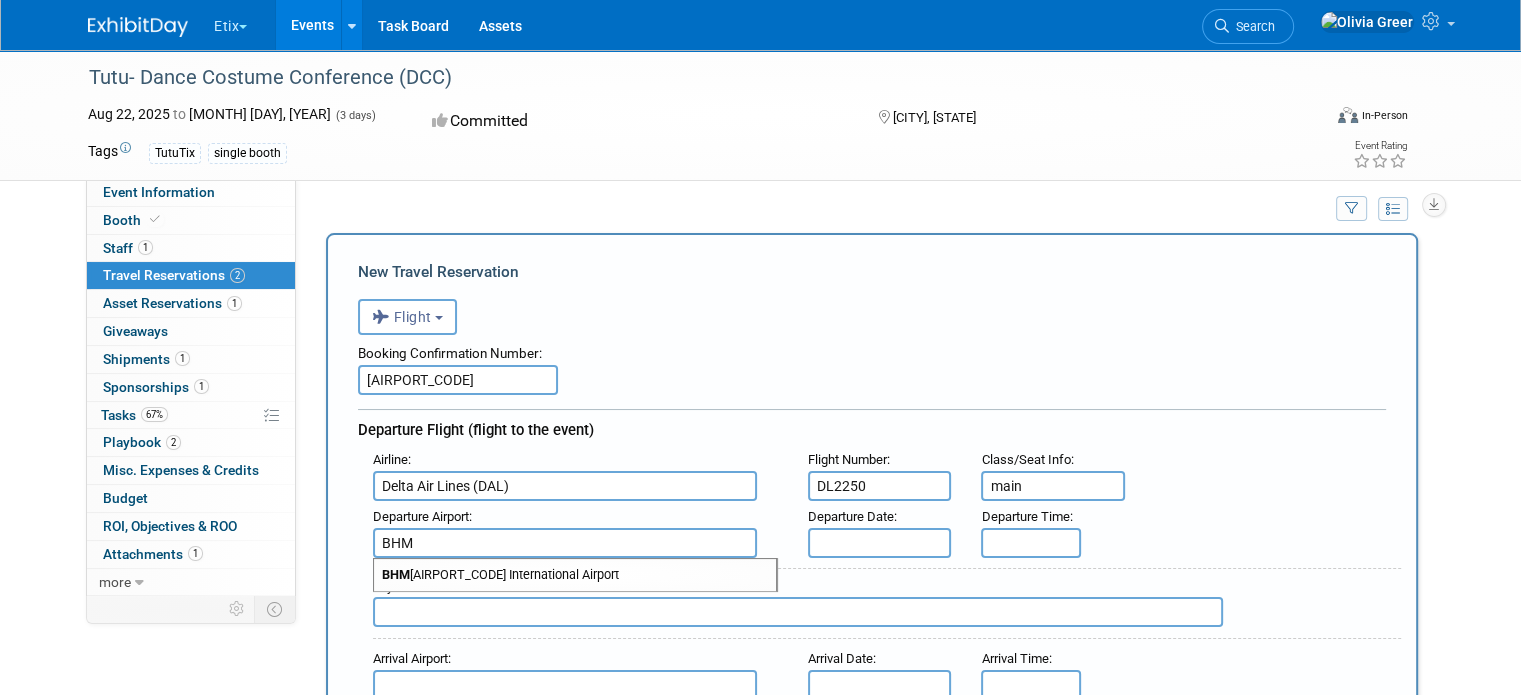 click on "BHM - [CITY]" at bounding box center (575, 575) 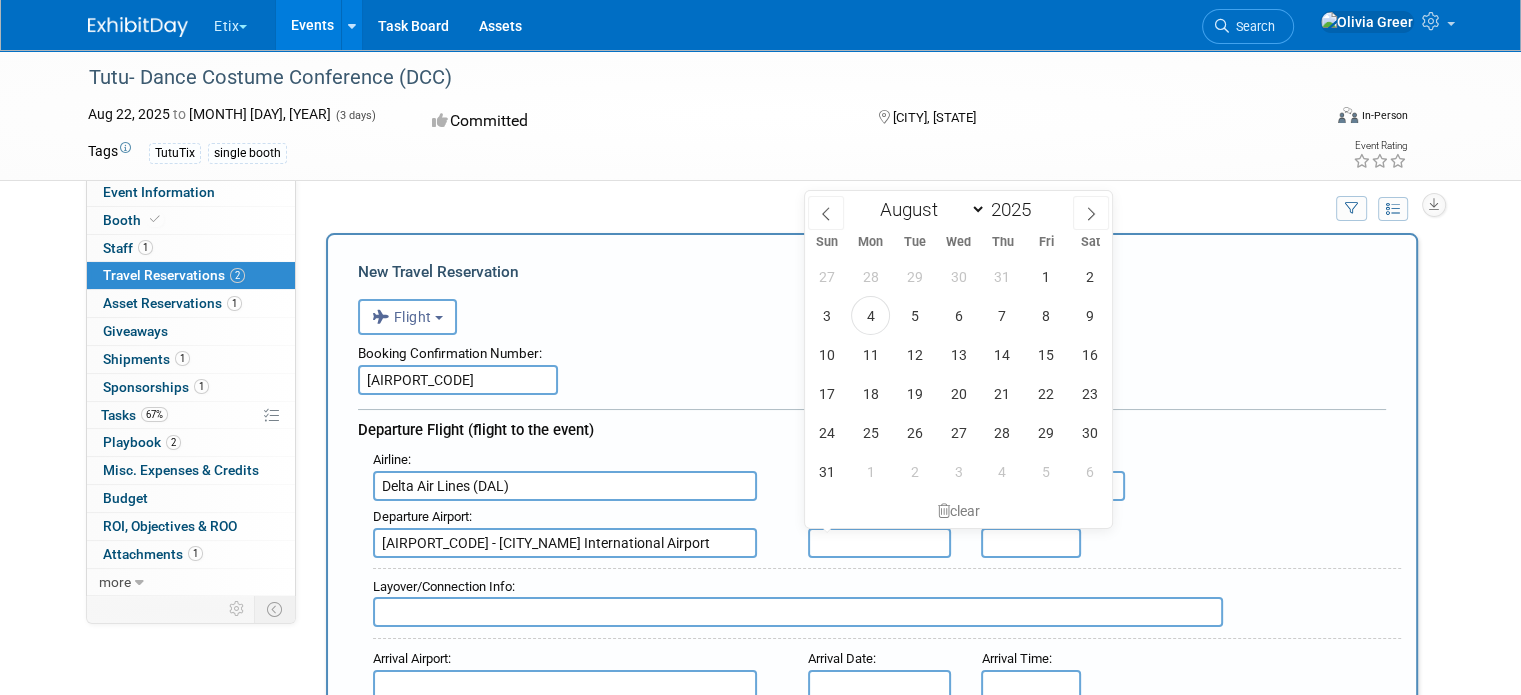 click at bounding box center (880, 543) 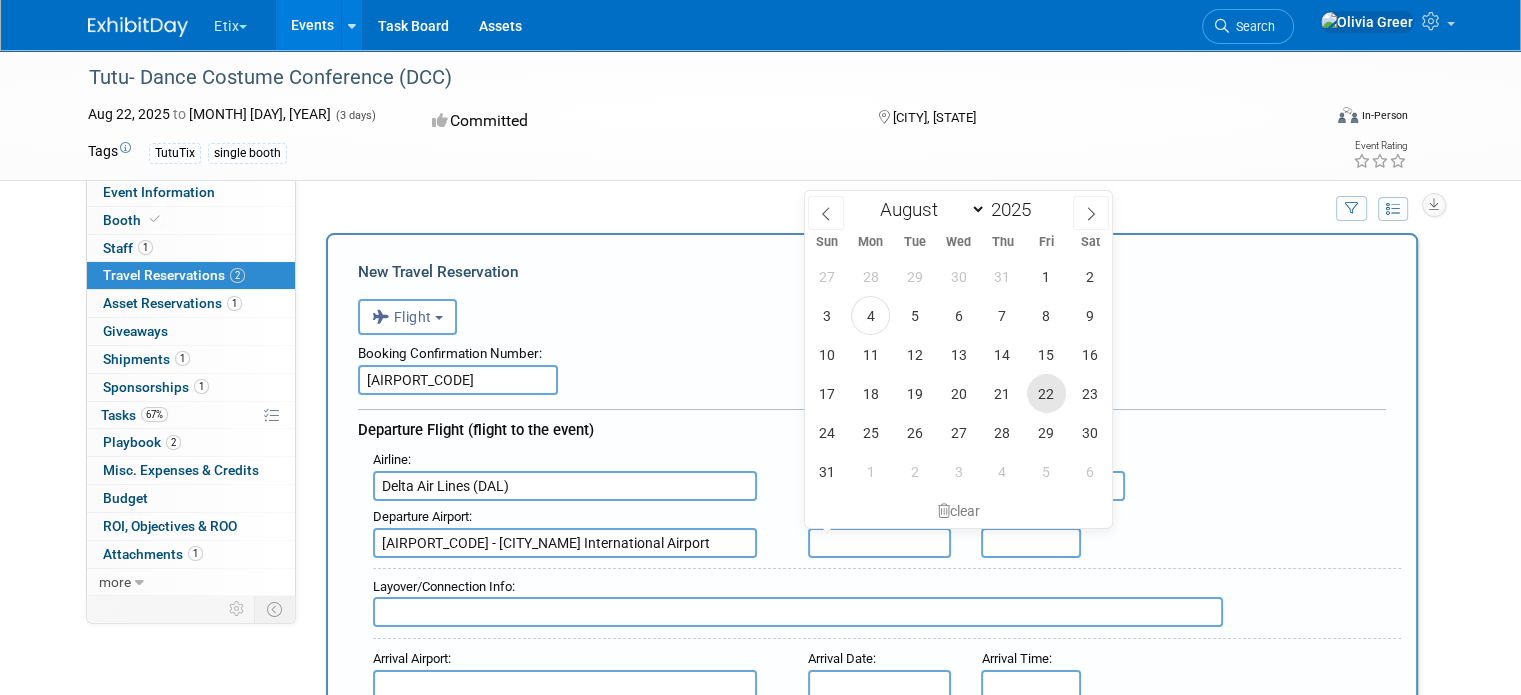 click on "22" at bounding box center (1046, 393) 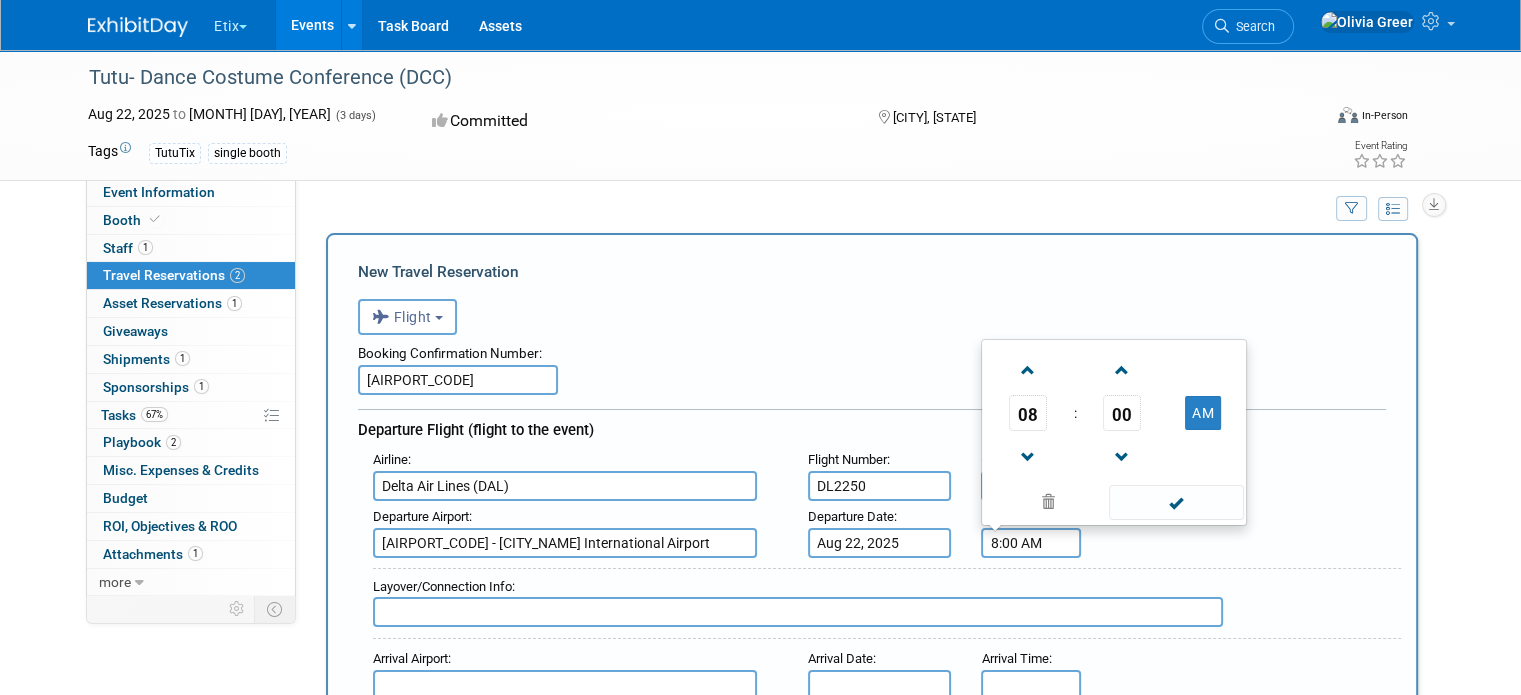 click on "8:00 AM" at bounding box center (1031, 543) 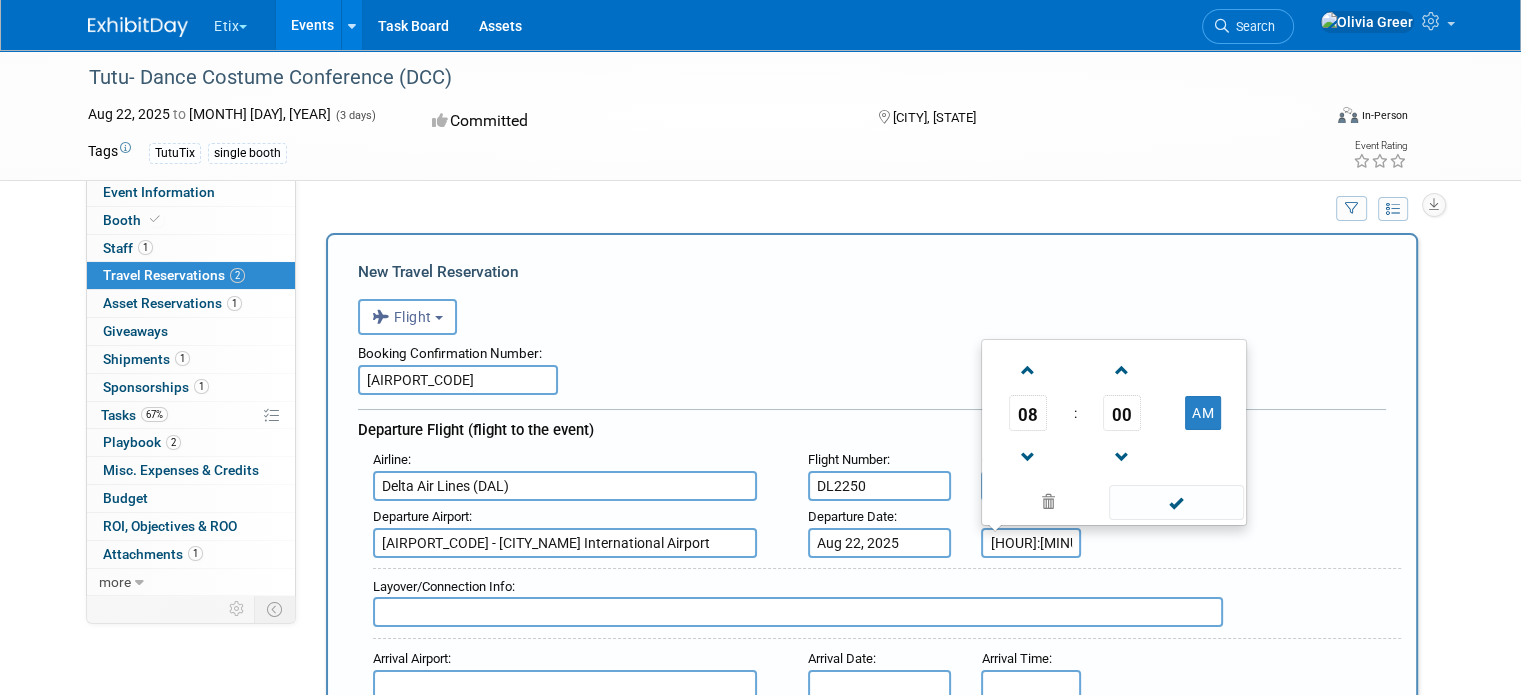 click on "8:0011 AM" at bounding box center (1031, 543) 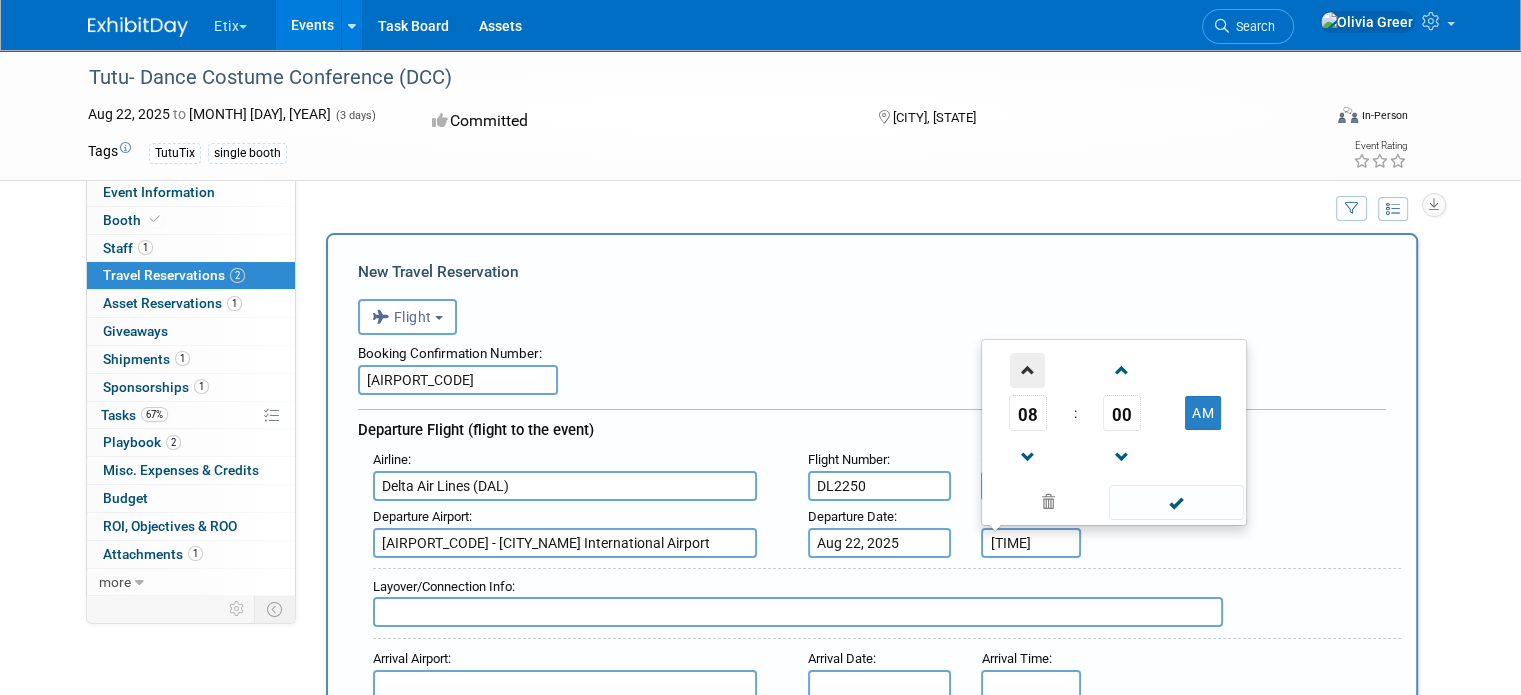click at bounding box center [1027, 370] 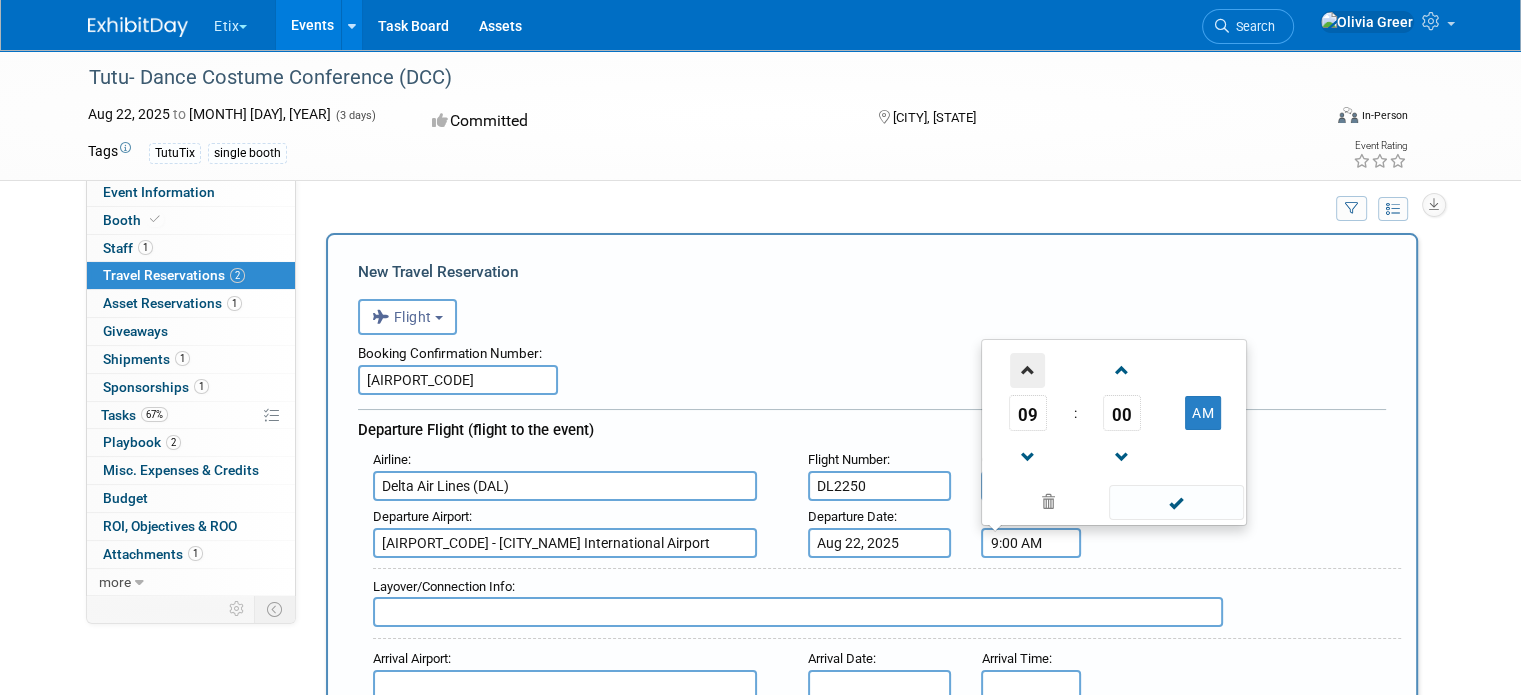 click at bounding box center [1027, 370] 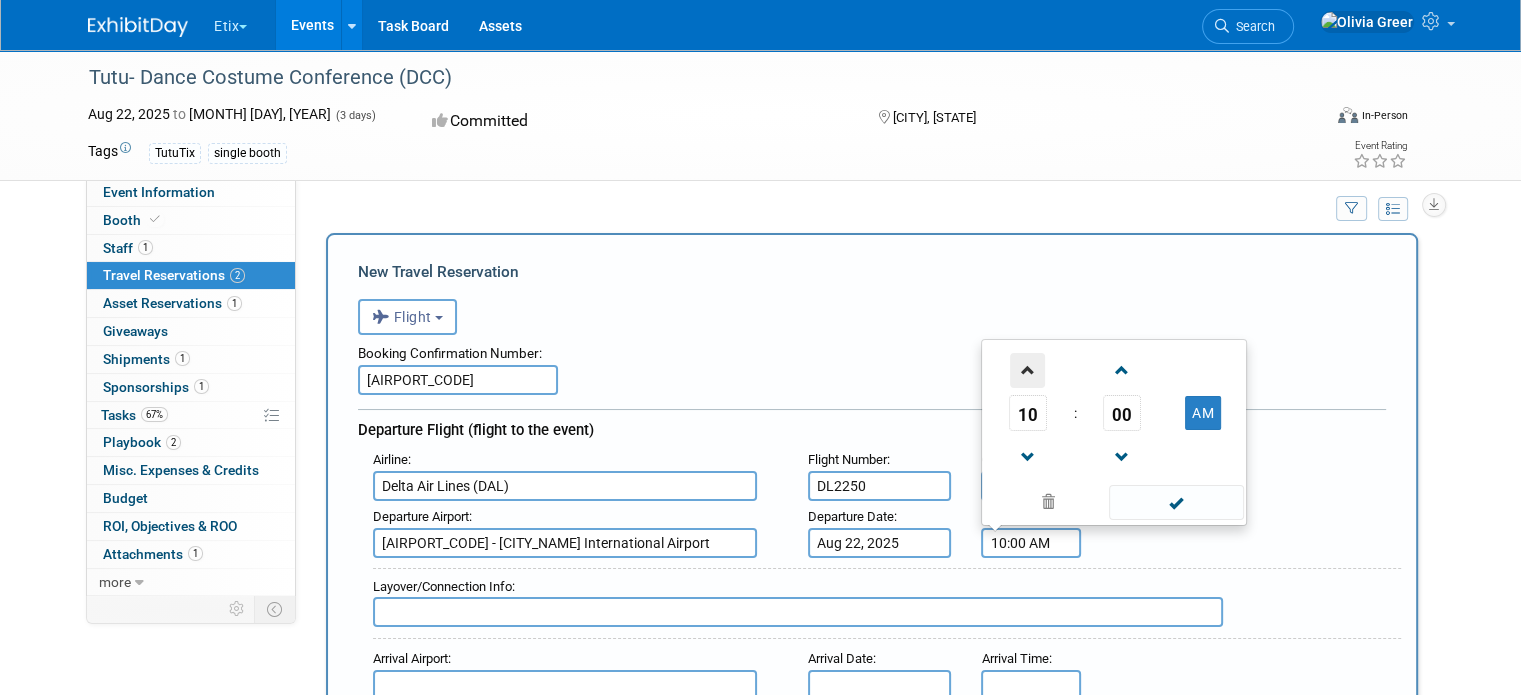 click at bounding box center (1027, 370) 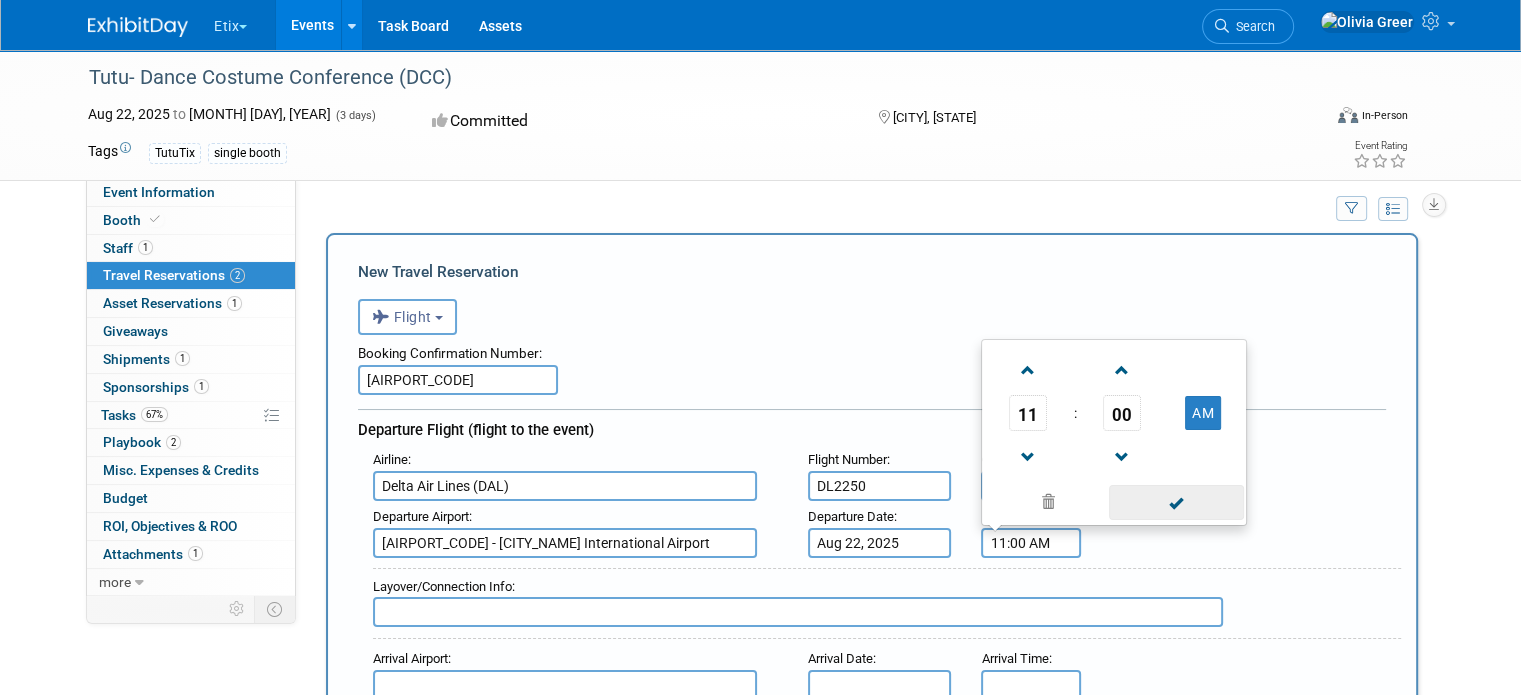 click at bounding box center (1176, 502) 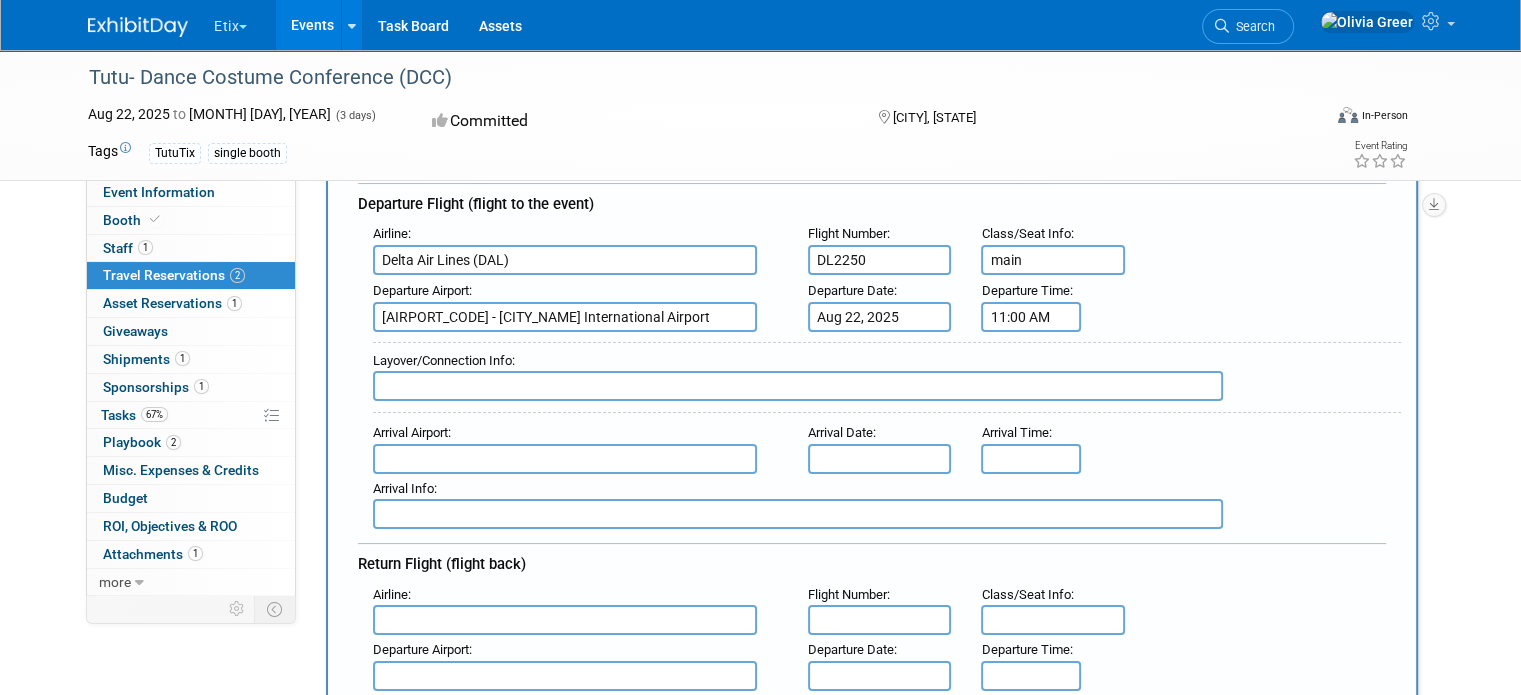 scroll, scrollTop: 252, scrollLeft: 0, axis: vertical 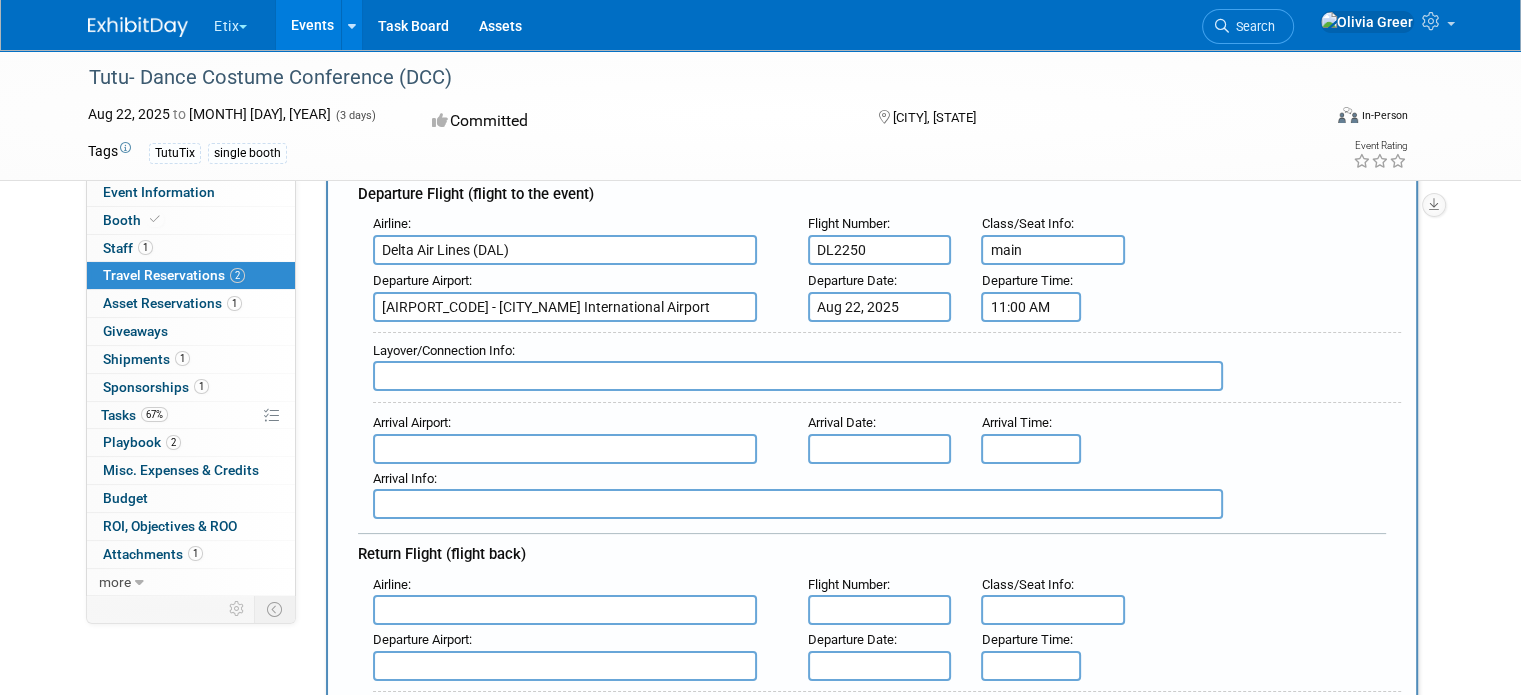 click at bounding box center (798, 376) 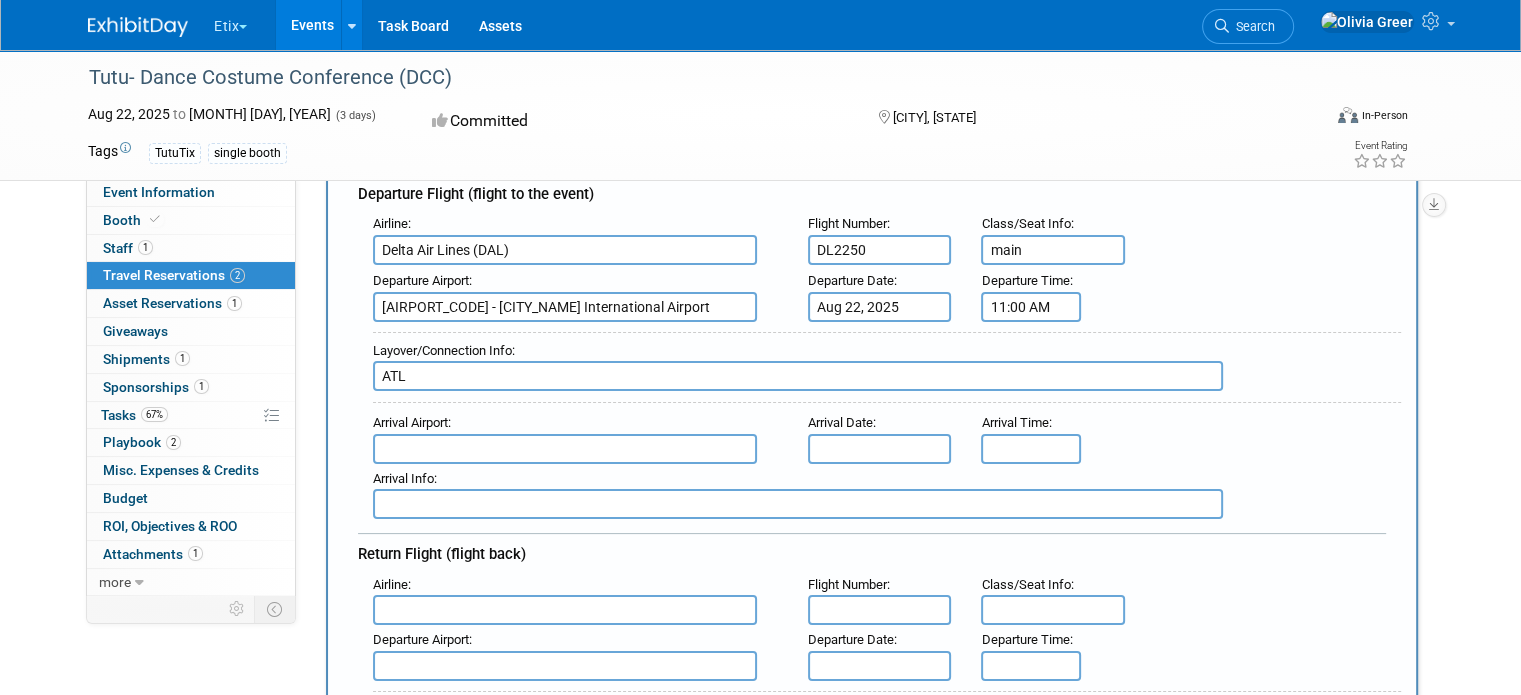 type on "ATL" 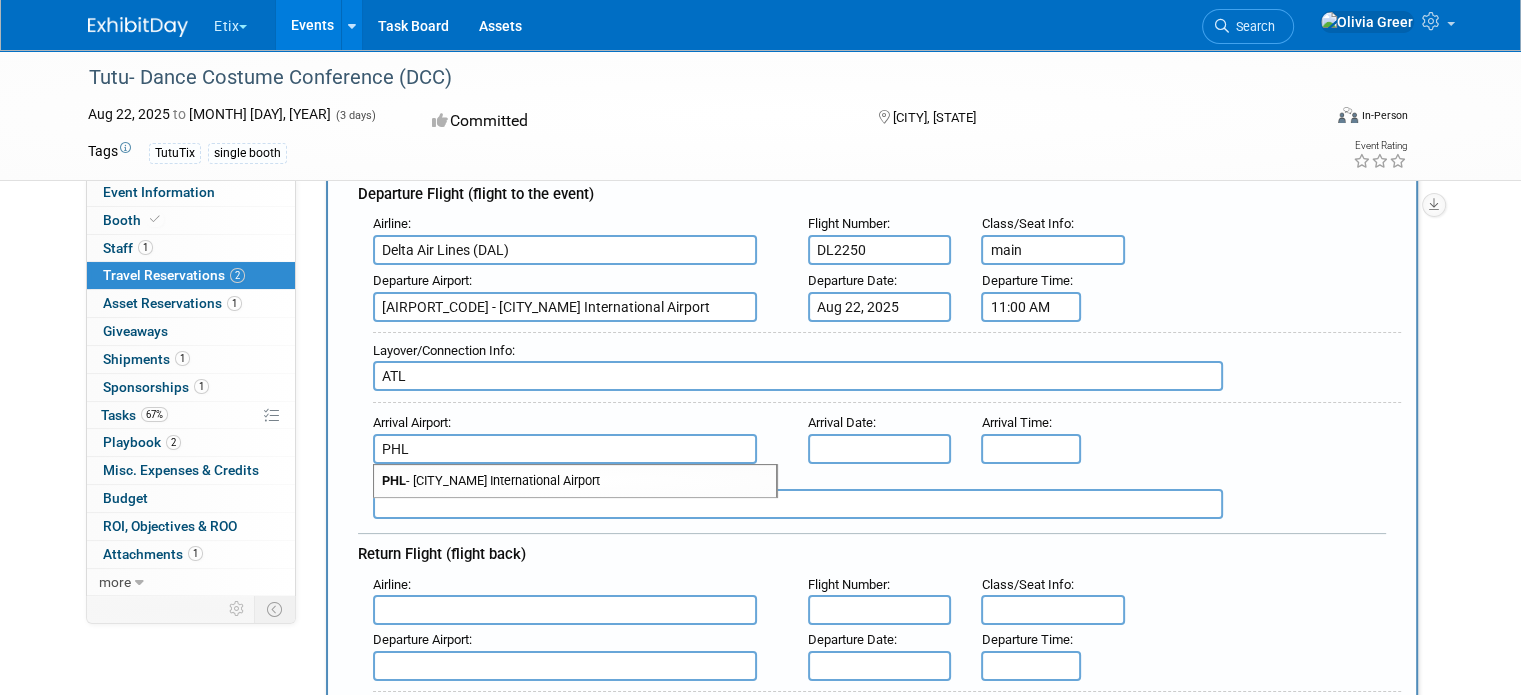 click on "PHL  - Philadelphia International Airport" at bounding box center [575, 481] 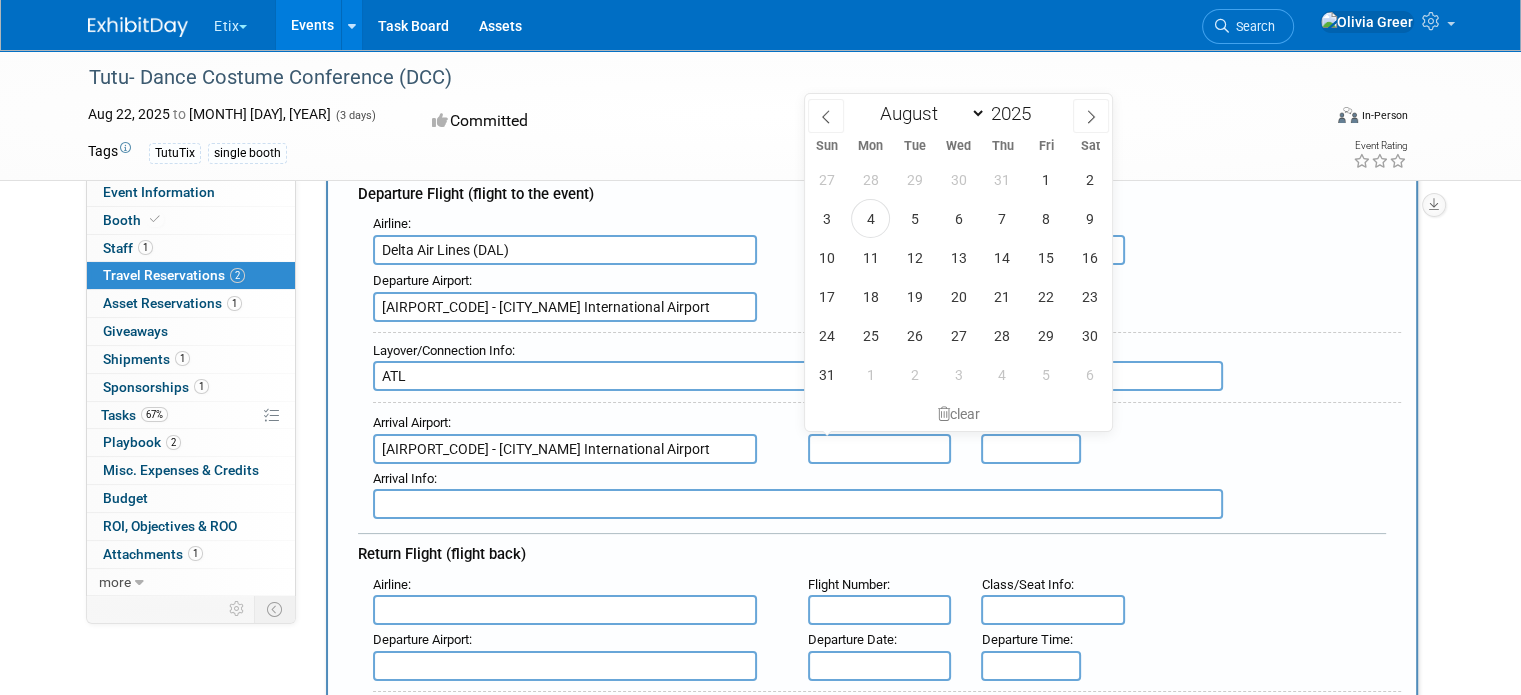 click at bounding box center [880, 449] 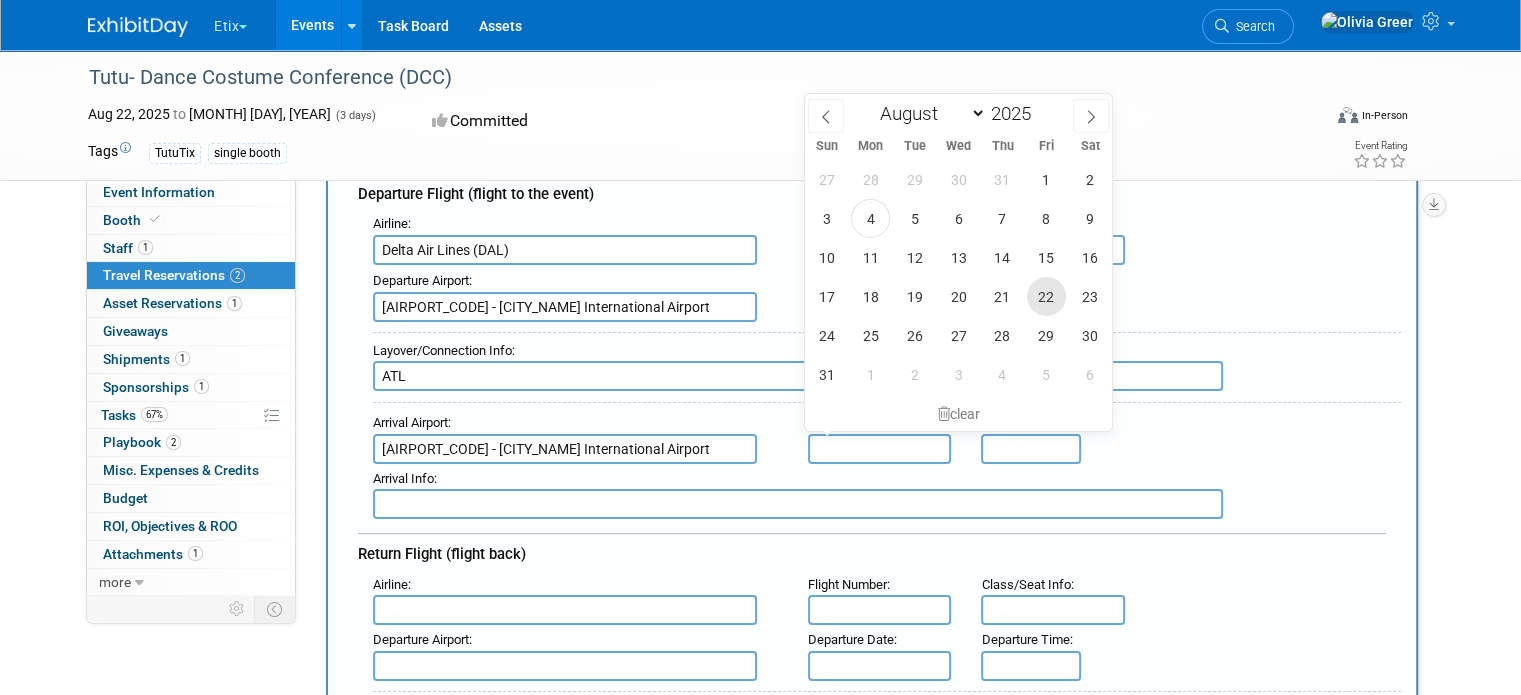click on "22" at bounding box center (1046, 296) 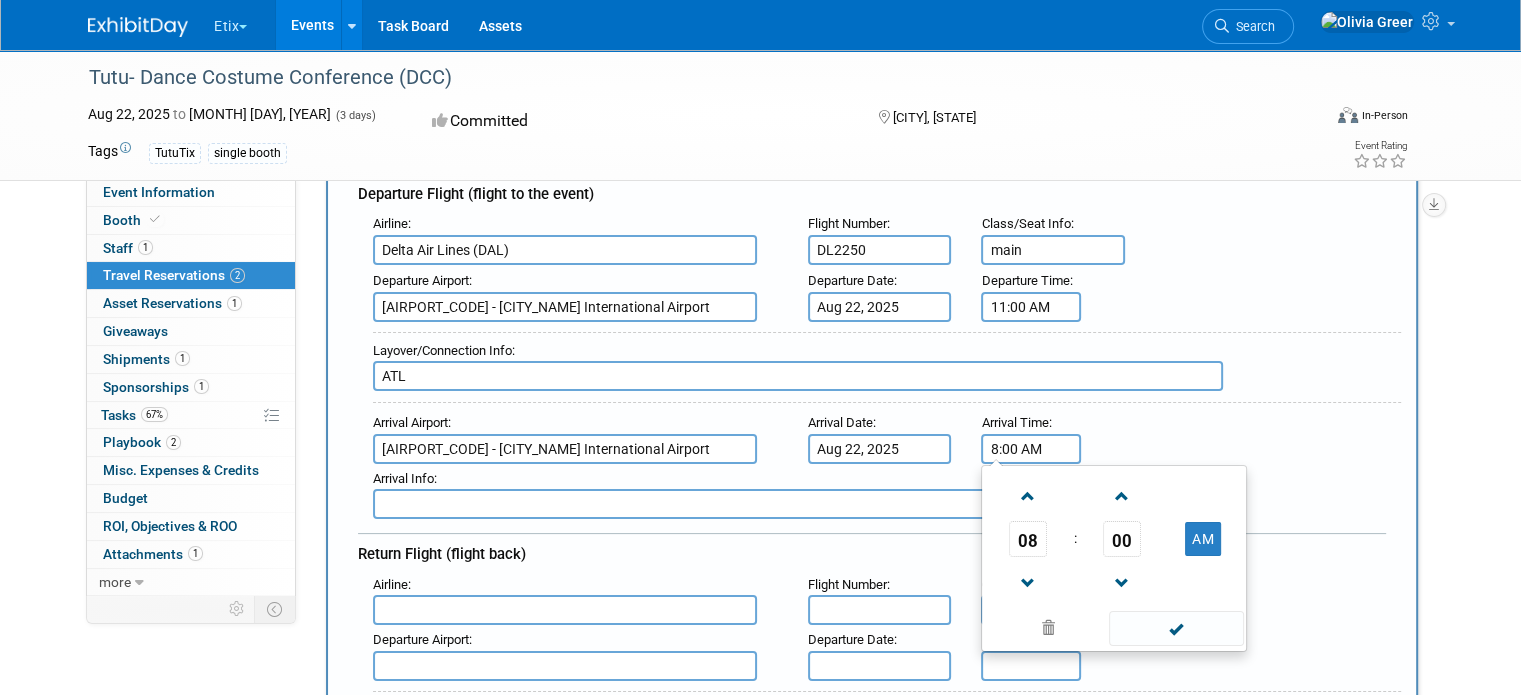 click on "8:00 AM" at bounding box center [1031, 449] 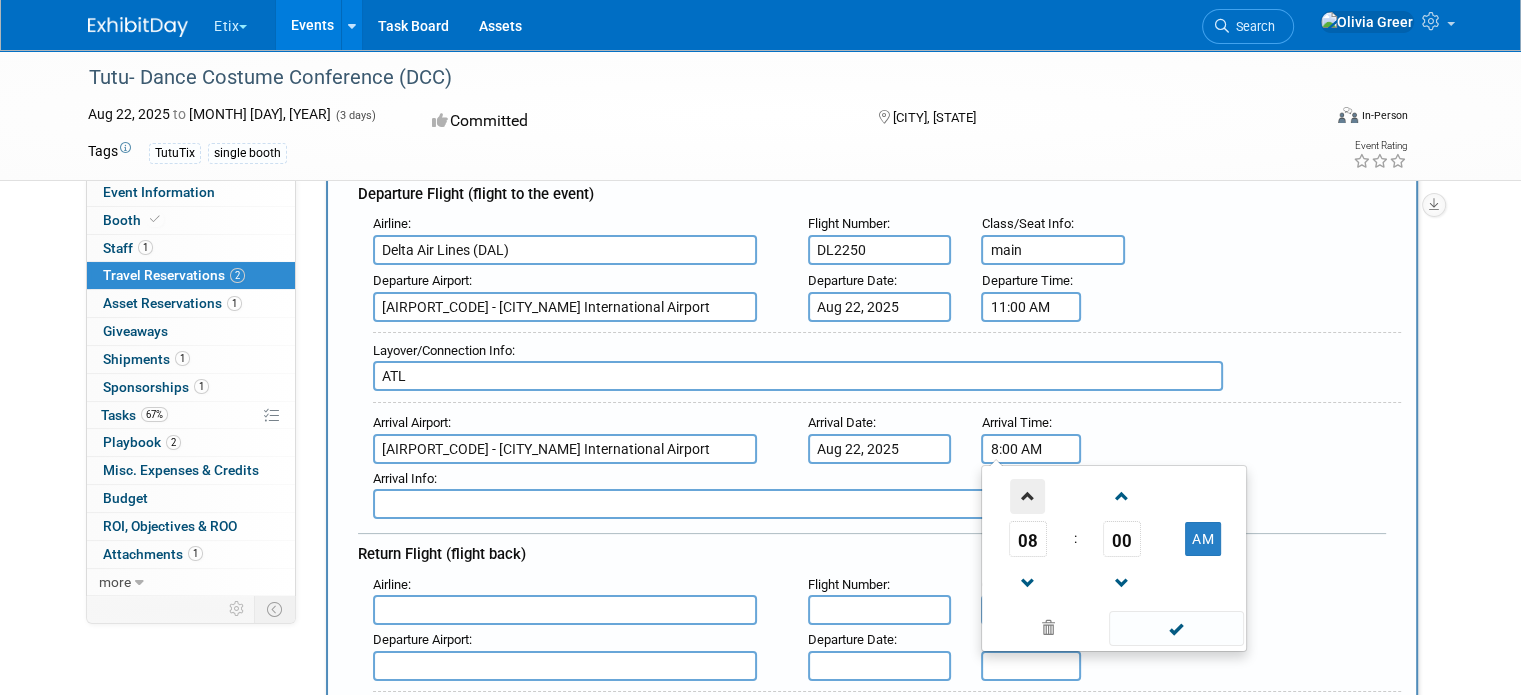 click at bounding box center [1027, 496] 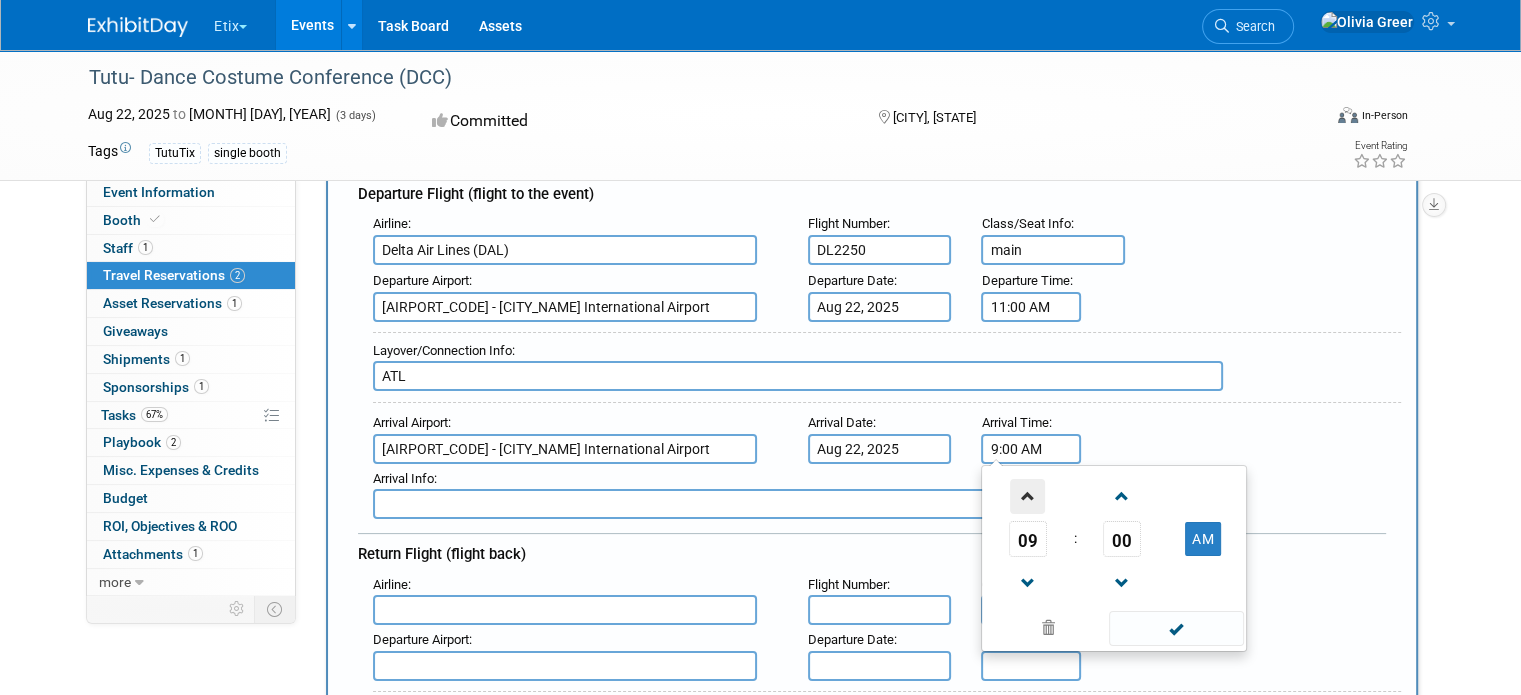 click at bounding box center (1027, 496) 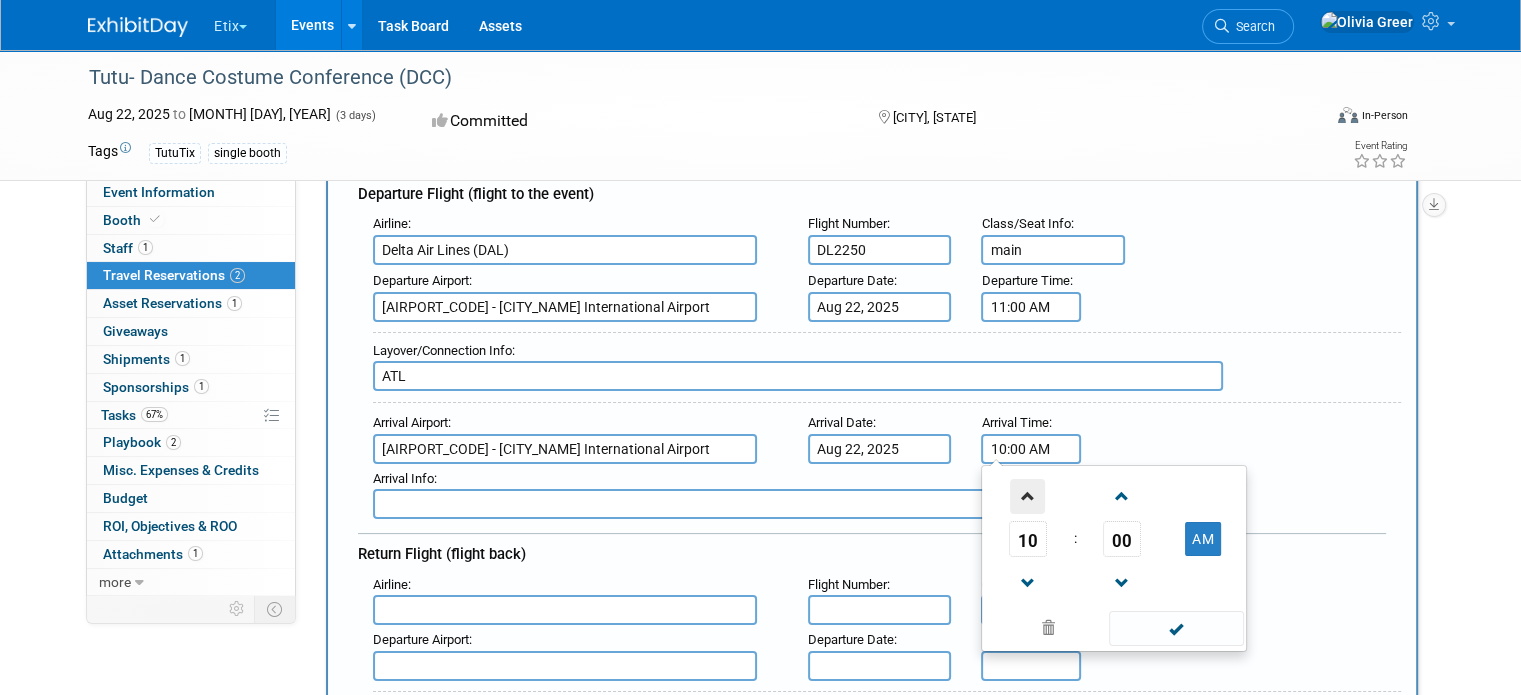 click at bounding box center [1027, 496] 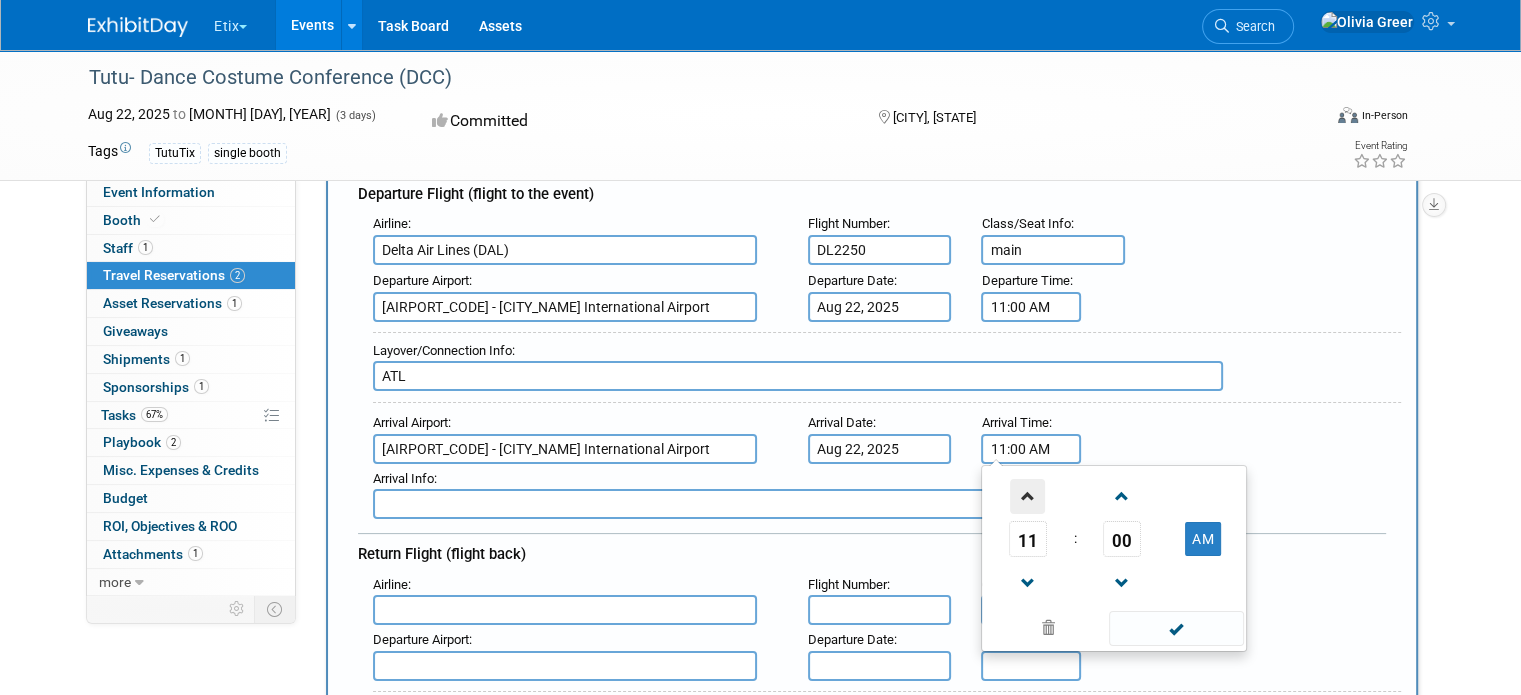 click at bounding box center (1027, 496) 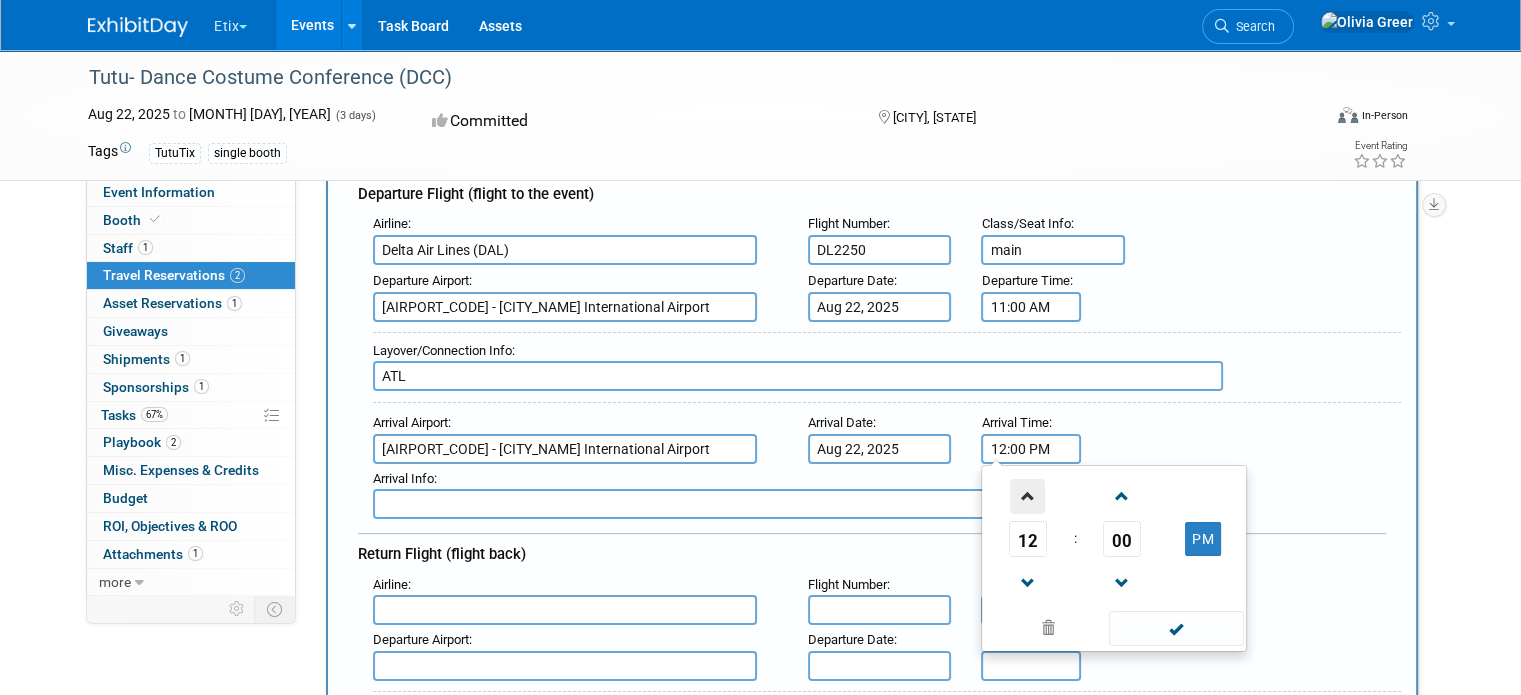 click at bounding box center (1027, 496) 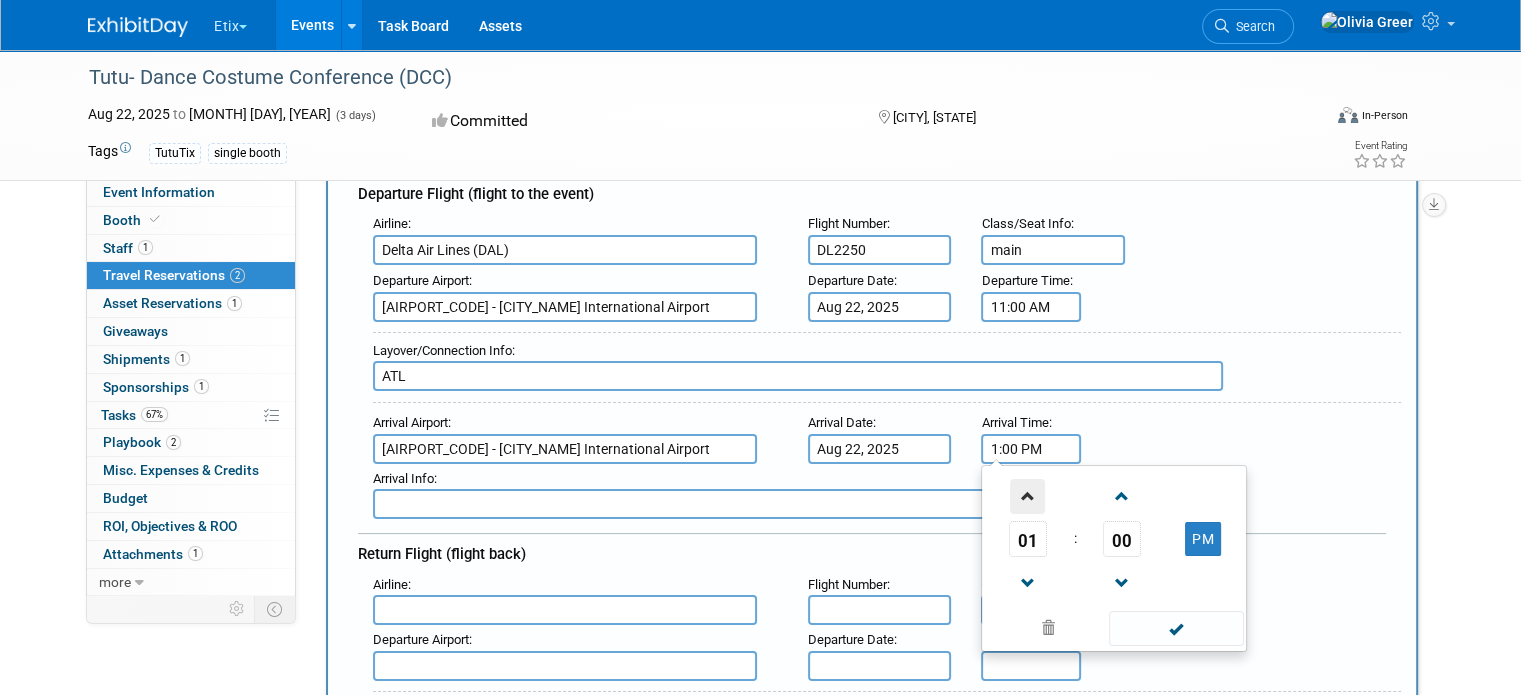 click at bounding box center (1027, 496) 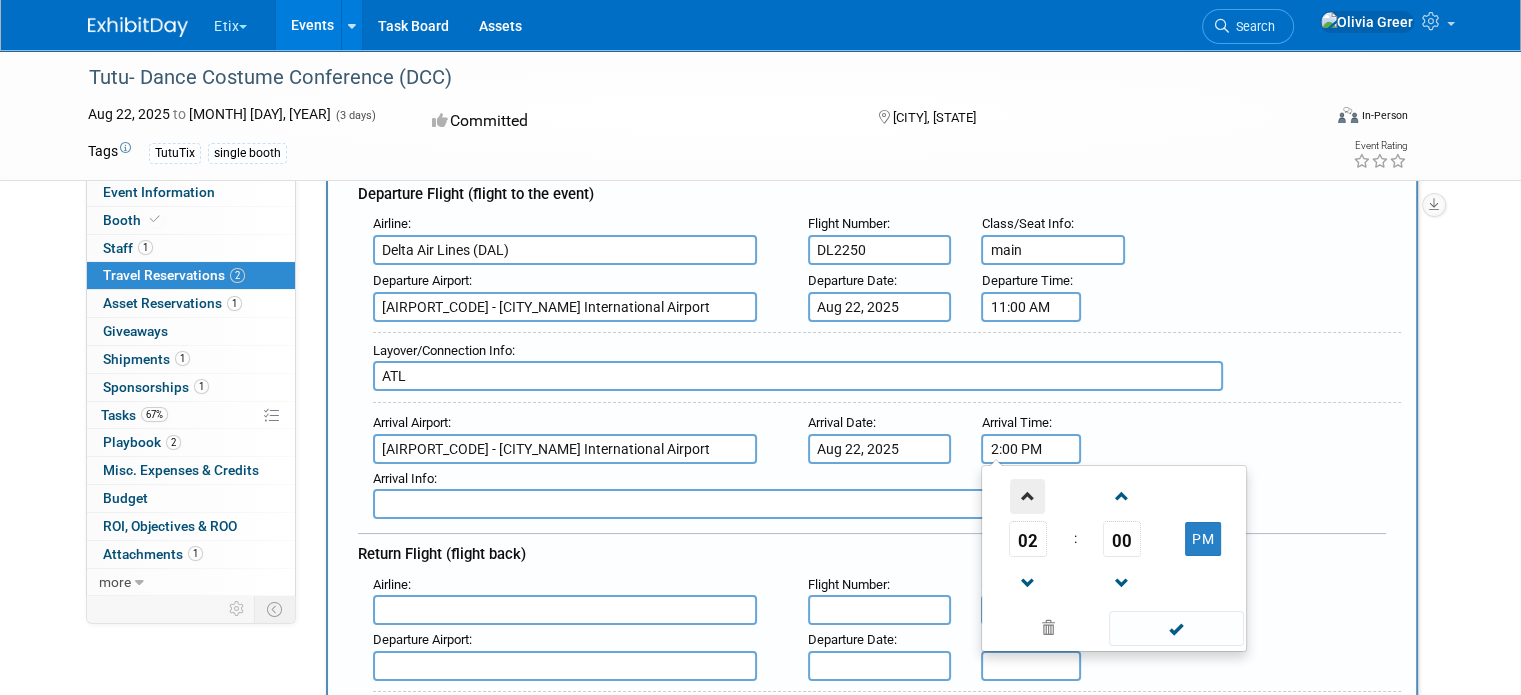 click at bounding box center [1027, 496] 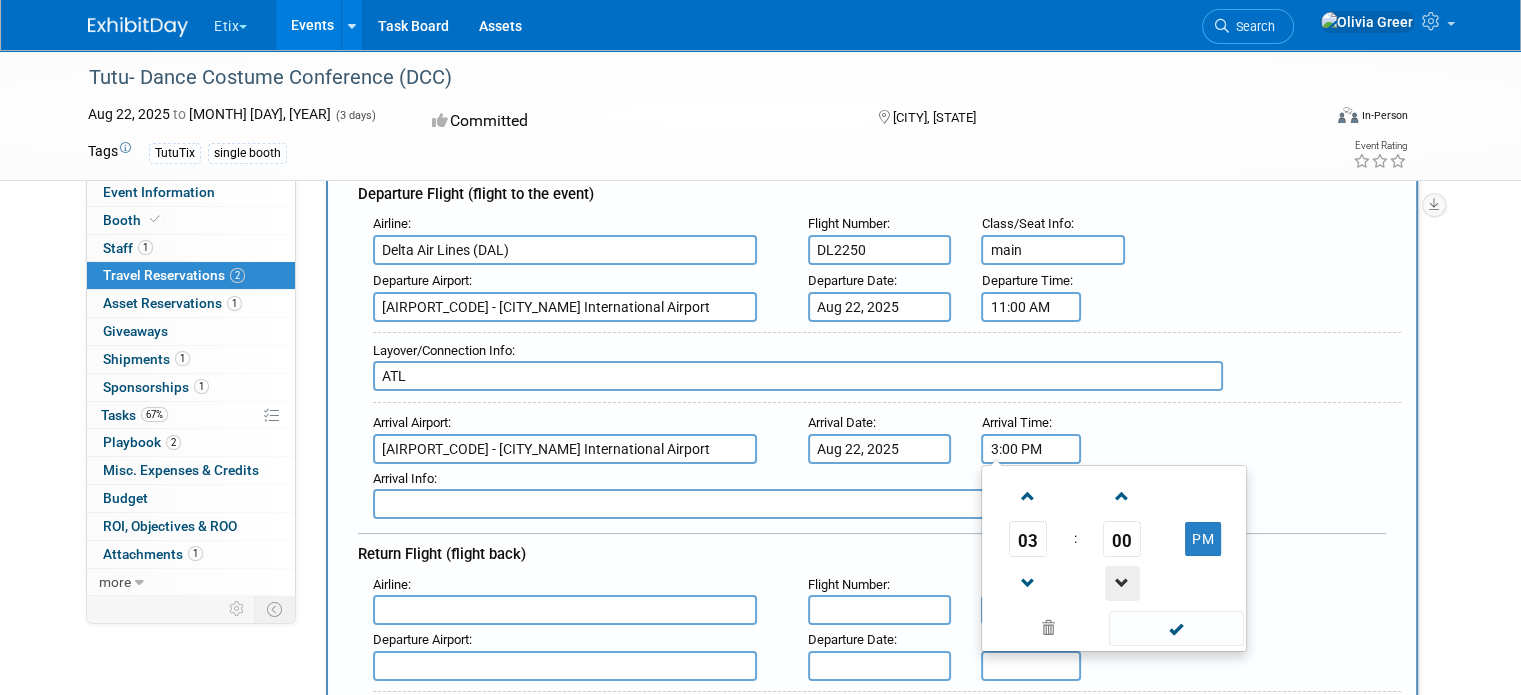click at bounding box center [1122, 583] 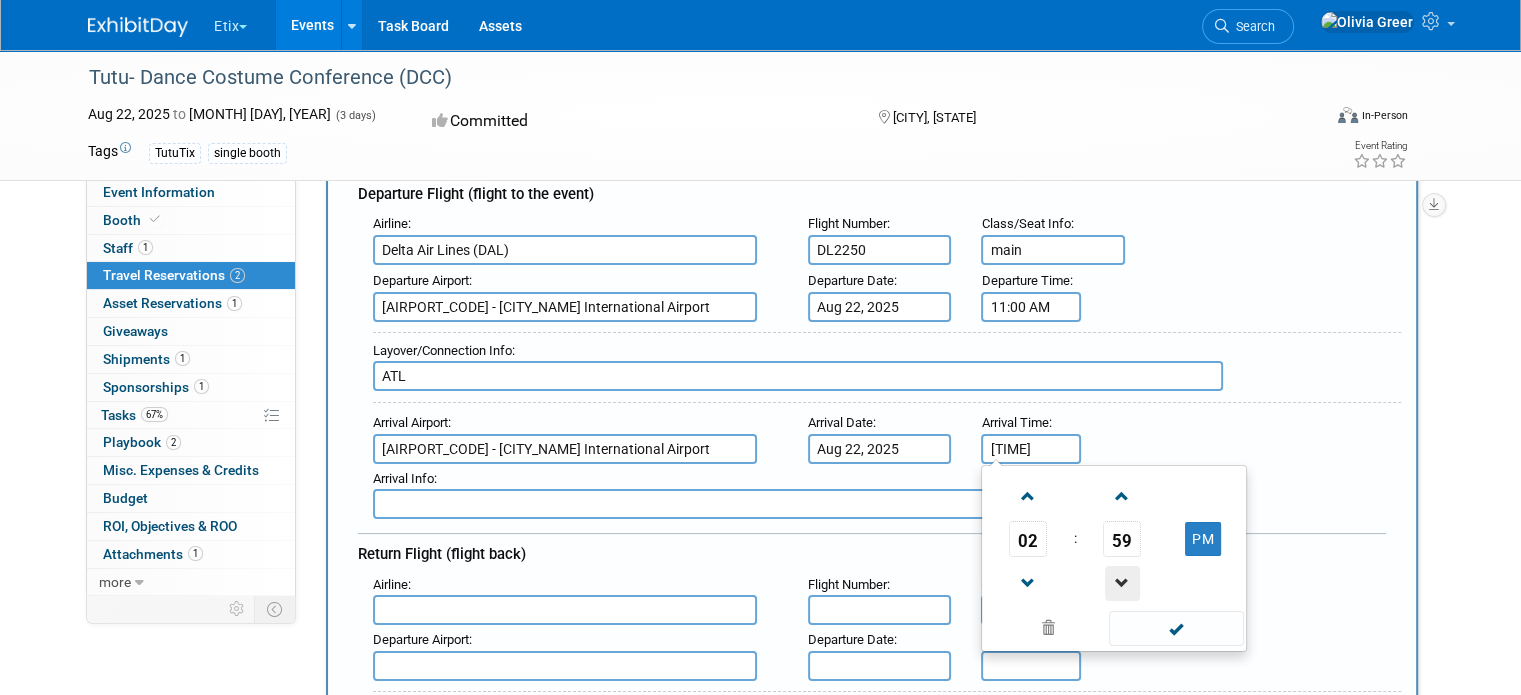 click at bounding box center (1122, 583) 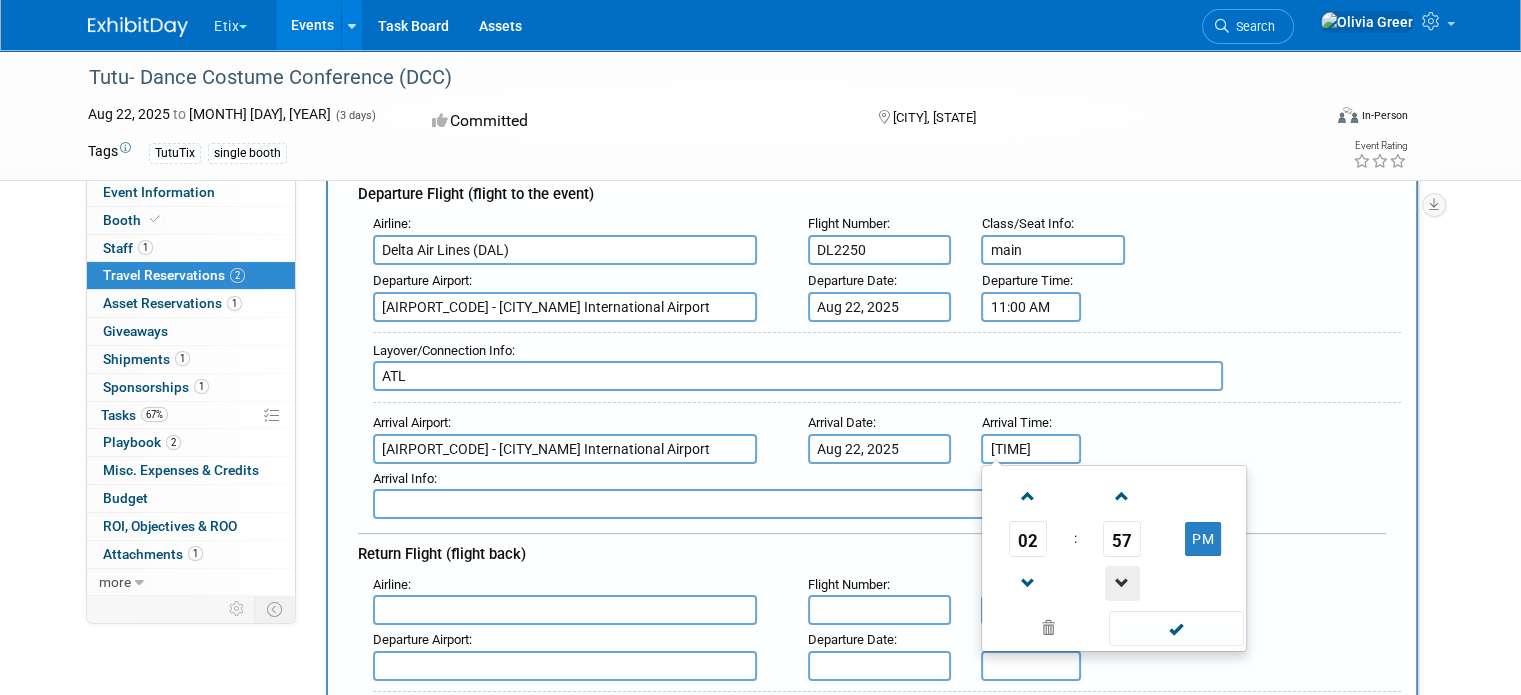 click at bounding box center (1122, 583) 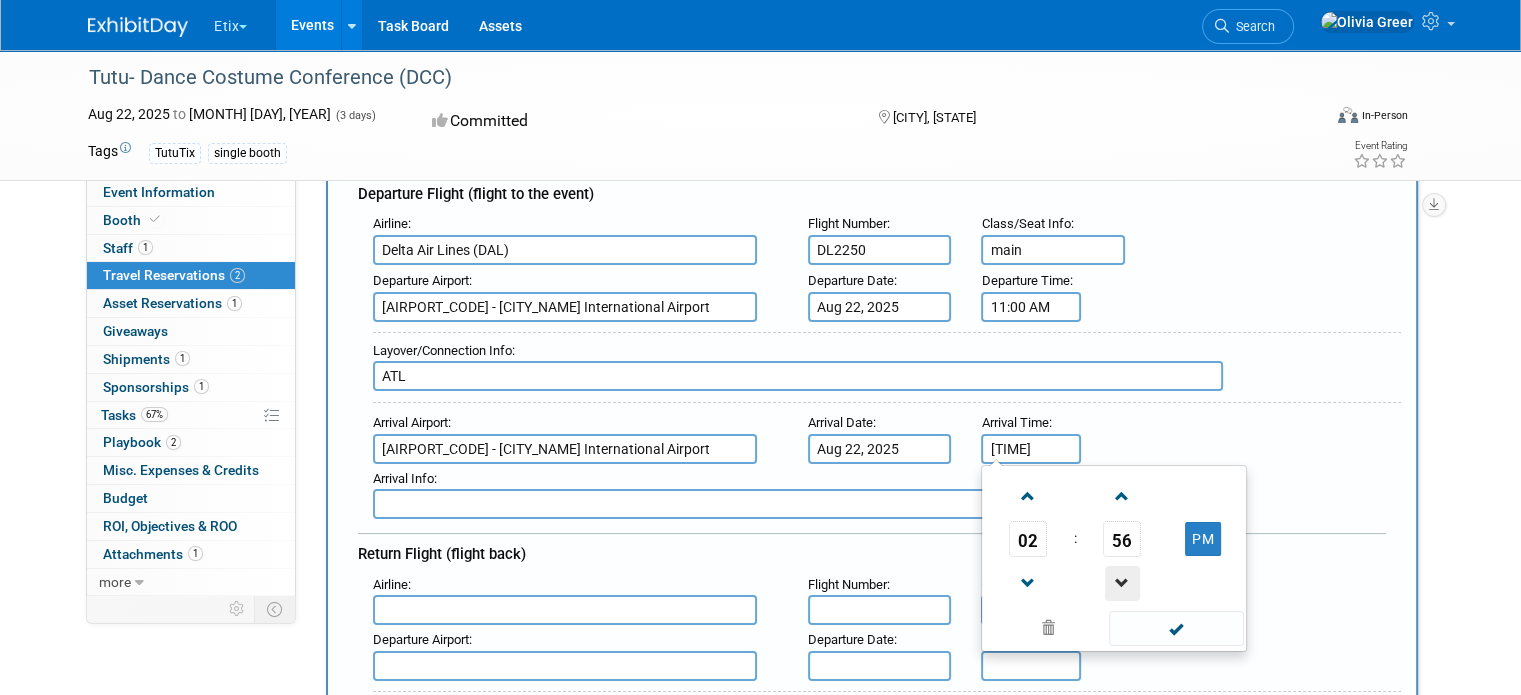 click at bounding box center (1122, 583) 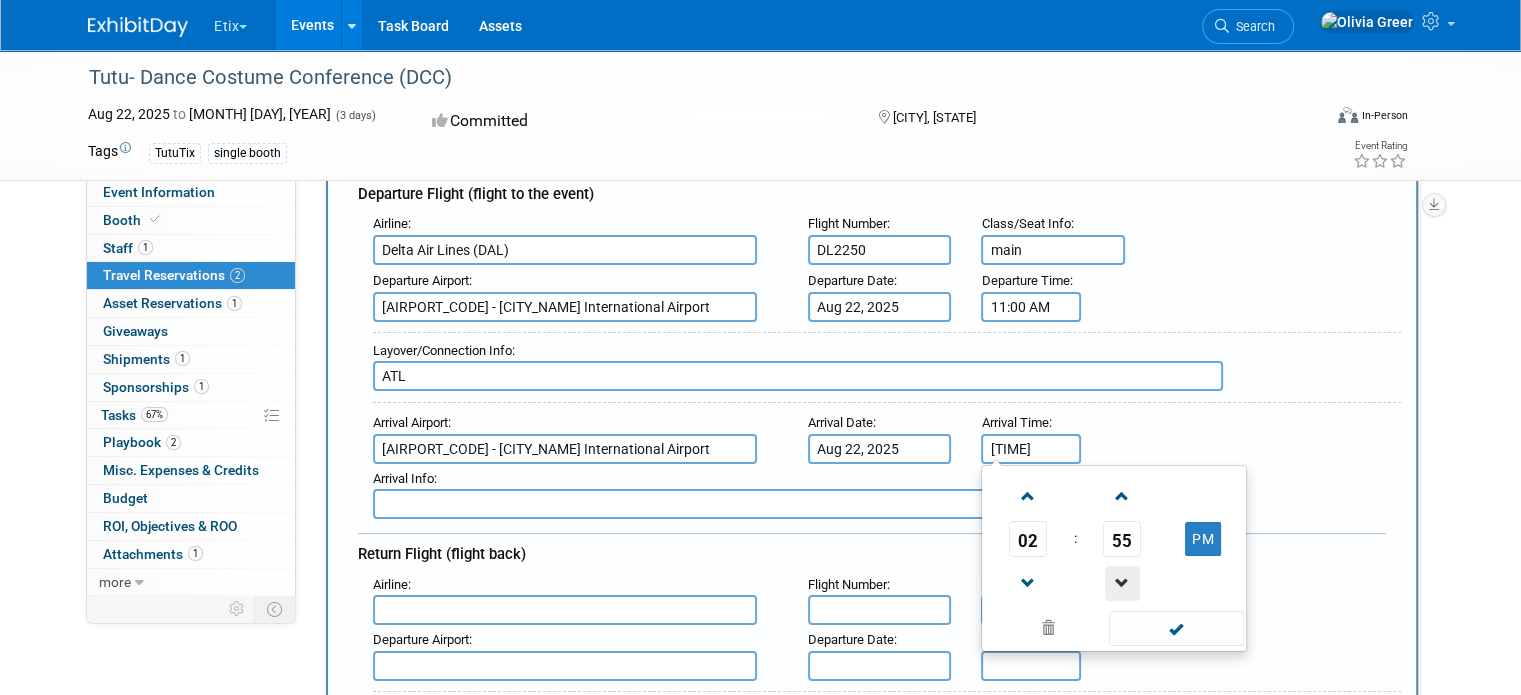 click at bounding box center (1122, 583) 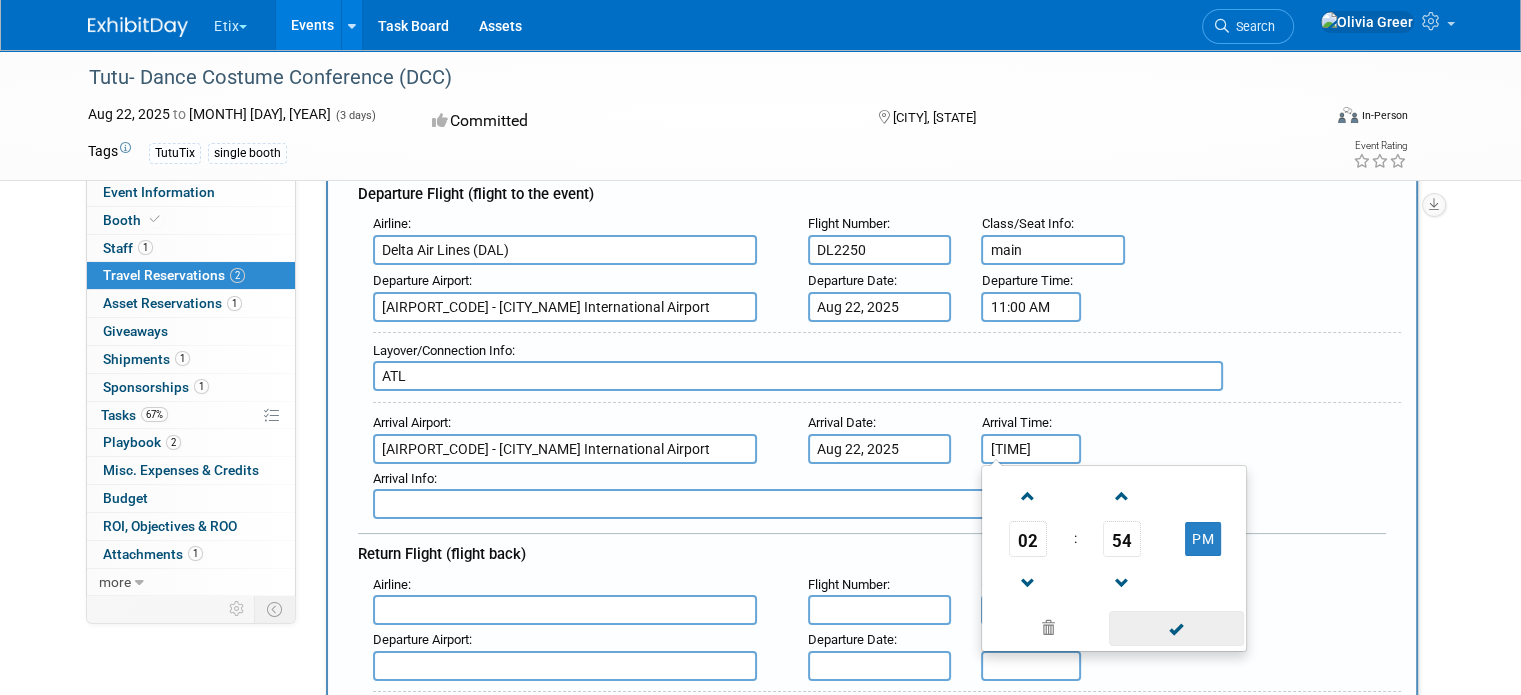 click at bounding box center (1176, 628) 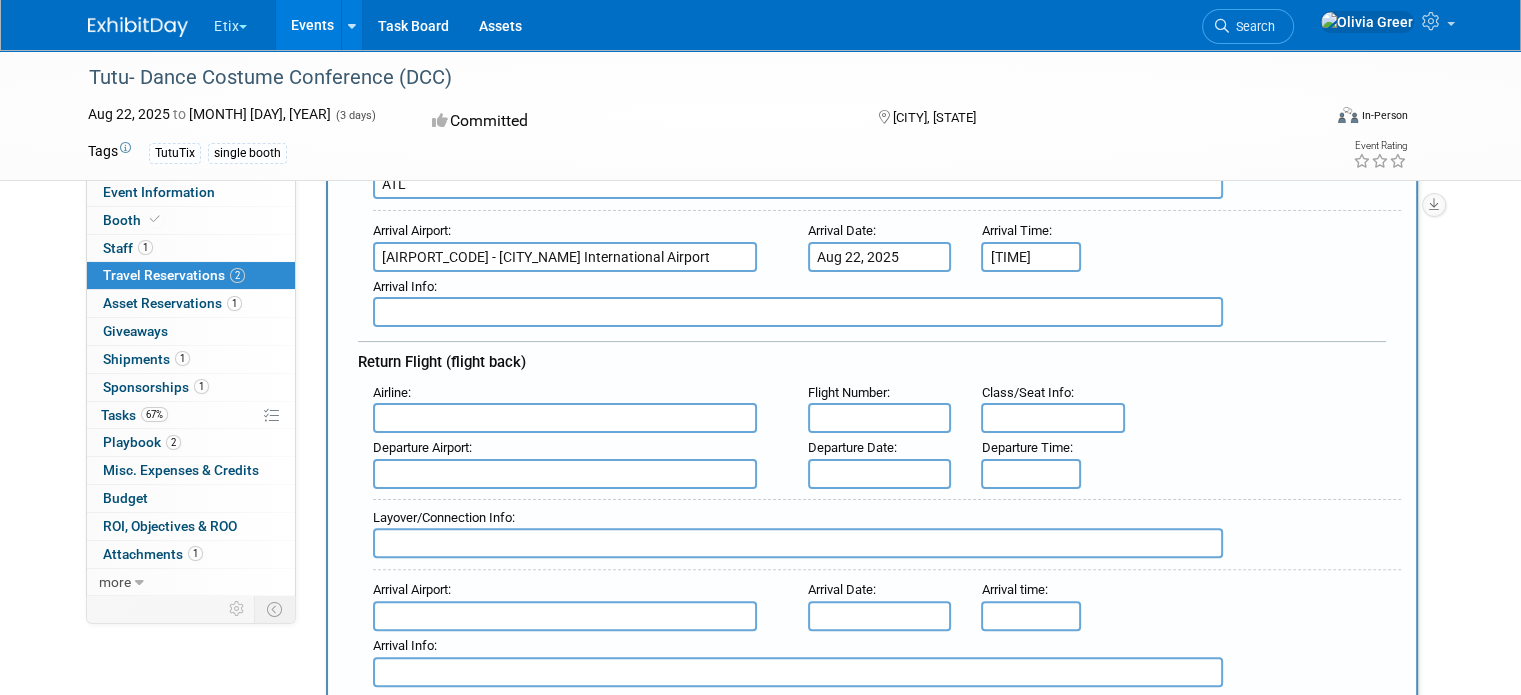 scroll, scrollTop: 604, scrollLeft: 0, axis: vertical 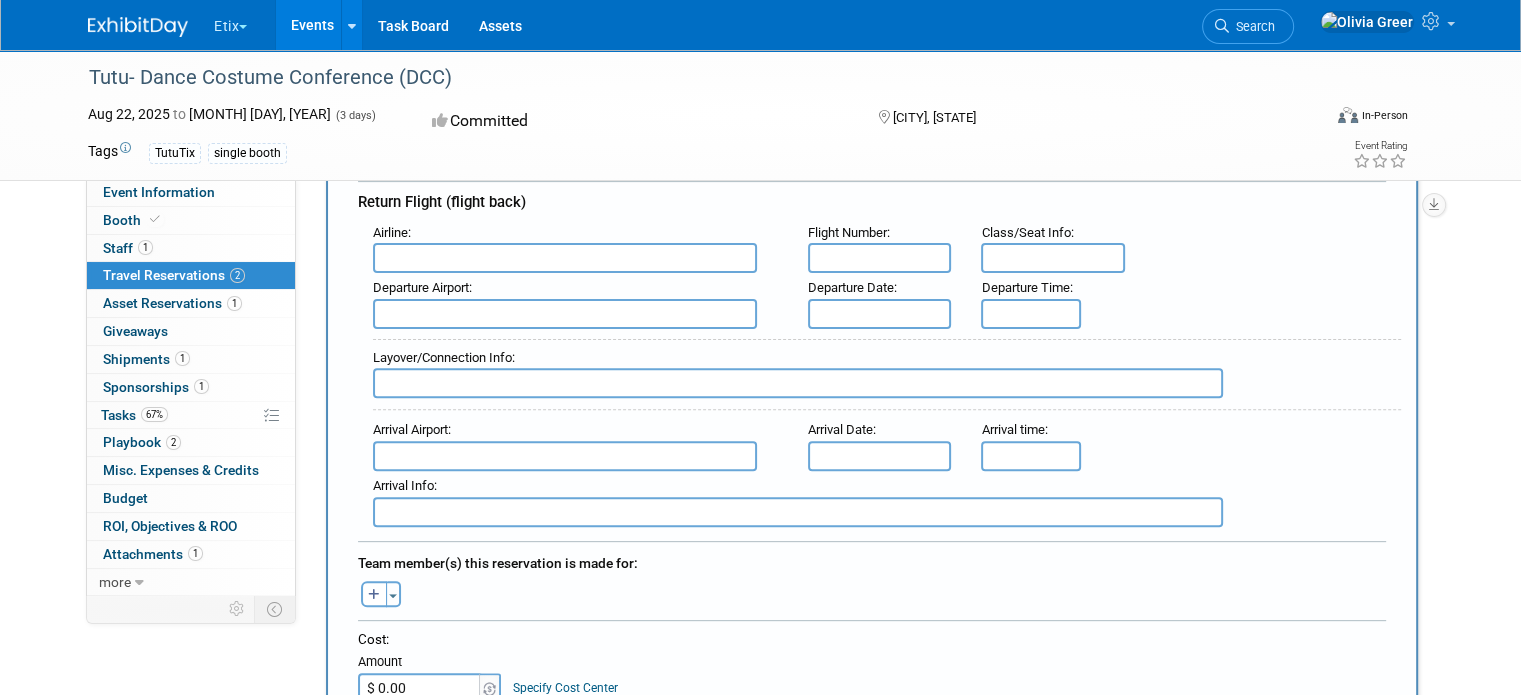 click at bounding box center (565, 258) 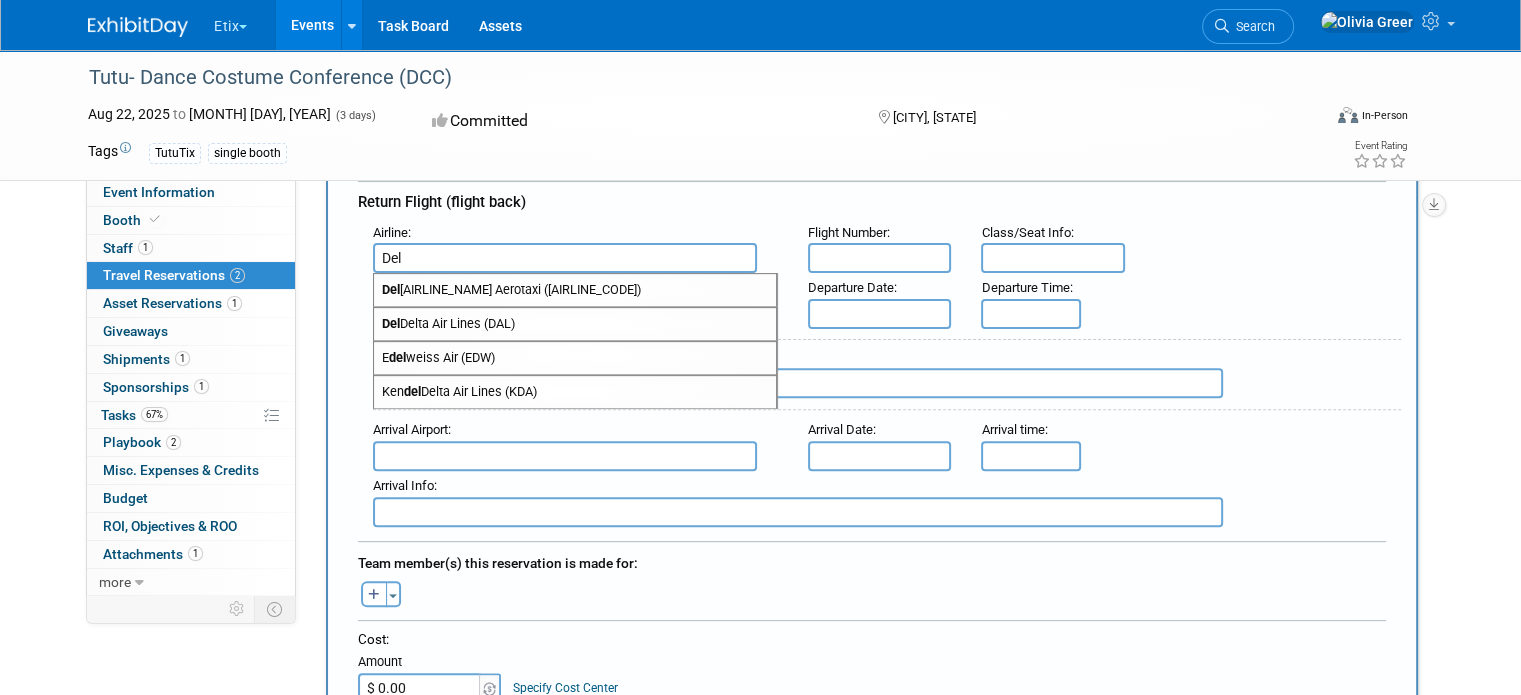 click on "Del ta Air Lines (DAL)" at bounding box center [575, 324] 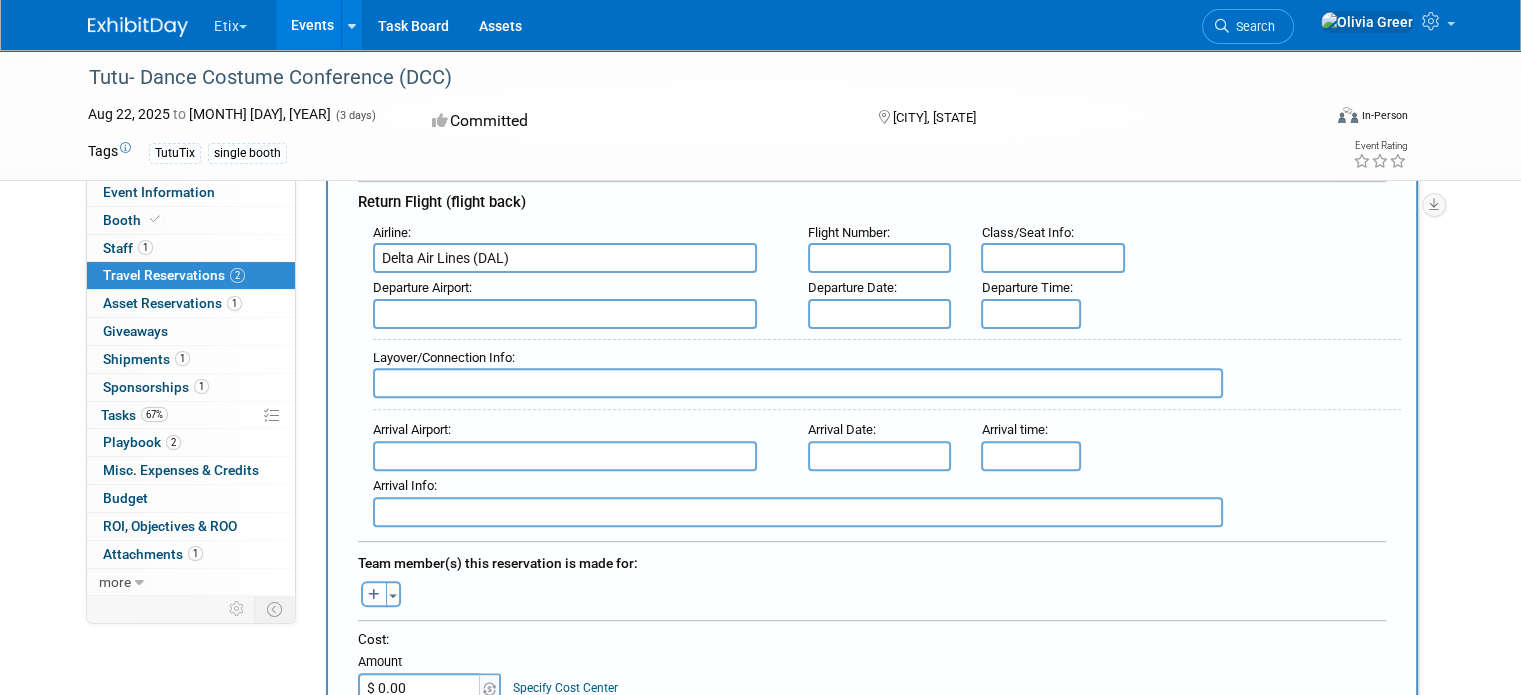 click at bounding box center (880, 258) 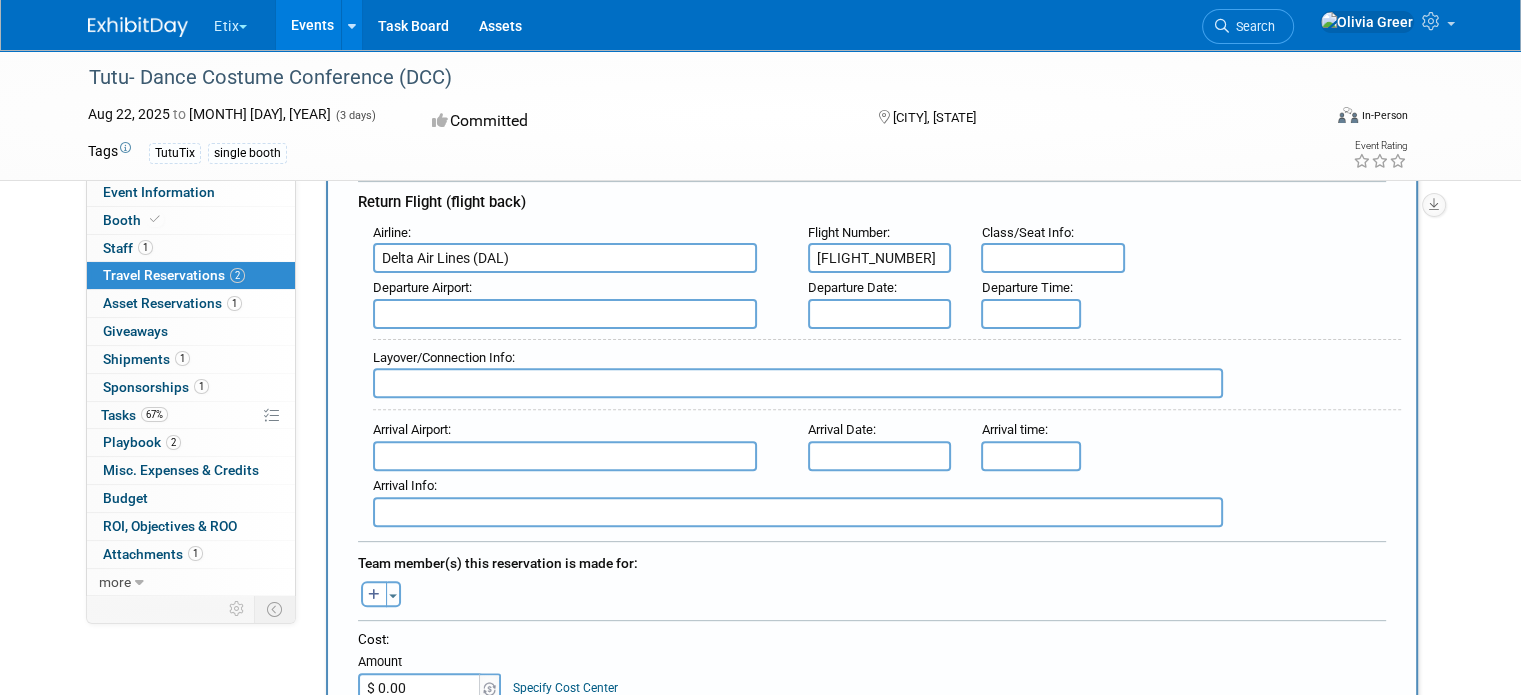 type on "DL2985" 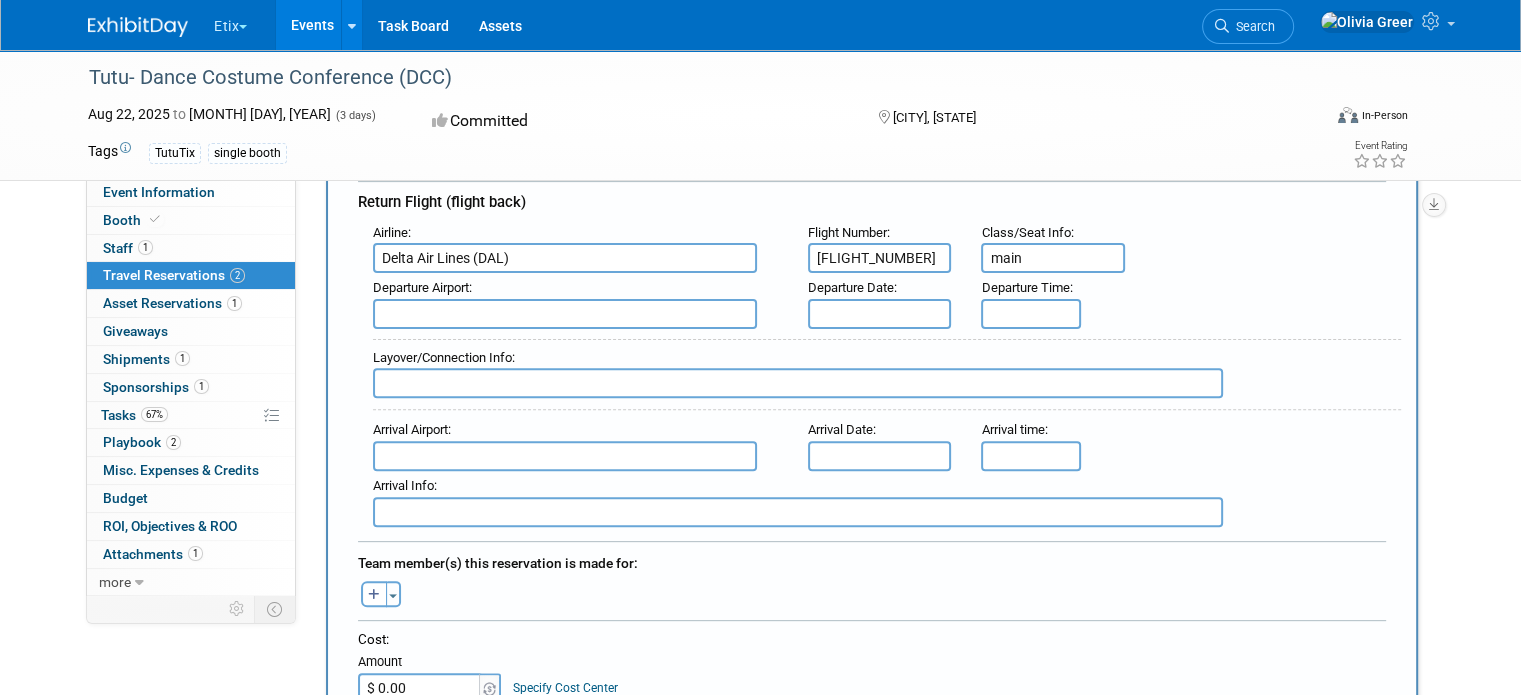 type on "main" 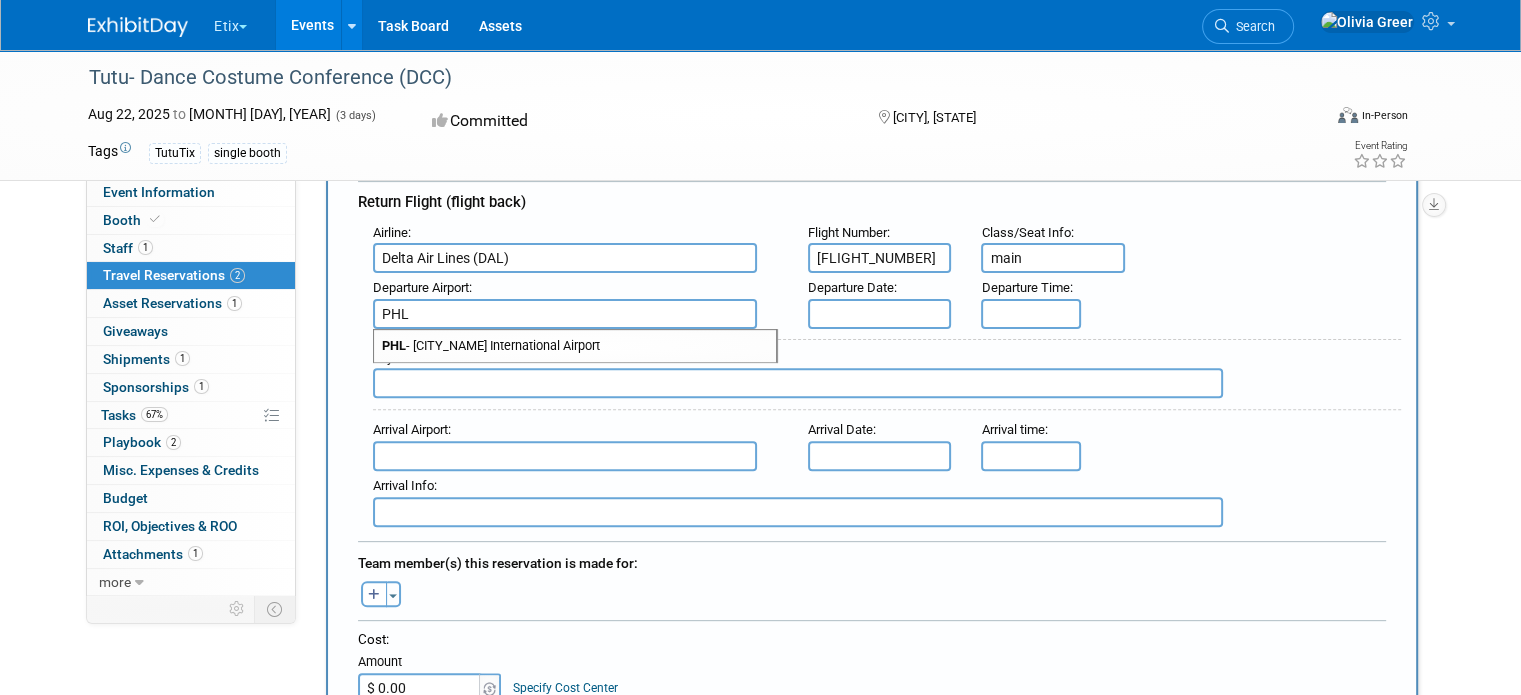click on "PHL  - Philadelphia International Airport" at bounding box center [575, 346] 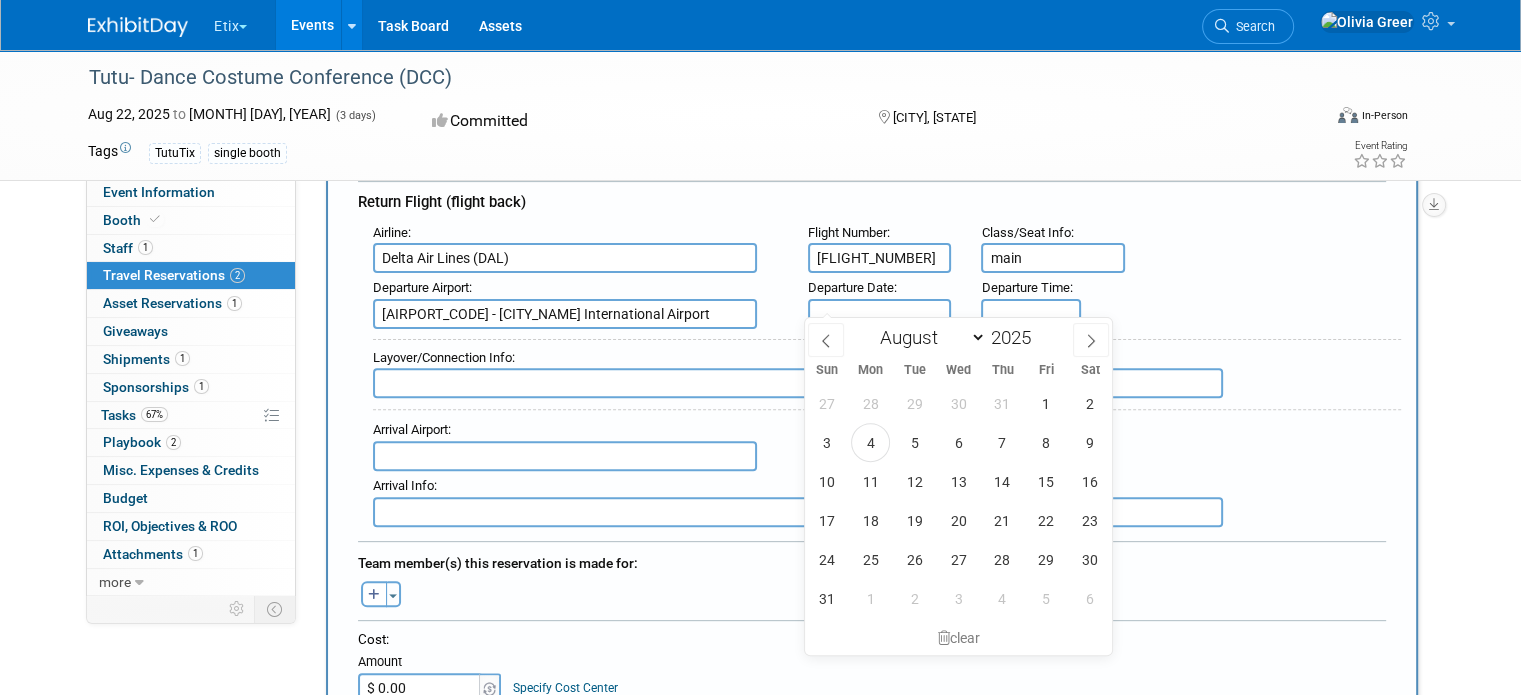 click at bounding box center (880, 314) 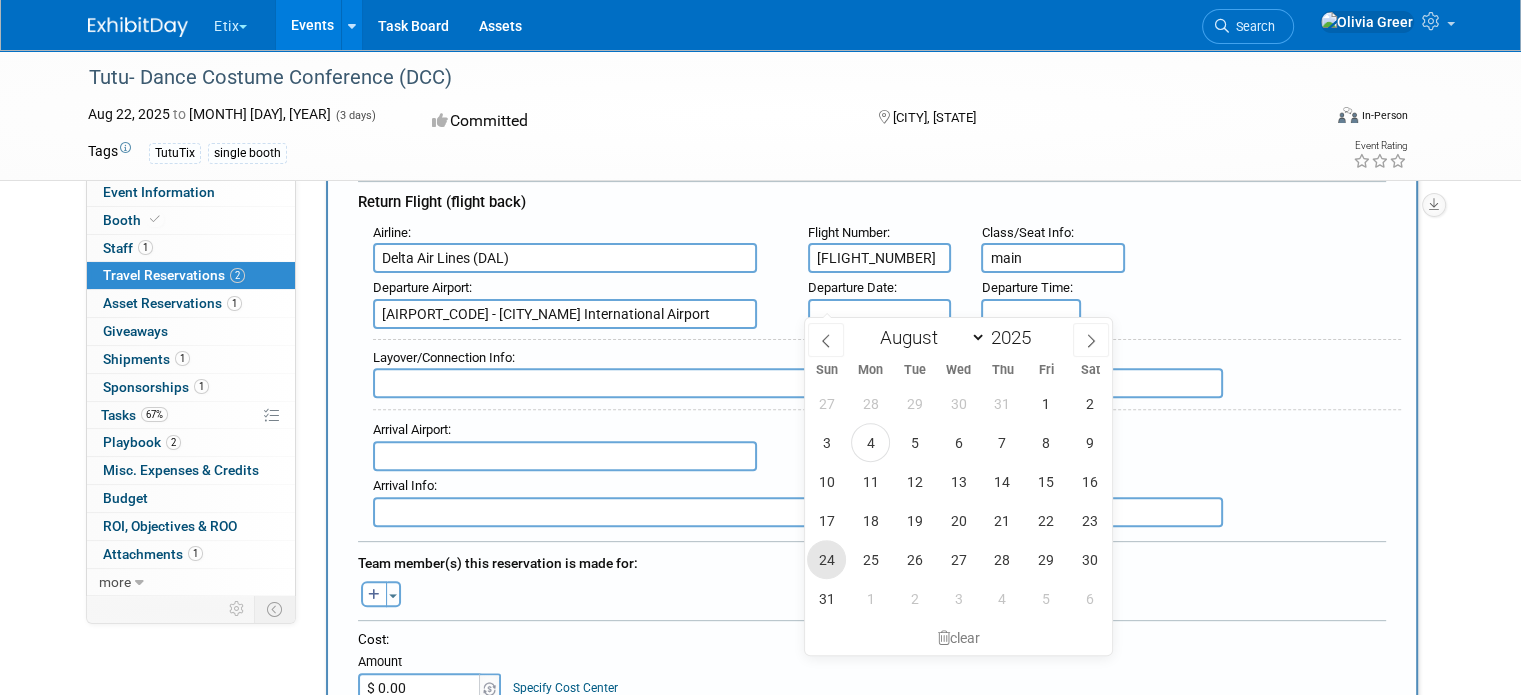 click on "24" at bounding box center (826, 559) 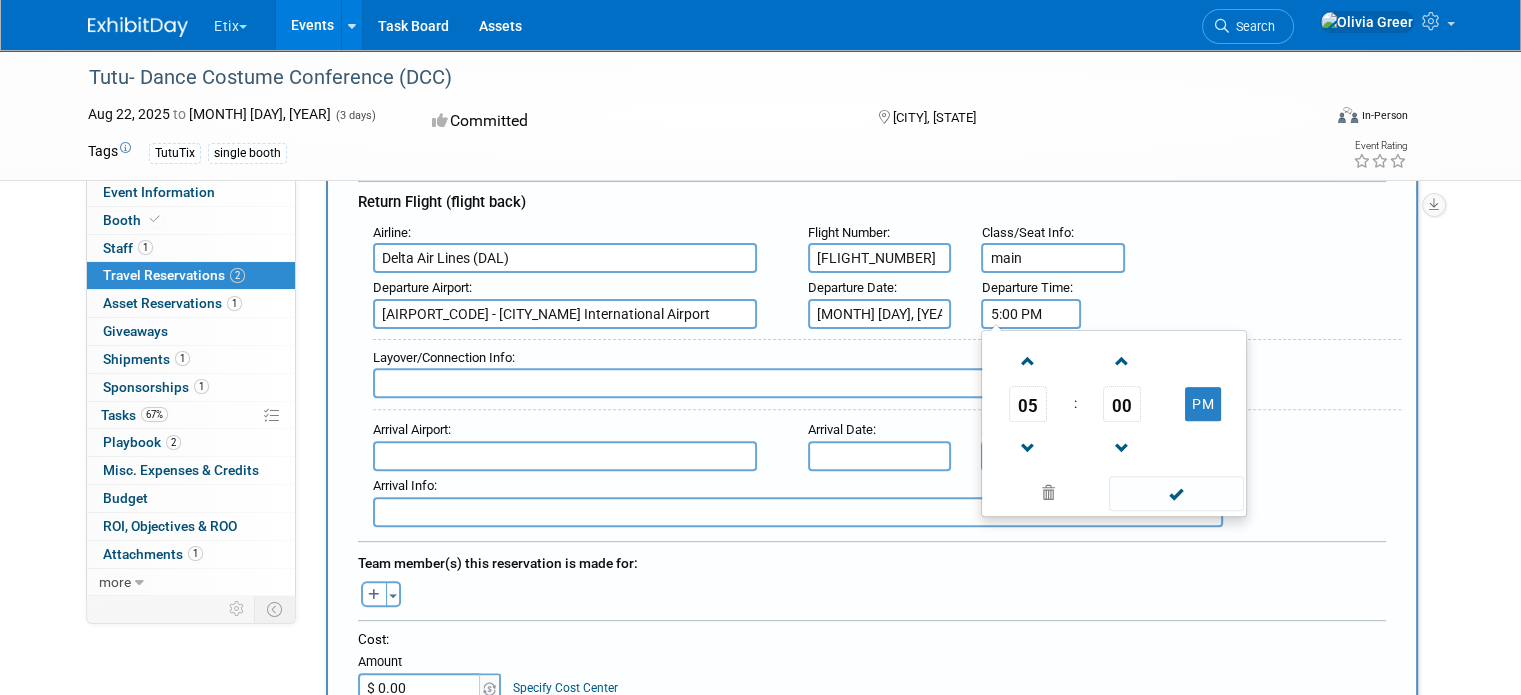 click on "5:00 PM" at bounding box center (1031, 314) 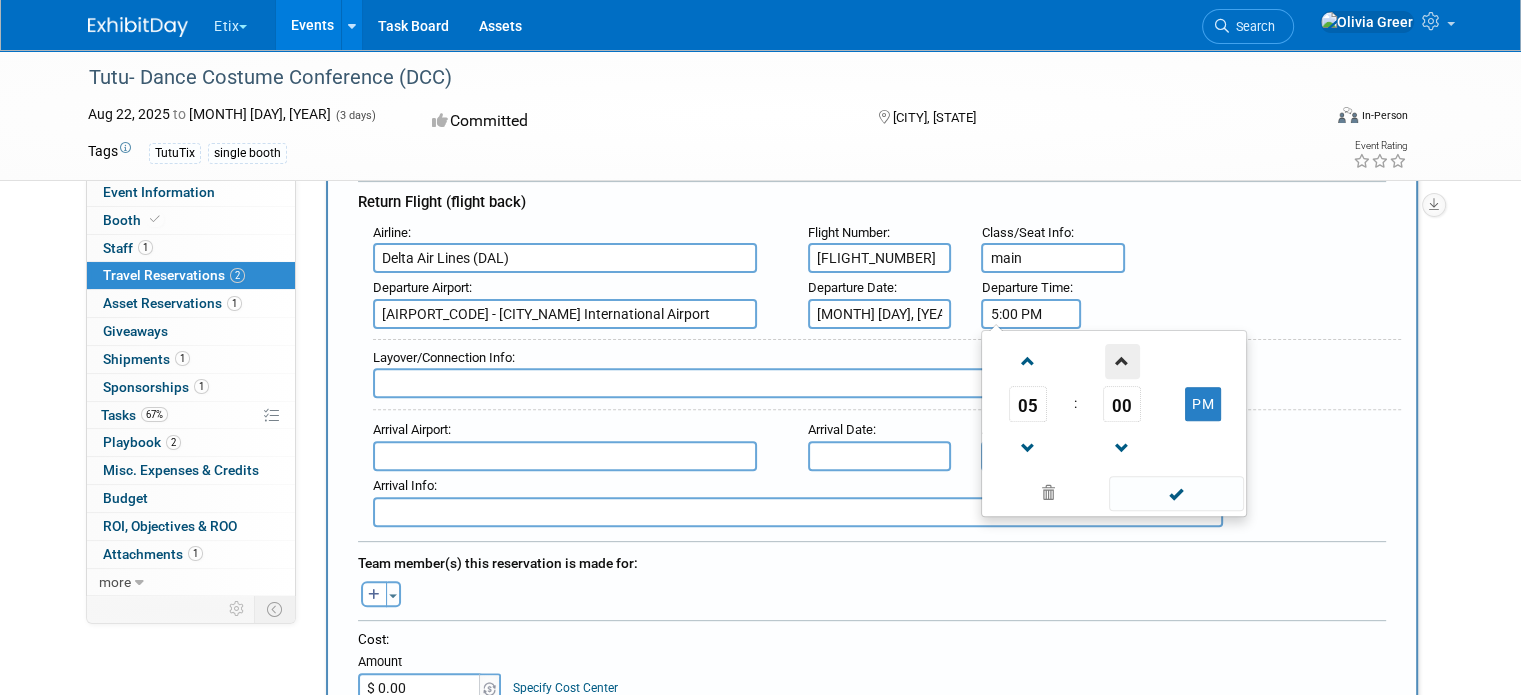 click at bounding box center [1122, 361] 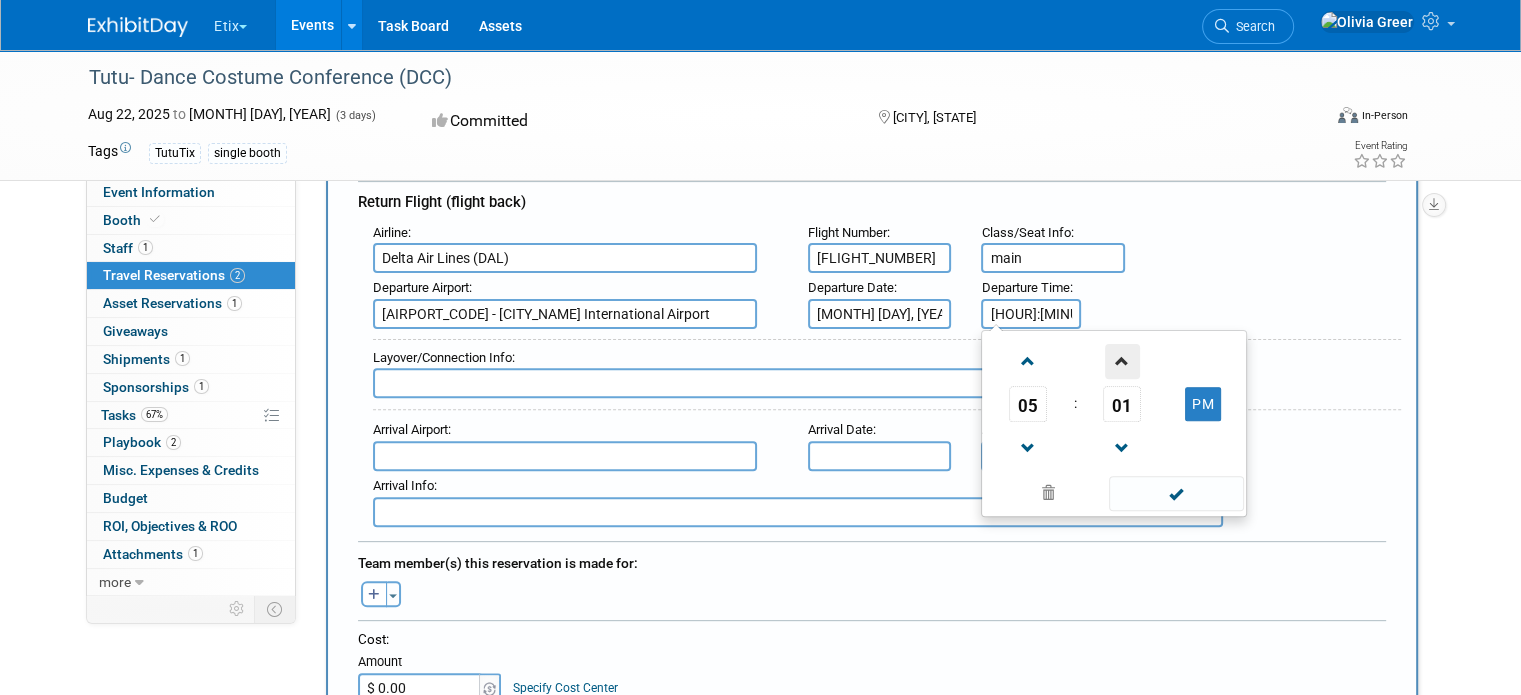 click at bounding box center (1122, 361) 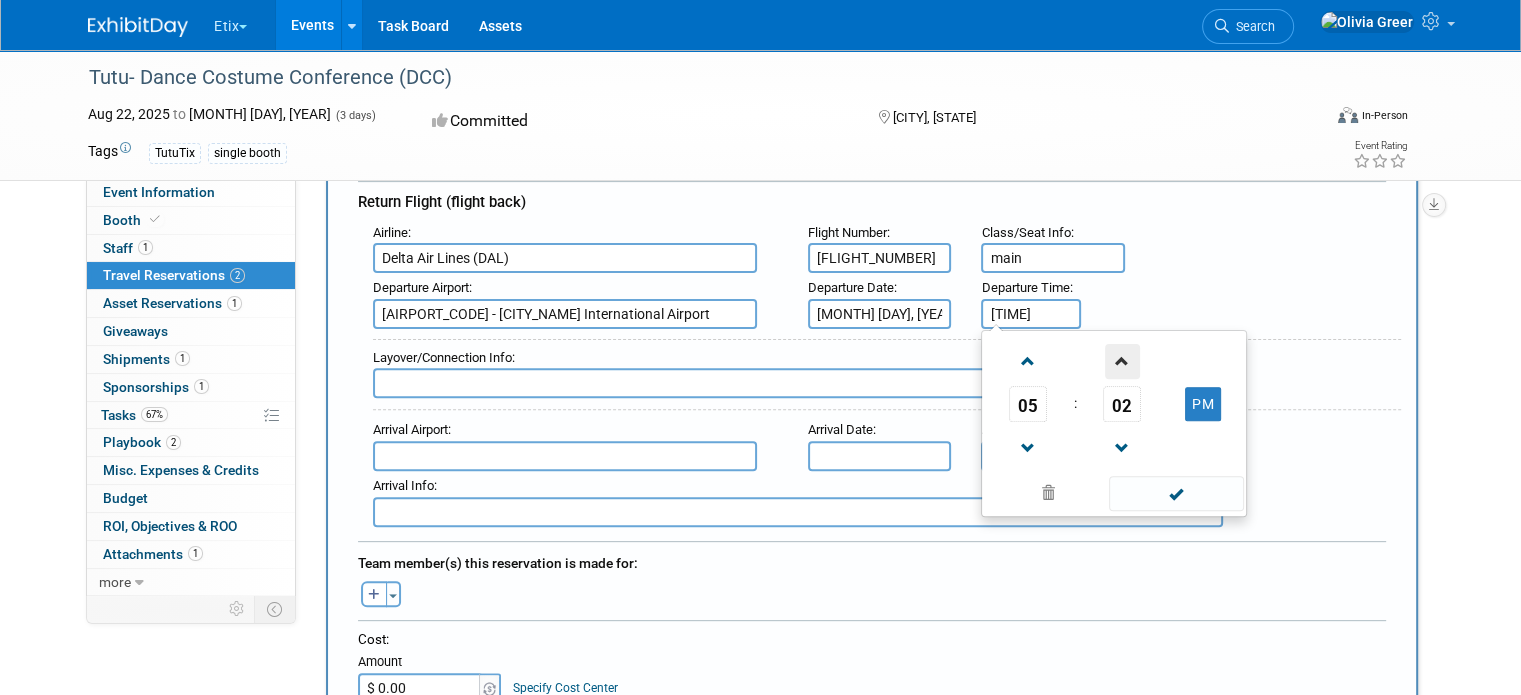 click at bounding box center [1122, 361] 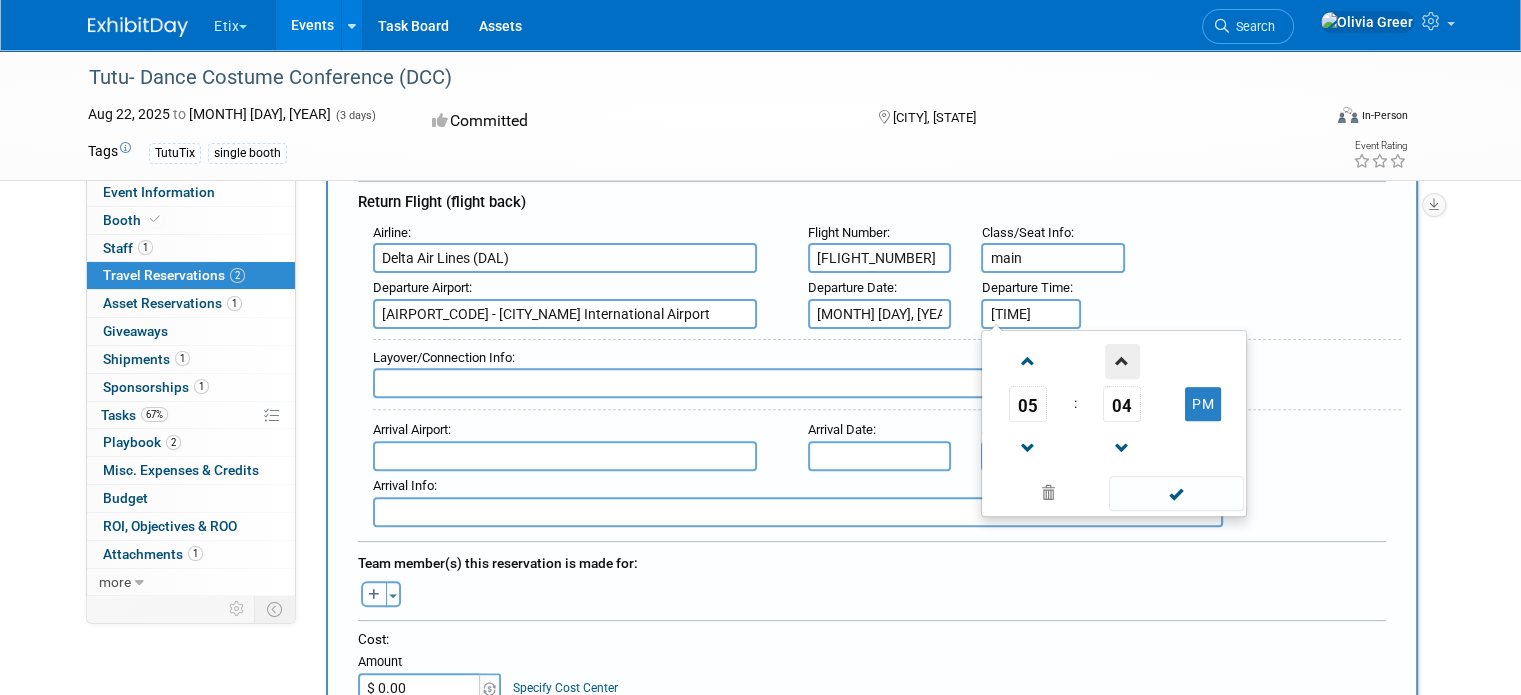 click at bounding box center (1122, 361) 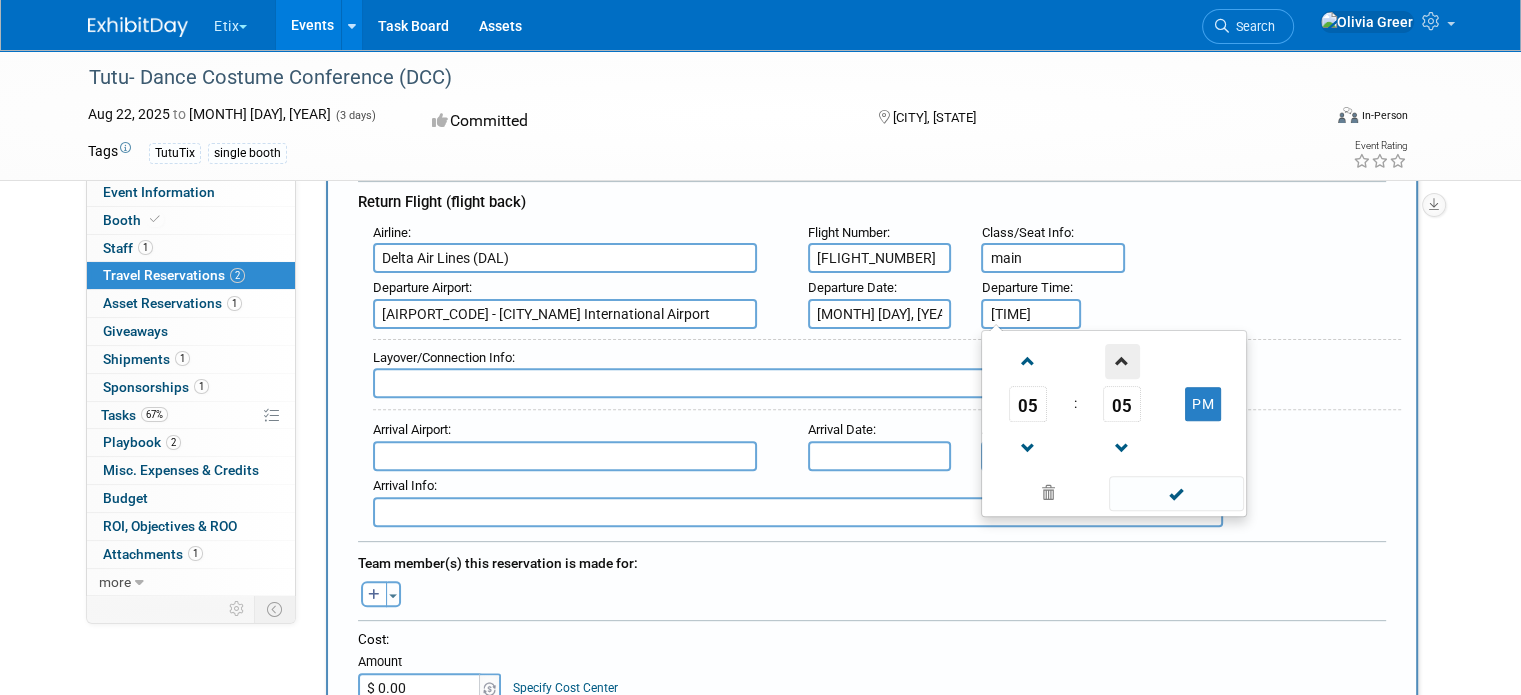 click at bounding box center [1122, 361] 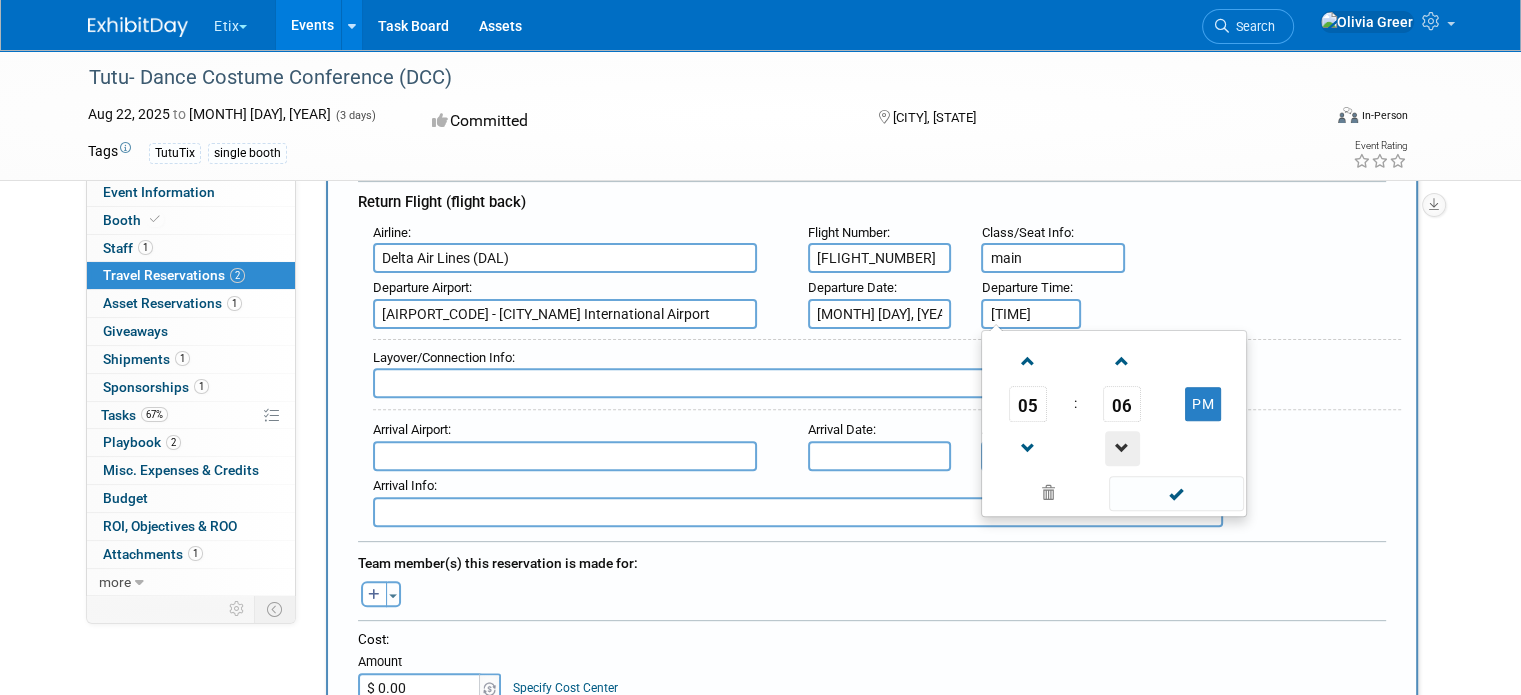click at bounding box center [1122, 448] 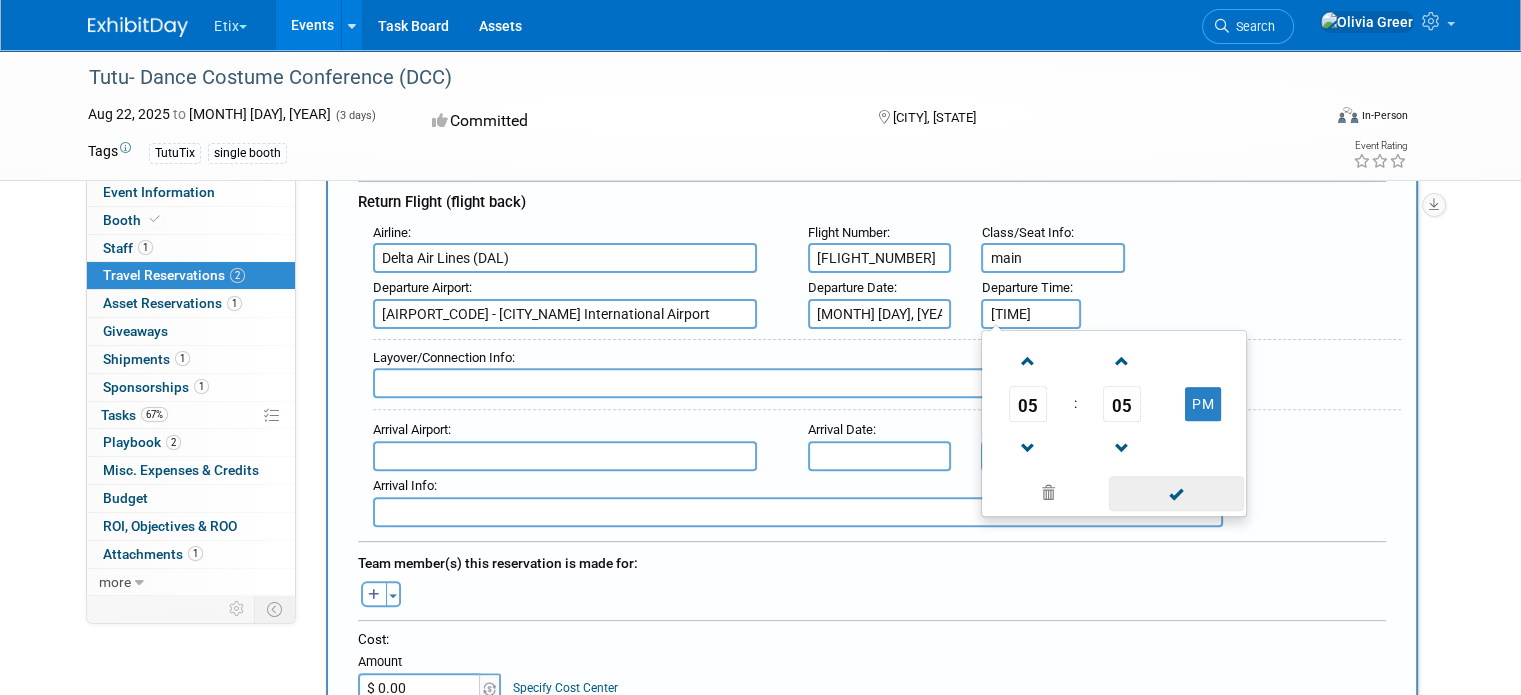click at bounding box center [1176, 493] 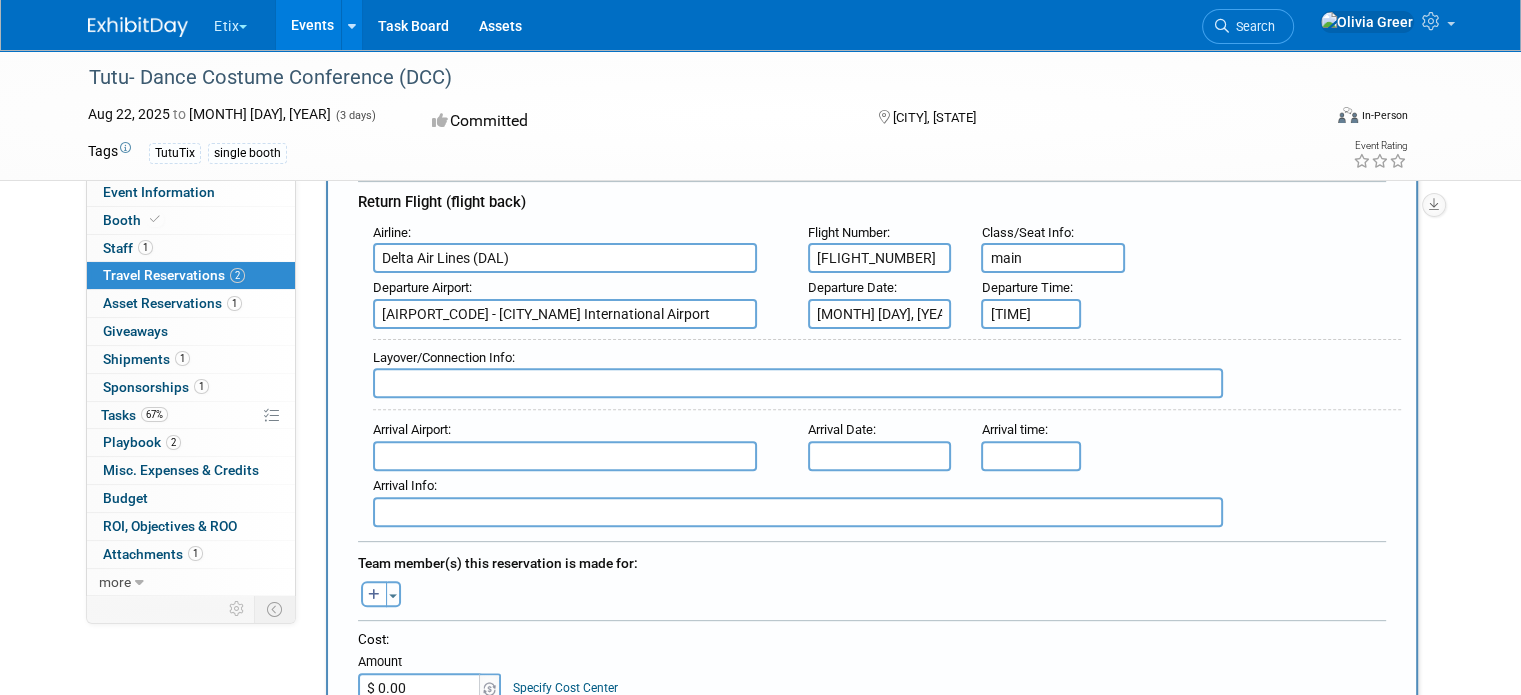 click at bounding box center (798, 383) 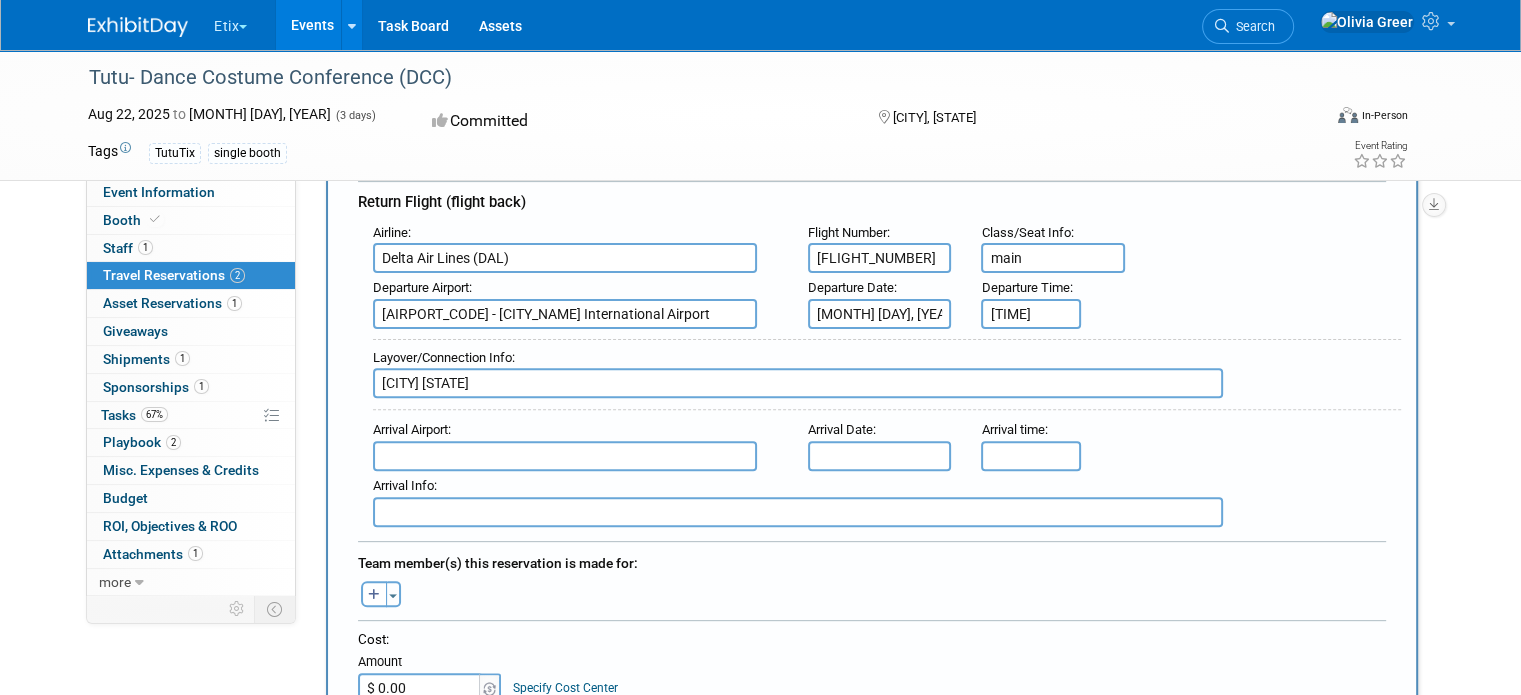 click at bounding box center [565, 456] 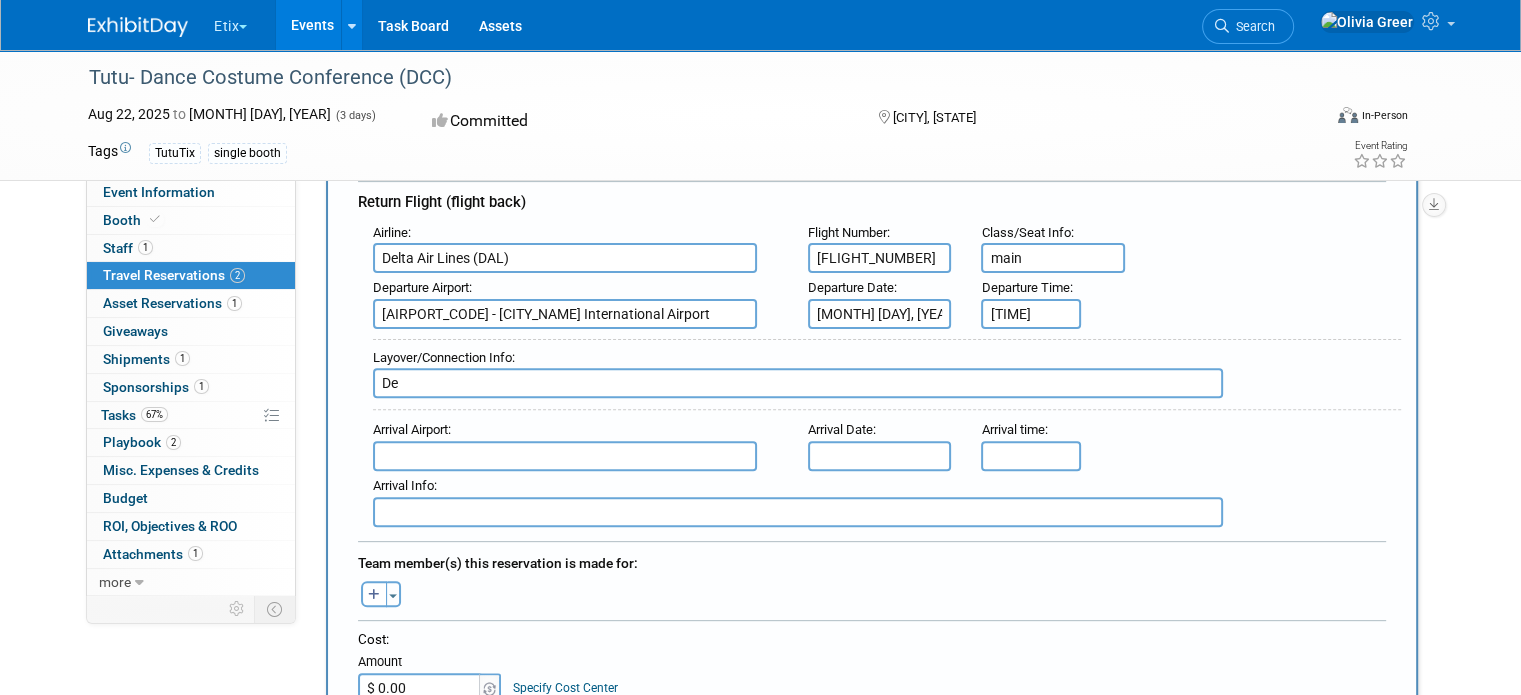 type on "D" 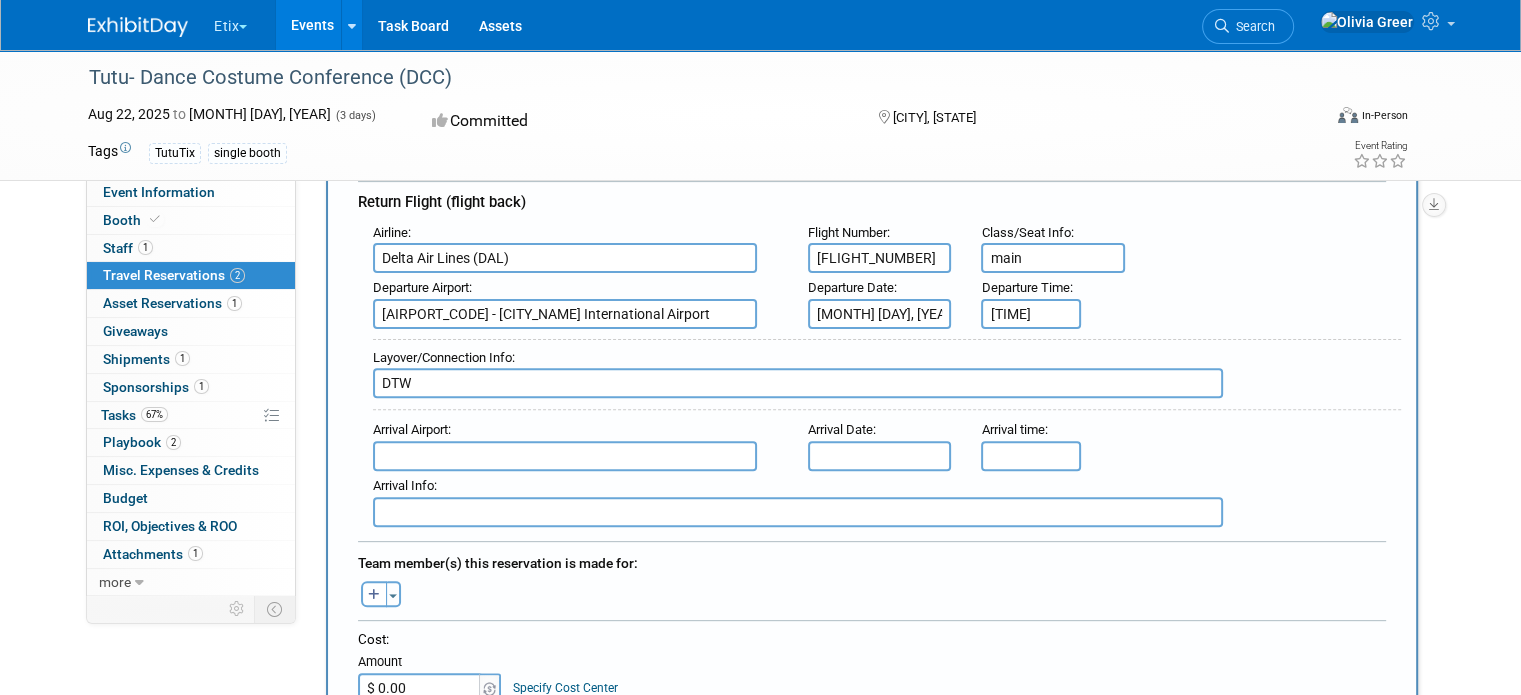 type on "DTW" 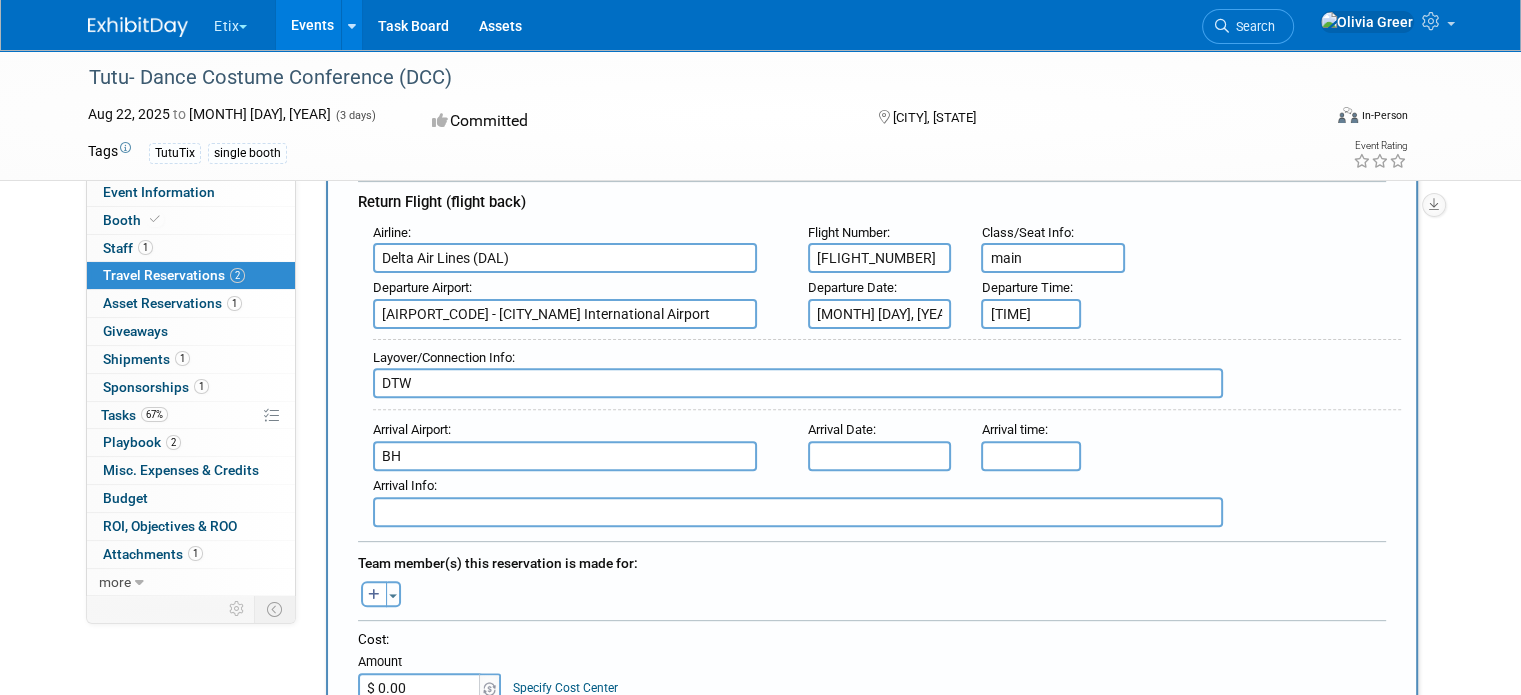 type on "B" 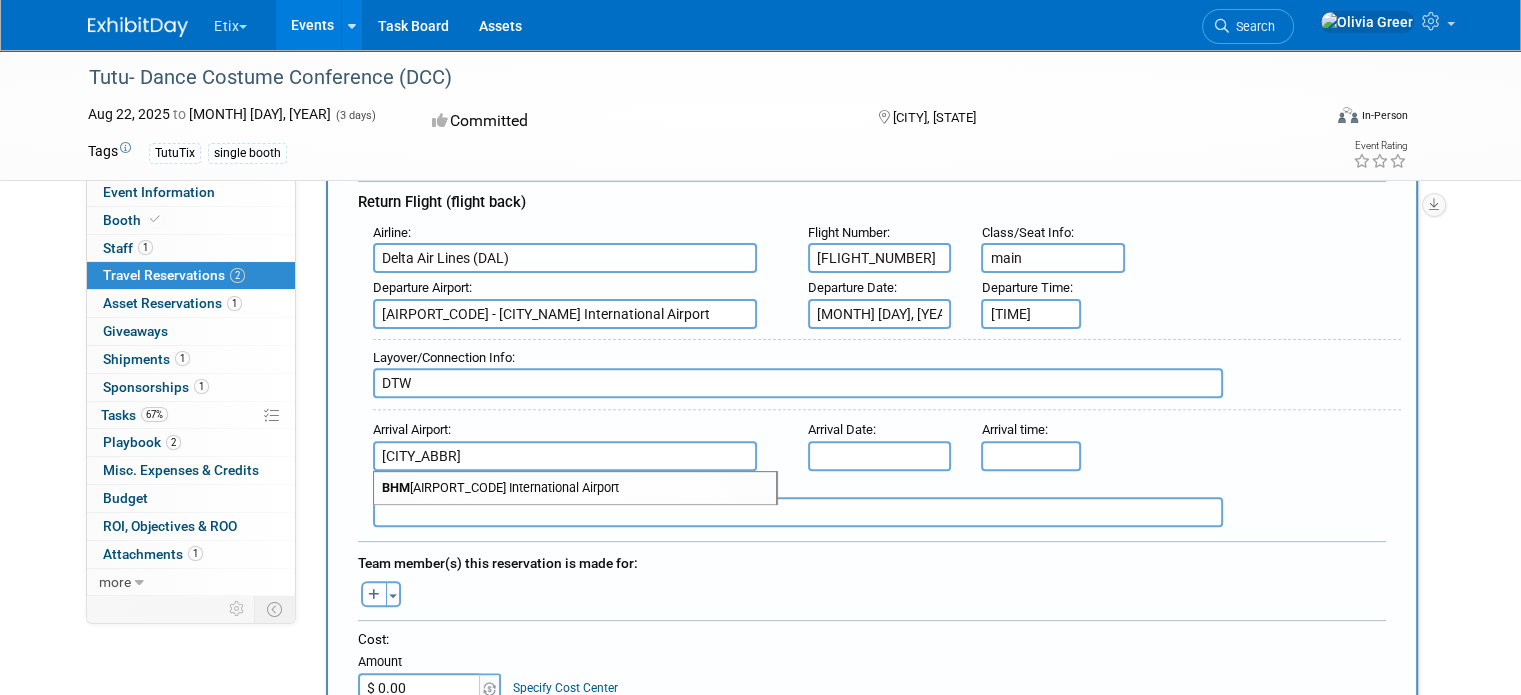 click on "BHM - [CITY]" at bounding box center (575, 488) 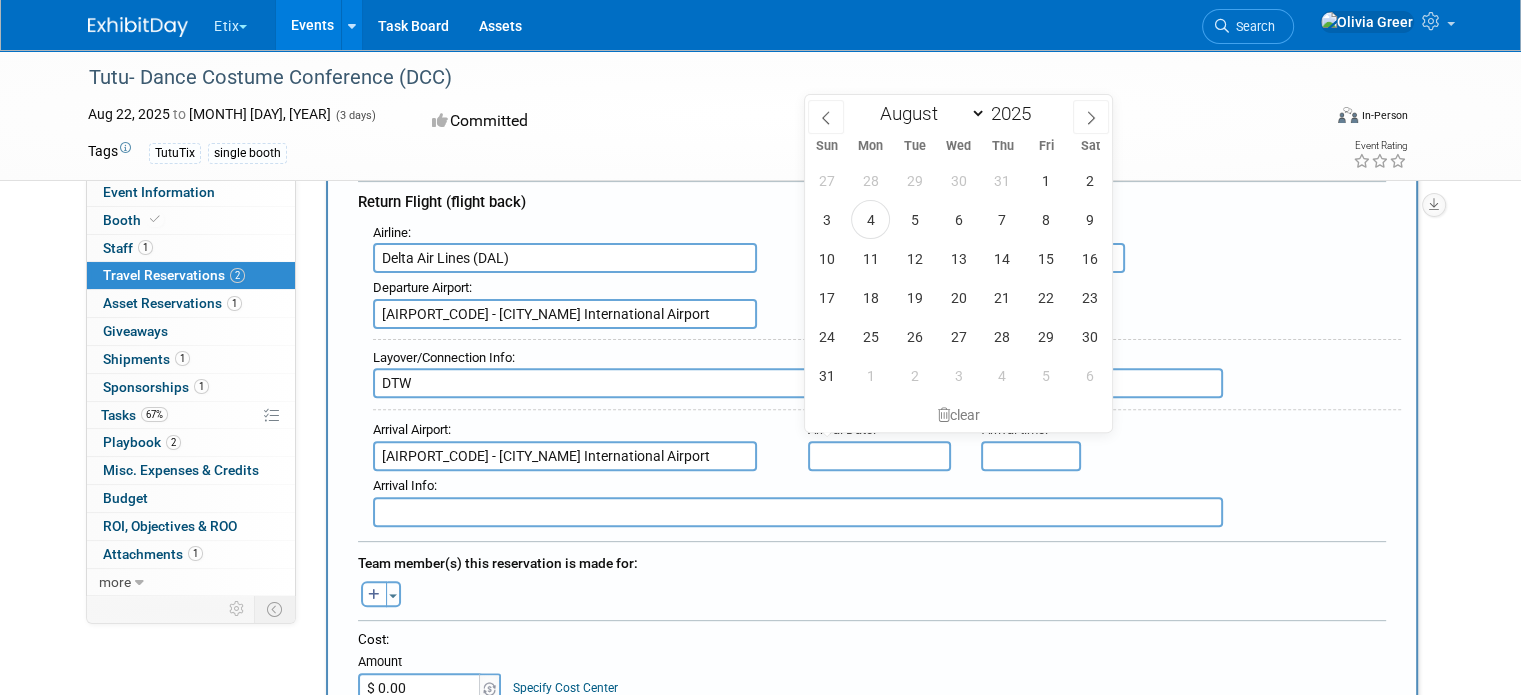 click at bounding box center [880, 456] 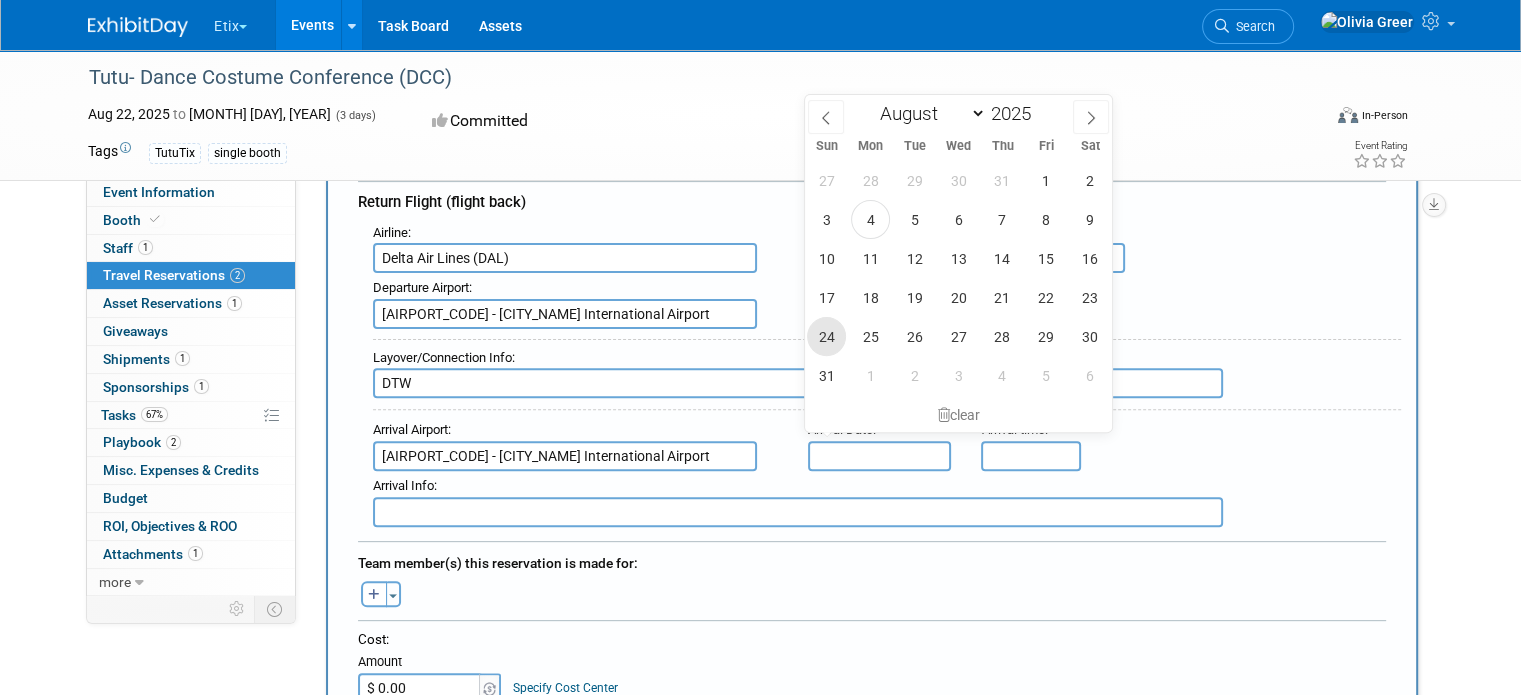 click on "24" at bounding box center (826, 336) 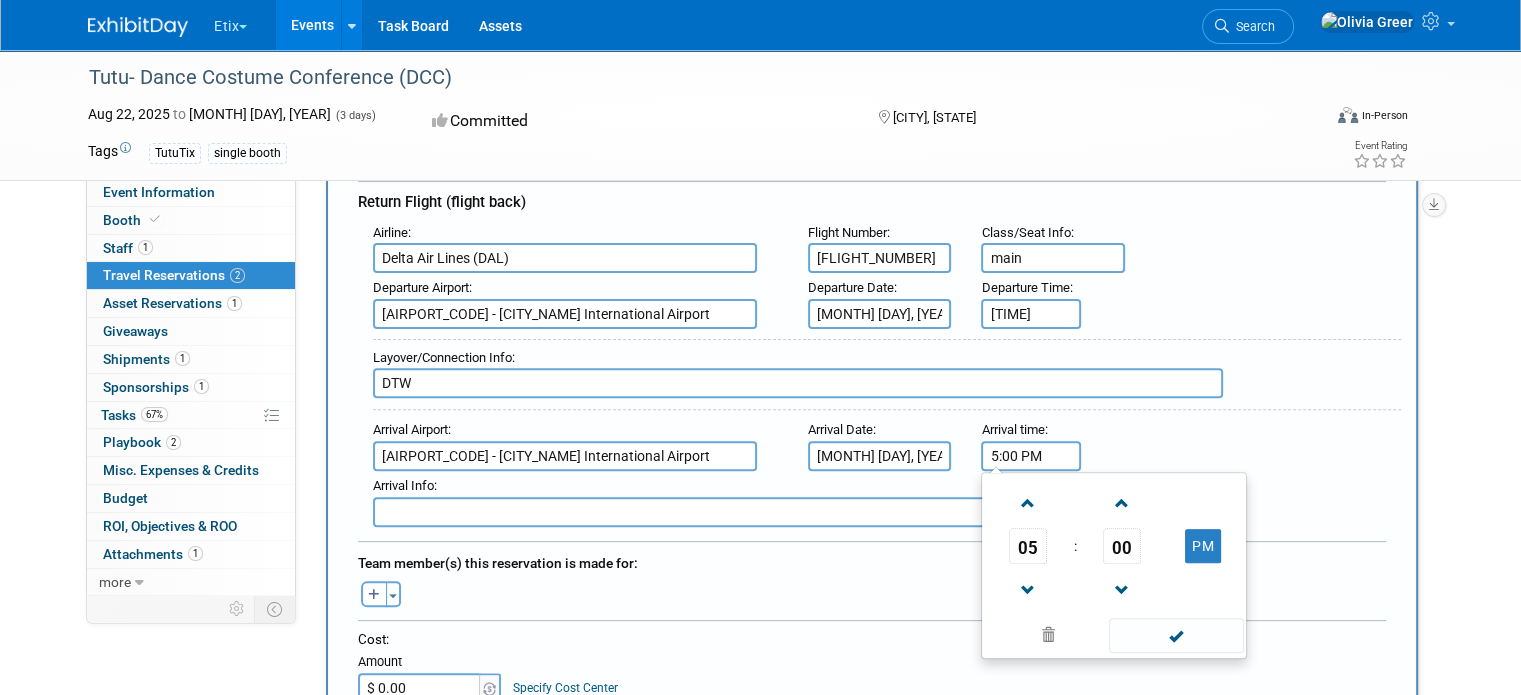 click on "5:00 PM" at bounding box center [1031, 456] 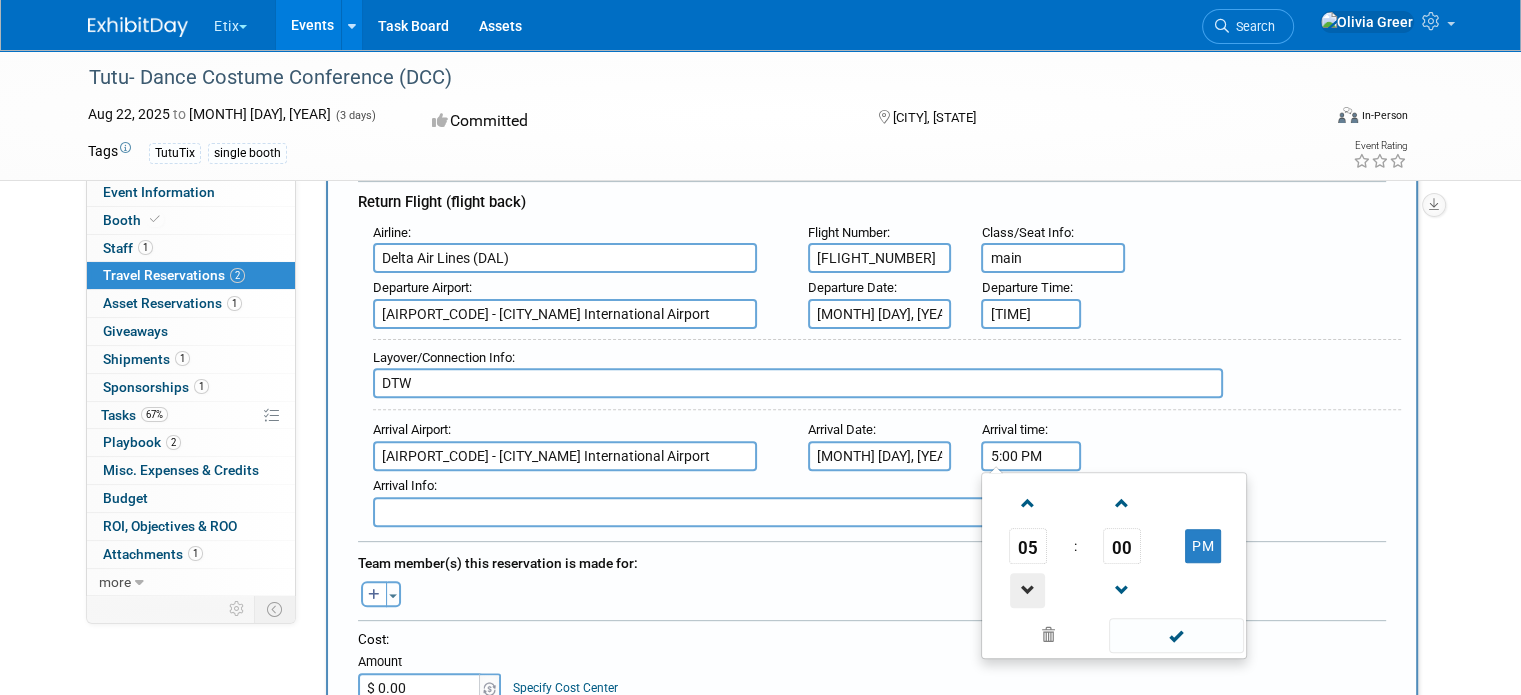 click at bounding box center [1027, 590] 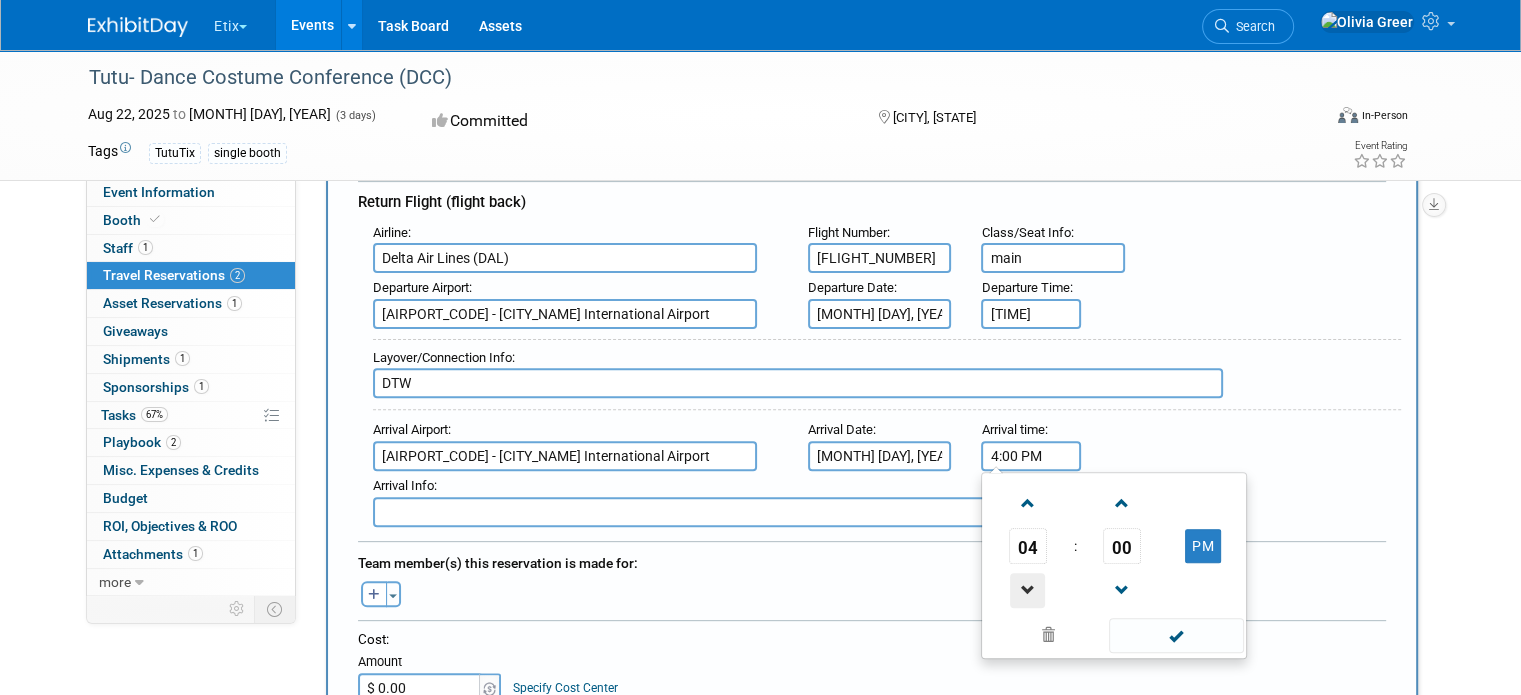 click at bounding box center (1027, 590) 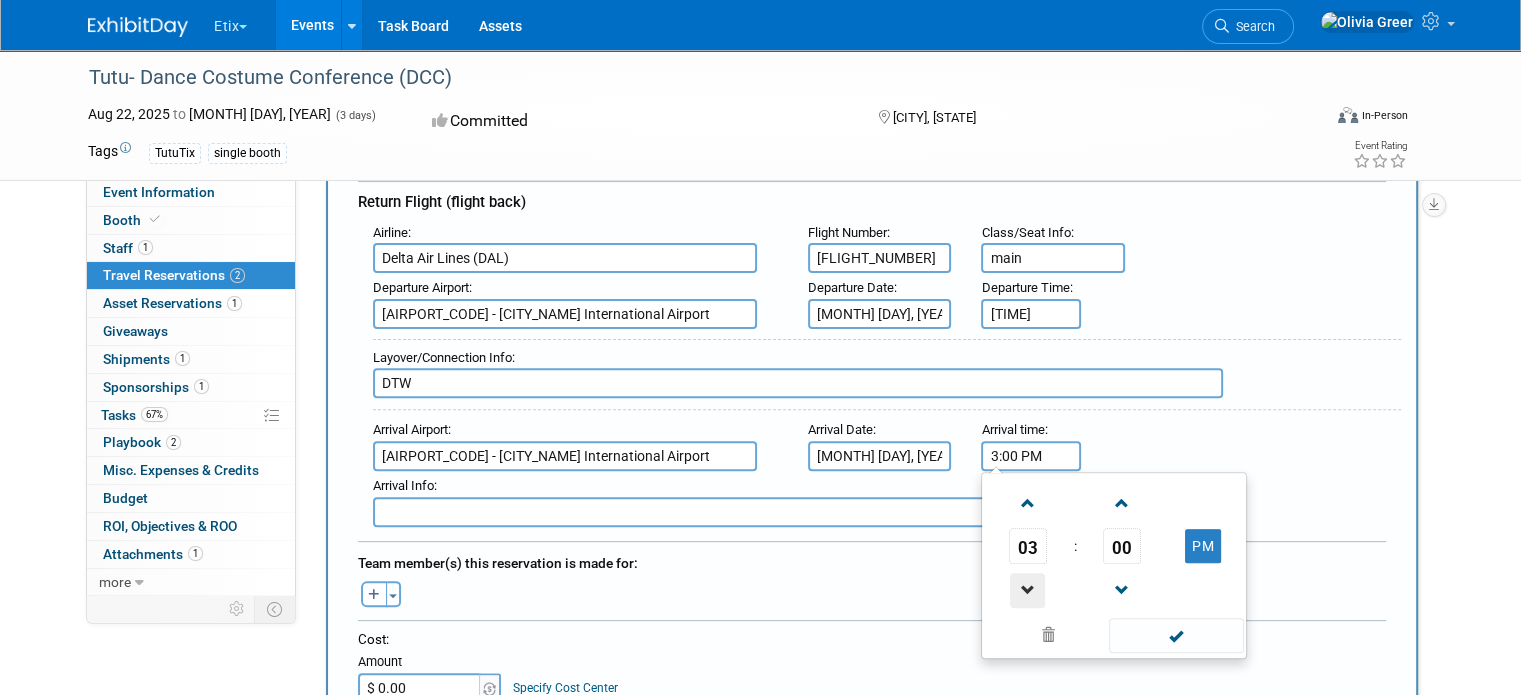click at bounding box center (1027, 590) 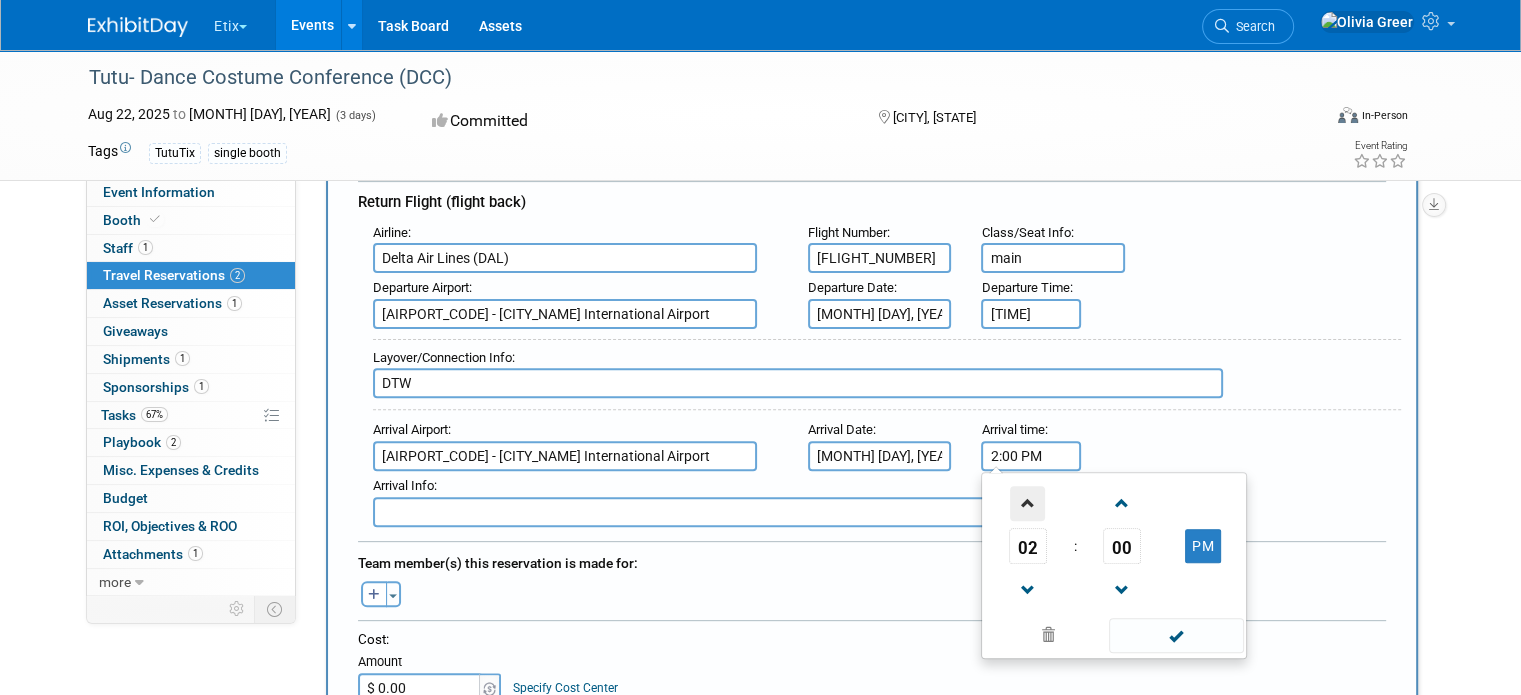 drag, startPoint x: 1032, startPoint y: 573, endPoint x: 1030, endPoint y: 491, distance: 82.02438 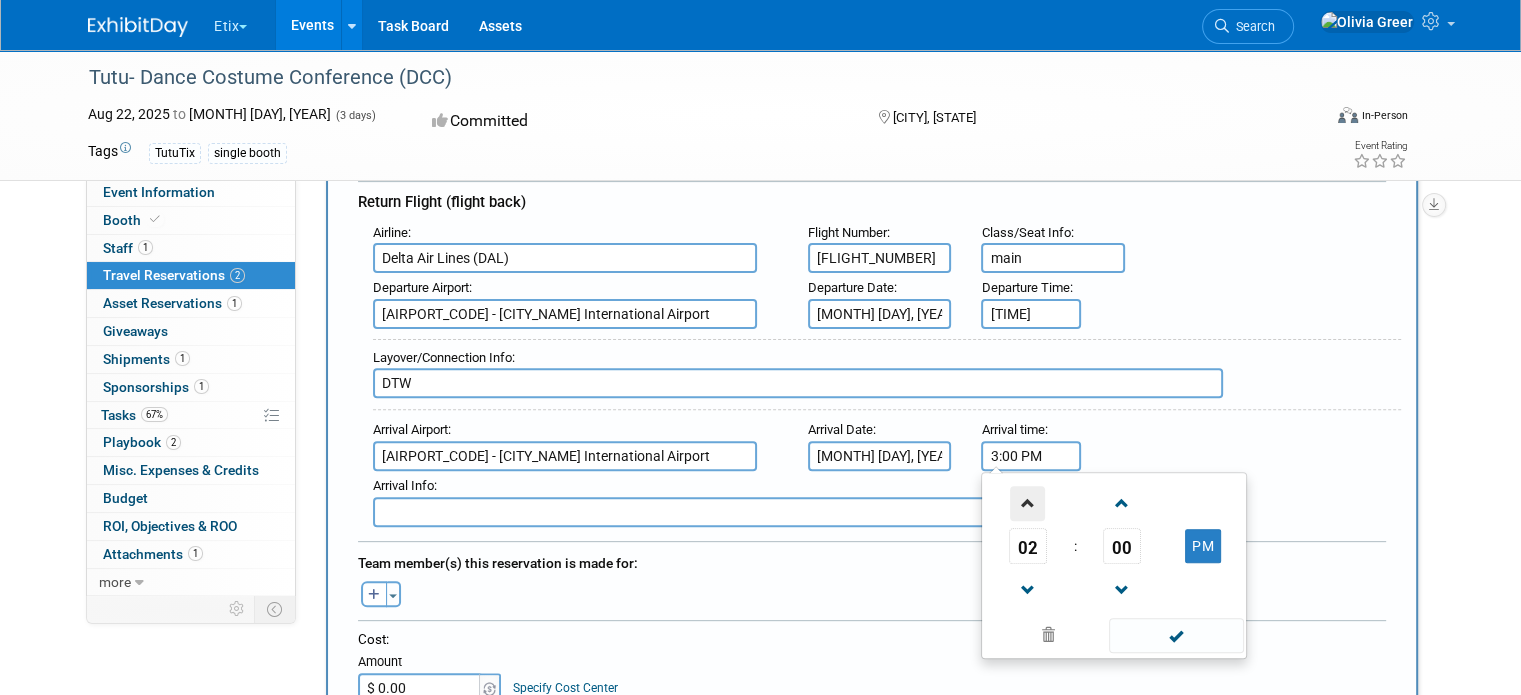 click at bounding box center (1027, 503) 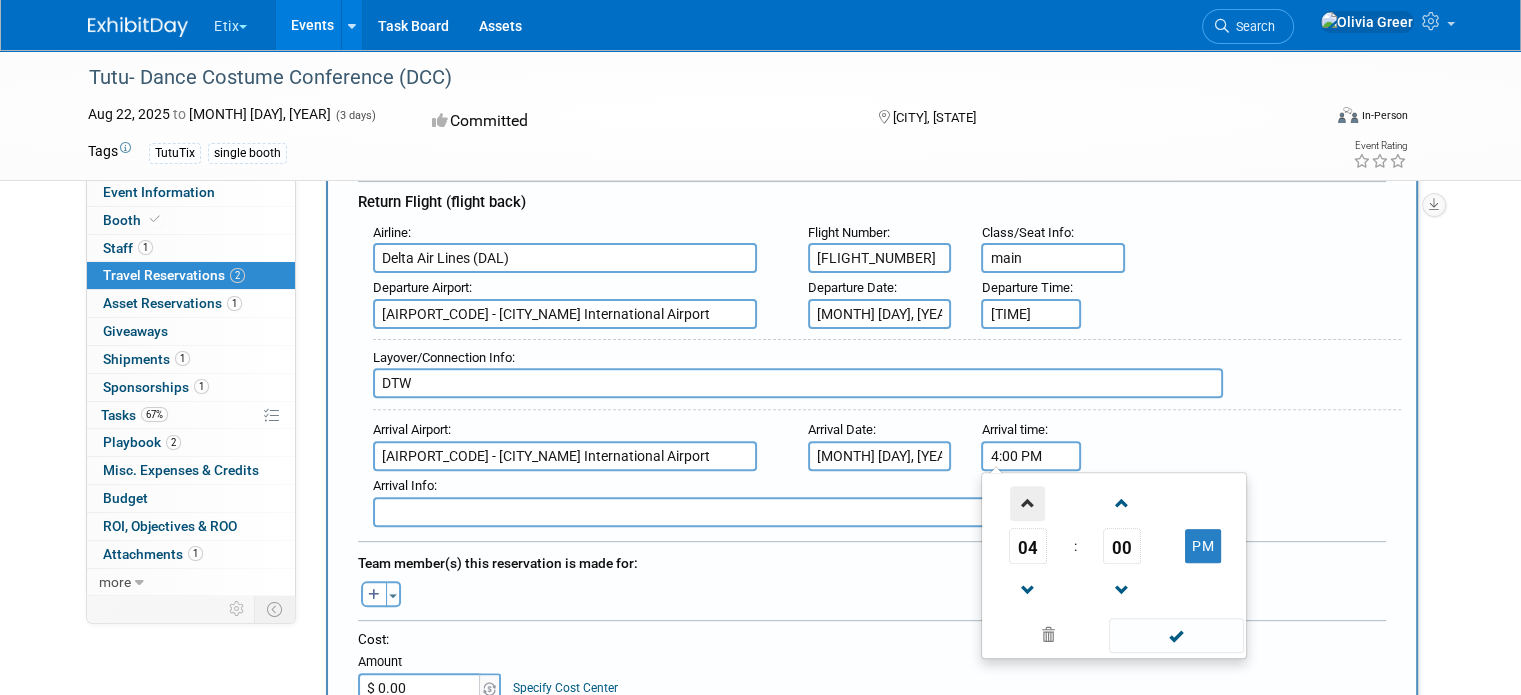 click at bounding box center [1027, 503] 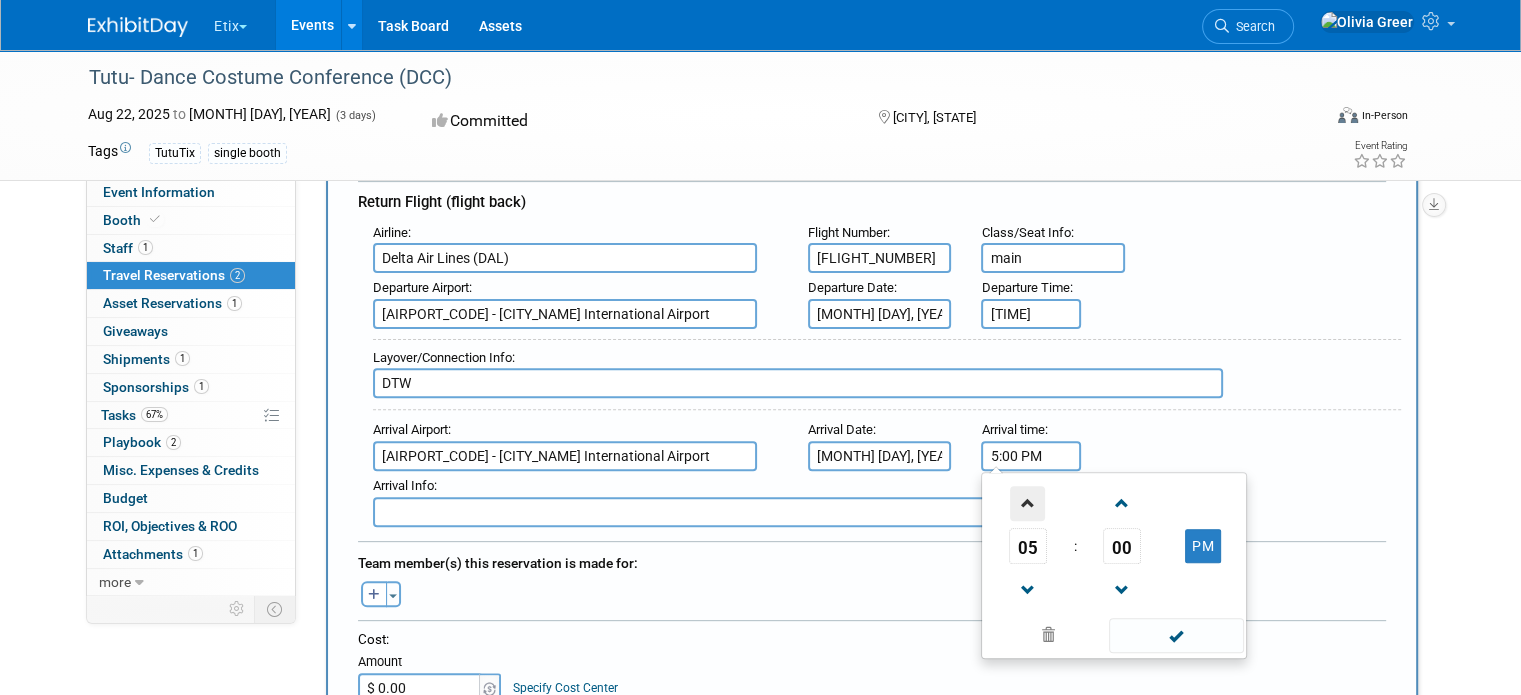 click at bounding box center [1027, 503] 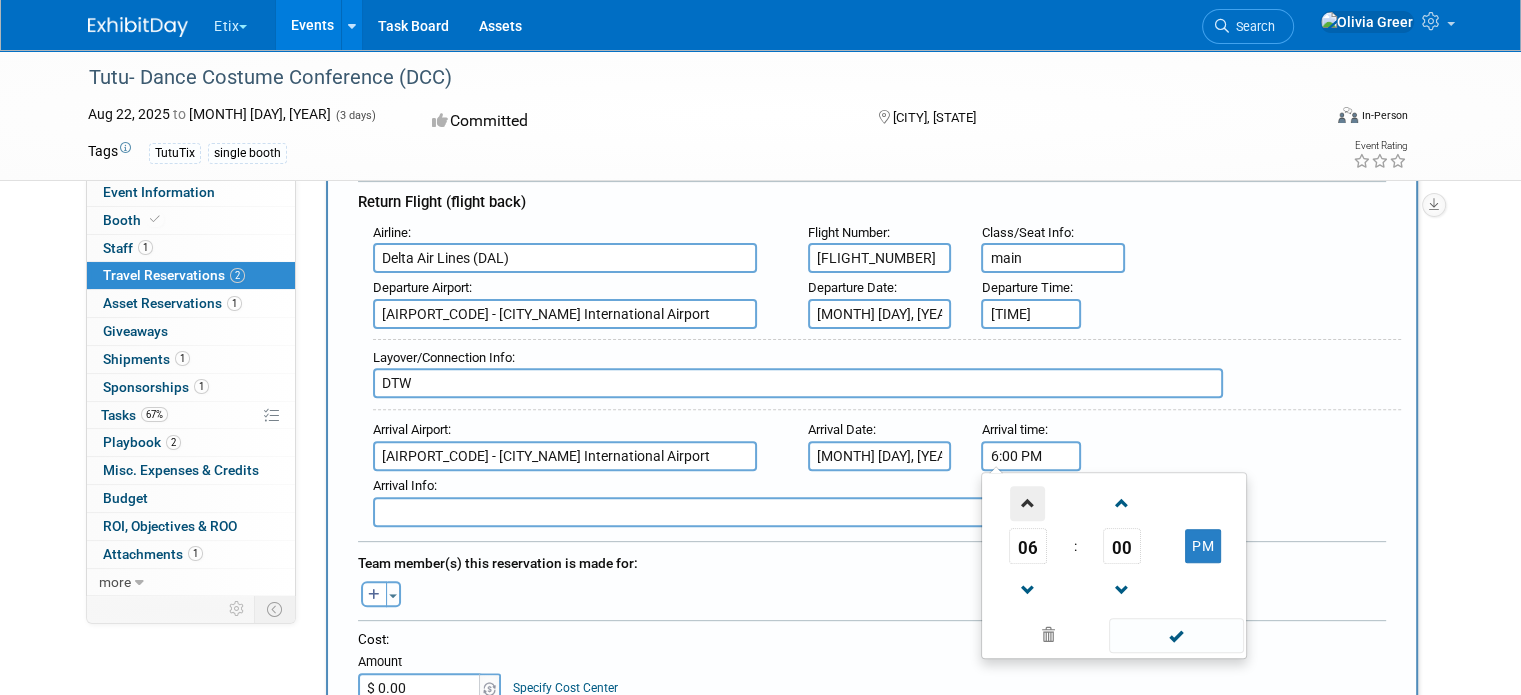 click at bounding box center (1027, 503) 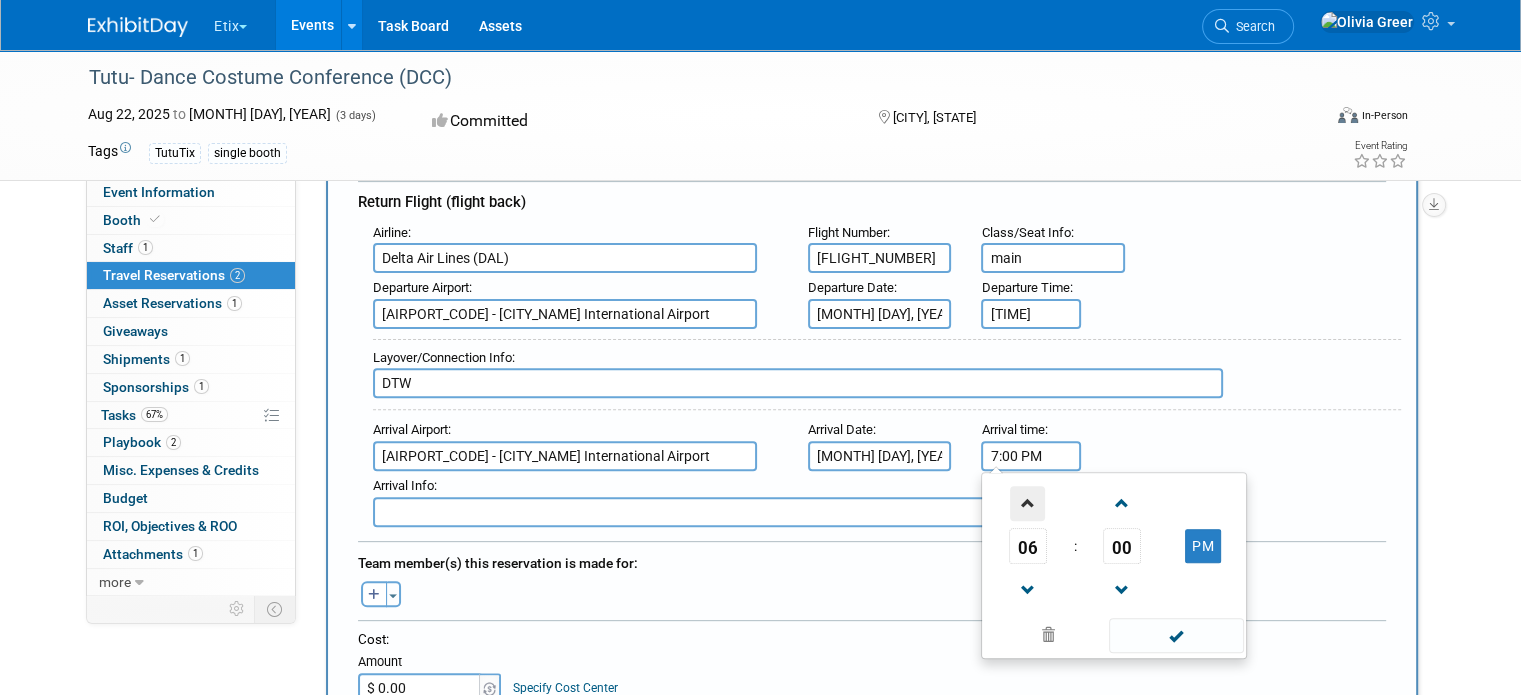 click at bounding box center [1027, 503] 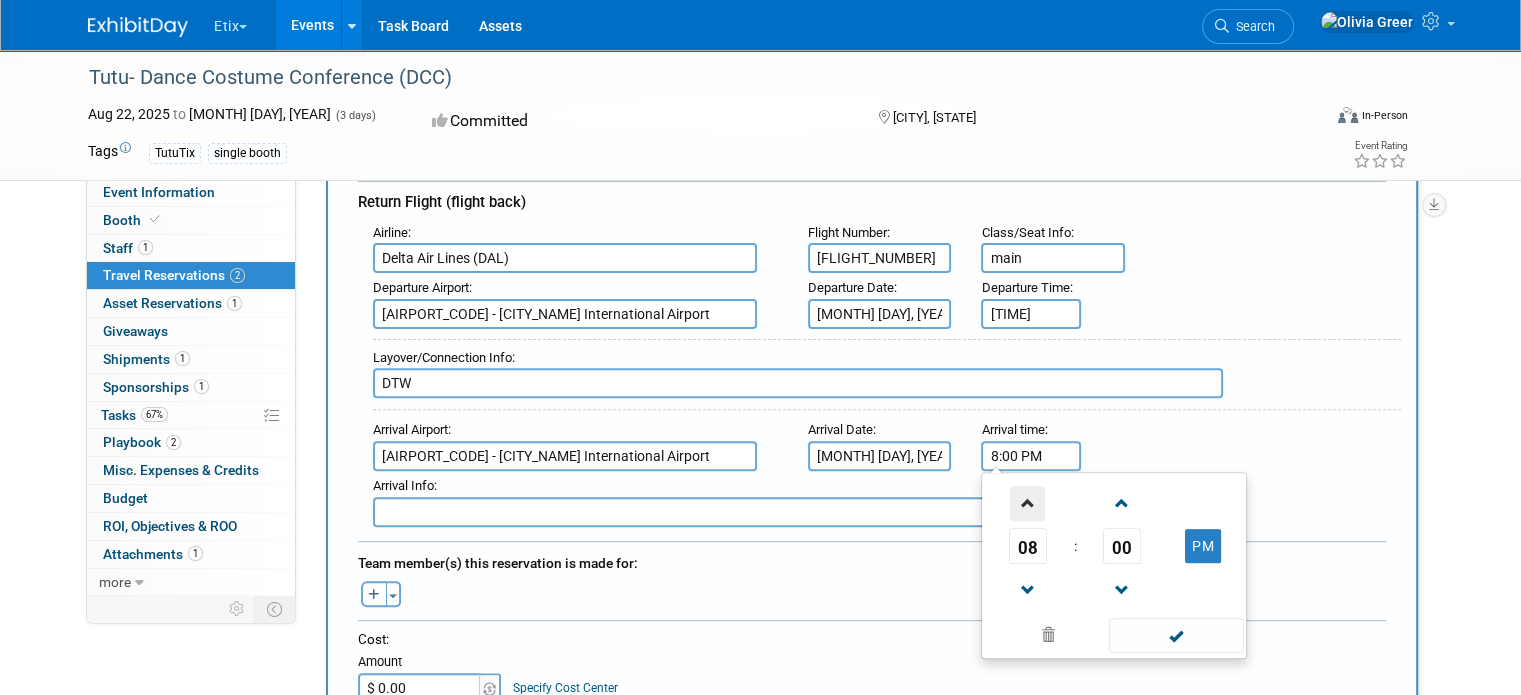 click at bounding box center [1027, 503] 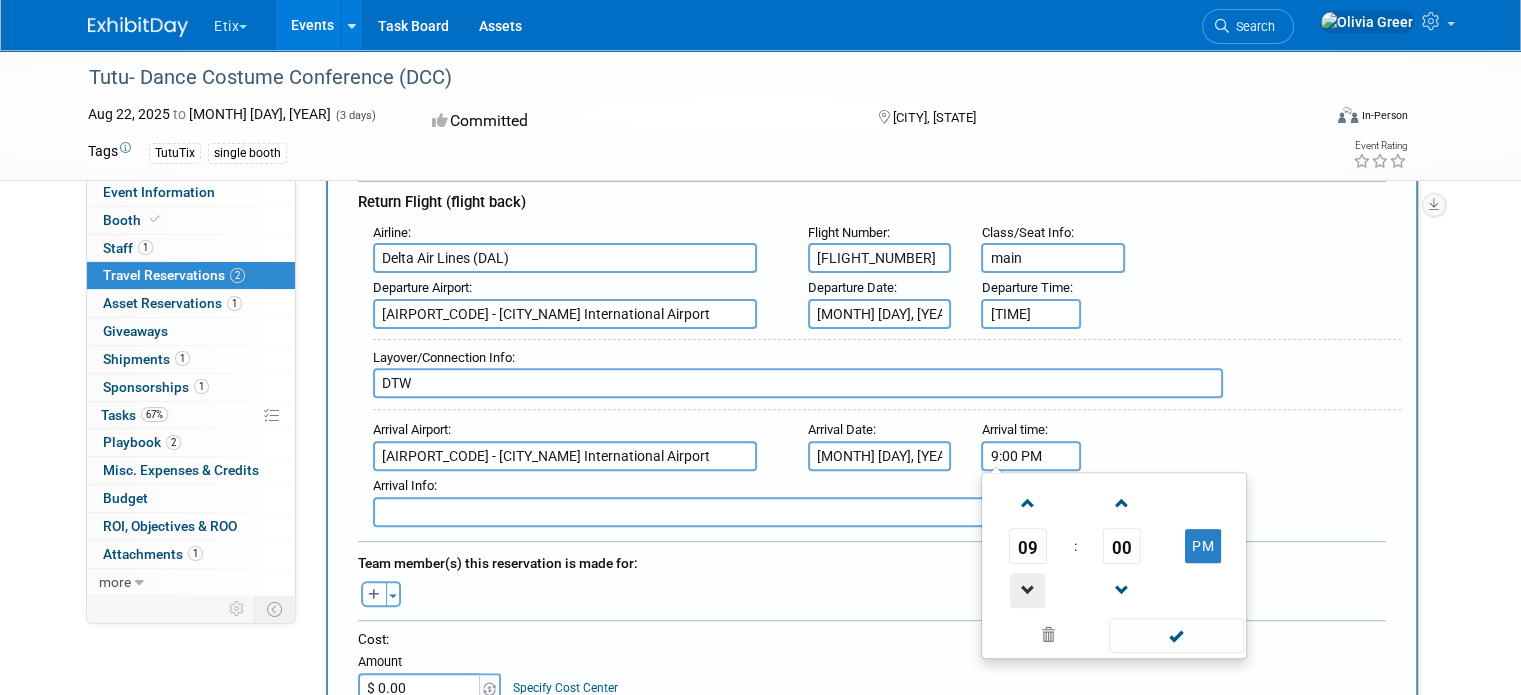 click at bounding box center [1027, 590] 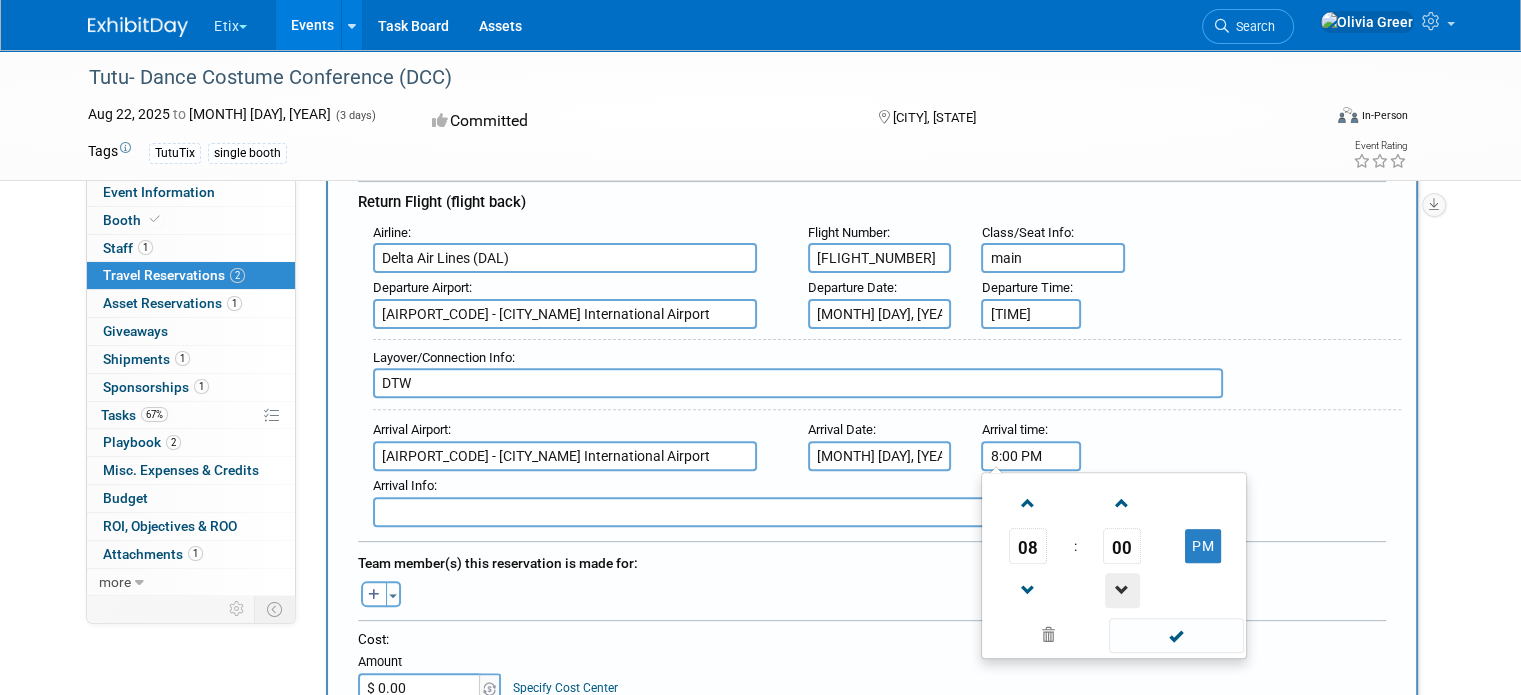 click at bounding box center [1122, 590] 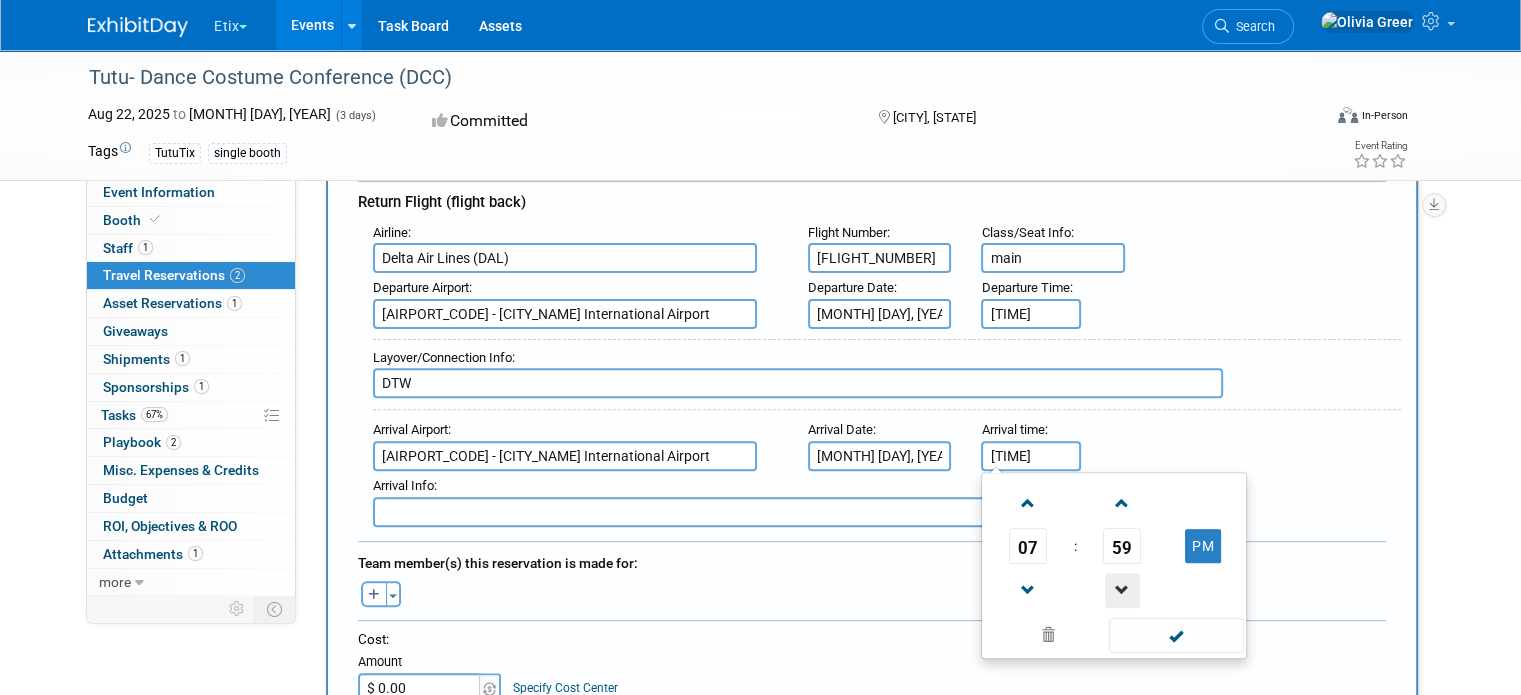 click at bounding box center (1122, 590) 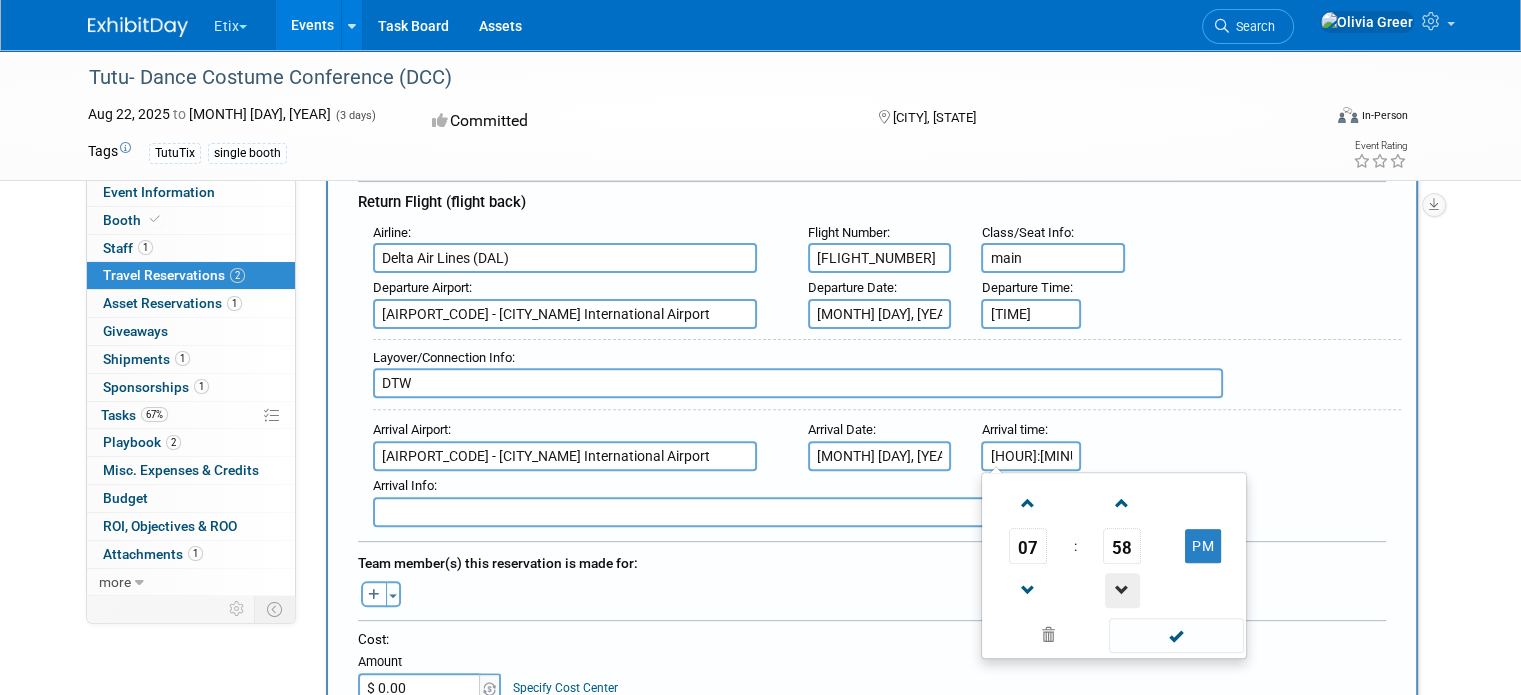 click at bounding box center [1122, 590] 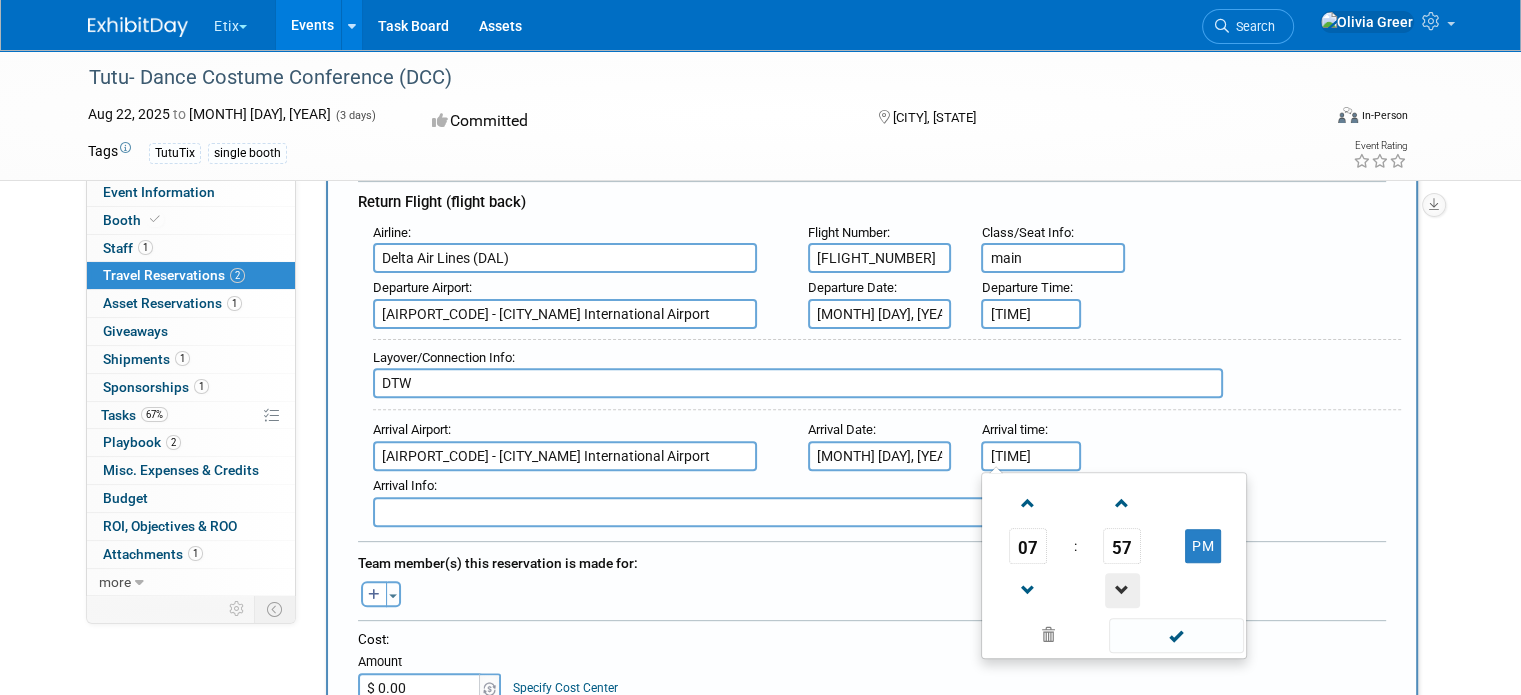 click at bounding box center (1122, 590) 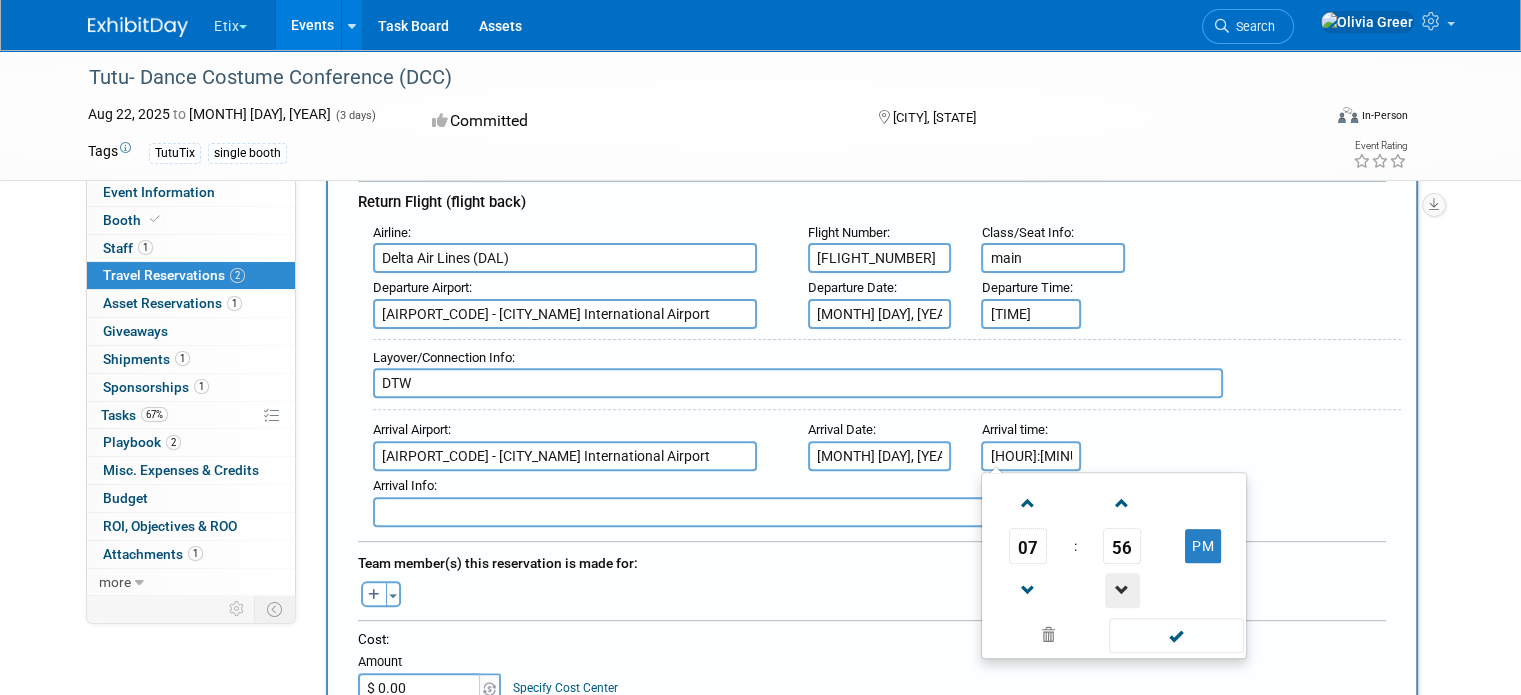 click at bounding box center [1122, 590] 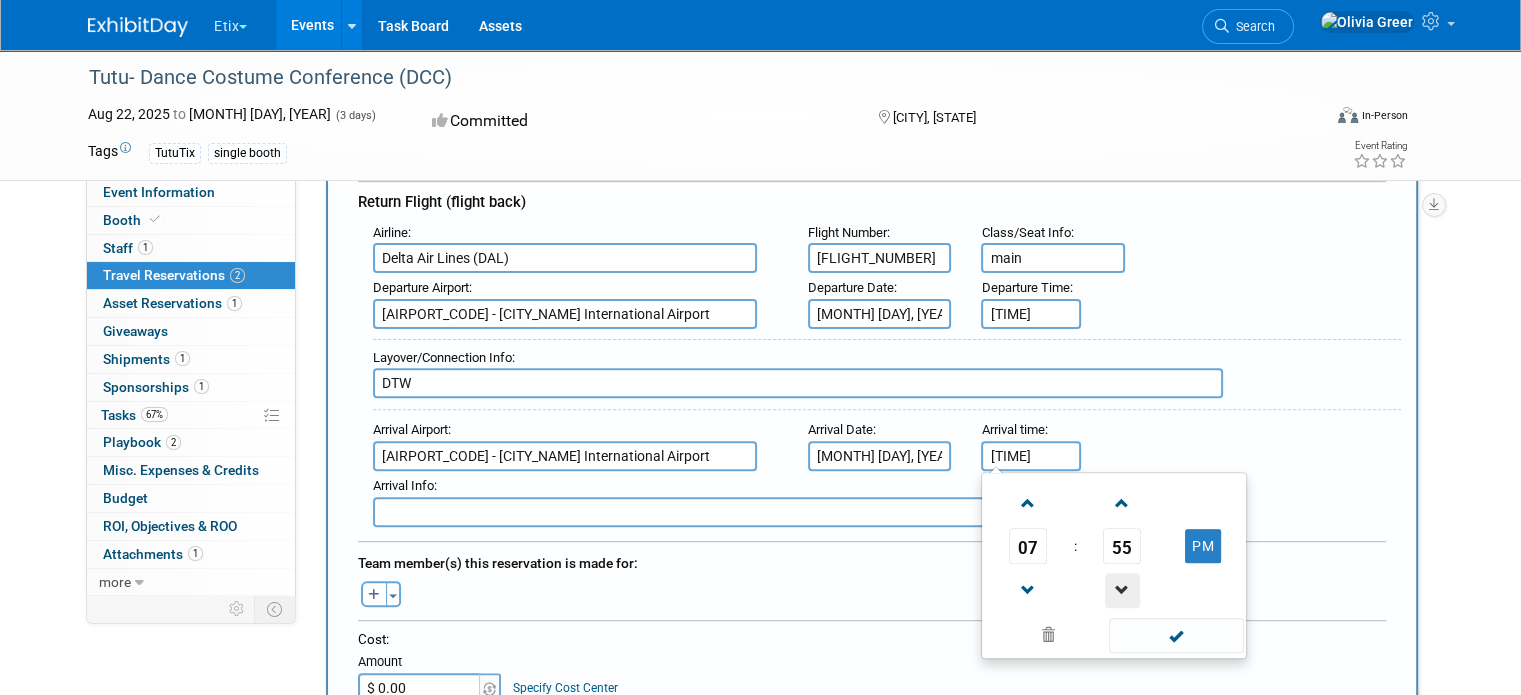 click at bounding box center [1122, 590] 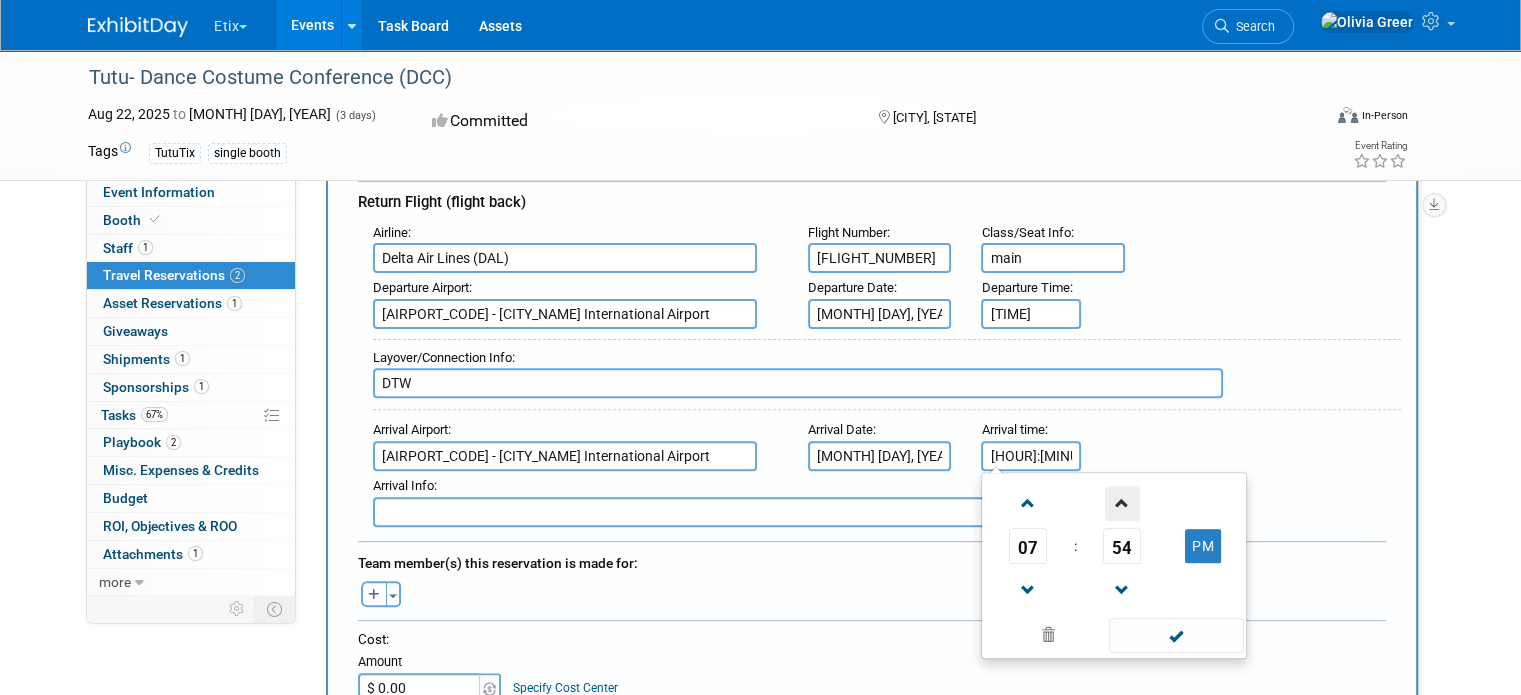 click at bounding box center (1122, 503) 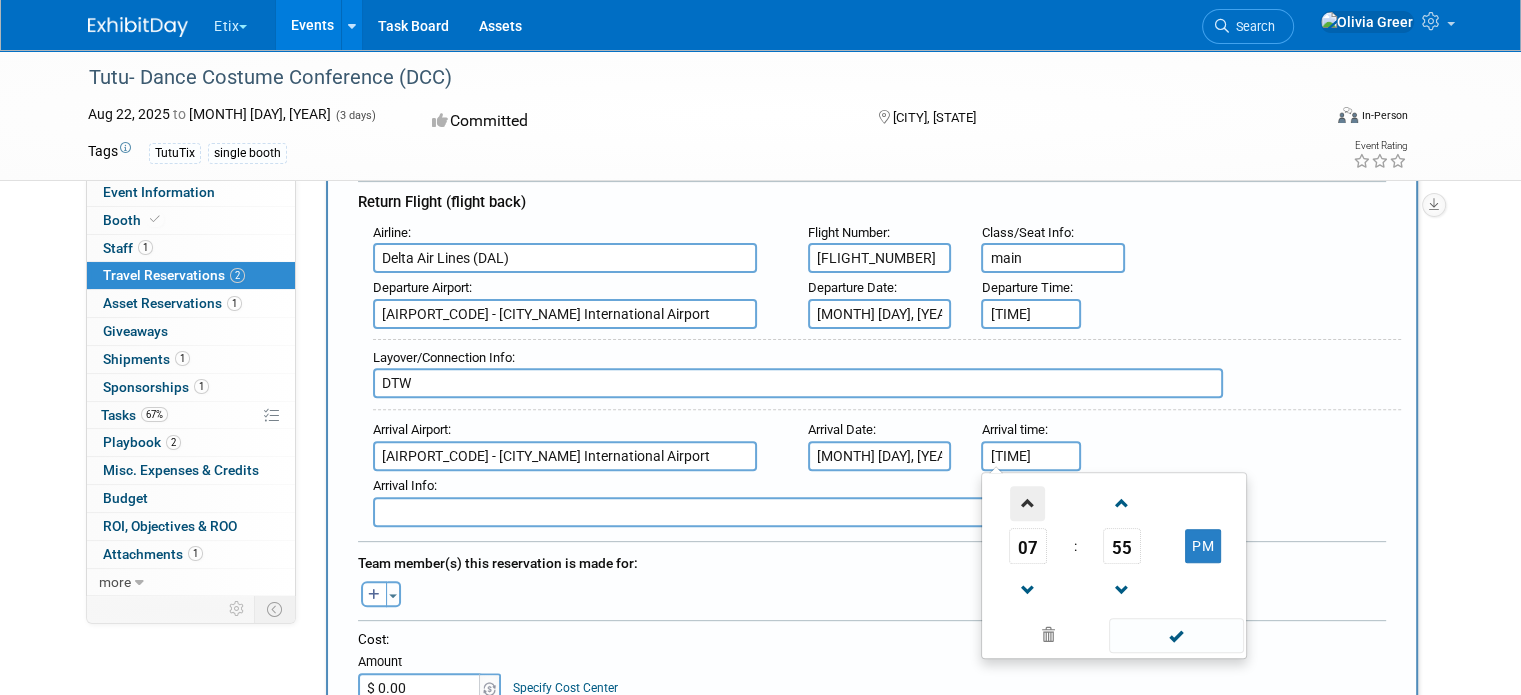 click at bounding box center [1027, 503] 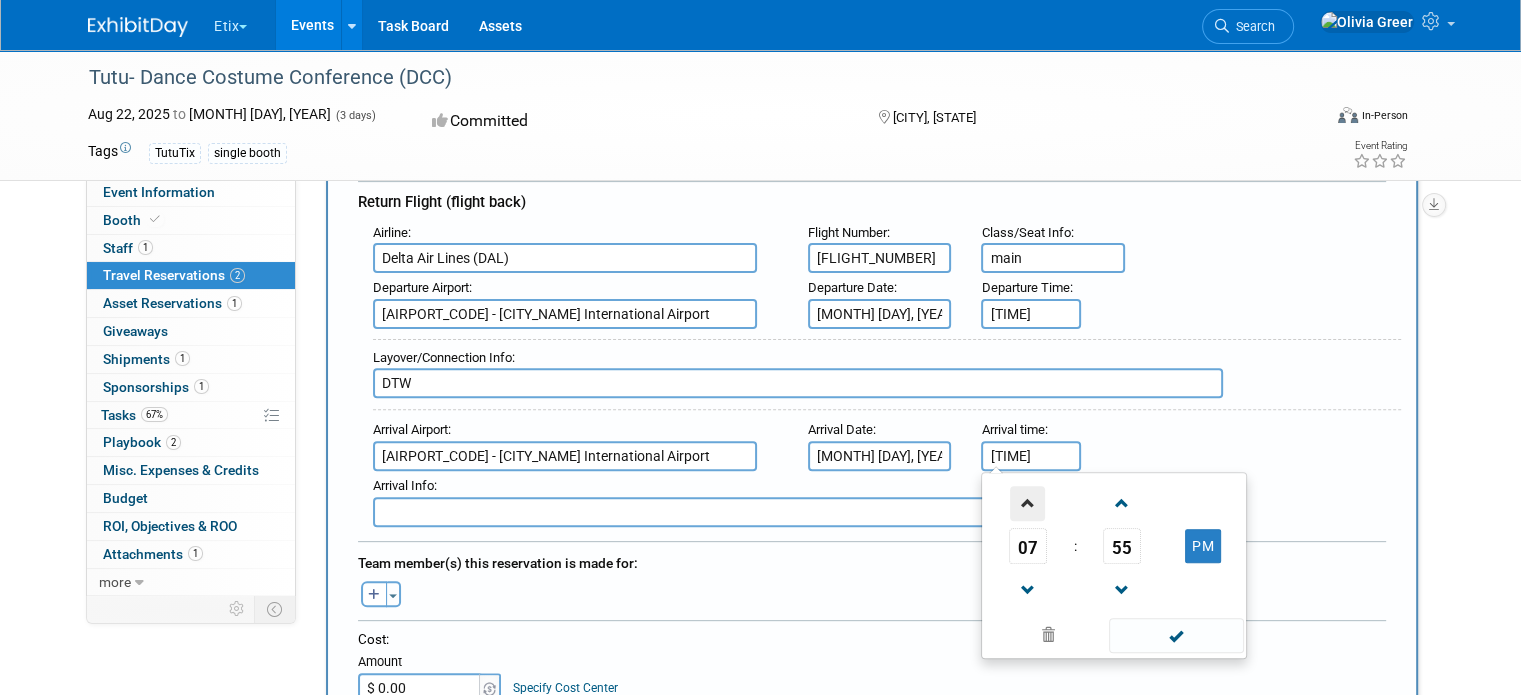 type on "8:55 PM" 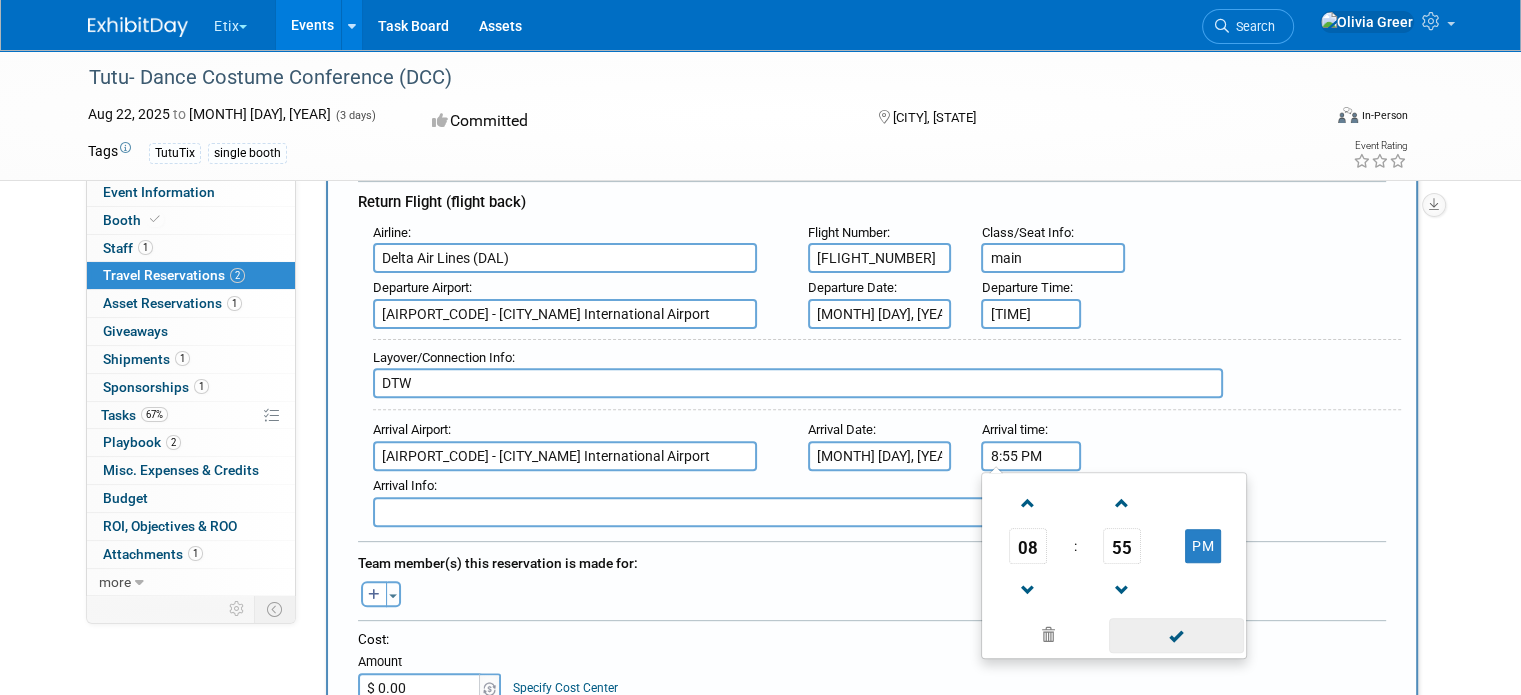 click at bounding box center (1176, 635) 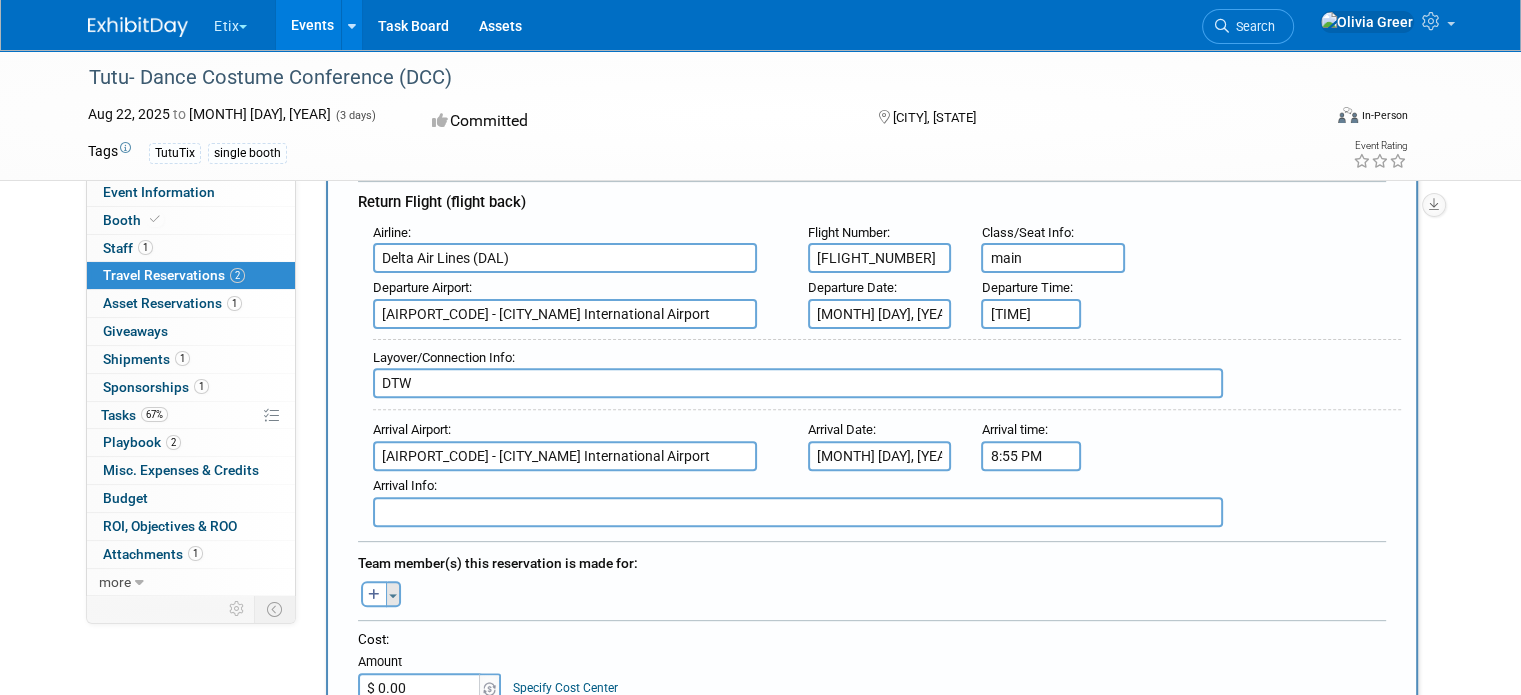 click on "Toggle Dropdown" at bounding box center [393, 594] 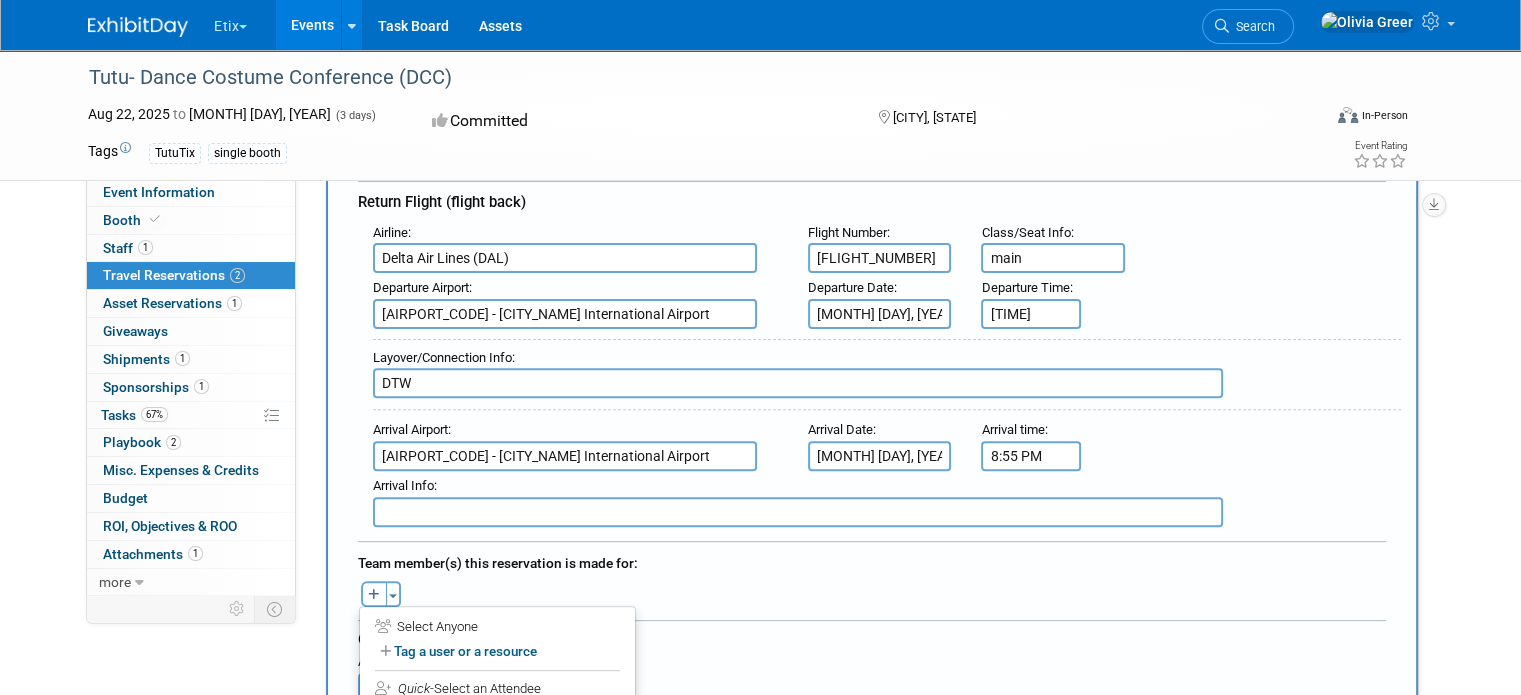 click at bounding box center [374, 595] 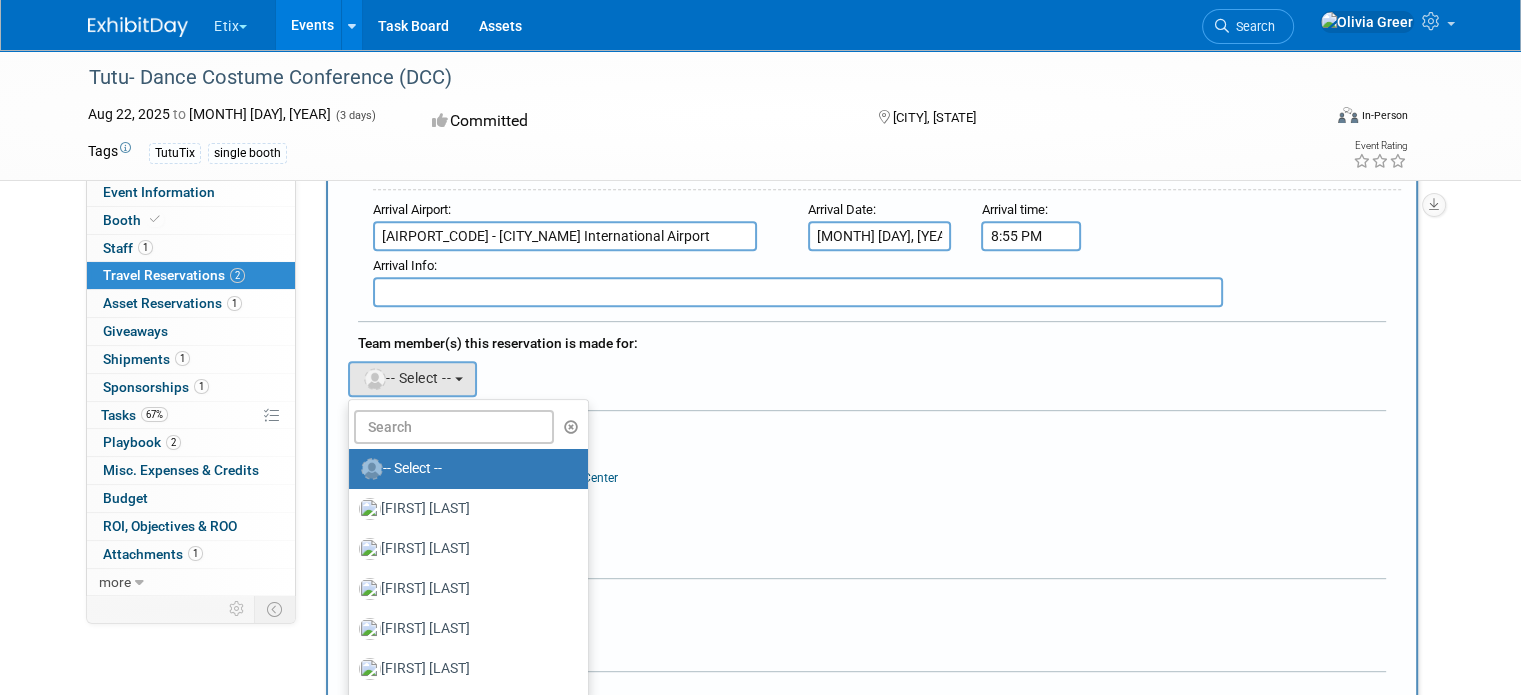 scroll, scrollTop: 828, scrollLeft: 0, axis: vertical 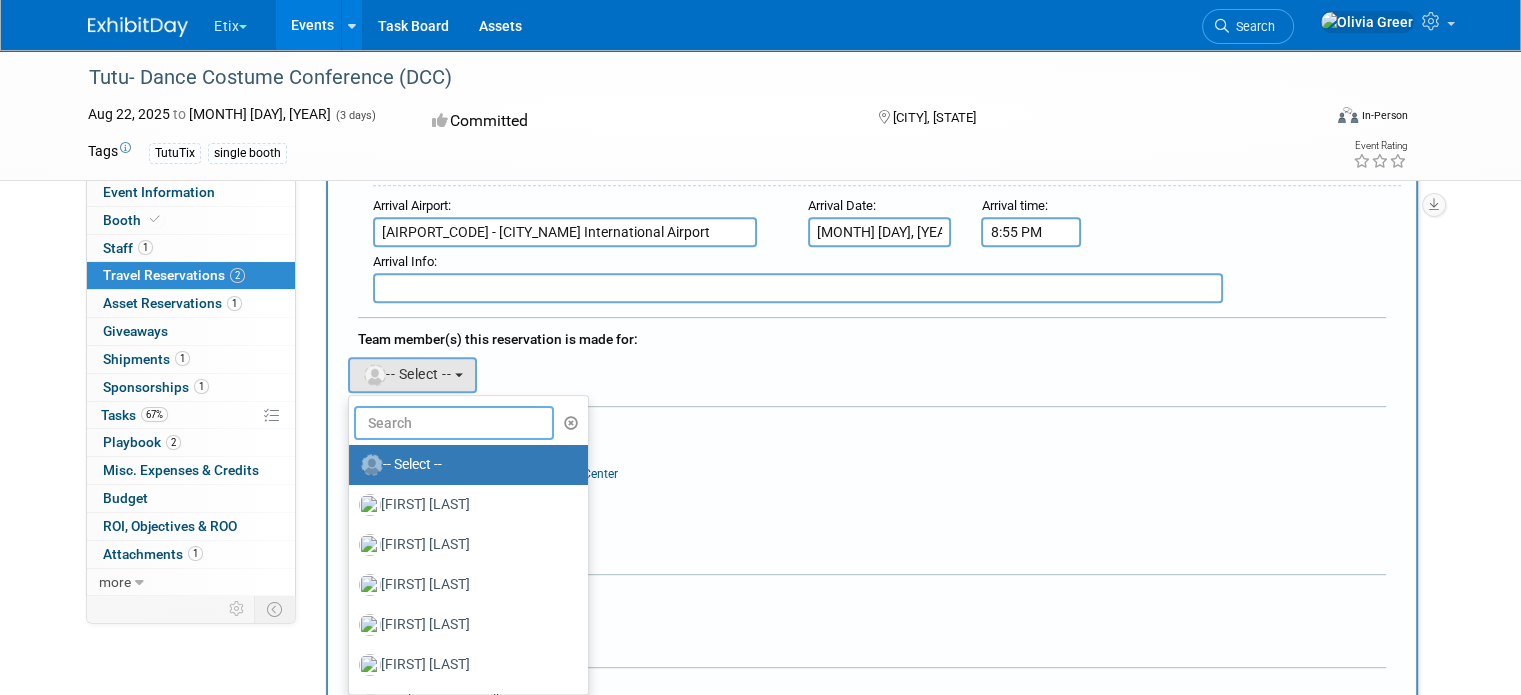 click at bounding box center (454, 423) 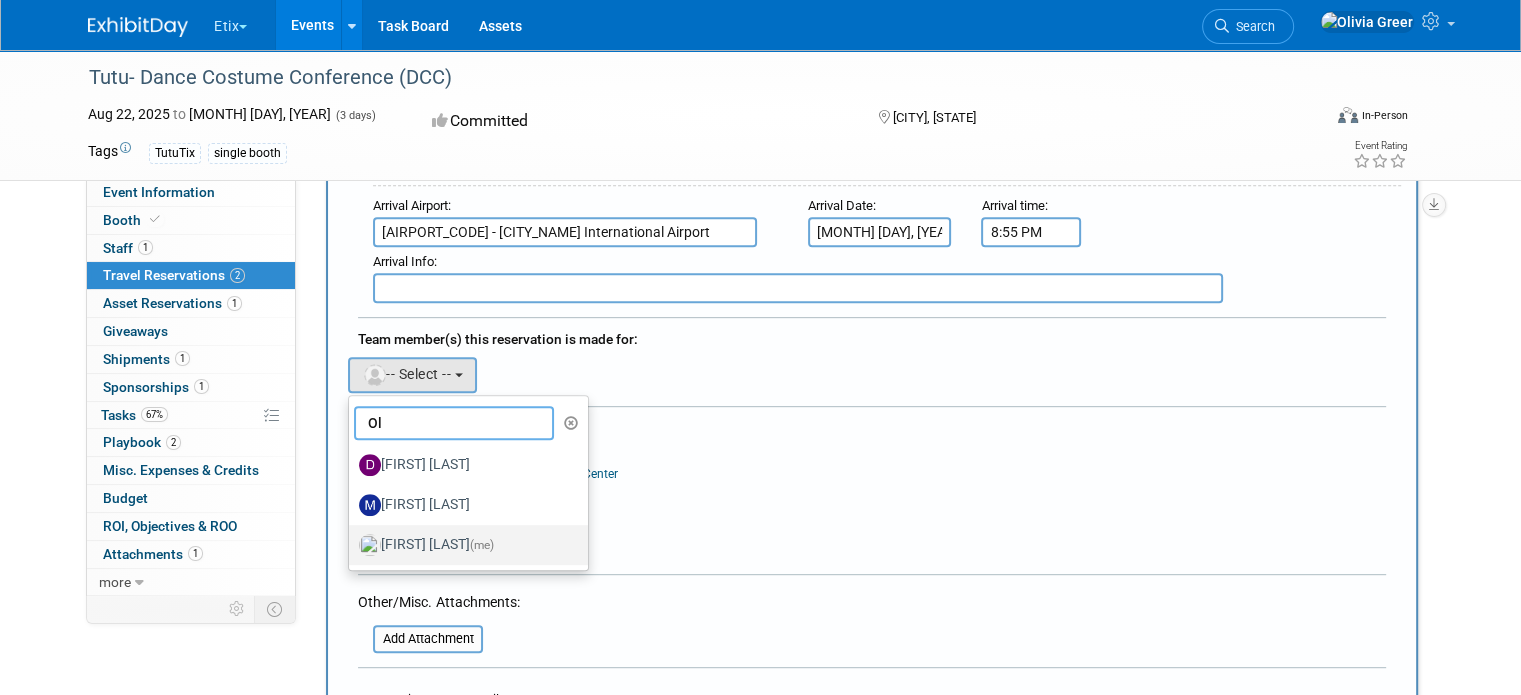 type on "Ol" 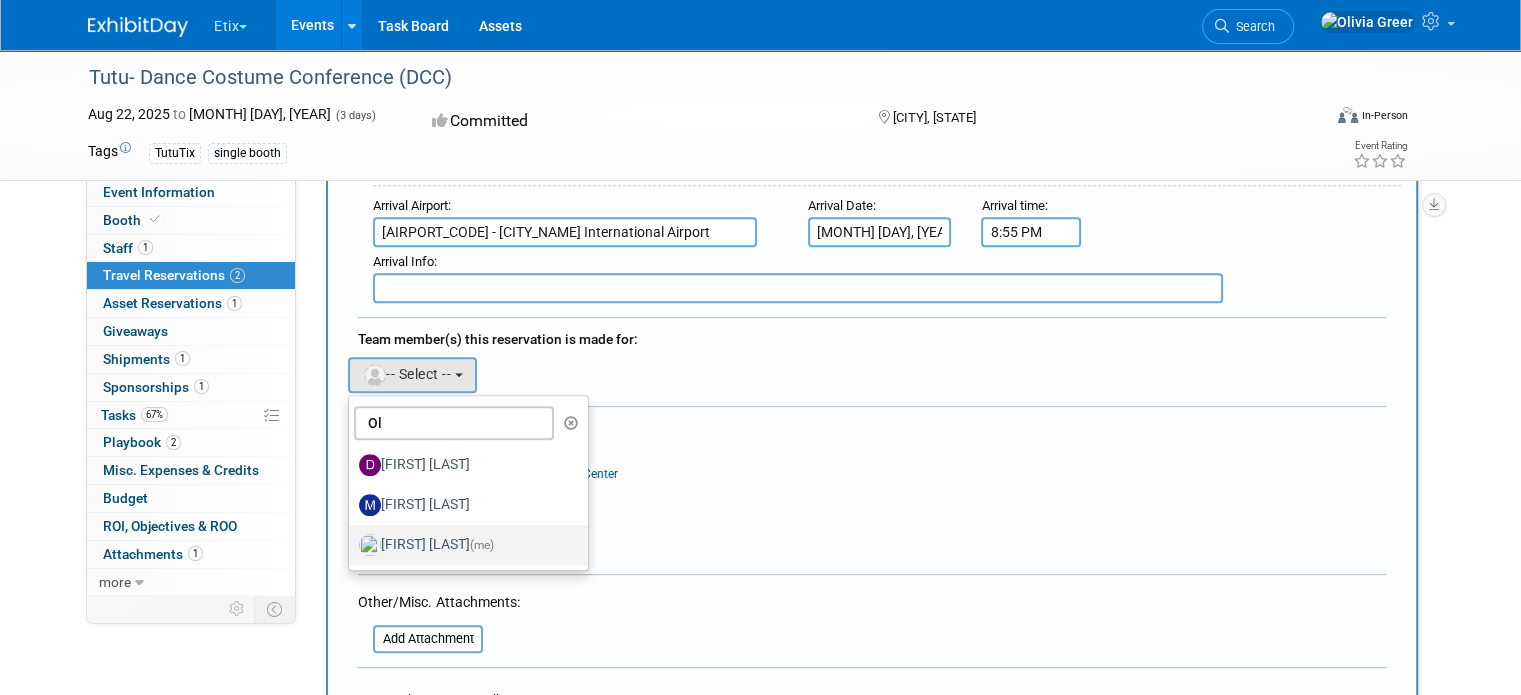 click on "Olivia Greer
(me)" at bounding box center [463, 545] 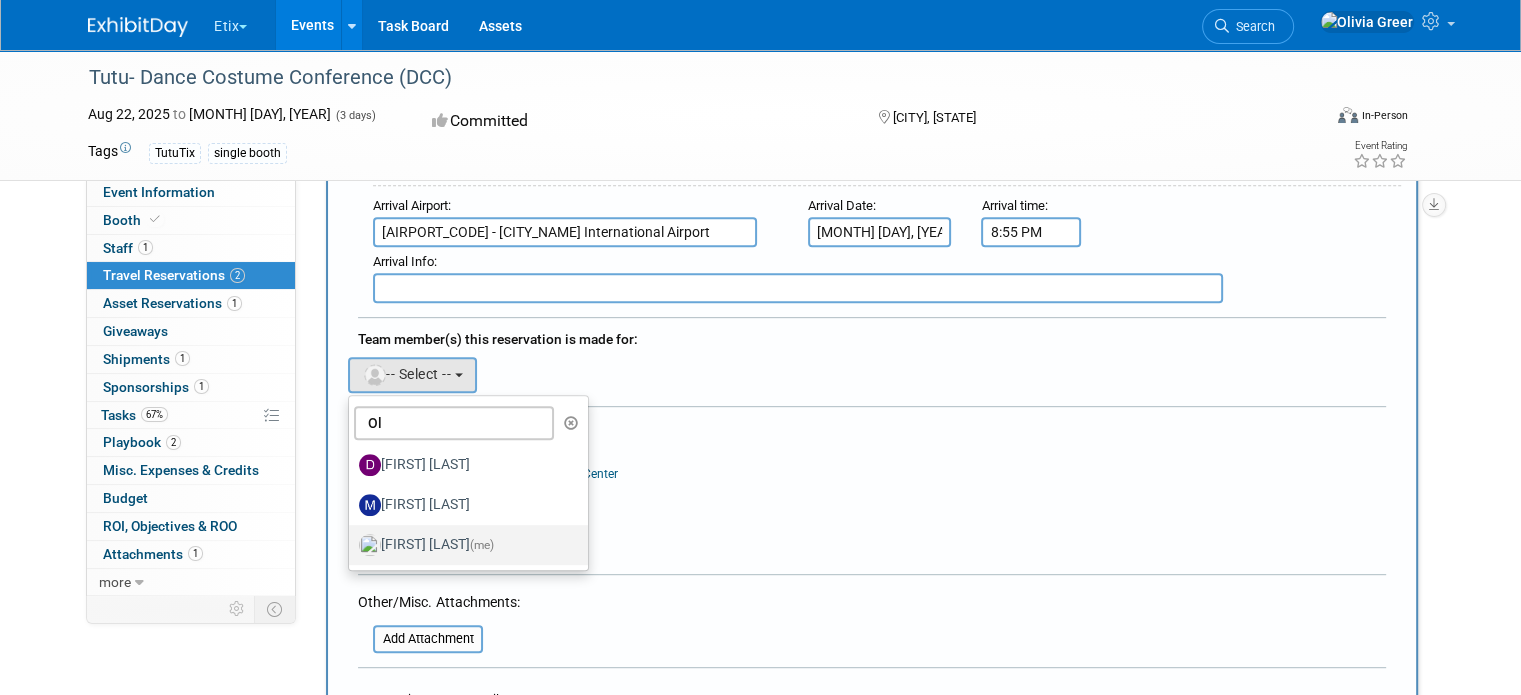 click on "Olivia Greer
(me)" at bounding box center (345, 542) 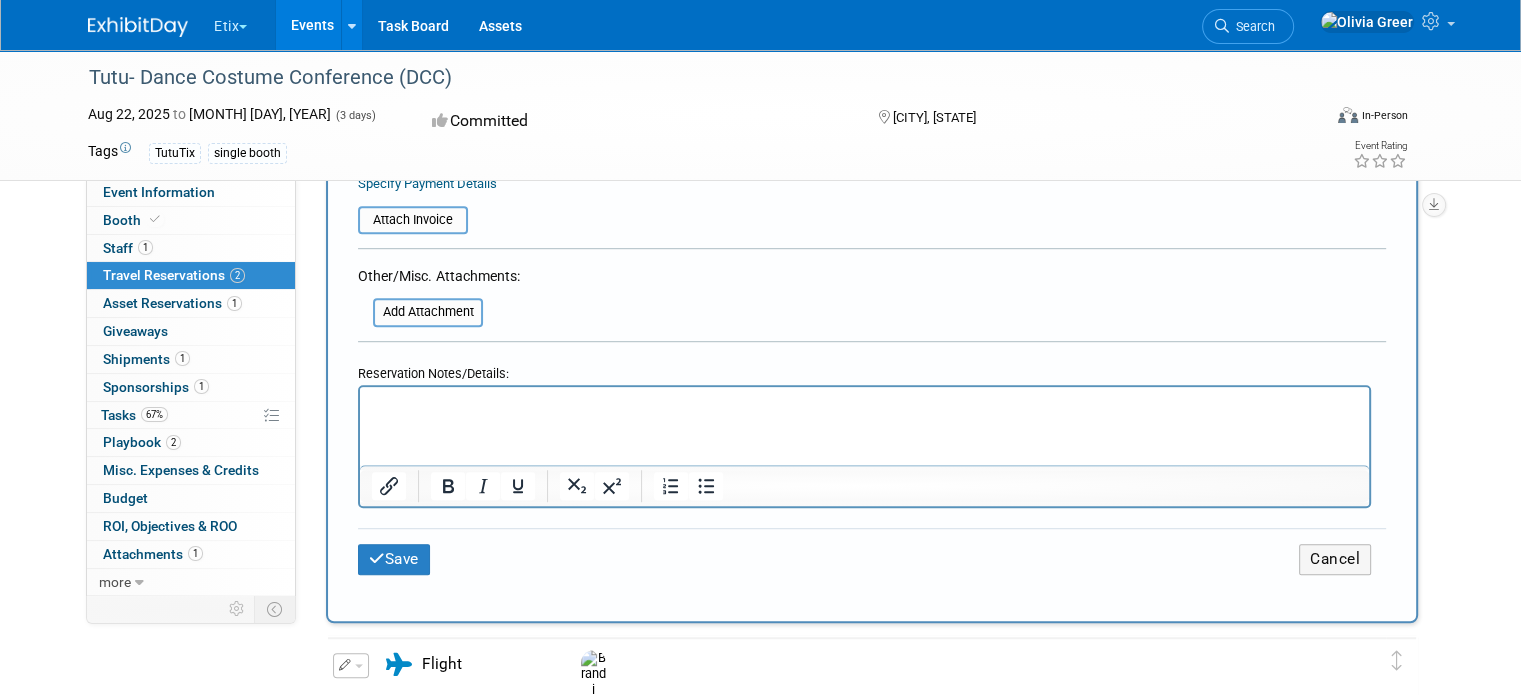 scroll, scrollTop: 1200, scrollLeft: 0, axis: vertical 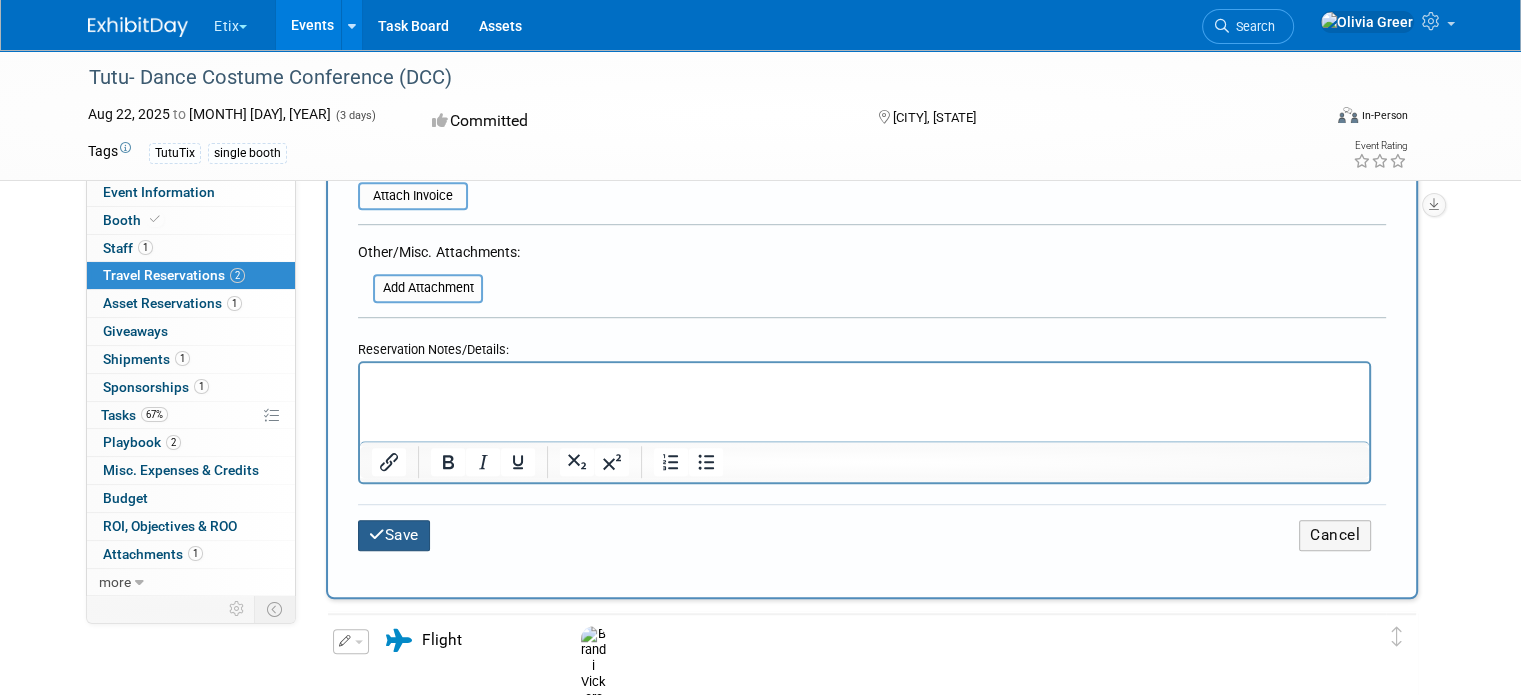 click on "Save" at bounding box center (394, 535) 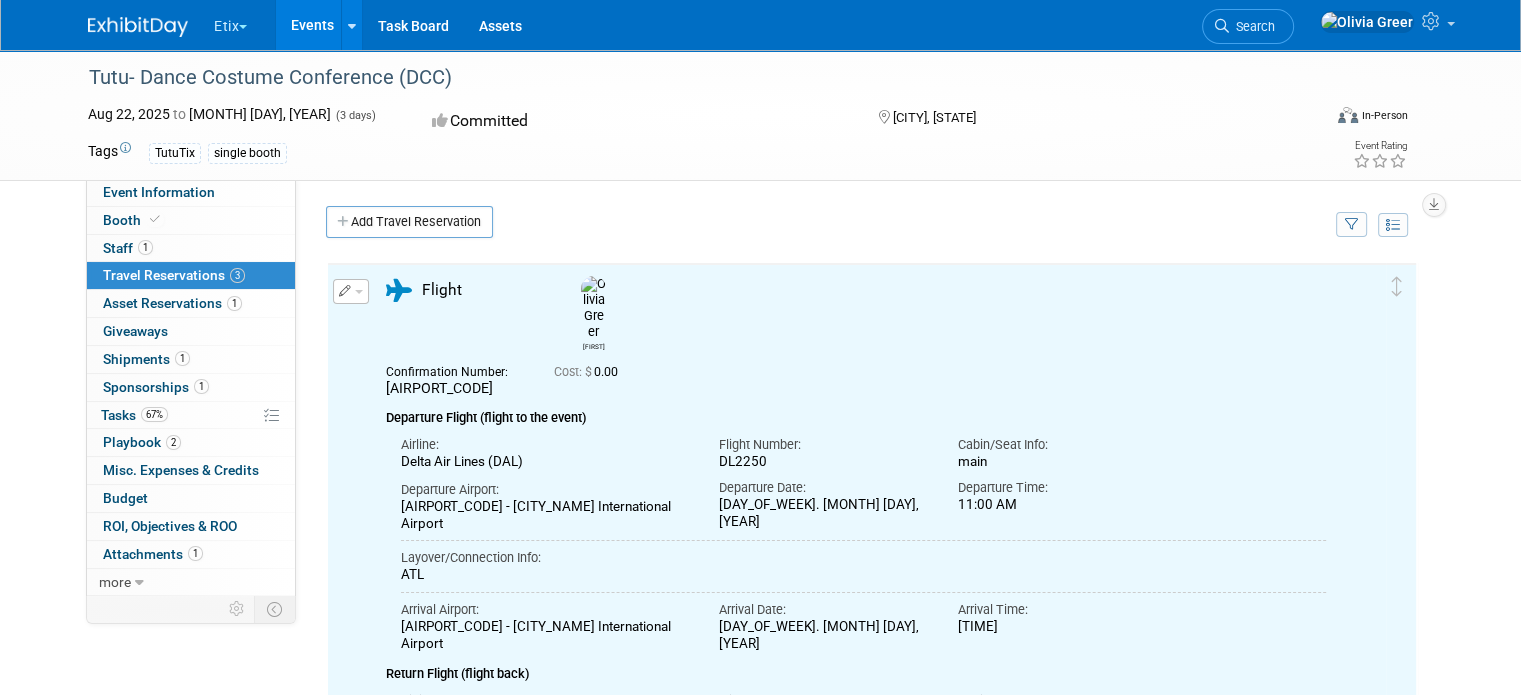 scroll, scrollTop: 0, scrollLeft: 0, axis: both 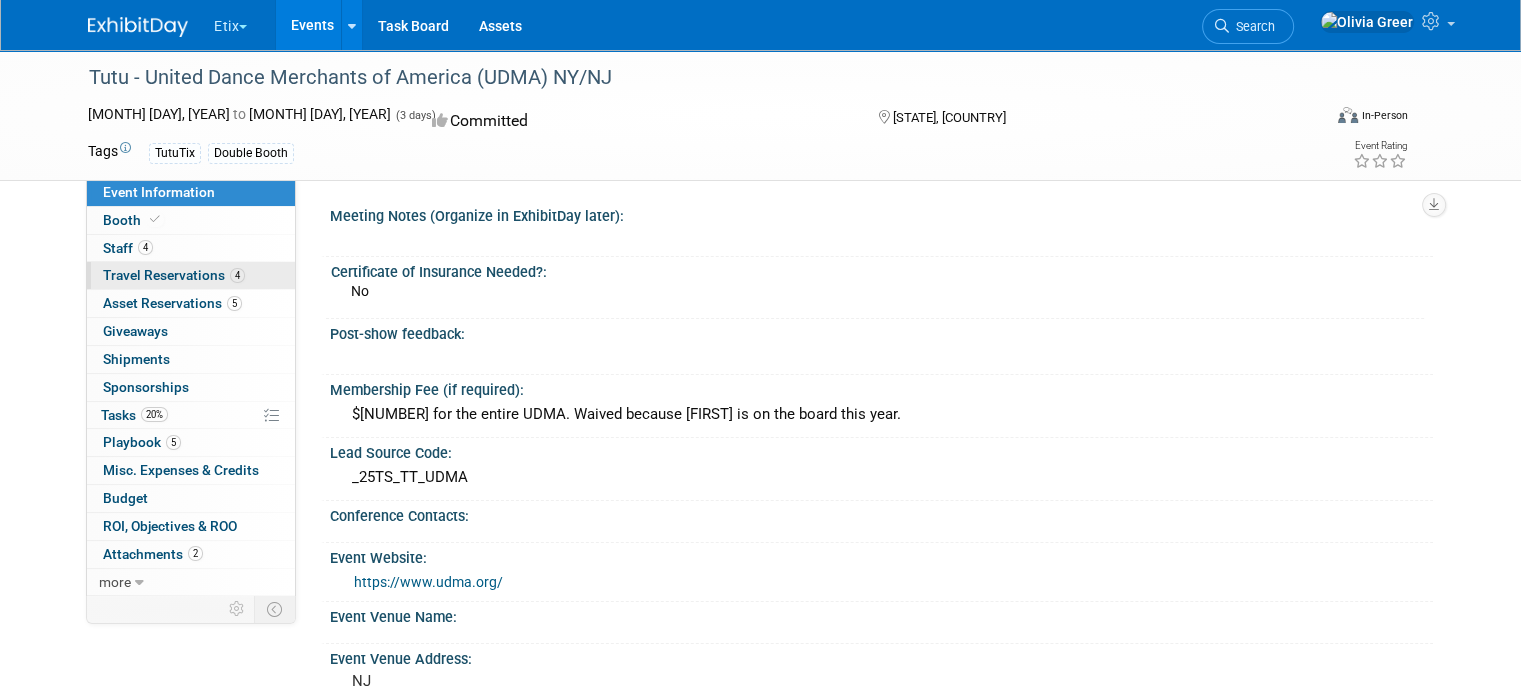 click on "Travel Reservations 4" at bounding box center [174, 275] 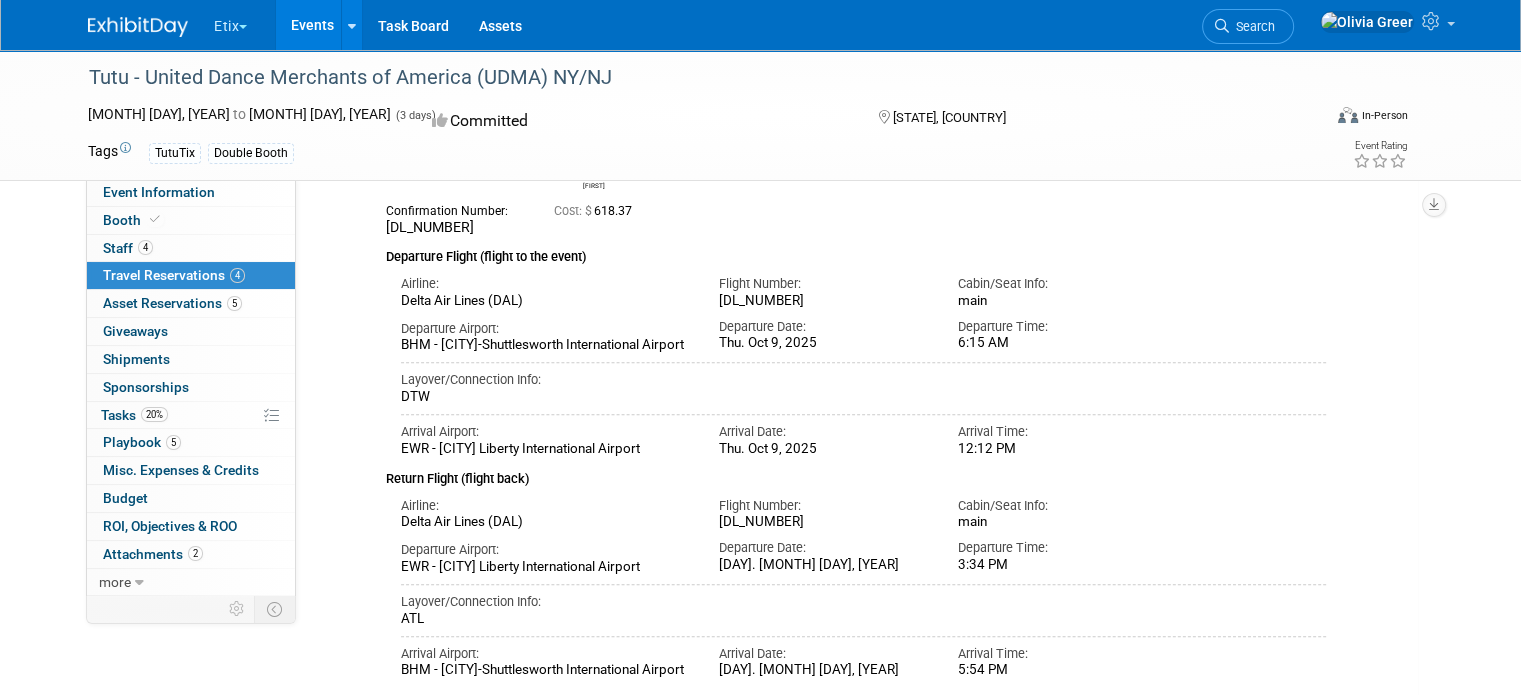 scroll, scrollTop: 1392, scrollLeft: 0, axis: vertical 